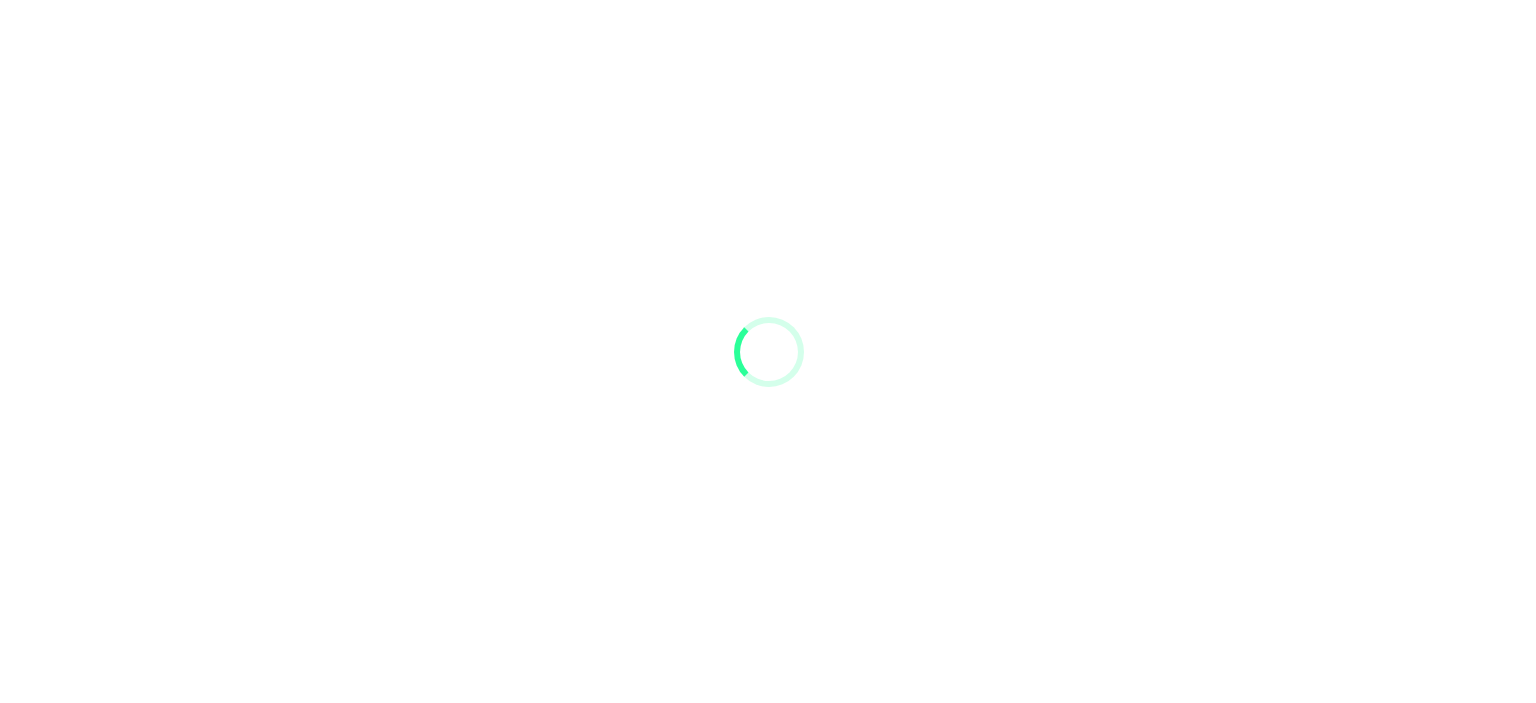 scroll, scrollTop: 0, scrollLeft: 0, axis: both 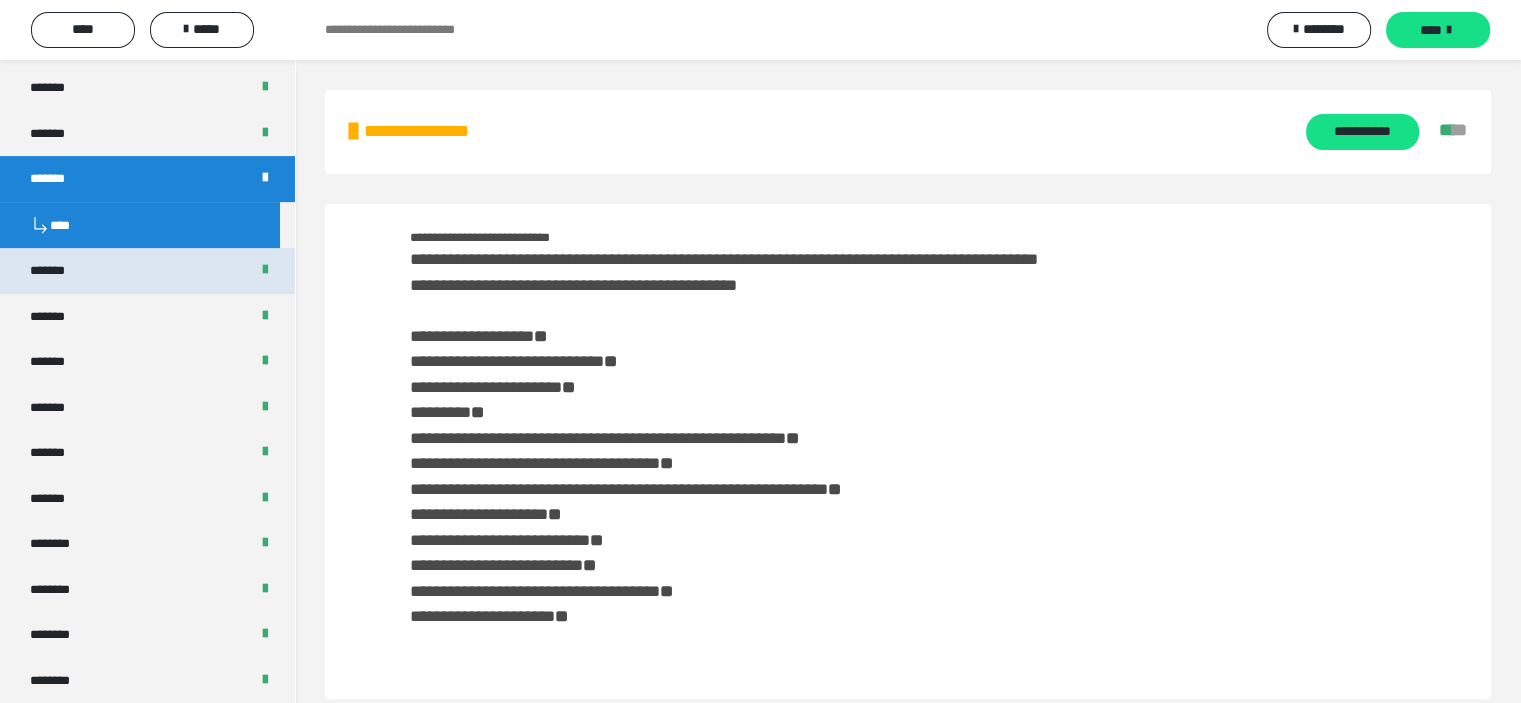 click on "*******" at bounding box center (59, 271) 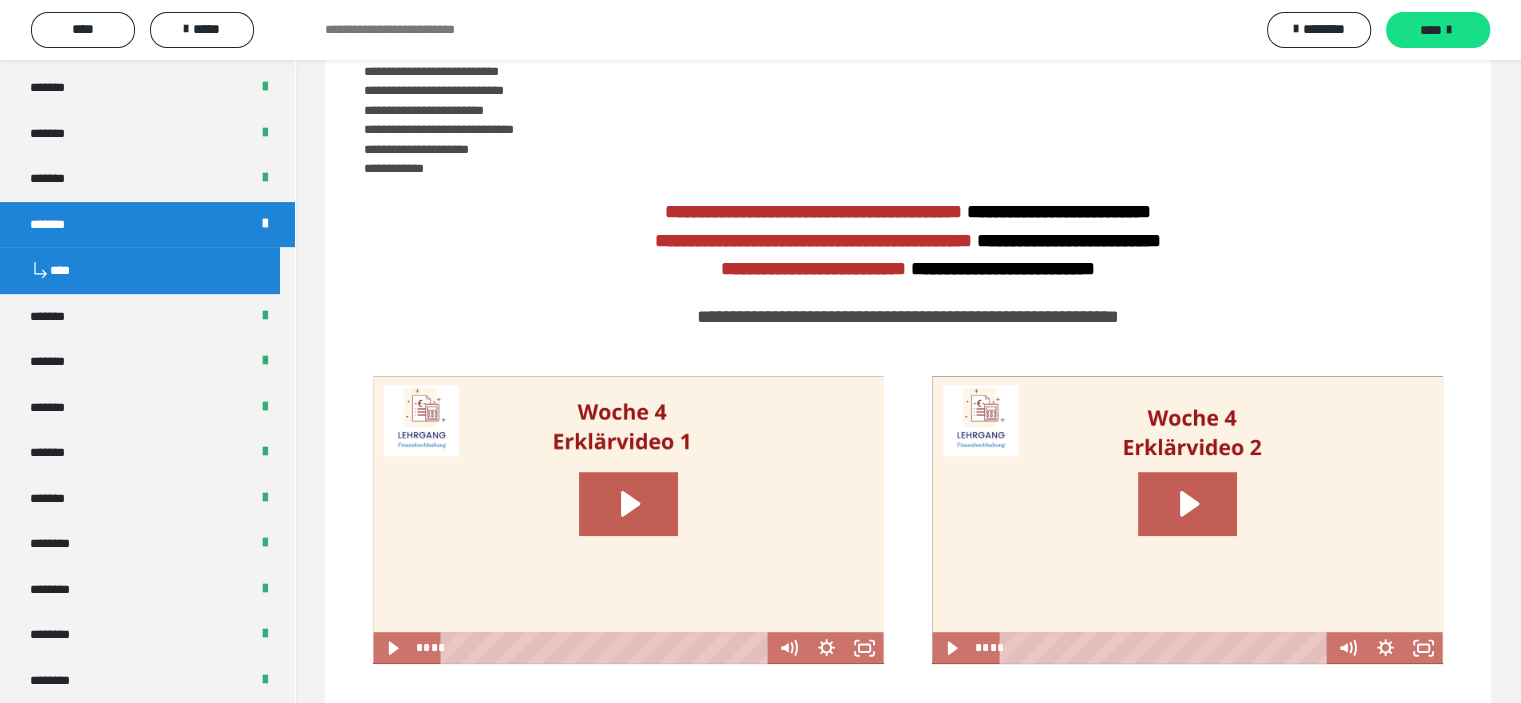 scroll, scrollTop: 1100, scrollLeft: 0, axis: vertical 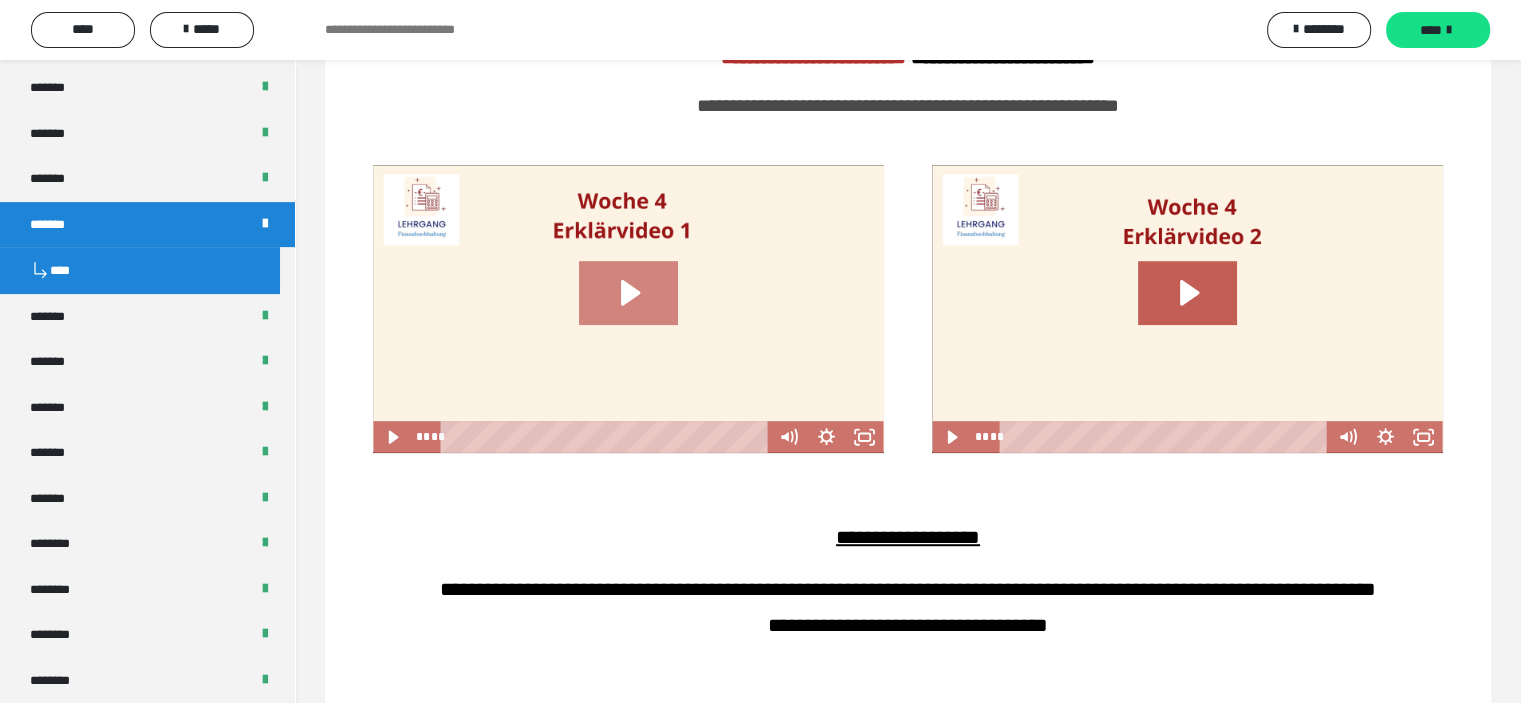 drag, startPoint x: 618, startPoint y: 279, endPoint x: 699, endPoint y: 303, distance: 84.48077 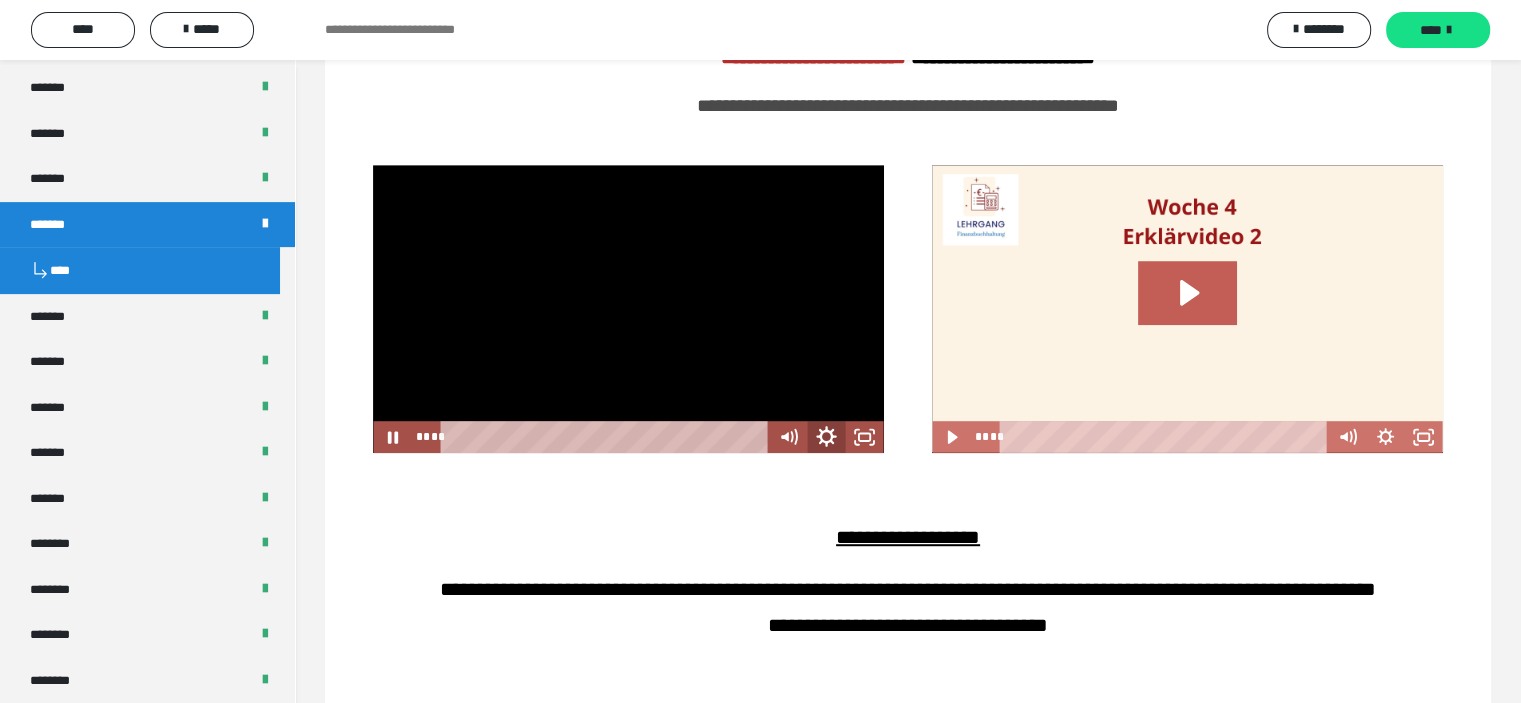 click 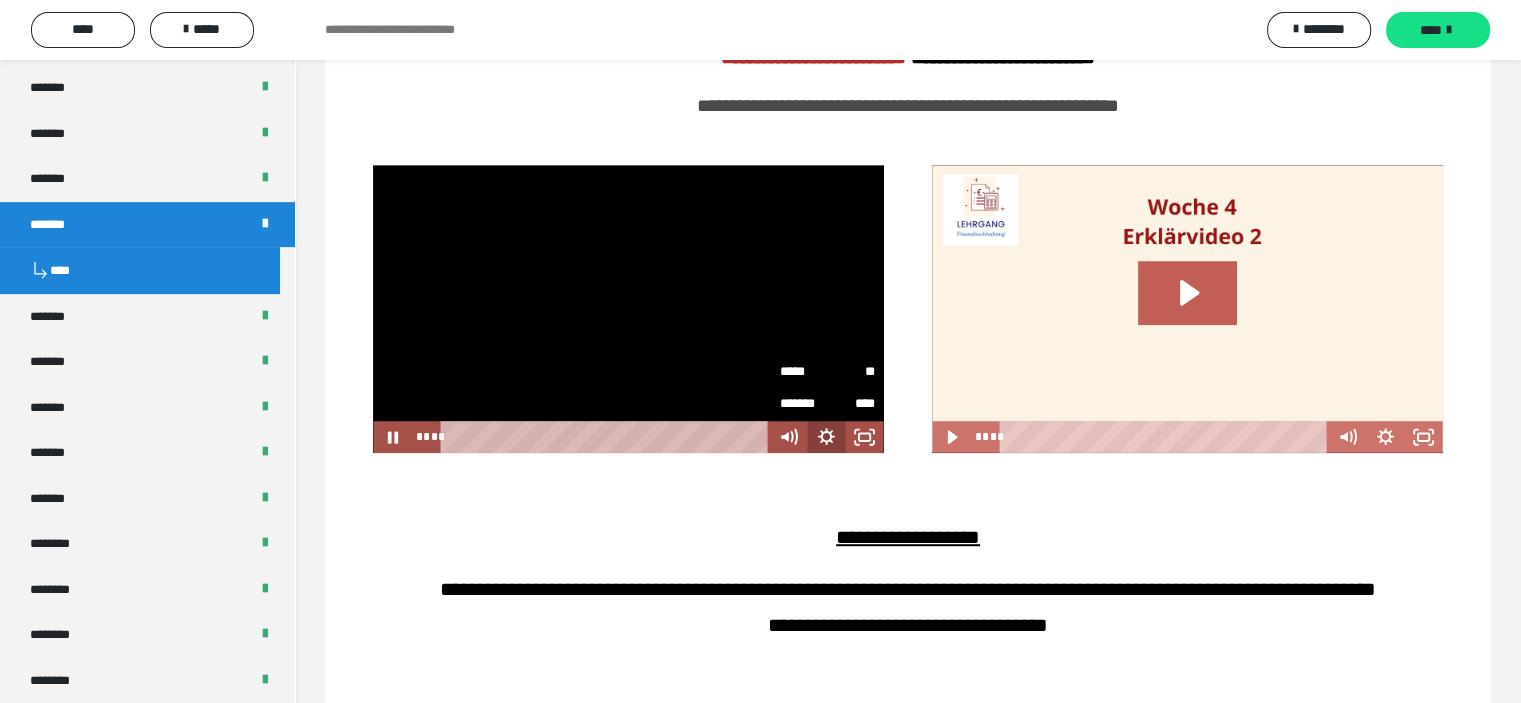 click 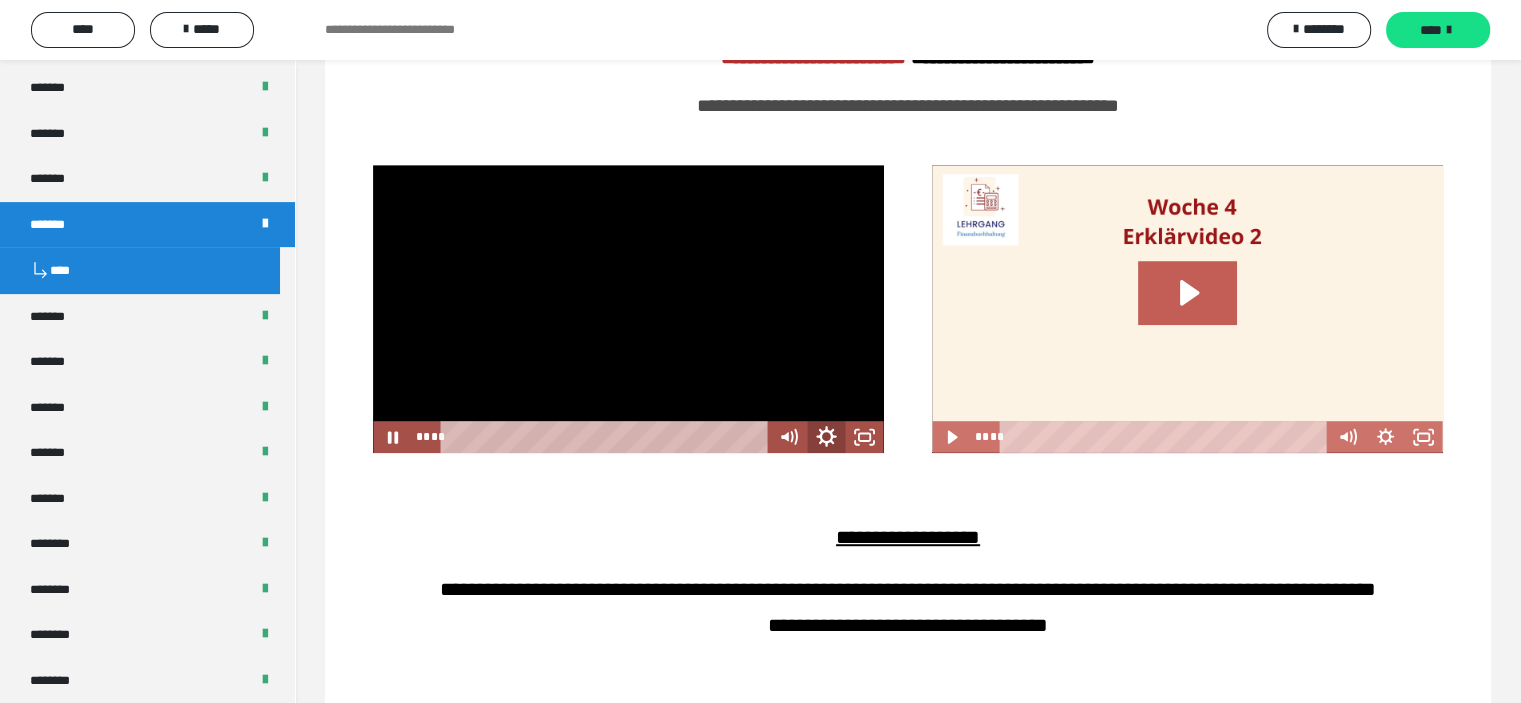 click 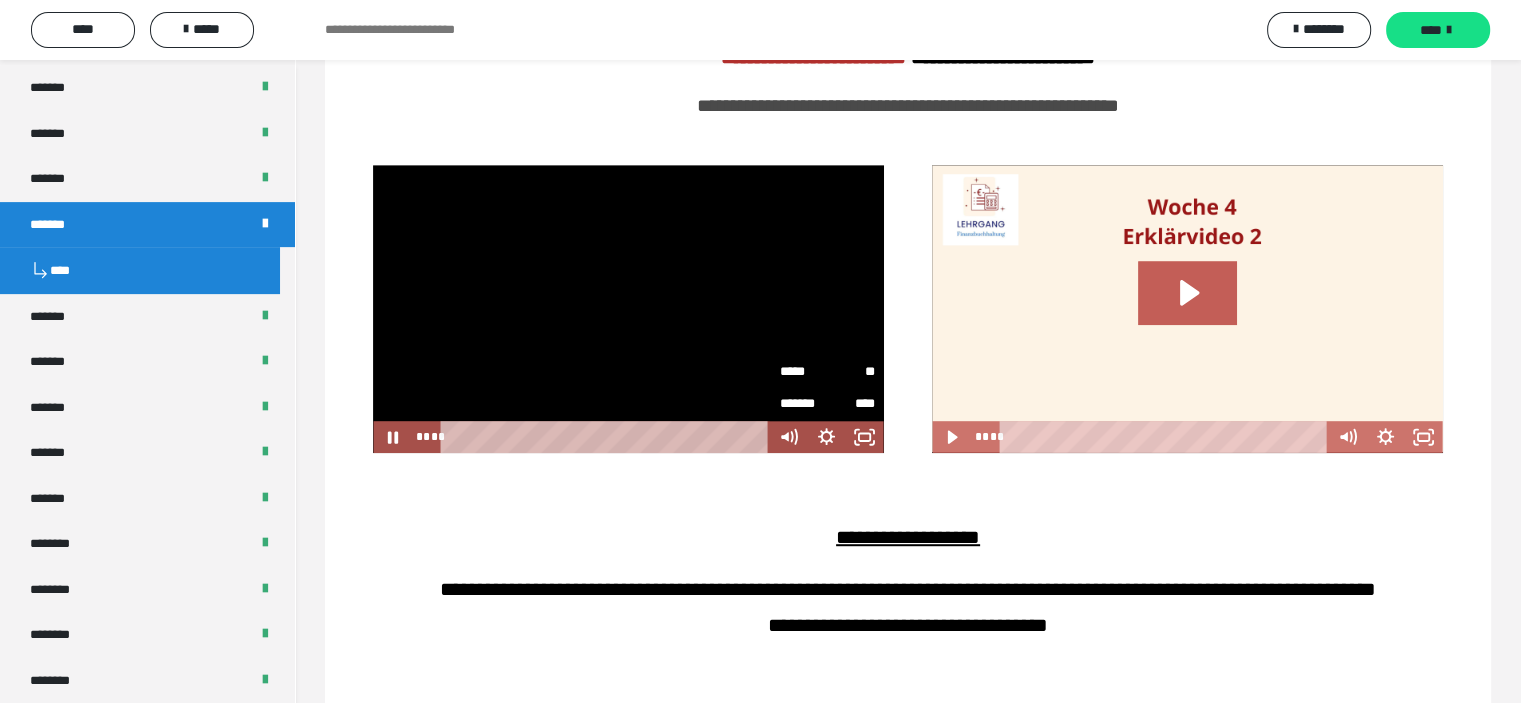 click on "*****" at bounding box center (803, 365) 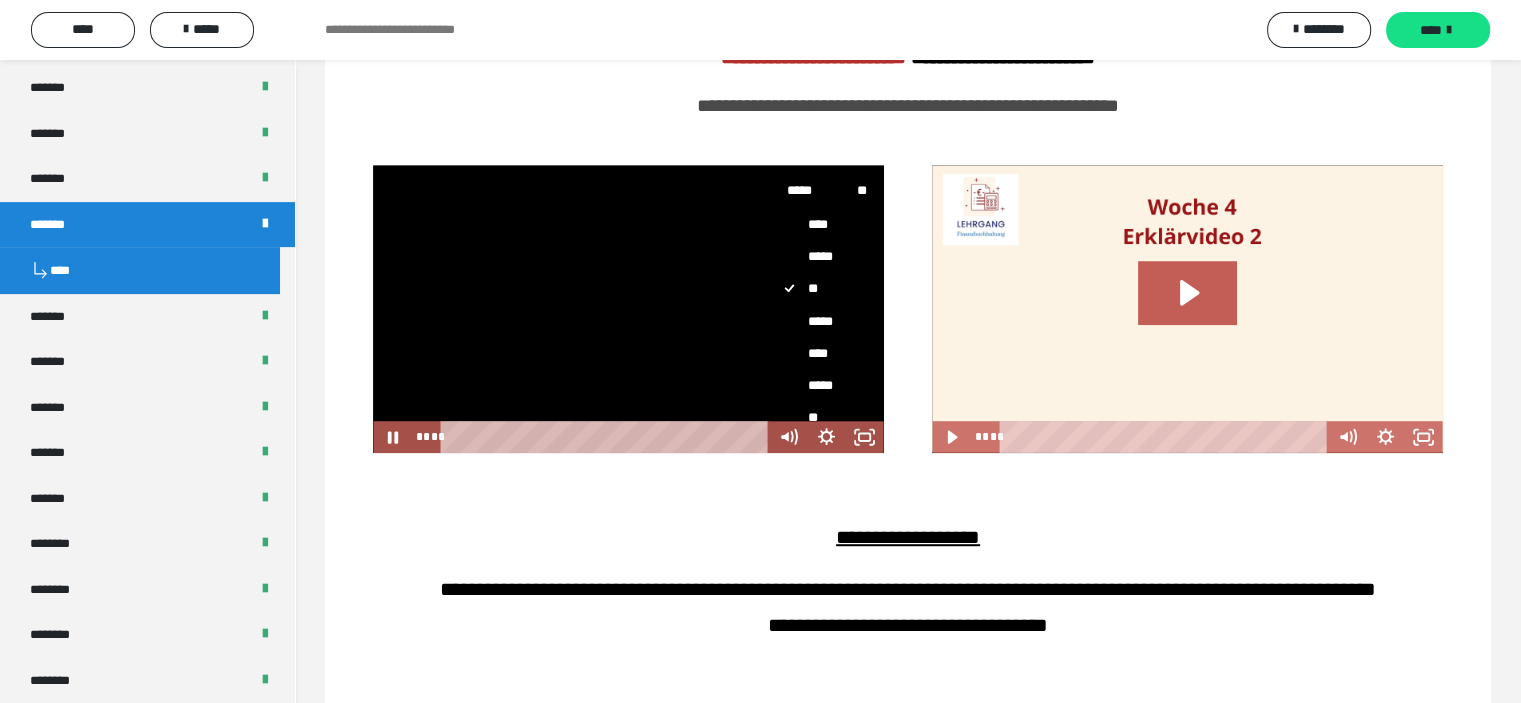 click on "****" at bounding box center (819, 353) 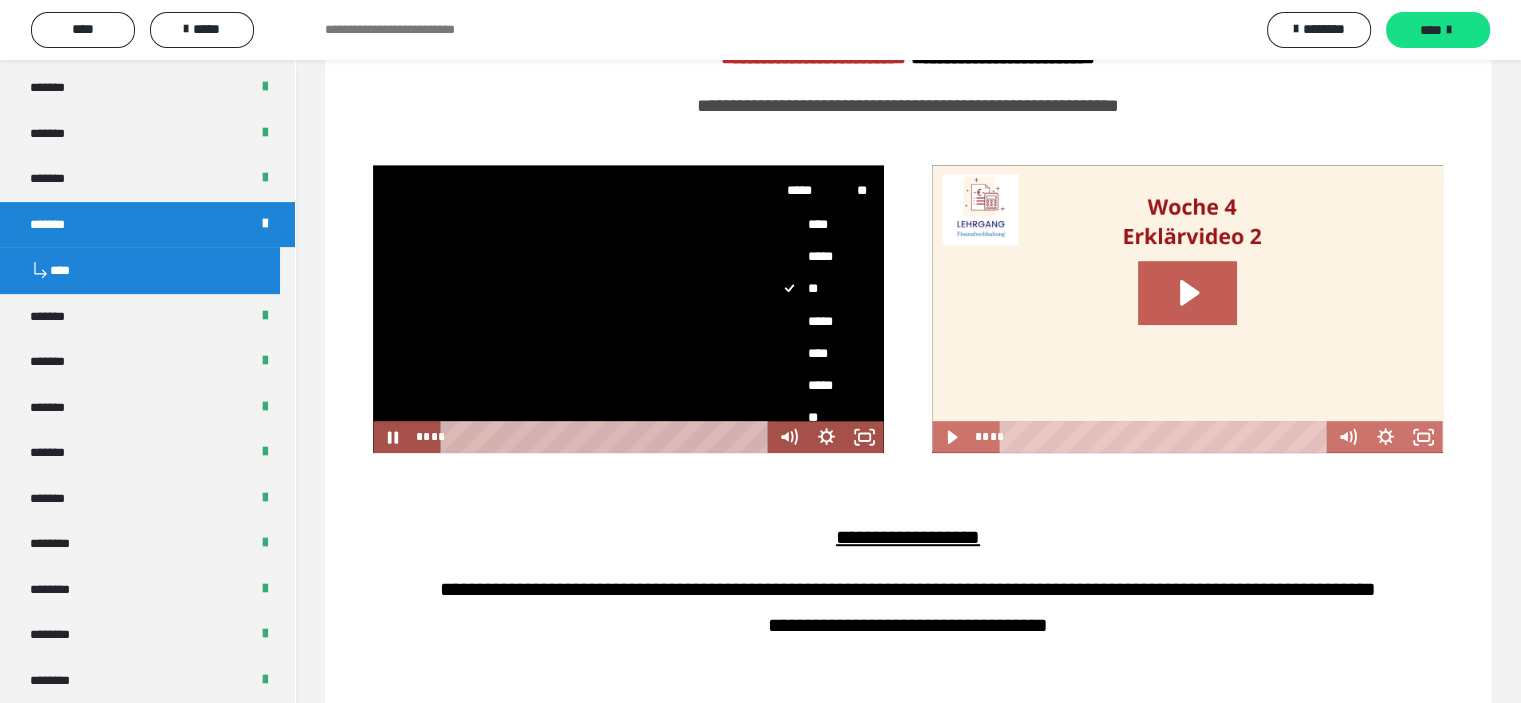 click on "****" at bounding box center [770, 337] 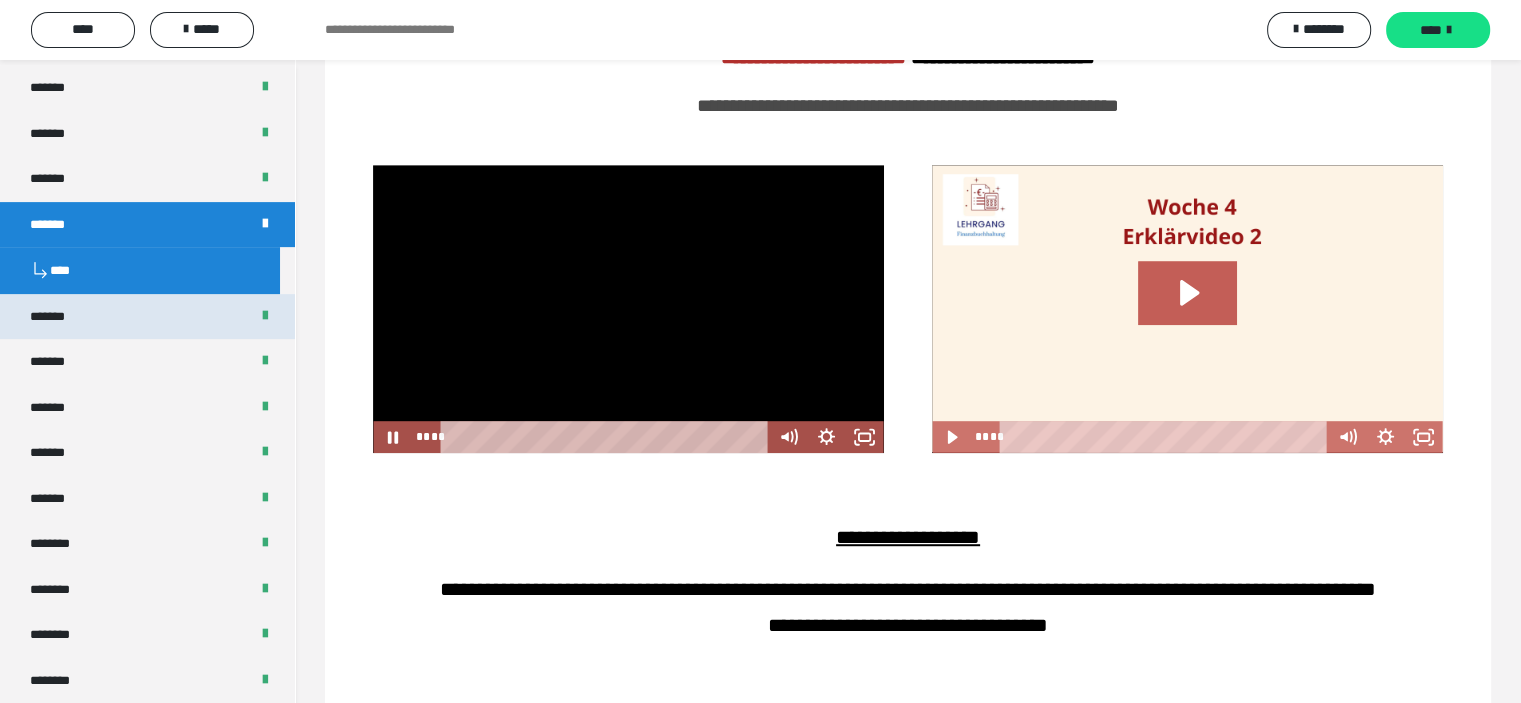 click on "*******" at bounding box center (58, 317) 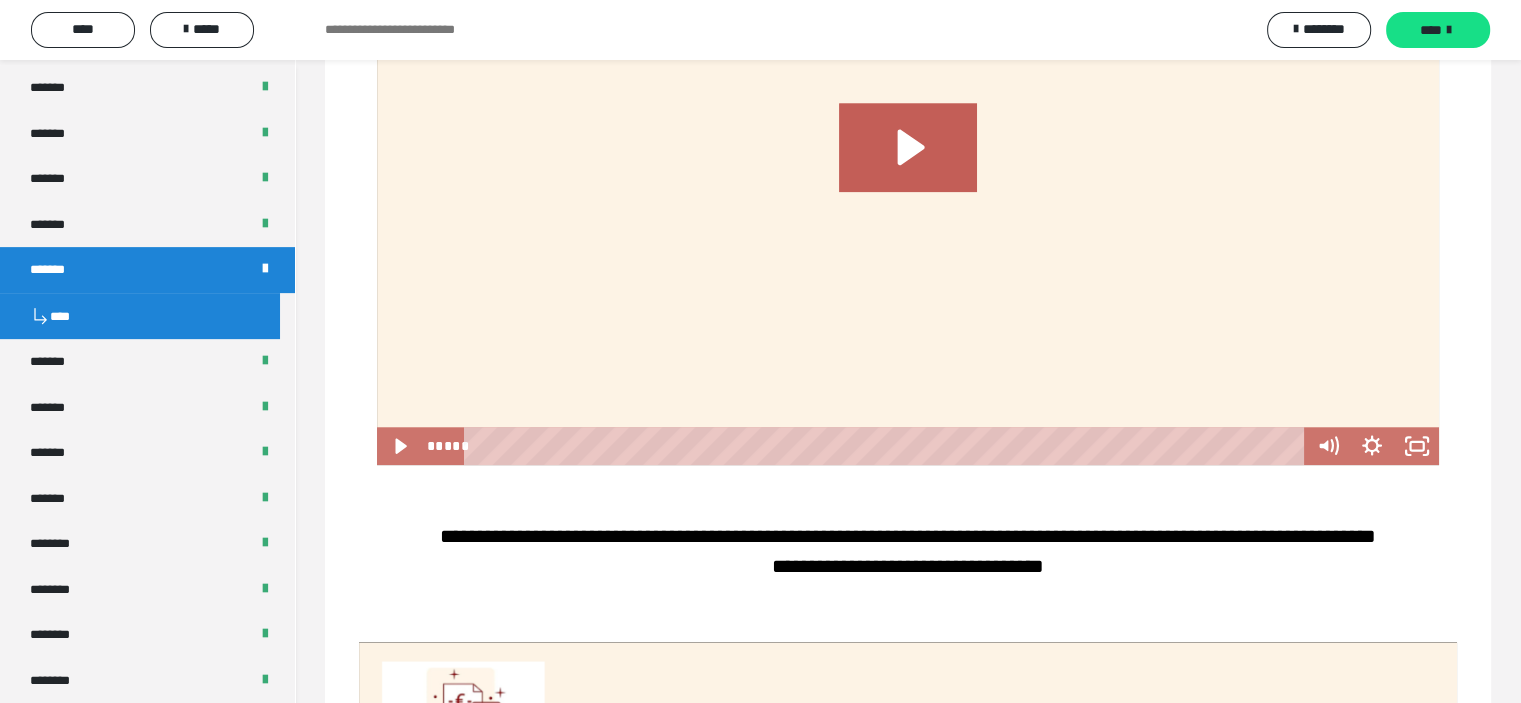 scroll, scrollTop: 1831, scrollLeft: 0, axis: vertical 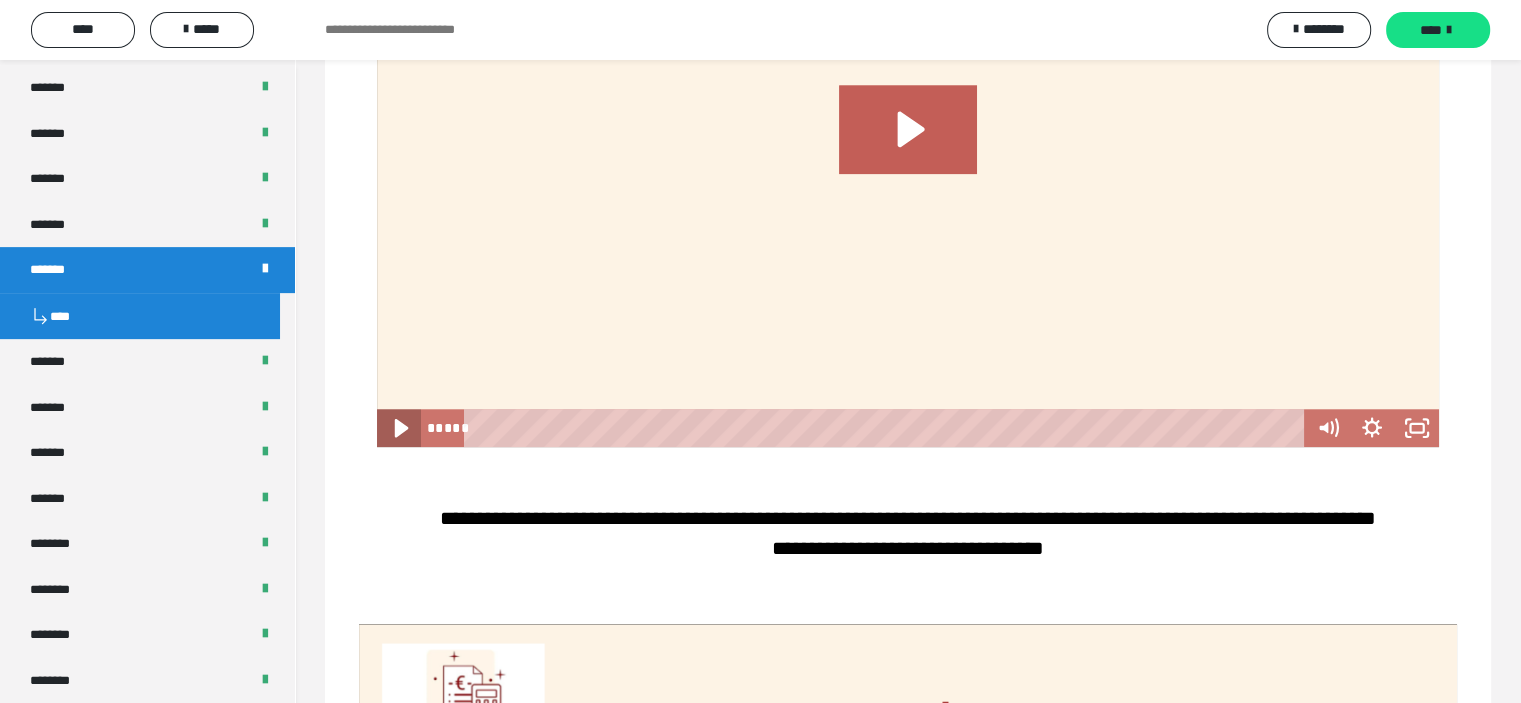 drag, startPoint x: 396, startPoint y: 478, endPoint x: 416, endPoint y: 482, distance: 20.396078 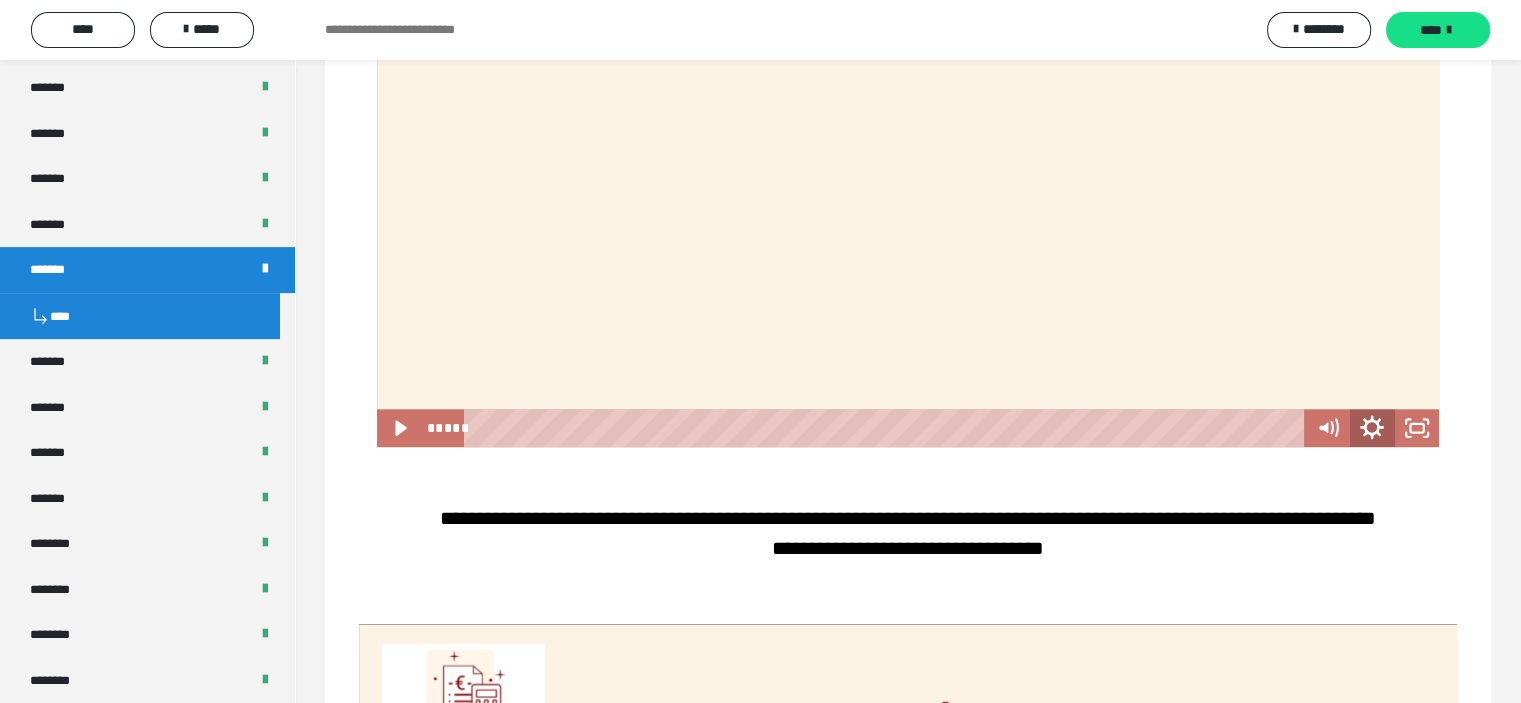 click 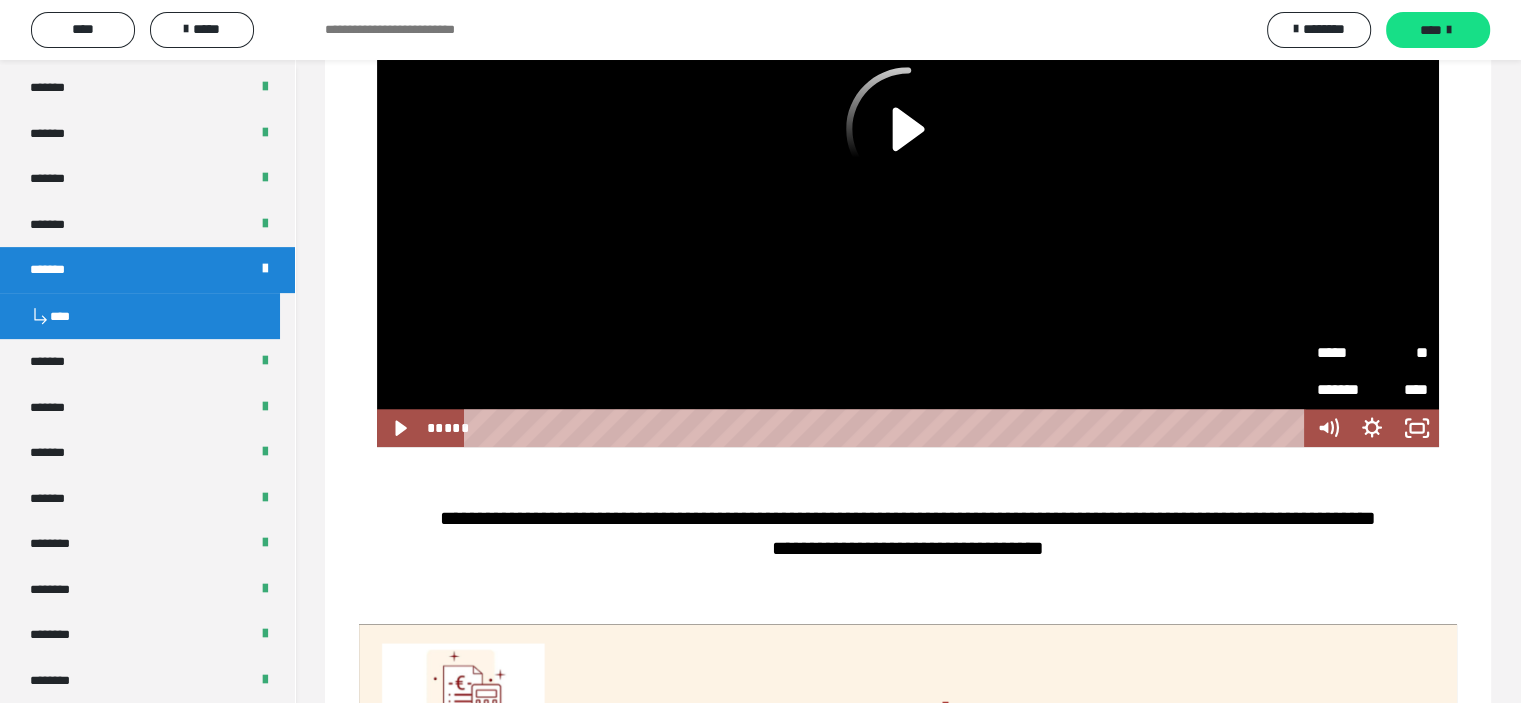 click on "*****" at bounding box center (1344, 353) 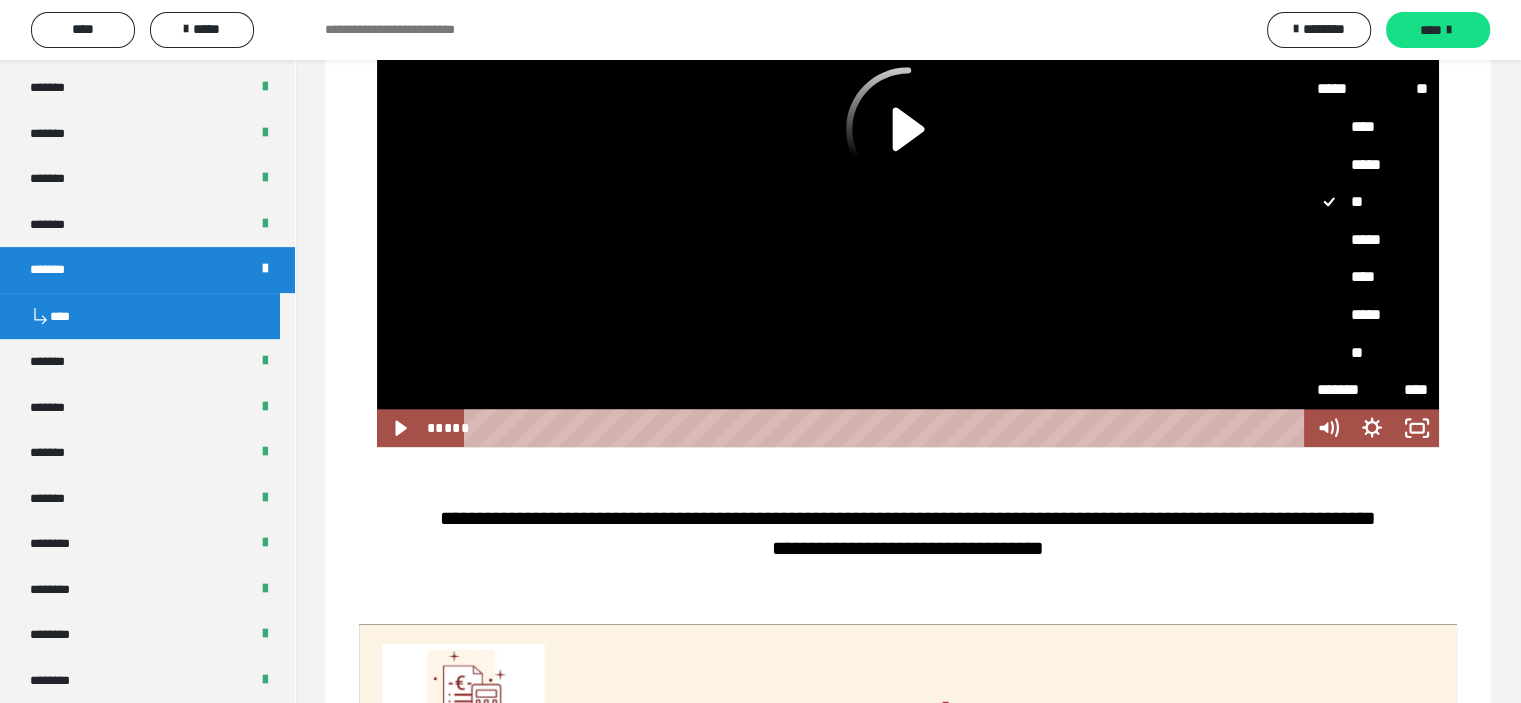 click on "****" at bounding box center [1372, 277] 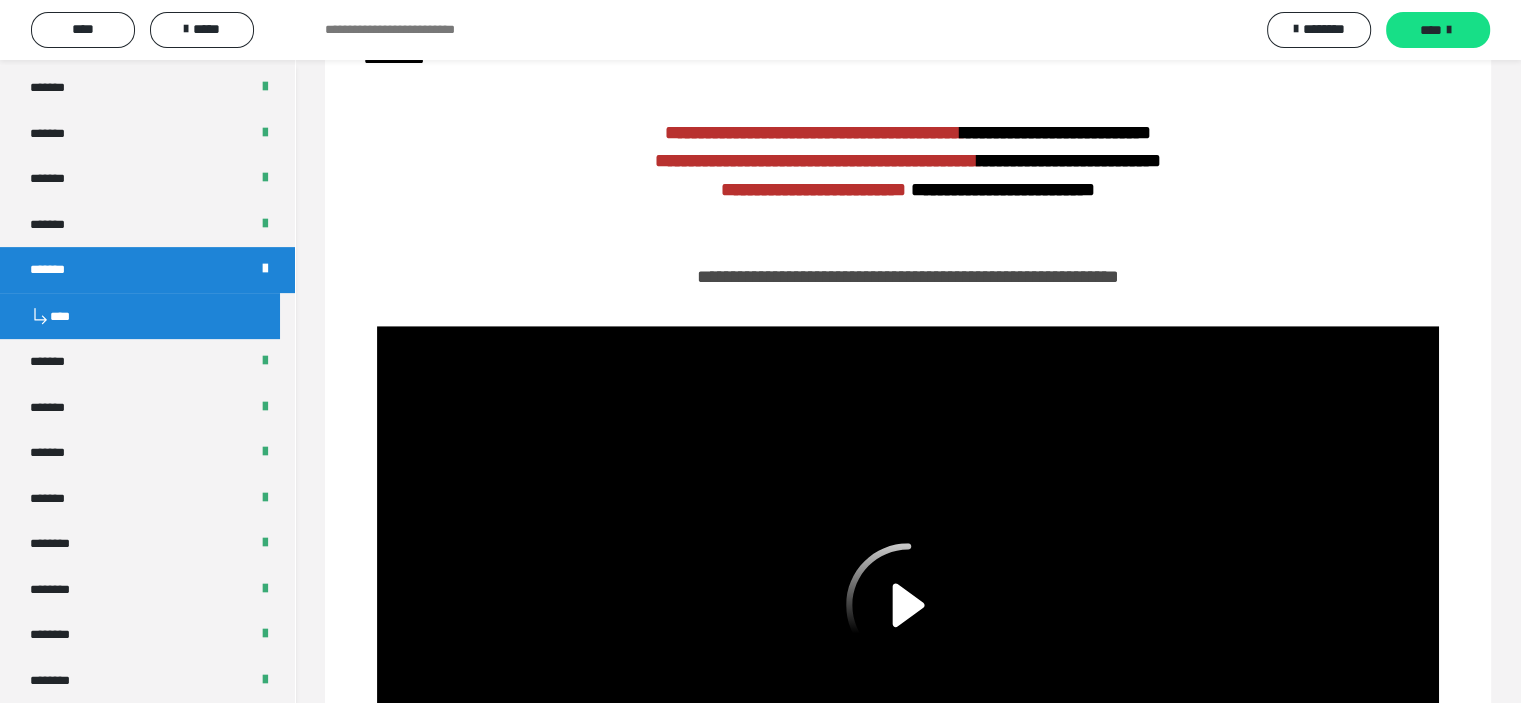scroll, scrollTop: 1331, scrollLeft: 0, axis: vertical 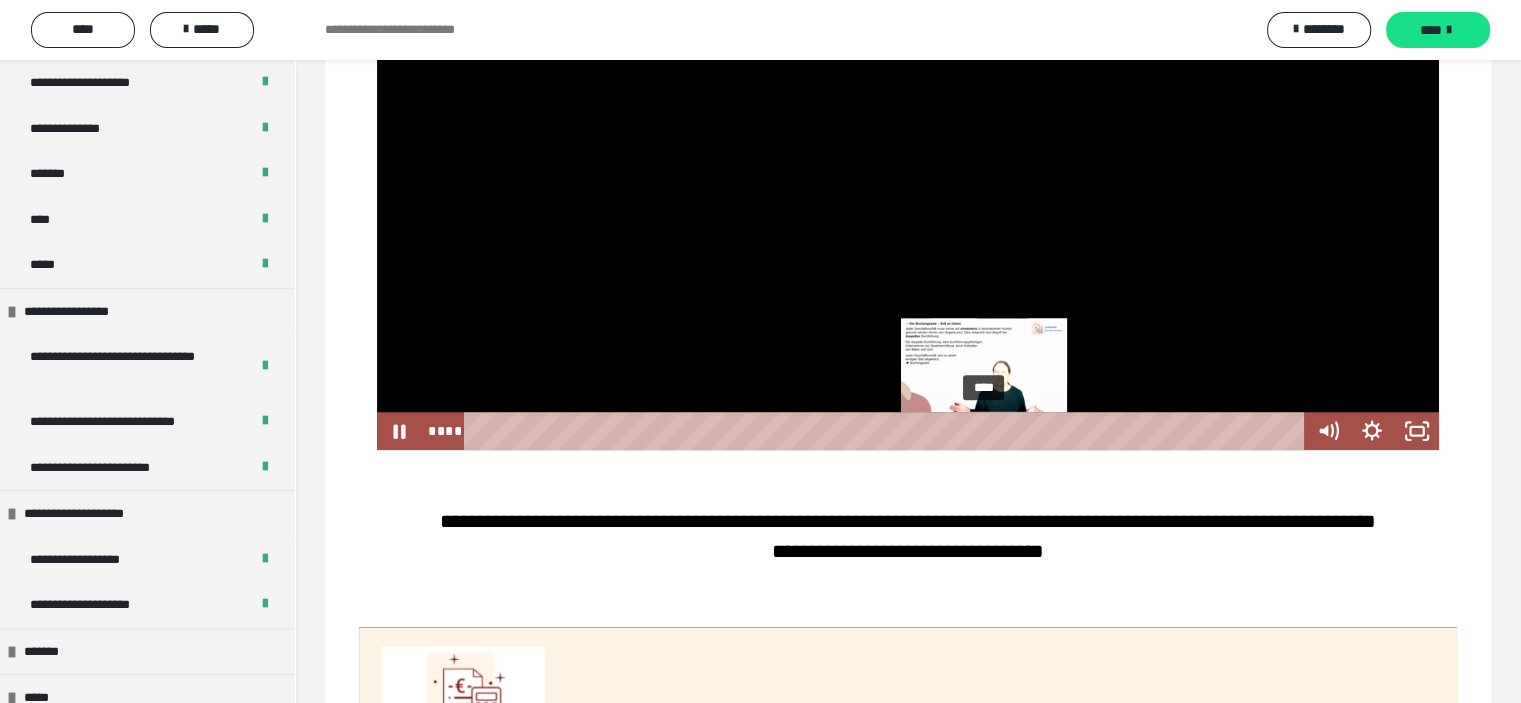 click on "****" at bounding box center (887, 431) 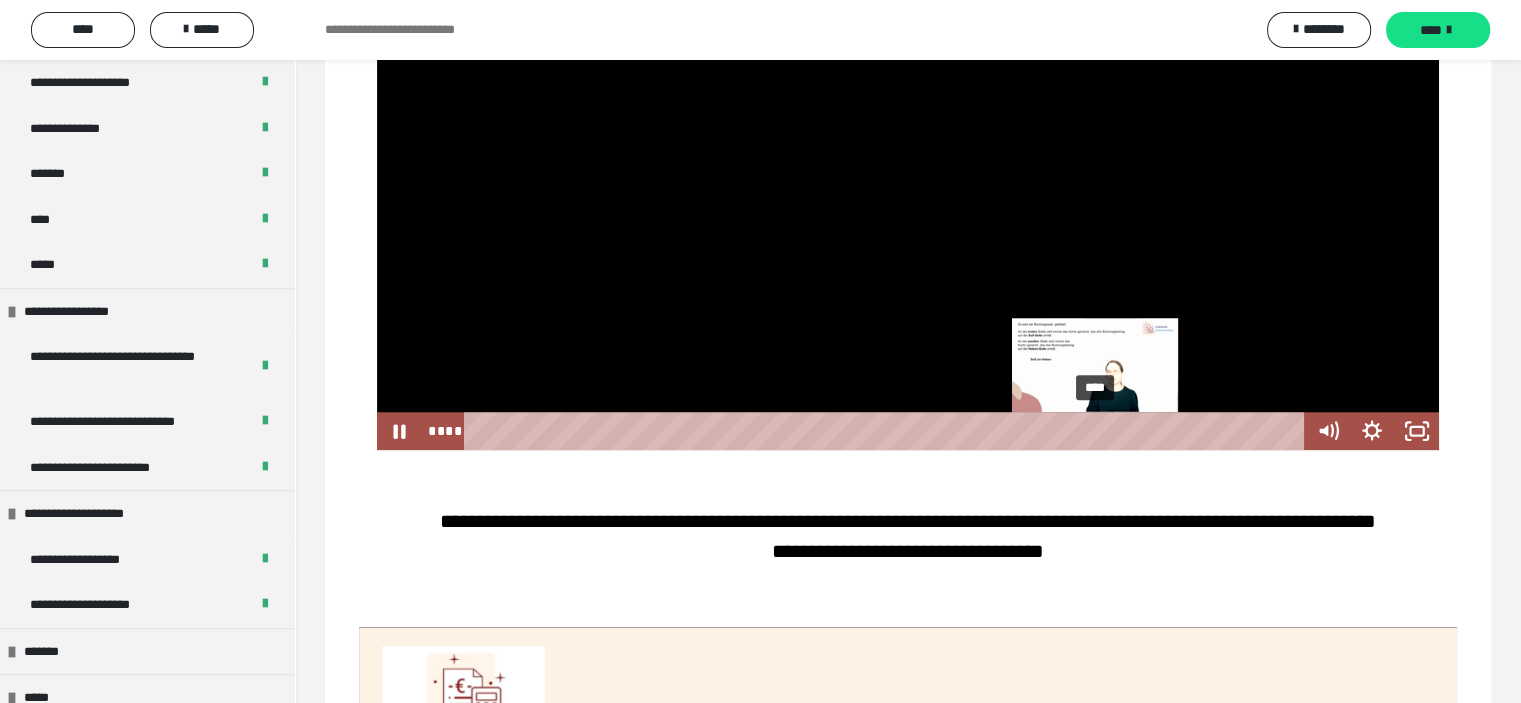 scroll, scrollTop: 1728, scrollLeft: 0, axis: vertical 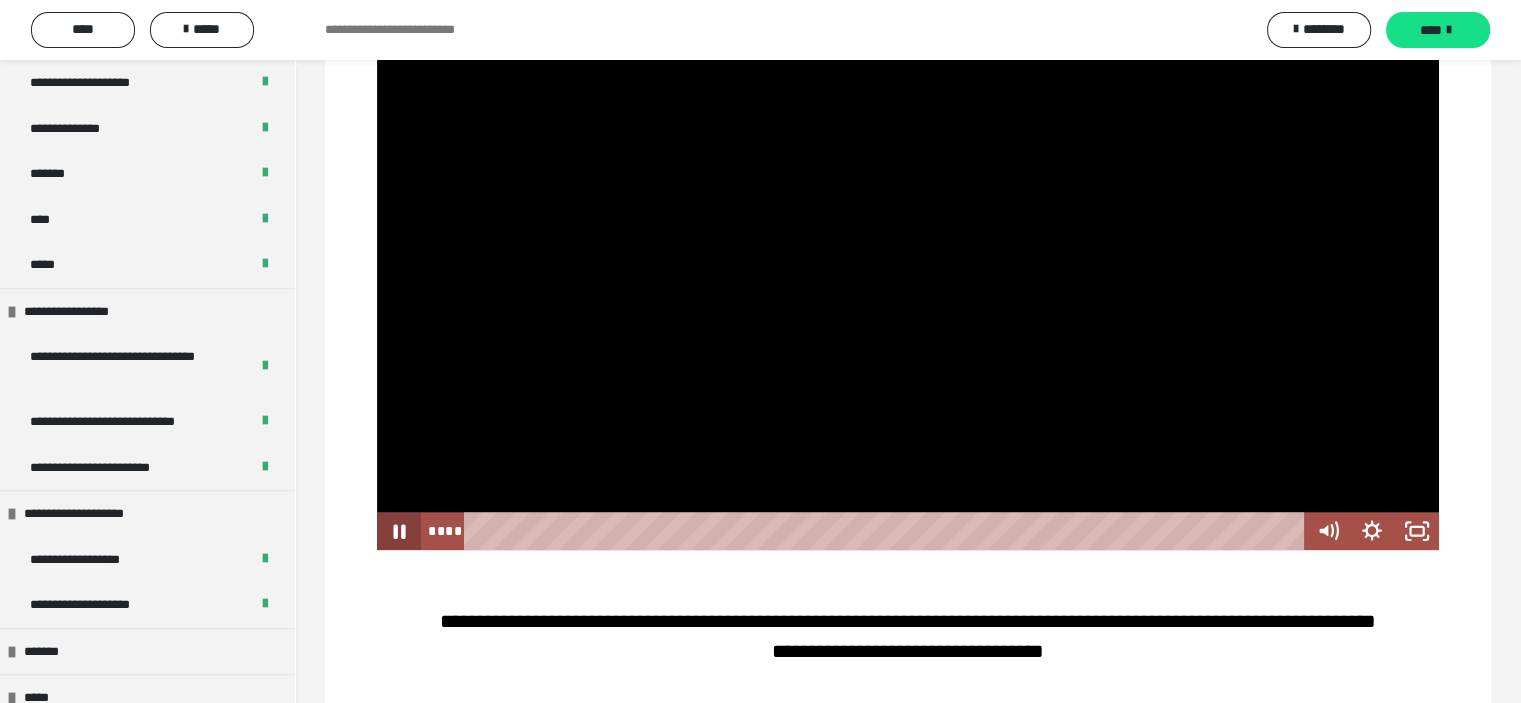 click 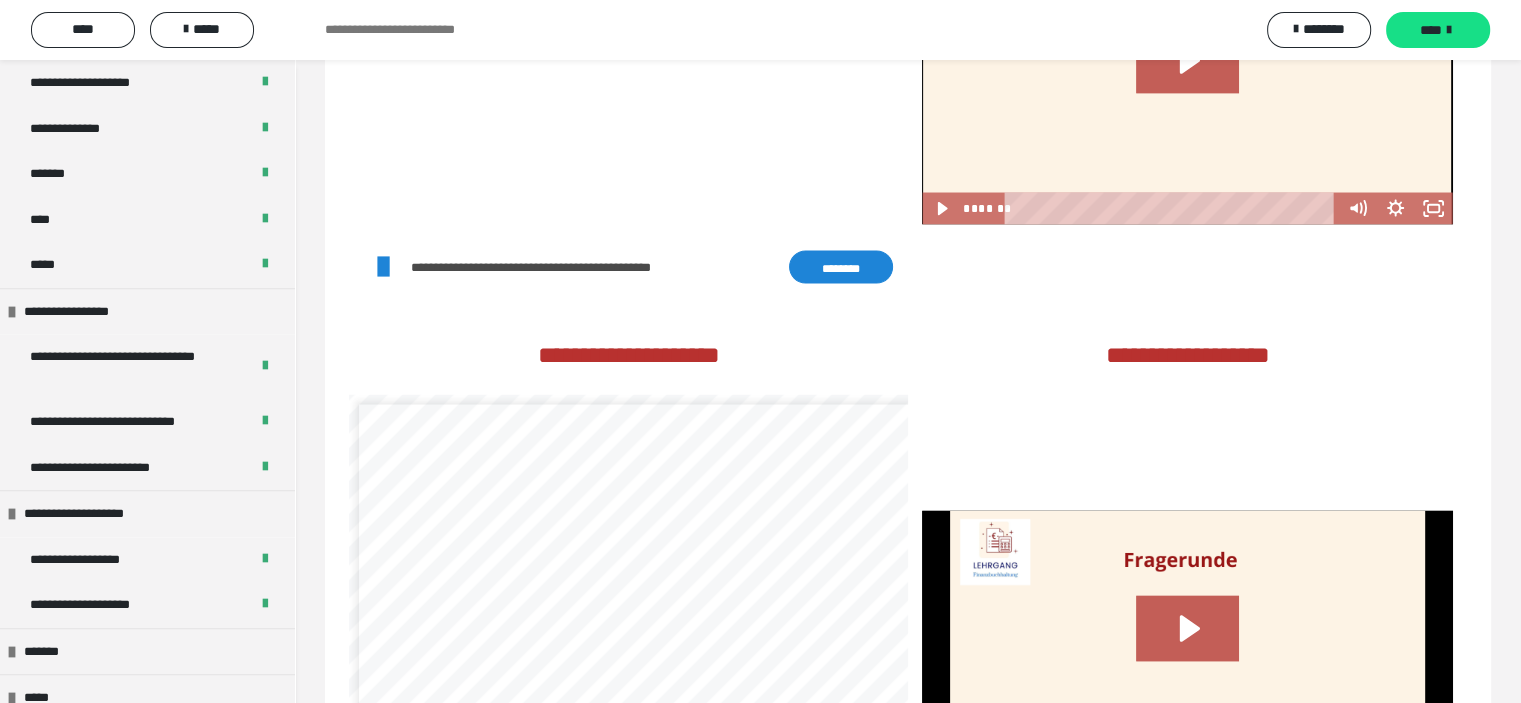 scroll, scrollTop: 3728, scrollLeft: 0, axis: vertical 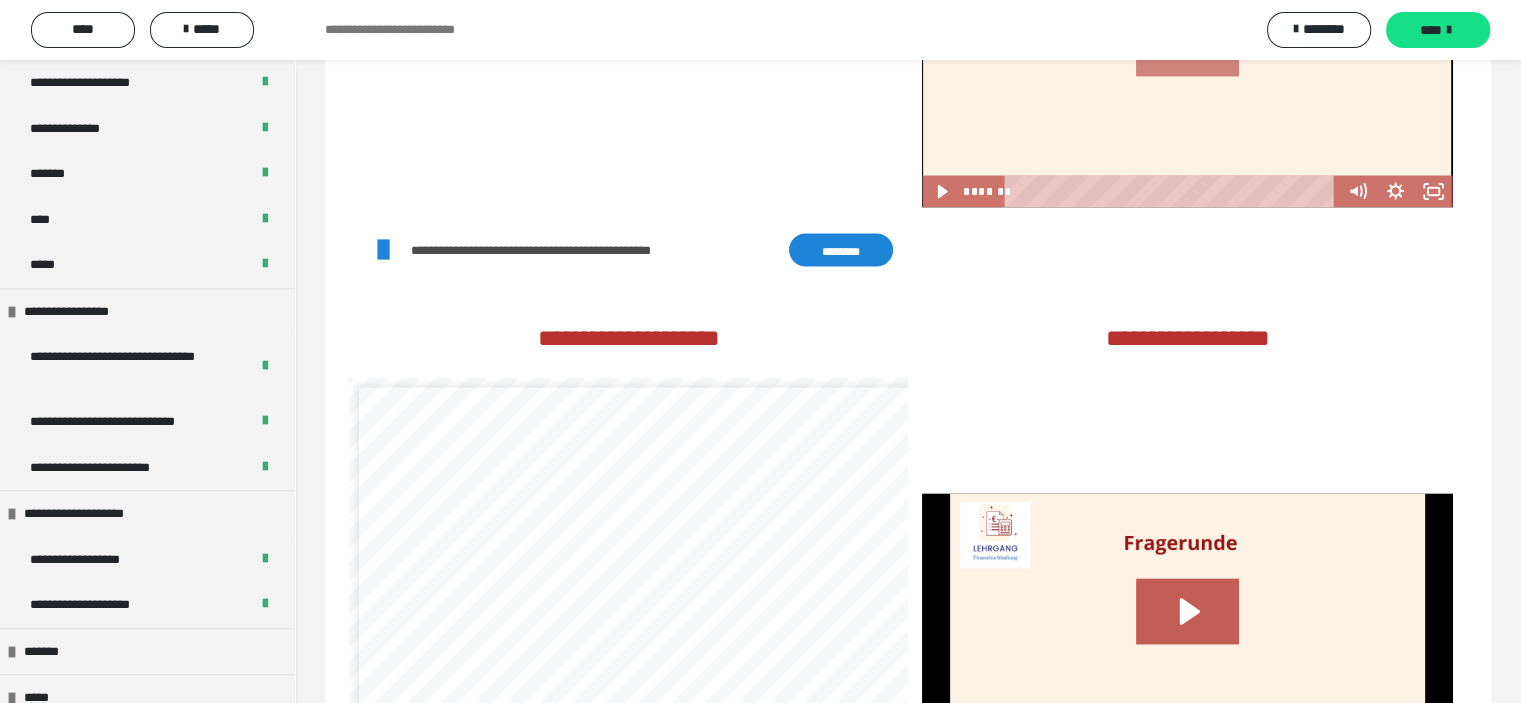 click 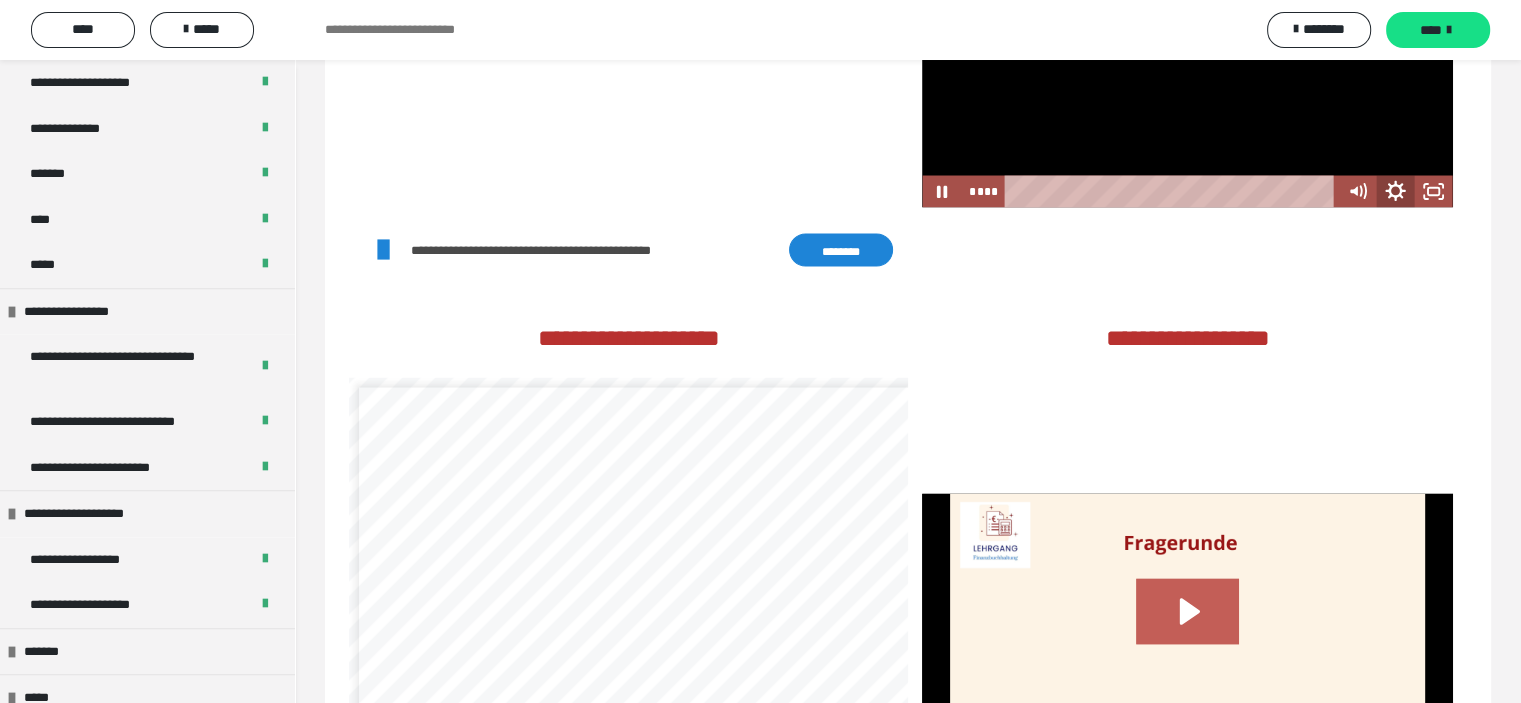 click 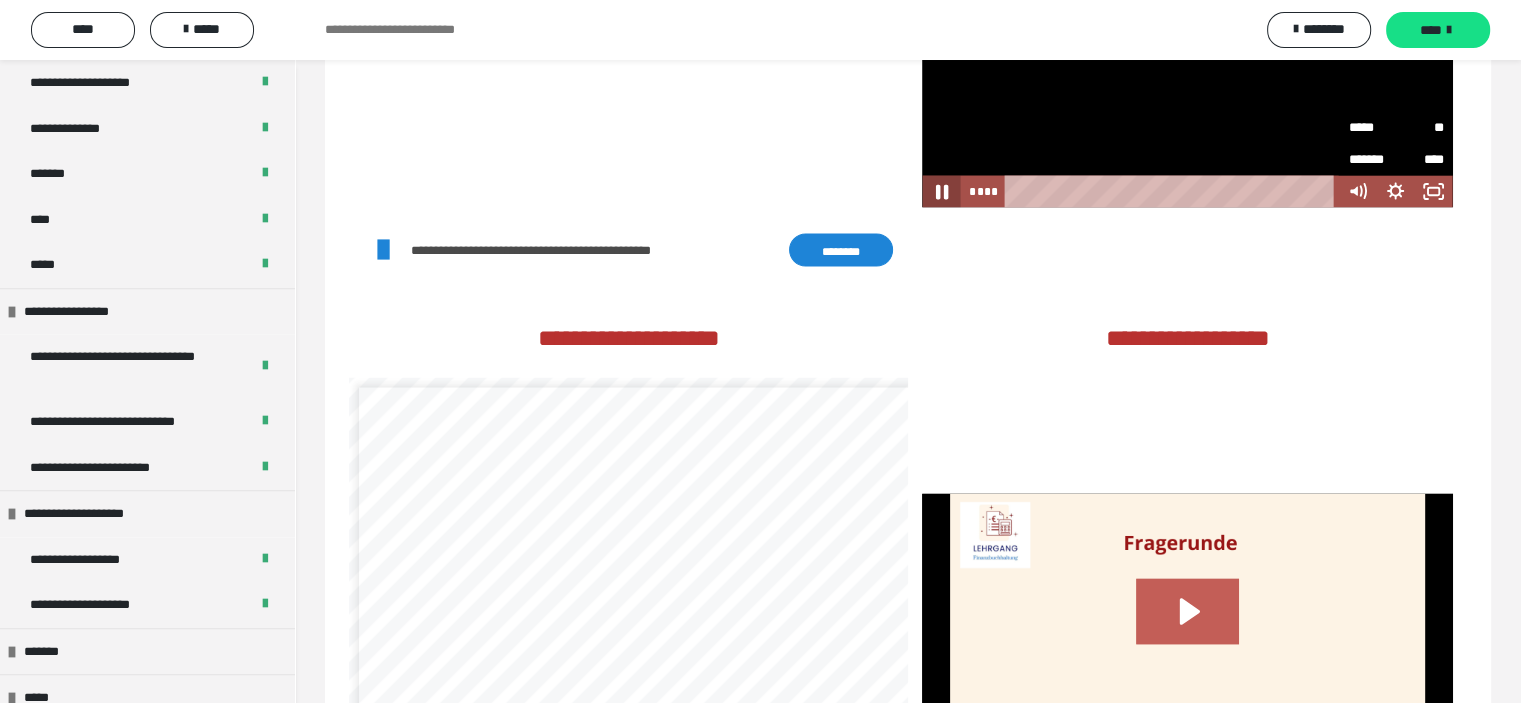 click 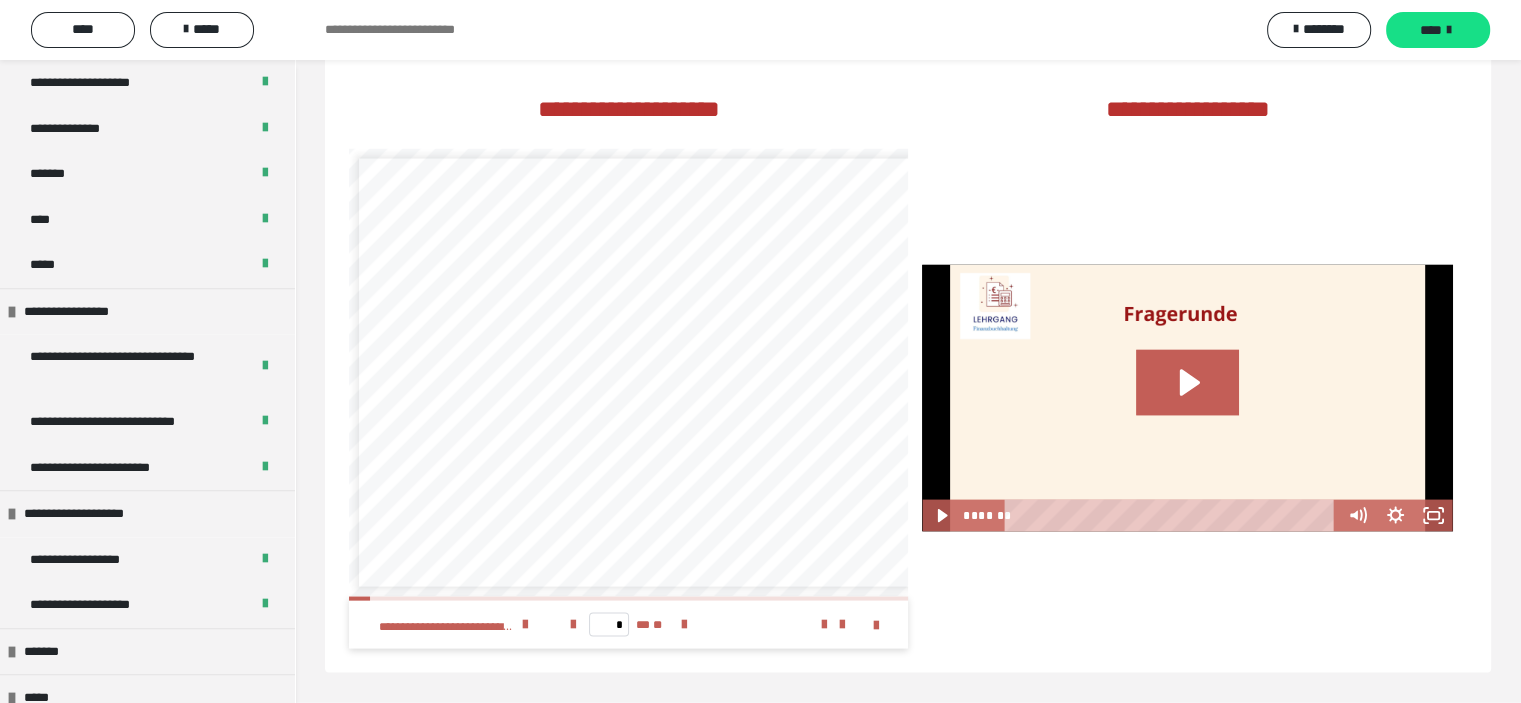 scroll, scrollTop: 4044, scrollLeft: 0, axis: vertical 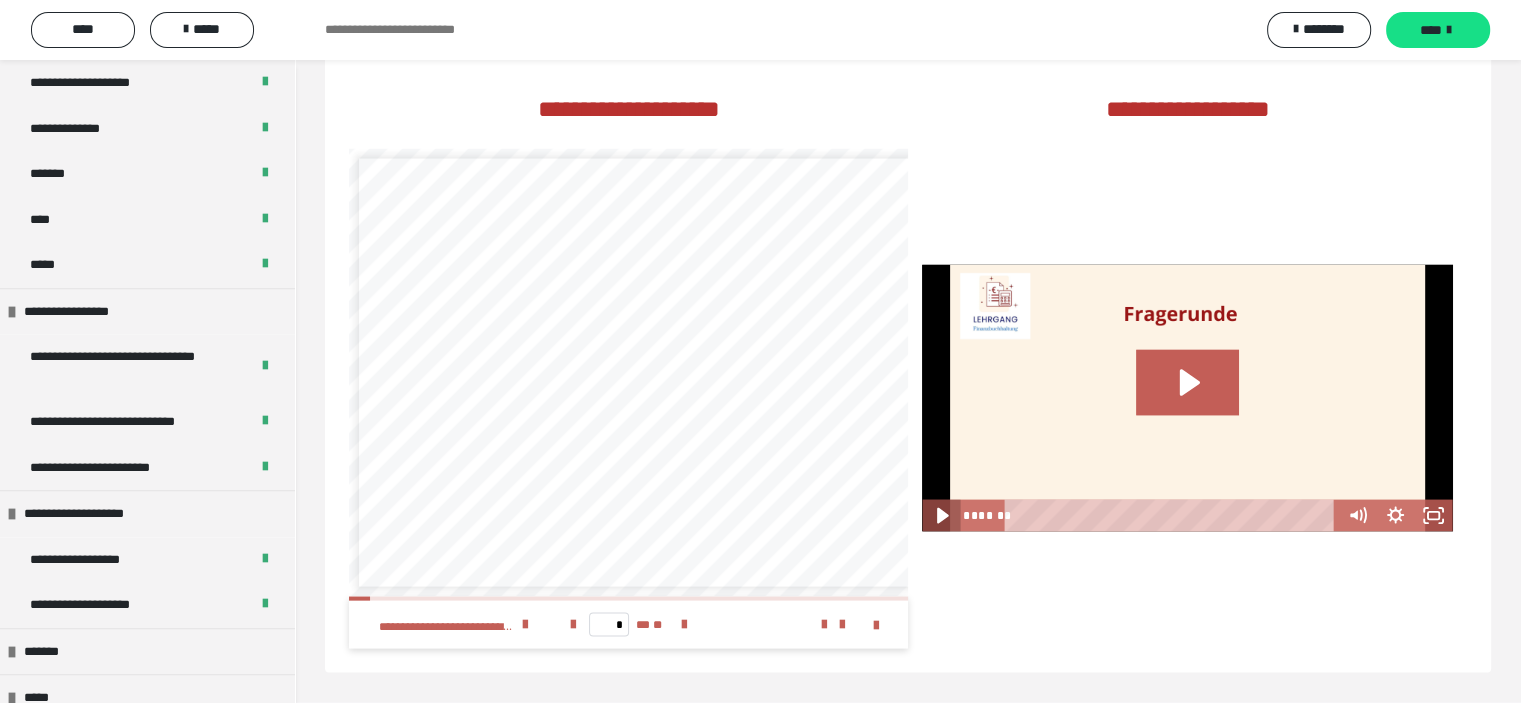drag, startPoint x: 936, startPoint y: 512, endPoint x: 1162, endPoint y: 534, distance: 227.06827 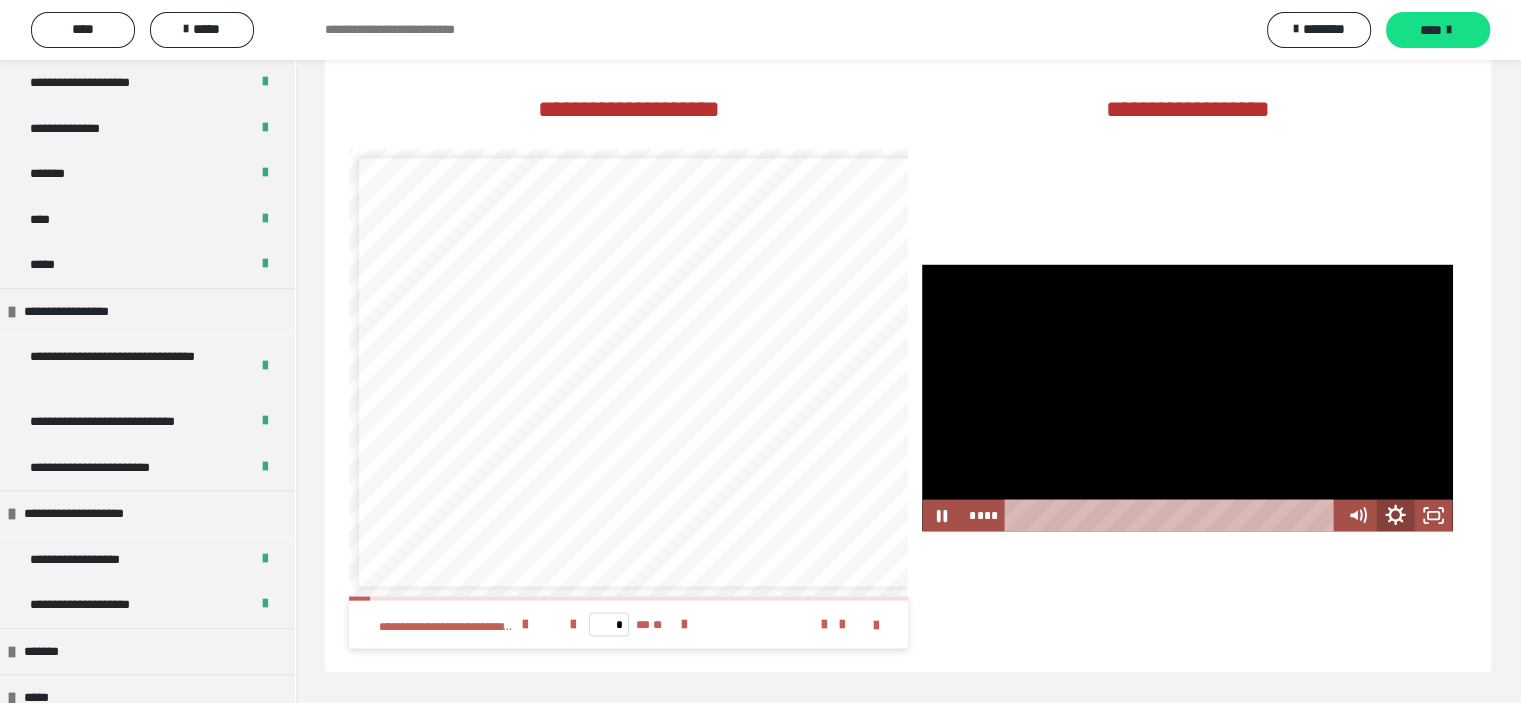 click 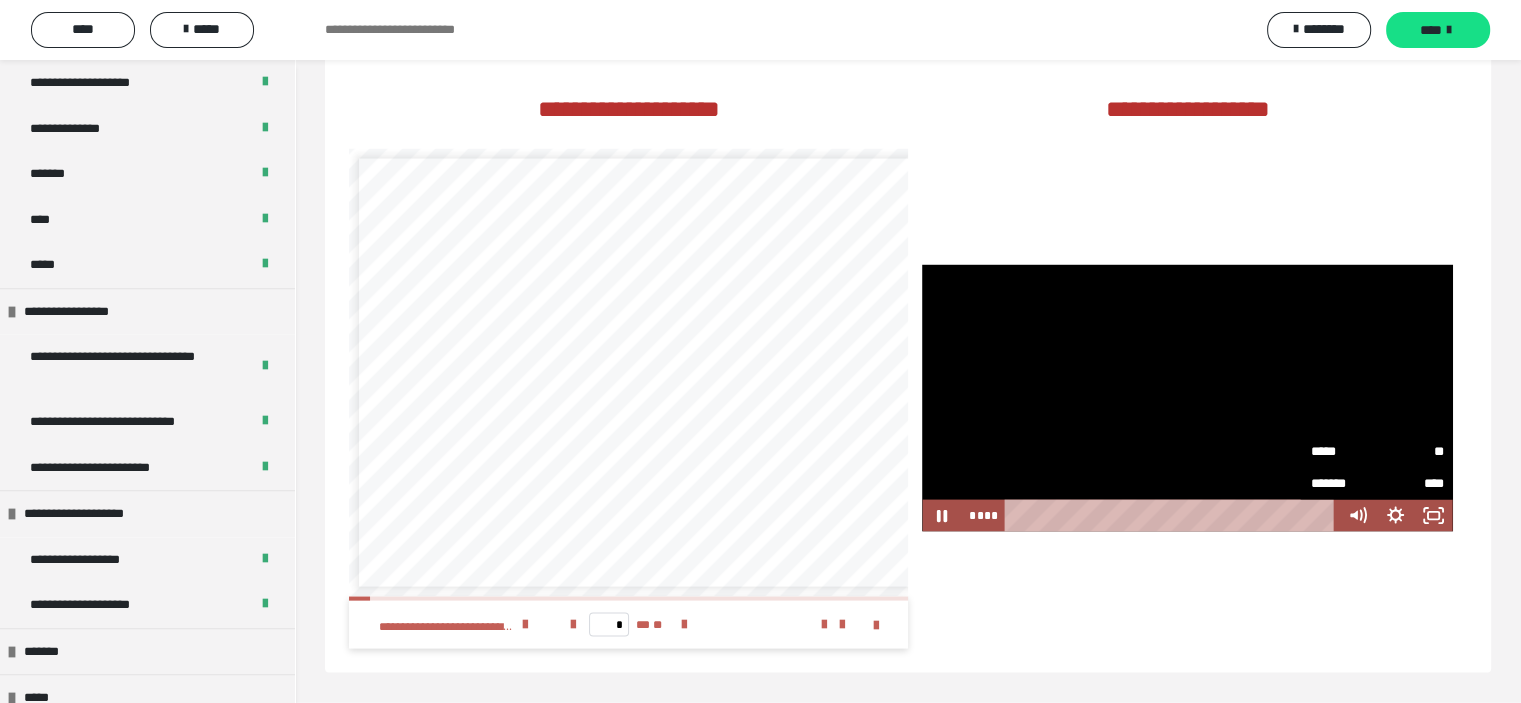 click on "**" at bounding box center (1410, 452) 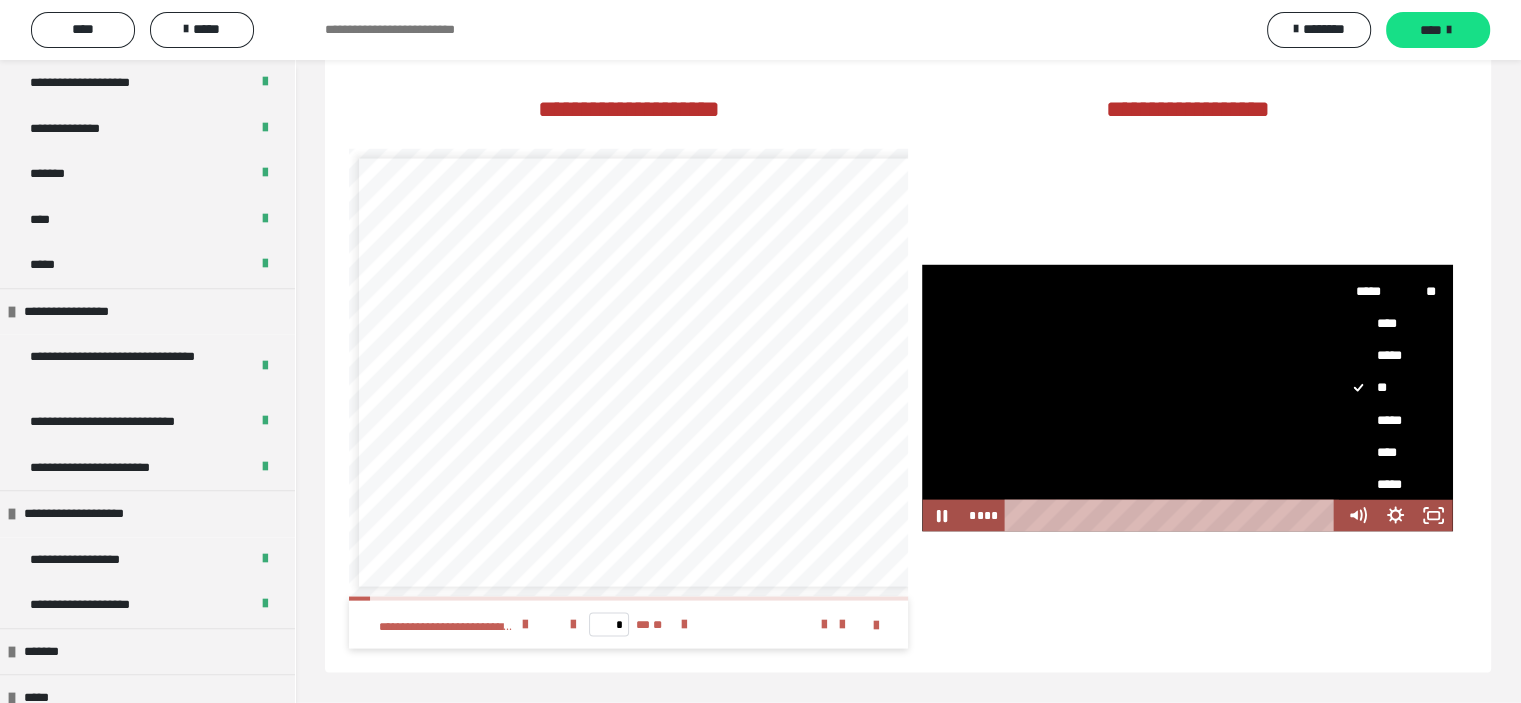 click on "****" at bounding box center [1388, 453] 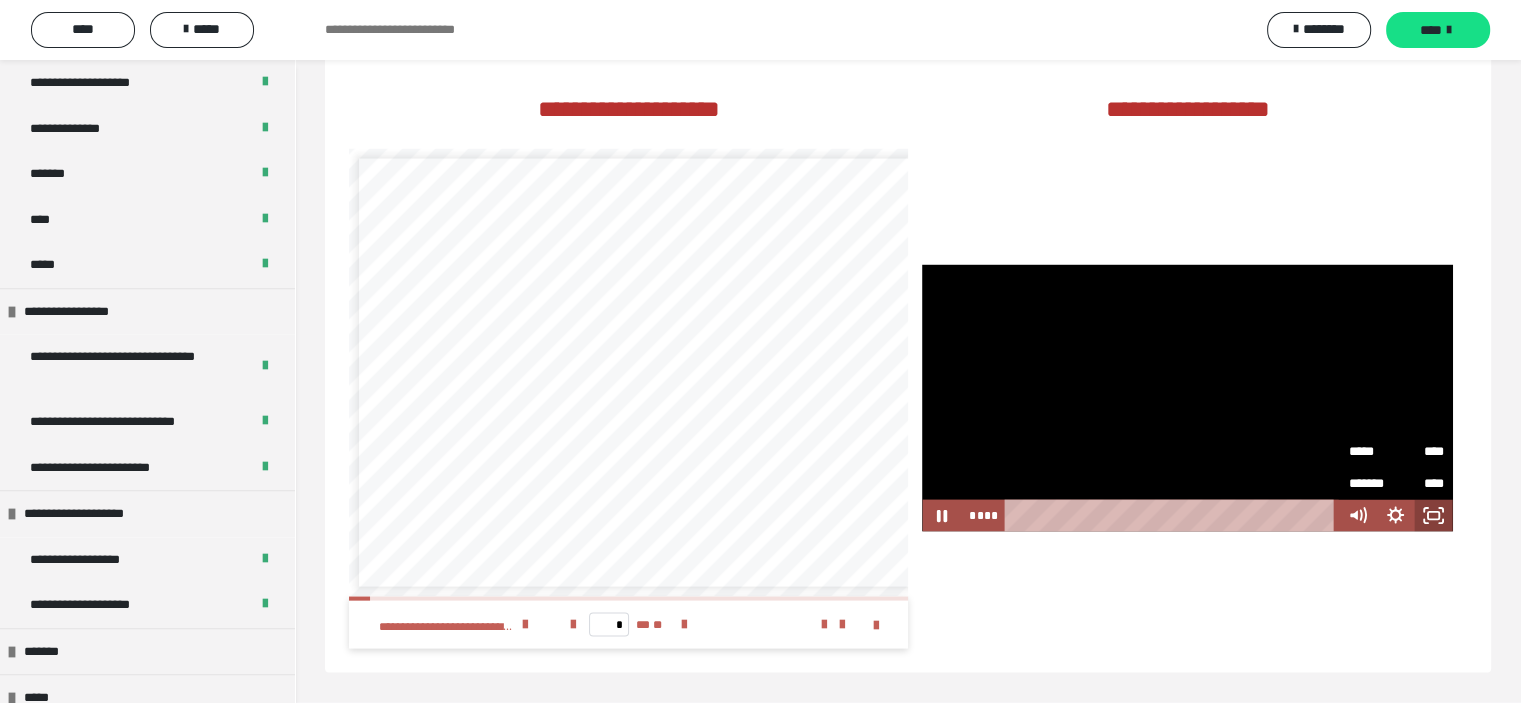 click 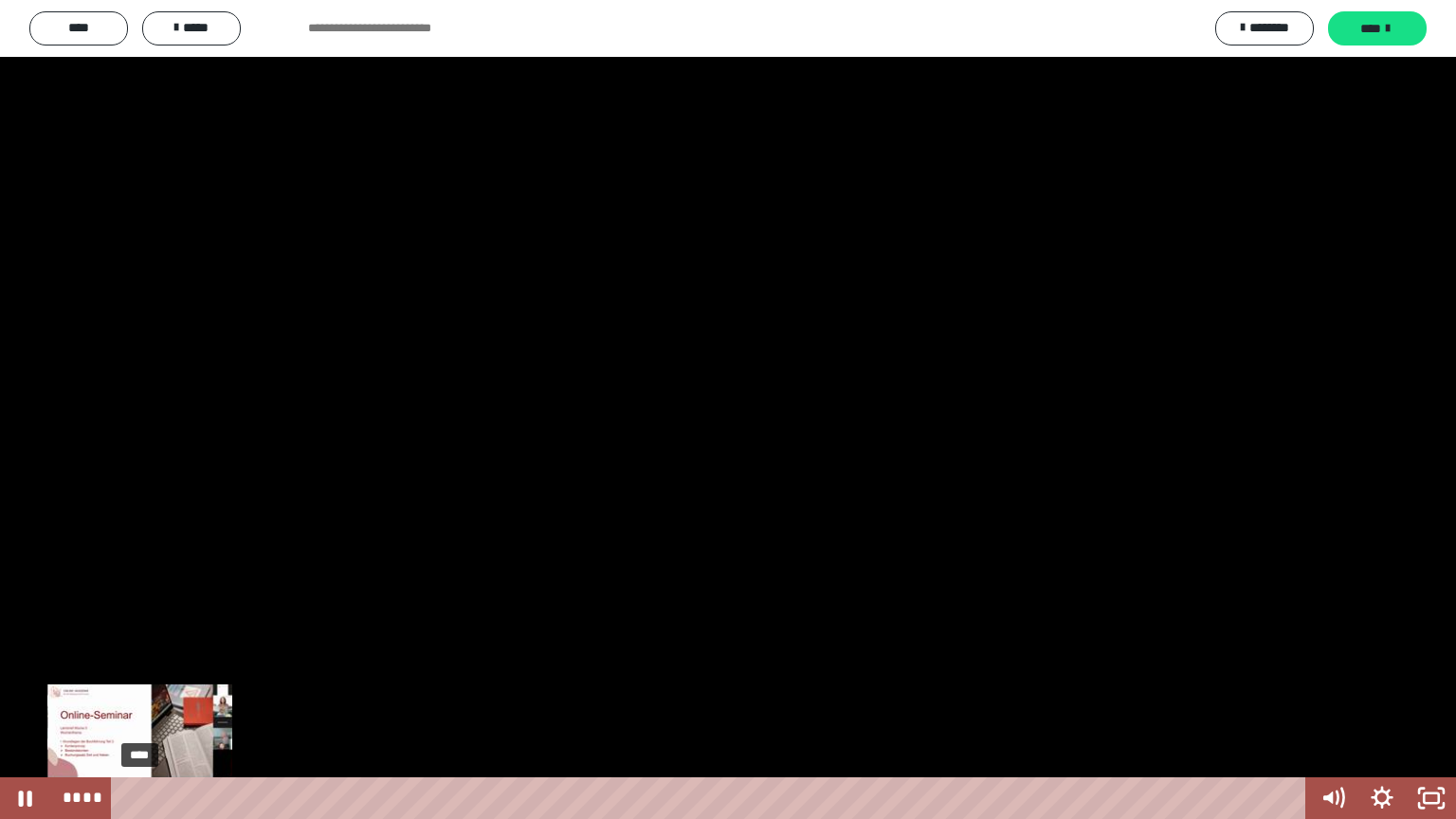 click at bounding box center (139, 798) 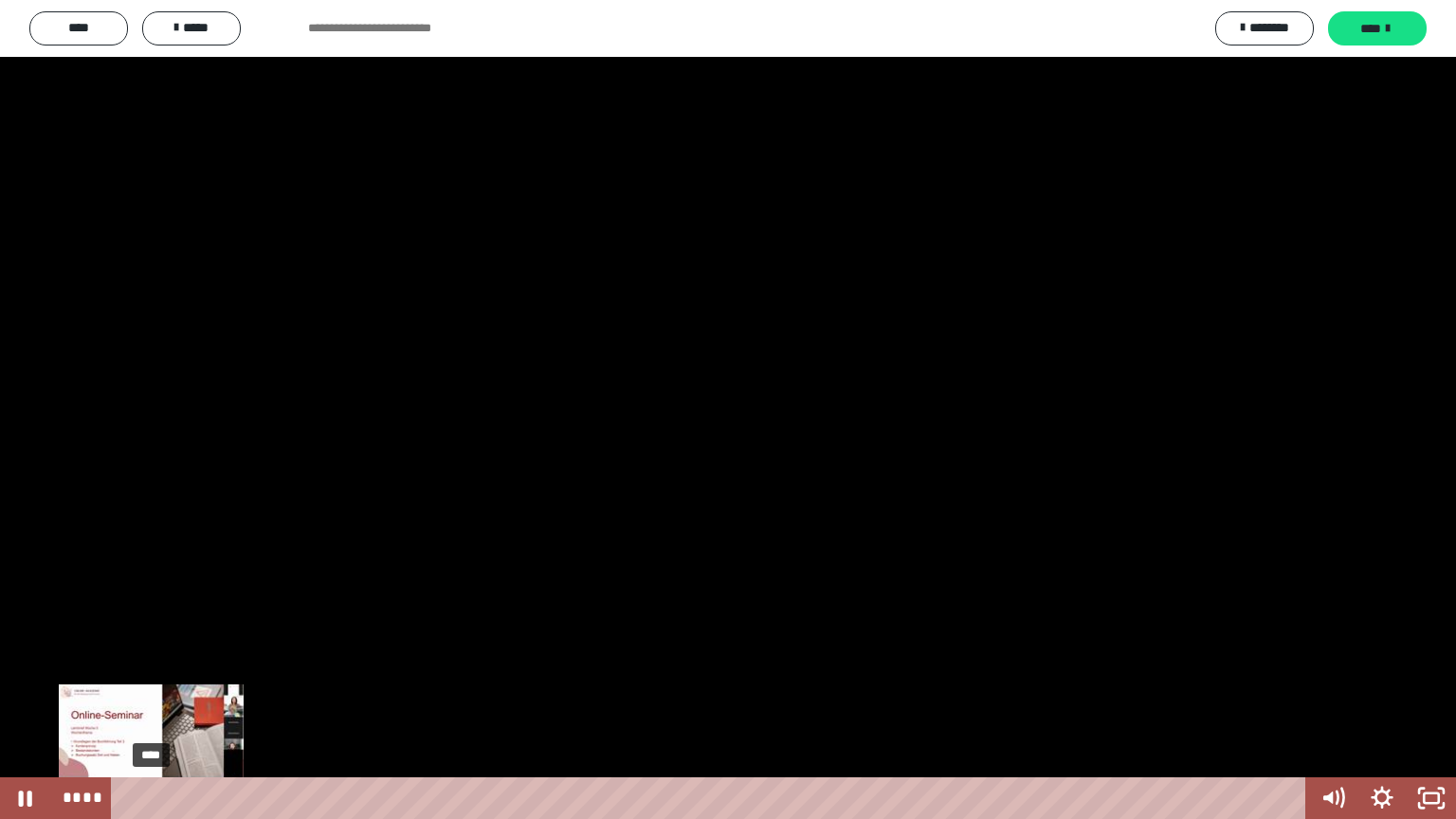 click at bounding box center (151, 798) 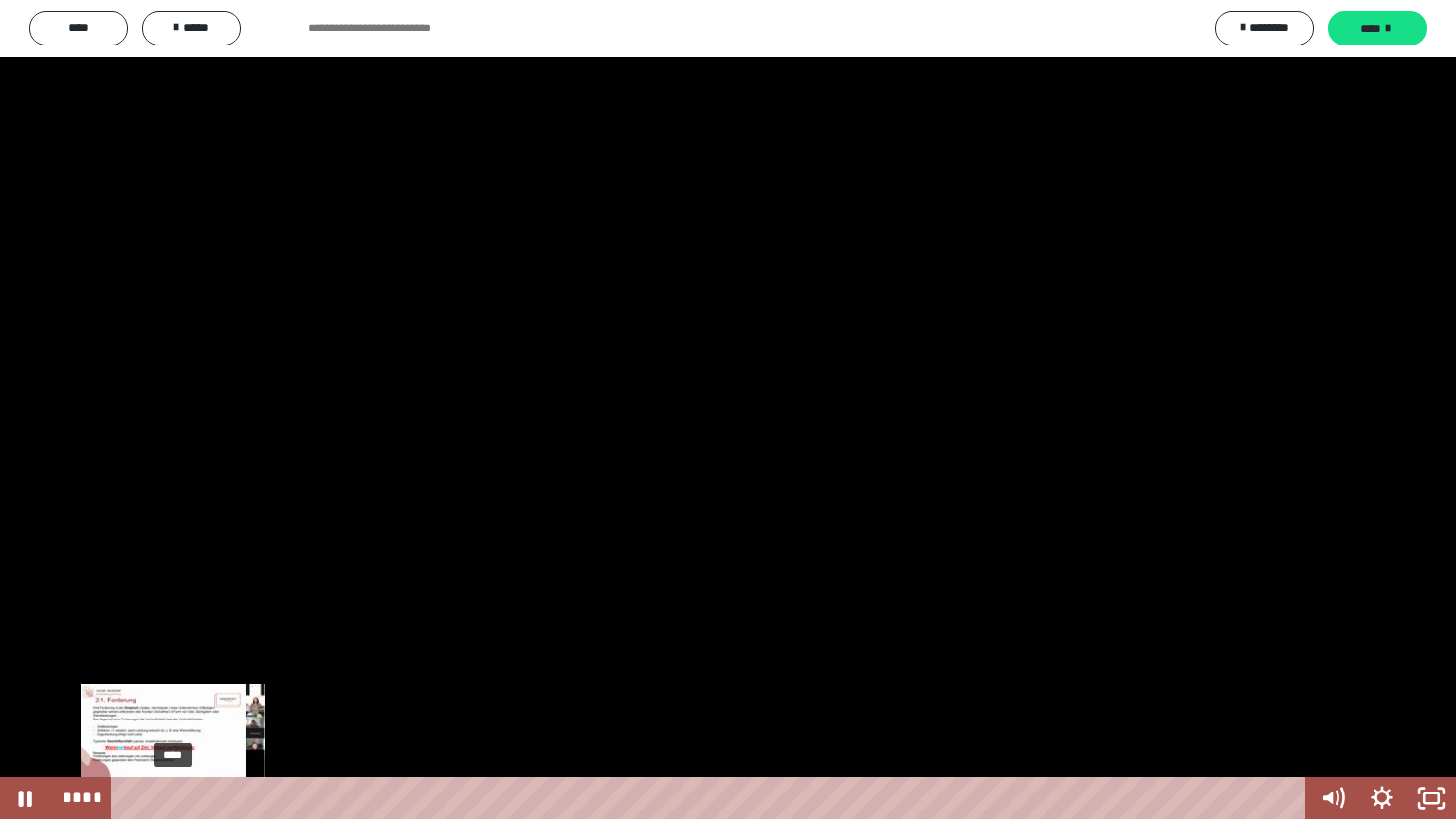 drag, startPoint x: 150, startPoint y: 799, endPoint x: 173, endPoint y: 800, distance: 23.021729 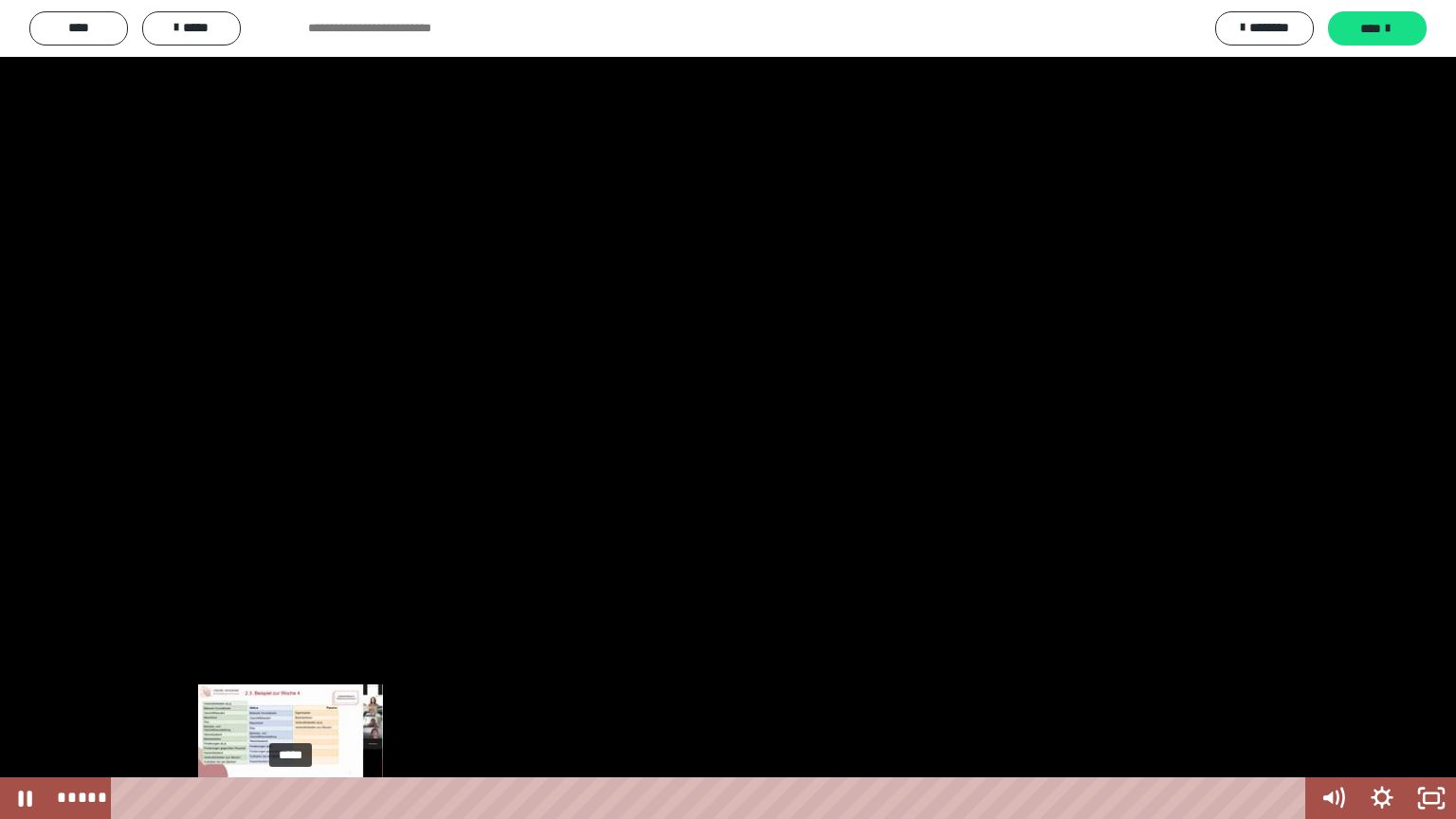 click on "*****" at bounding box center [712, 798] 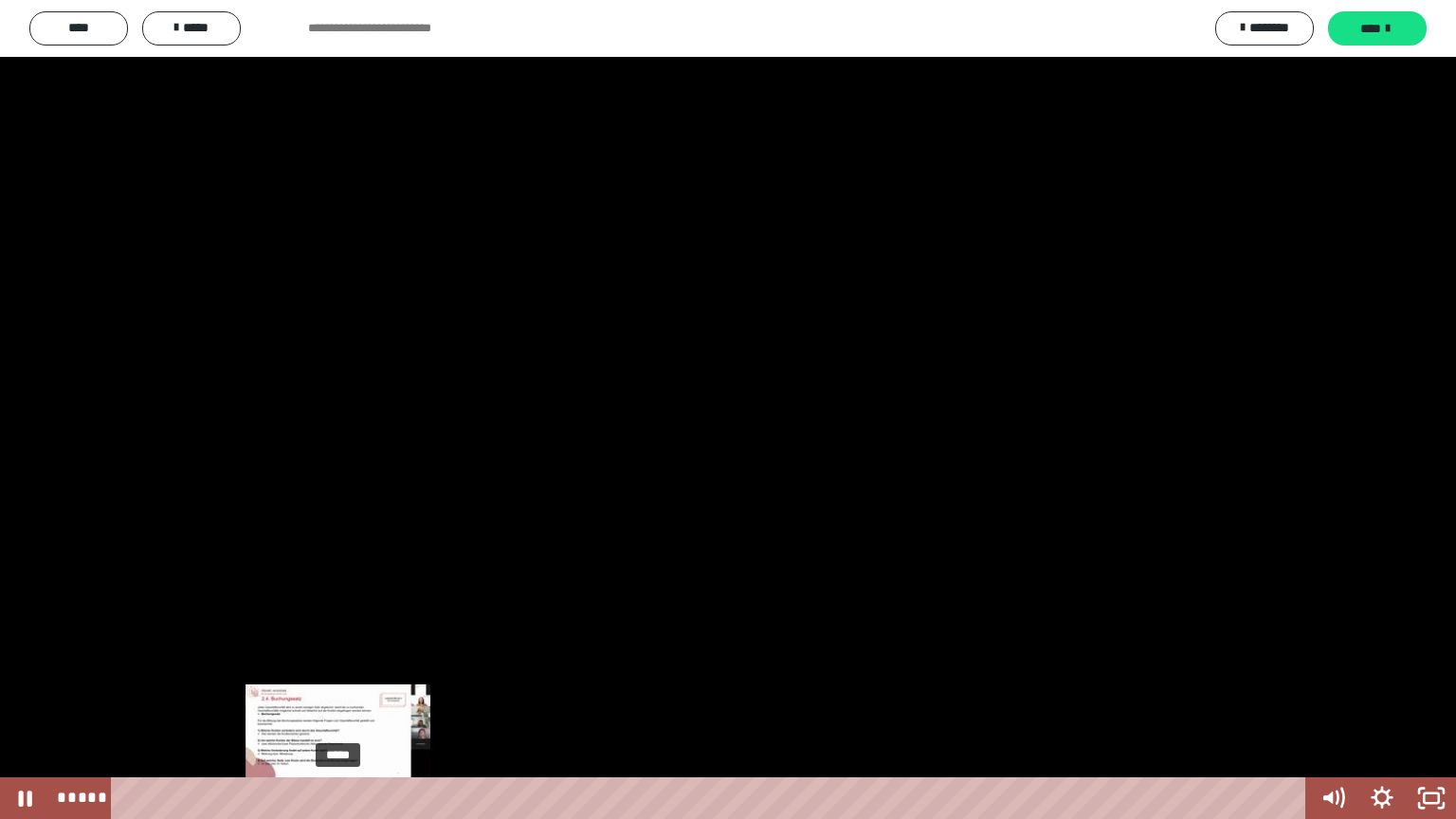 click on "*****" at bounding box center (712, 798) 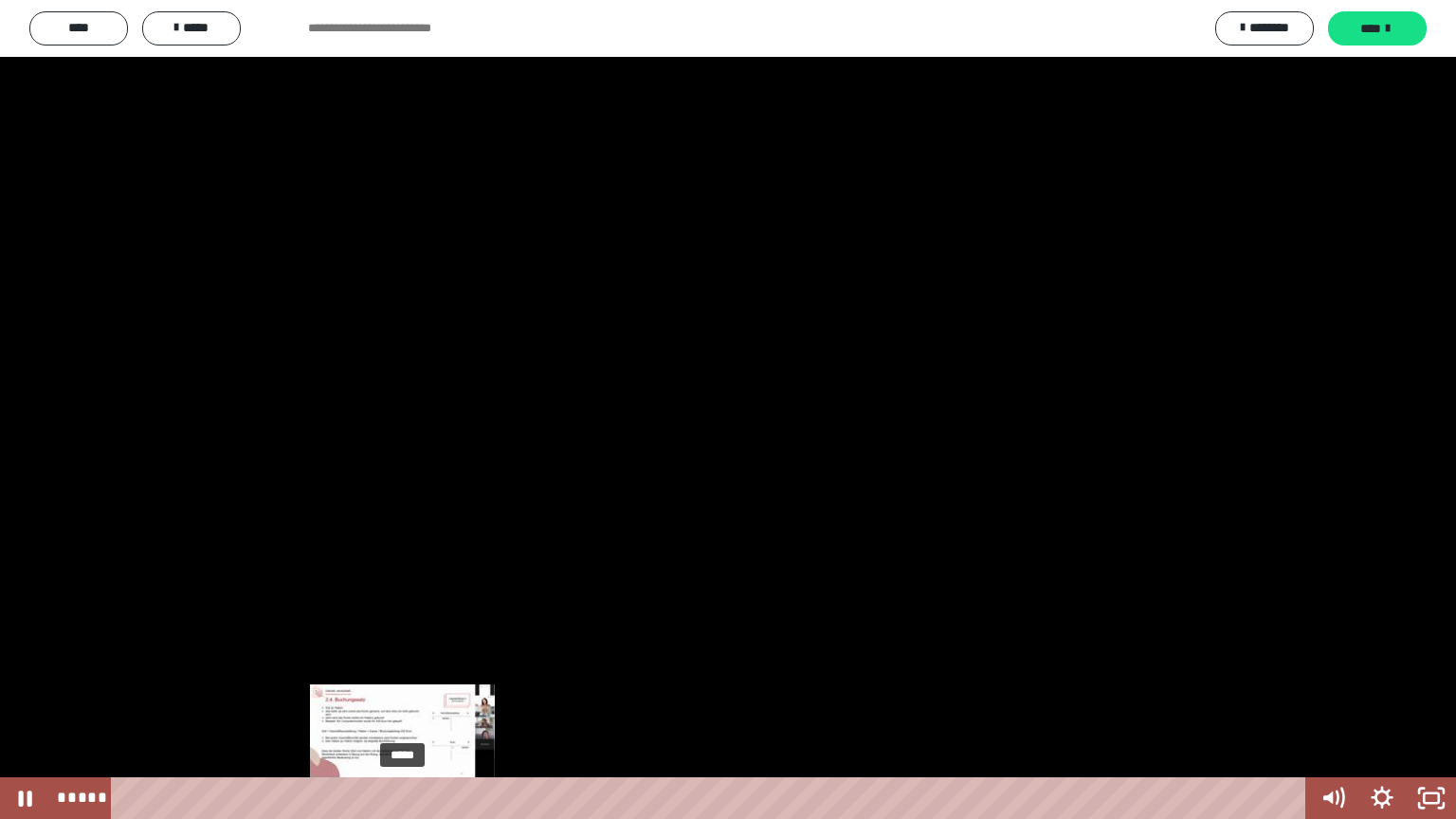 click on "*****" at bounding box center (712, 798) 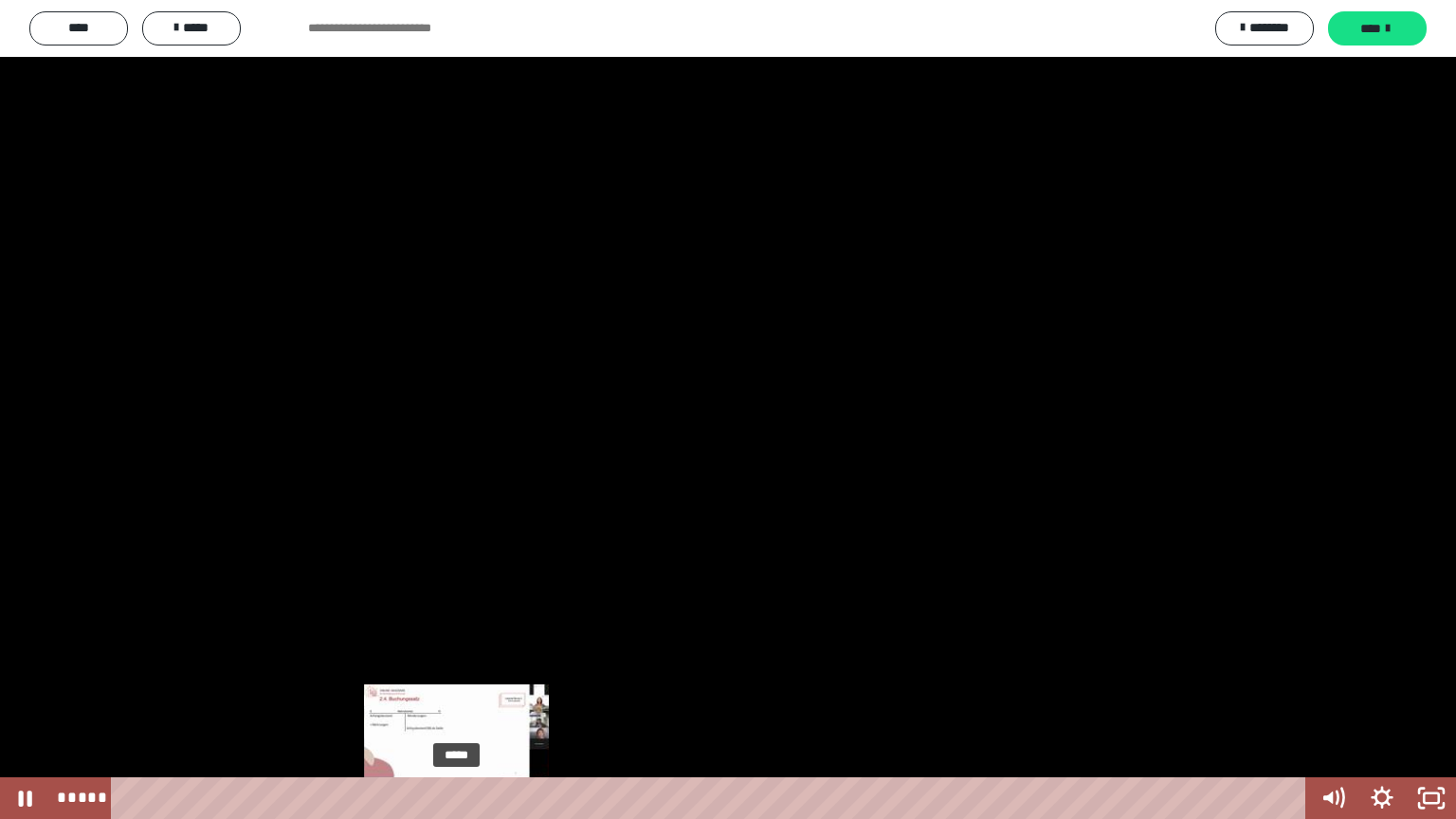 click on "*****" at bounding box center (712, 798) 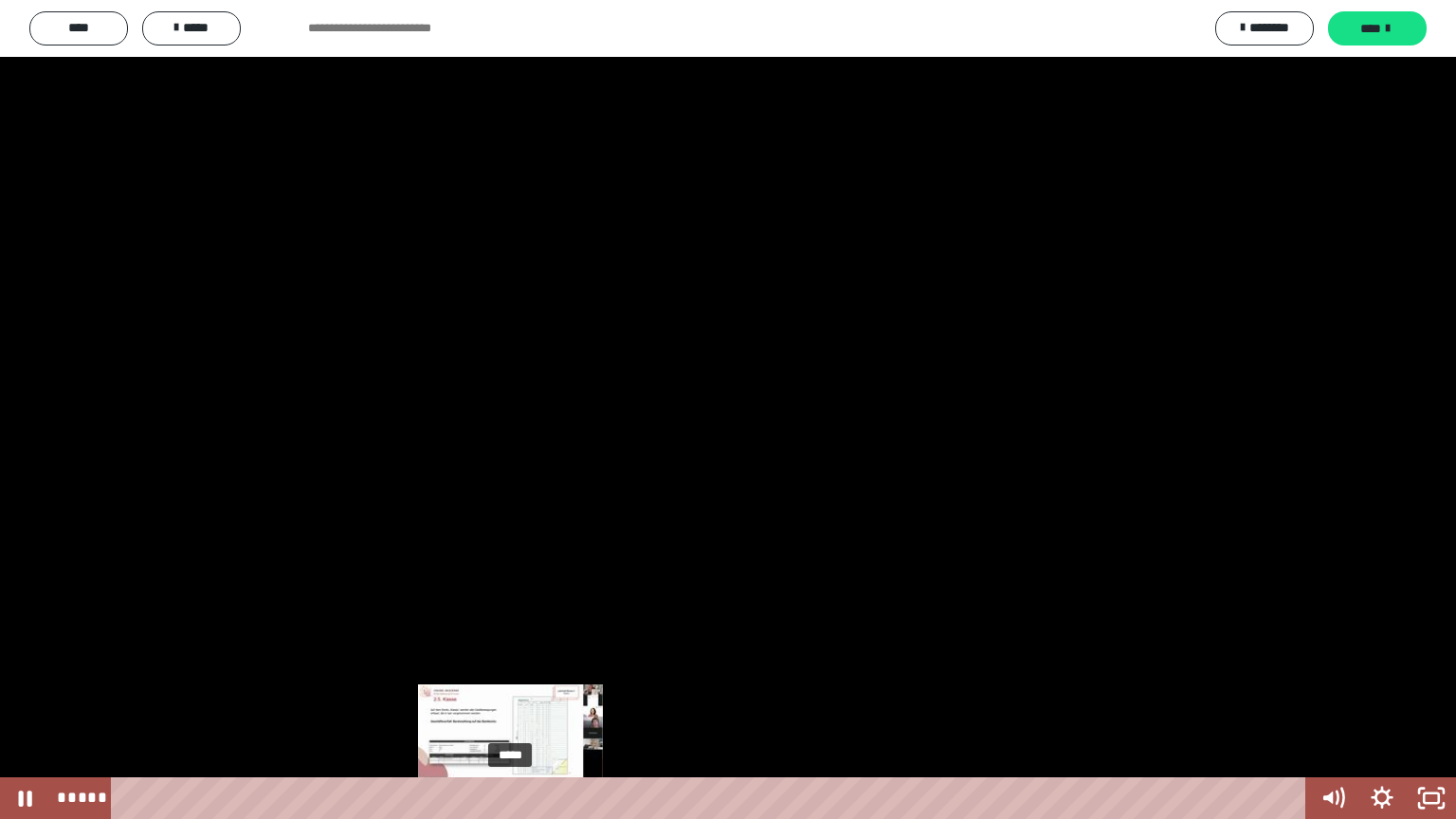 click on "*****" at bounding box center [712, 798] 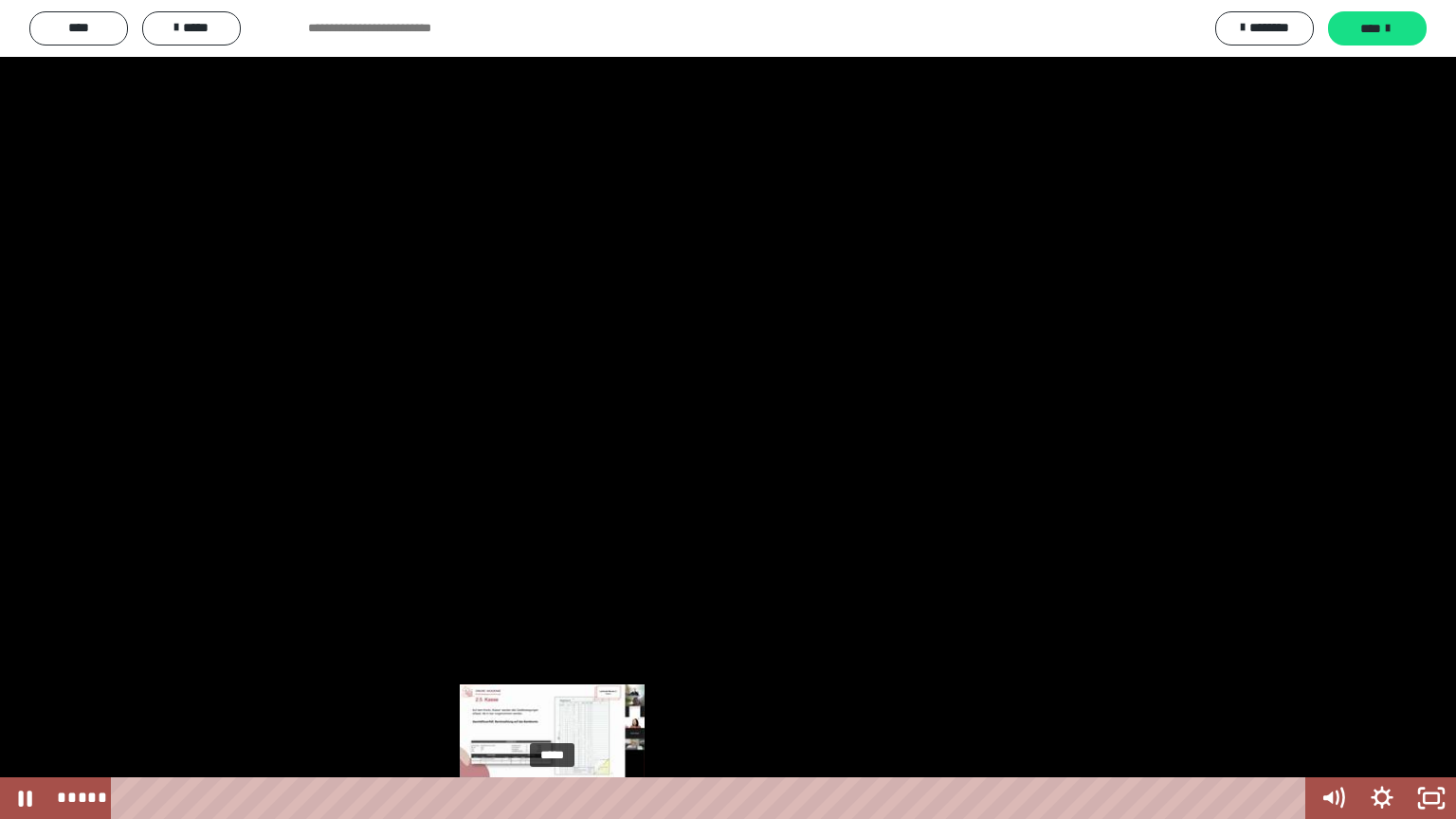 click on "*****" at bounding box center [712, 798] 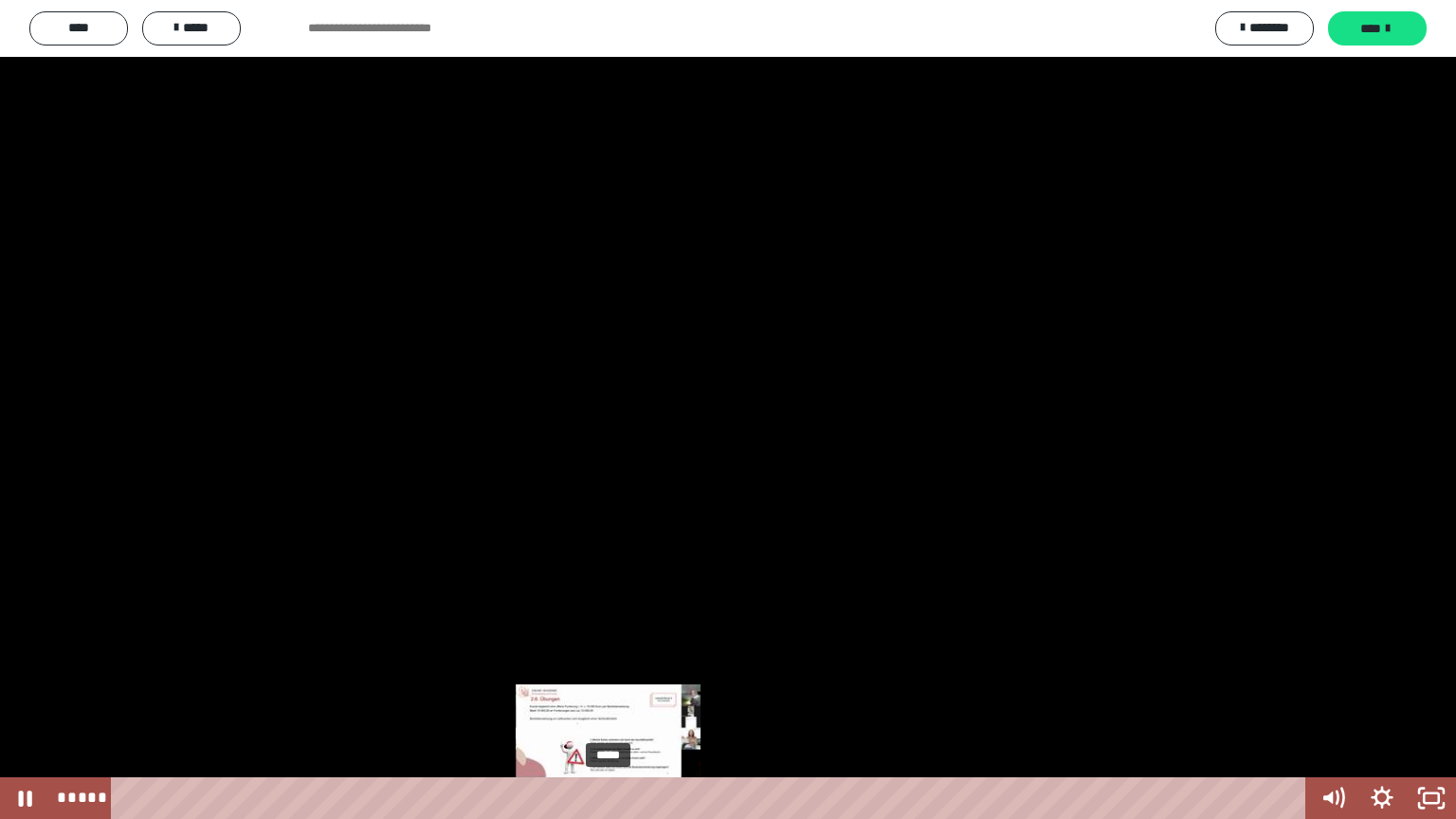 click on "*****" at bounding box center (712, 798) 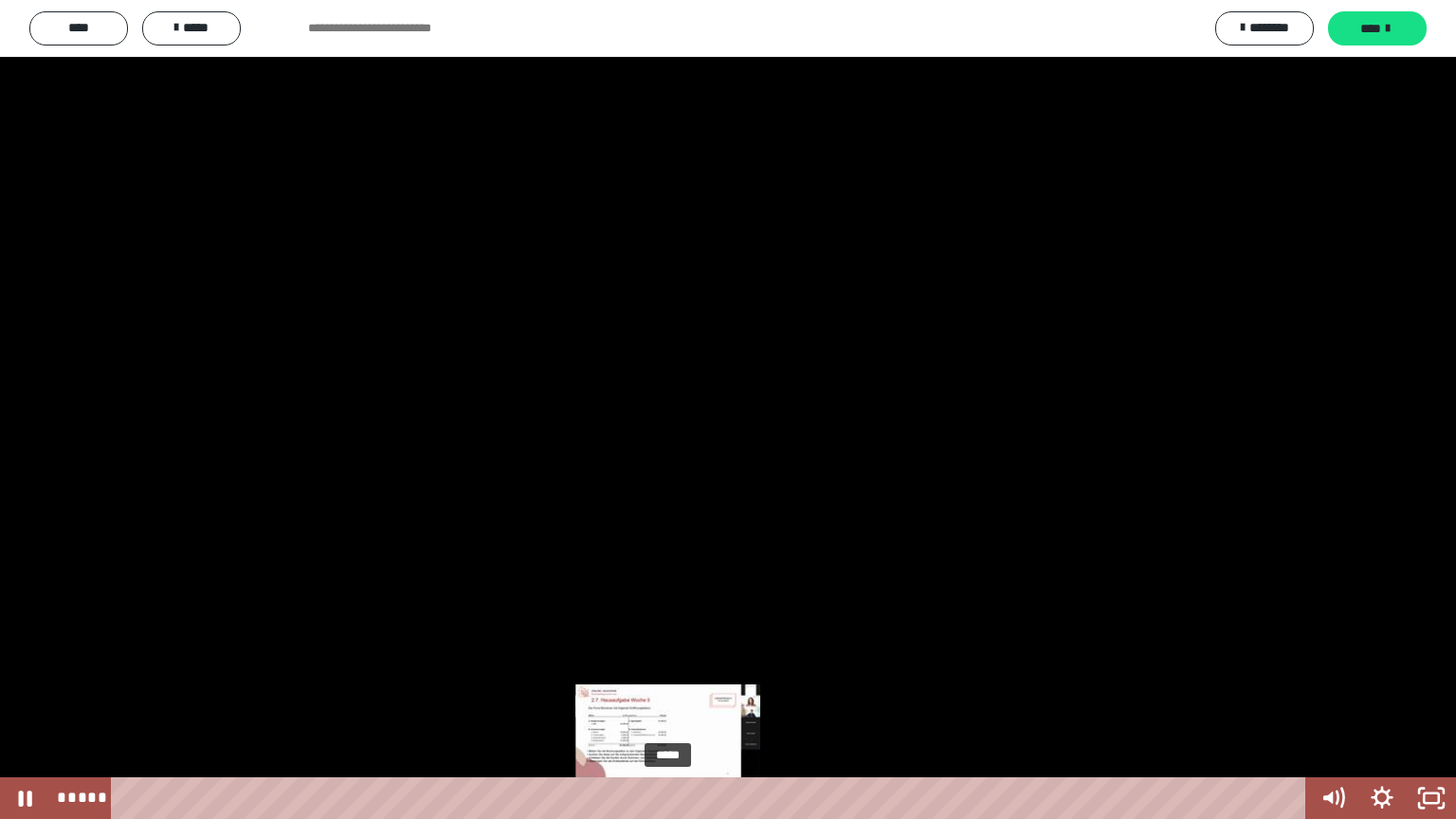 click on "*****" at bounding box center [712, 798] 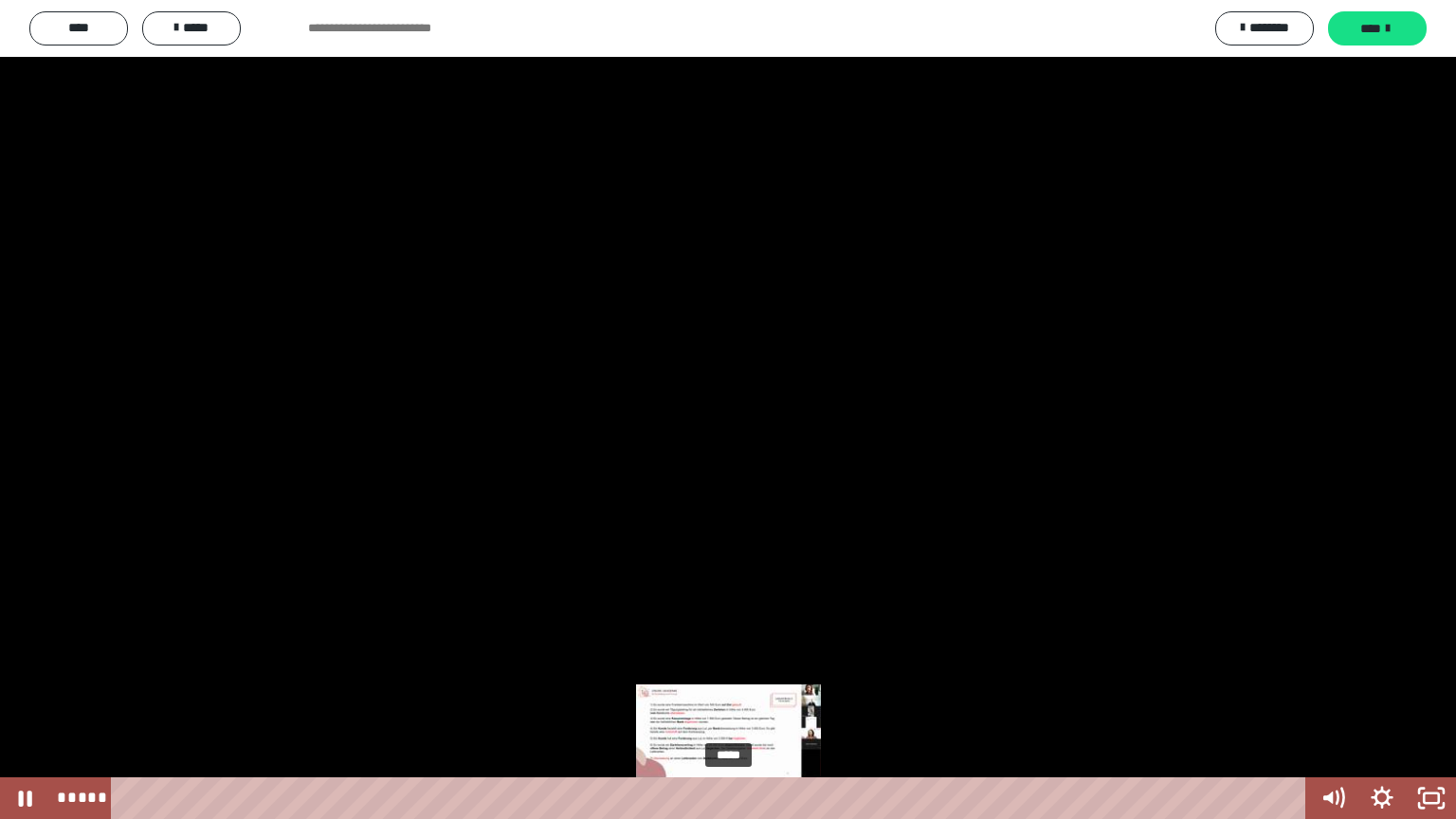 click on "*****" at bounding box center (712, 798) 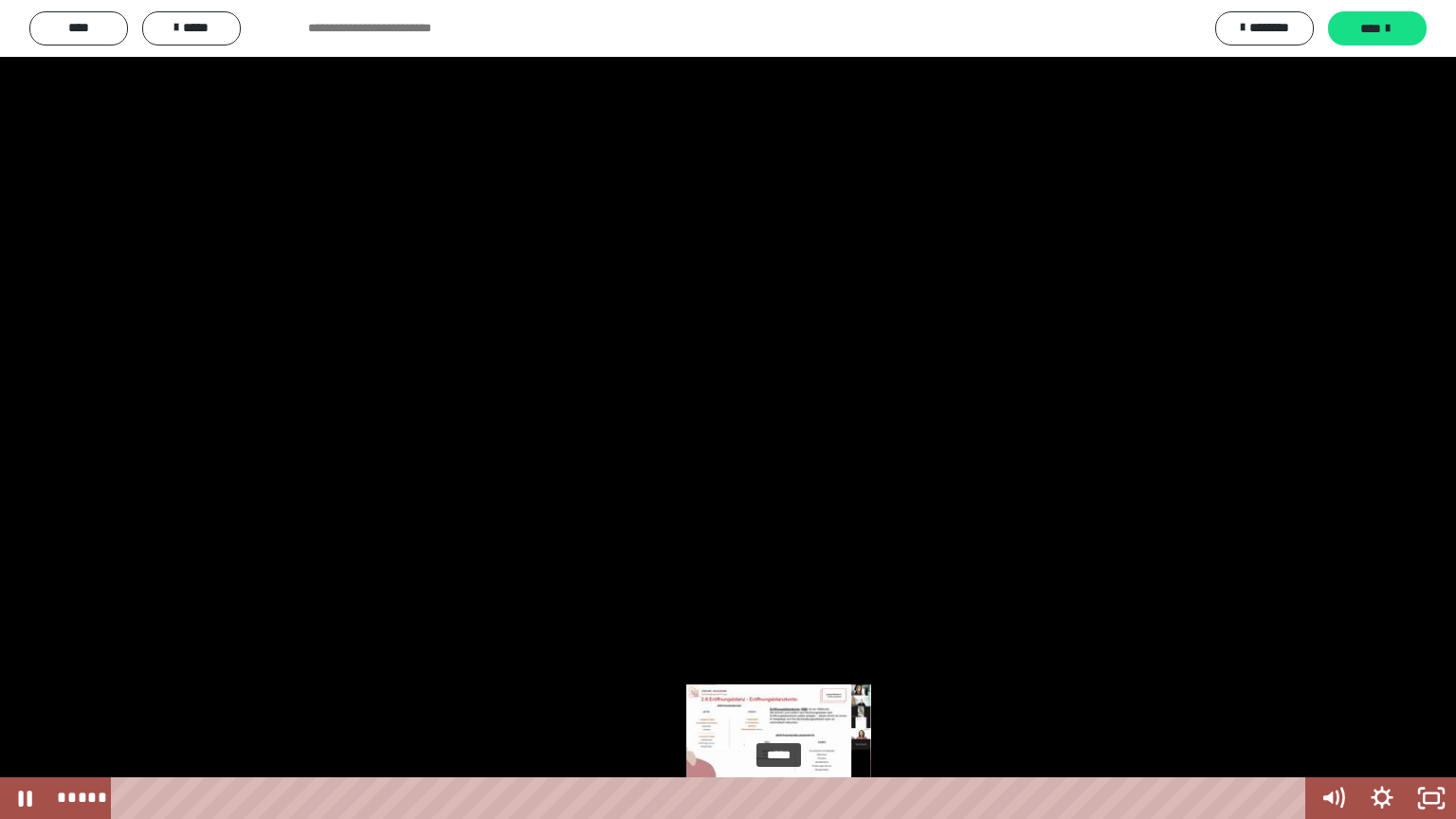 click on "*****" at bounding box center [712, 798] 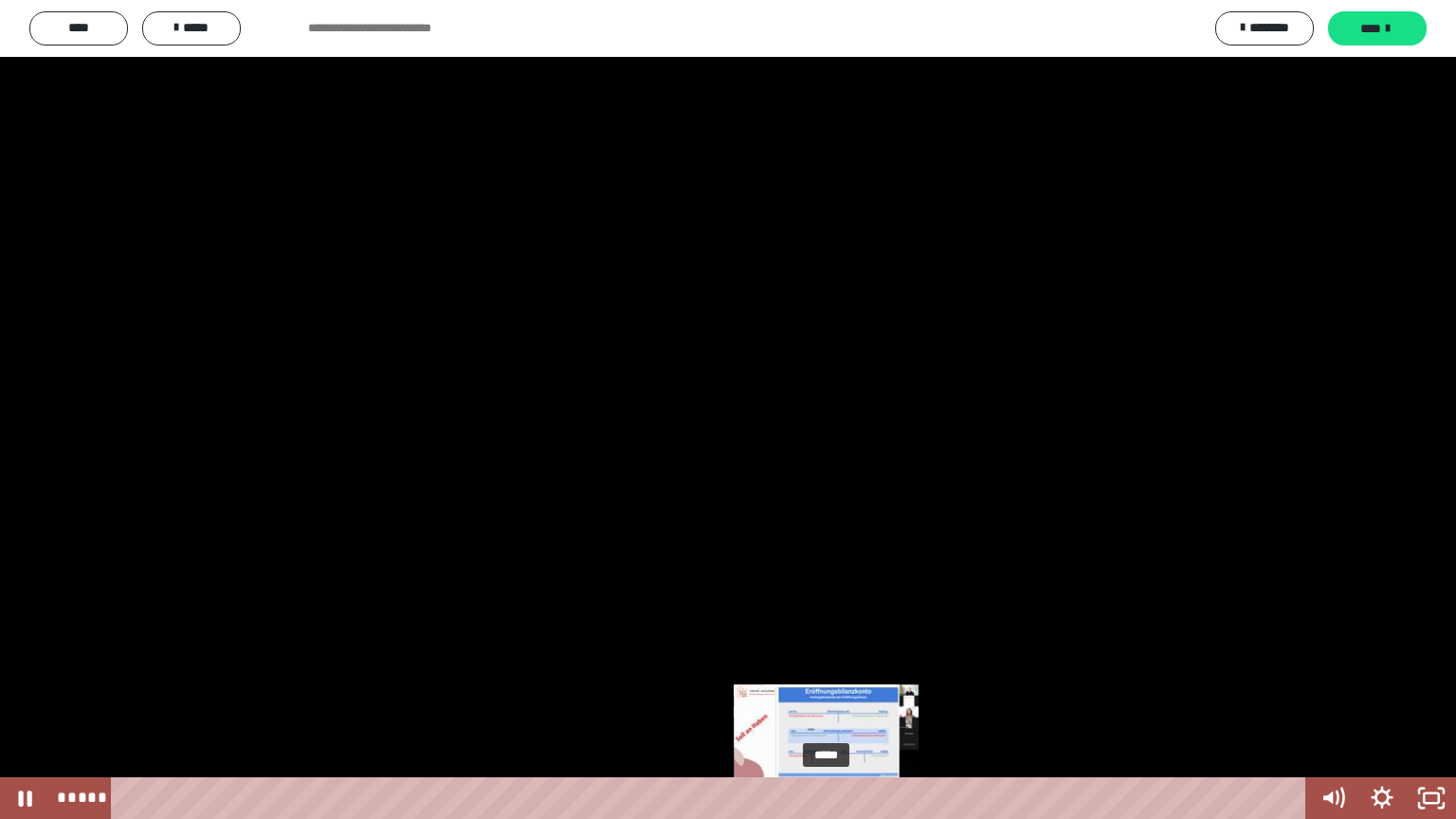 click on "*****" at bounding box center (712, 798) 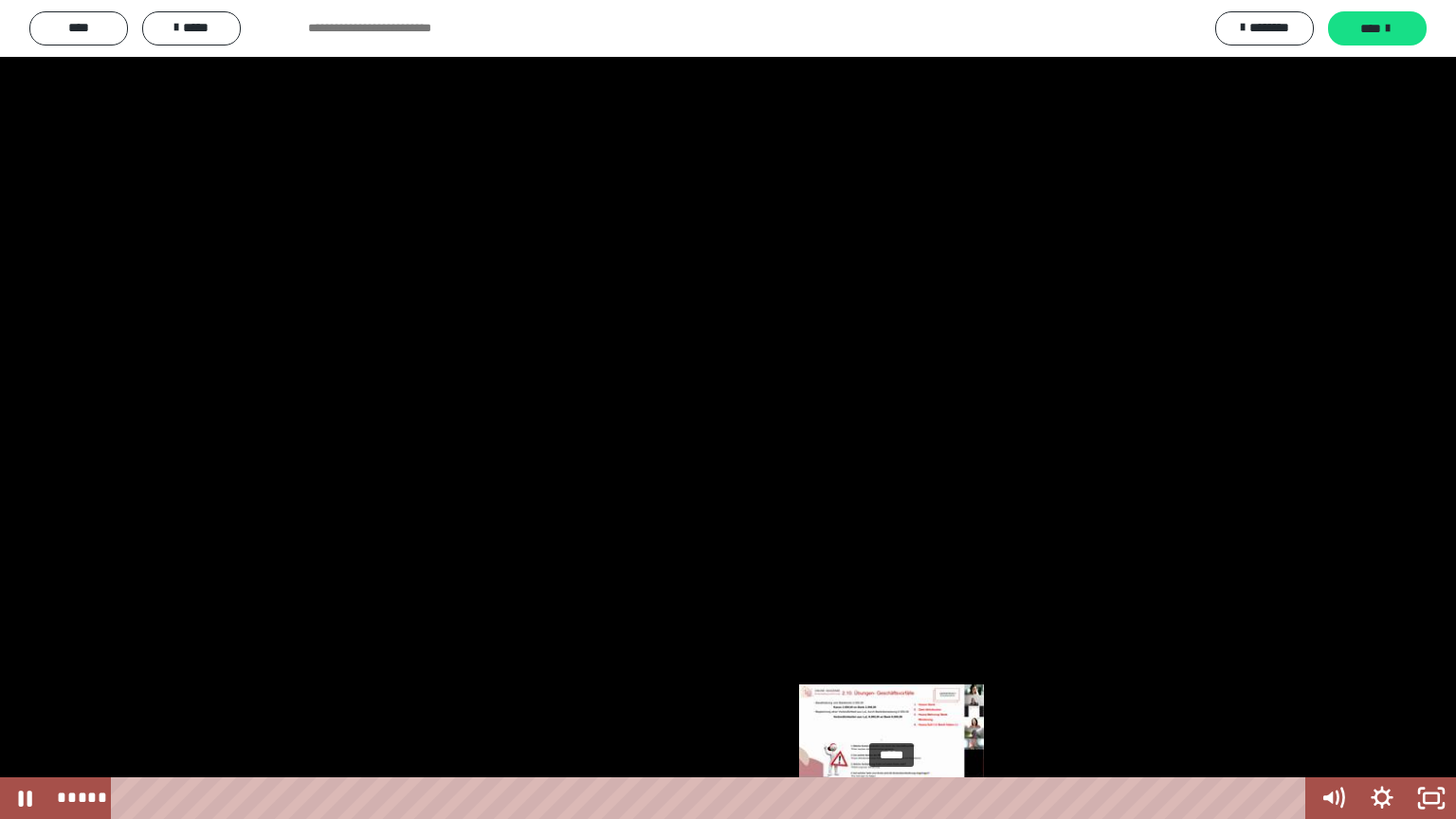 click on "*****" at bounding box center (712, 798) 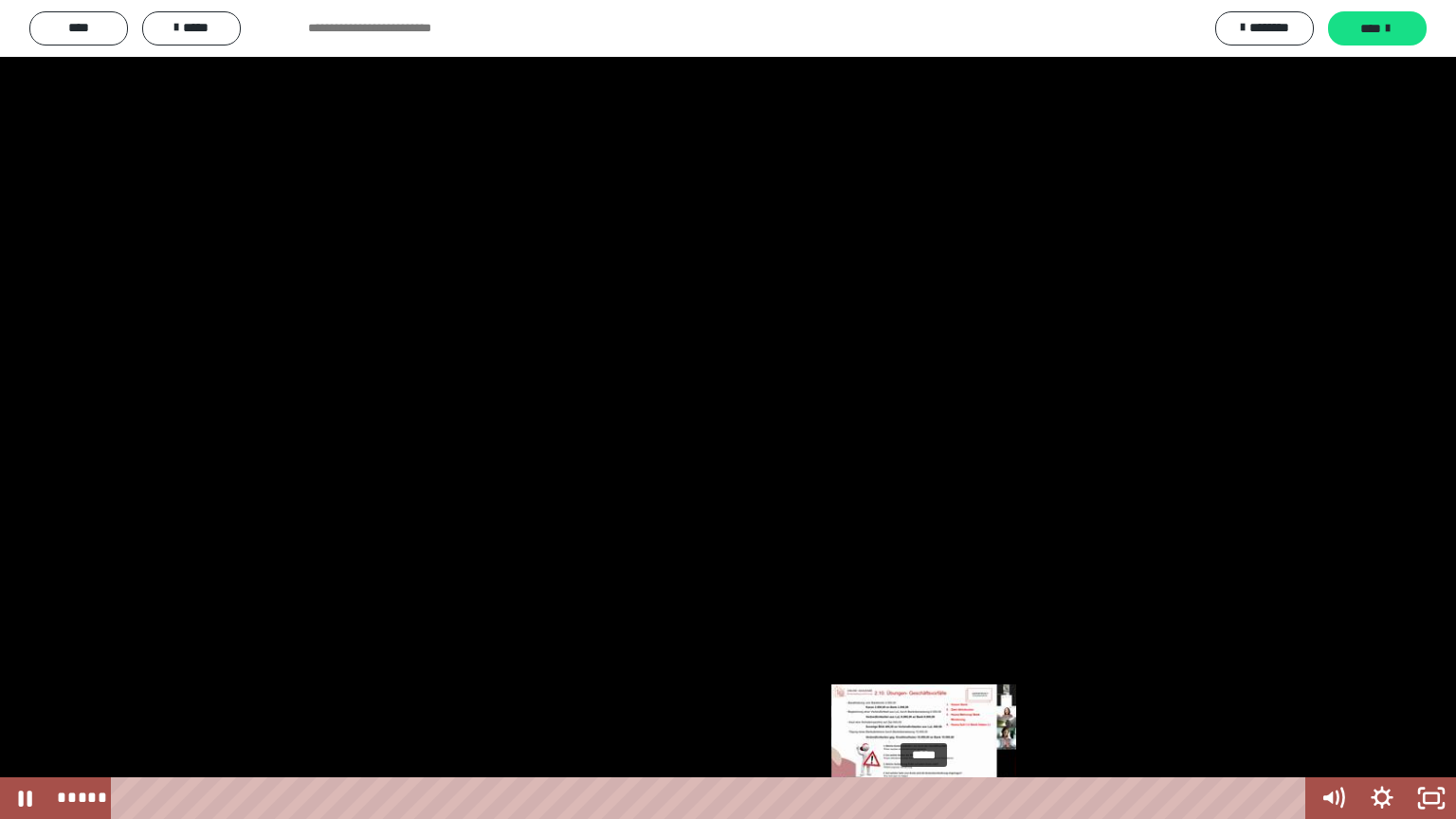 click on "*****" at bounding box center (712, 798) 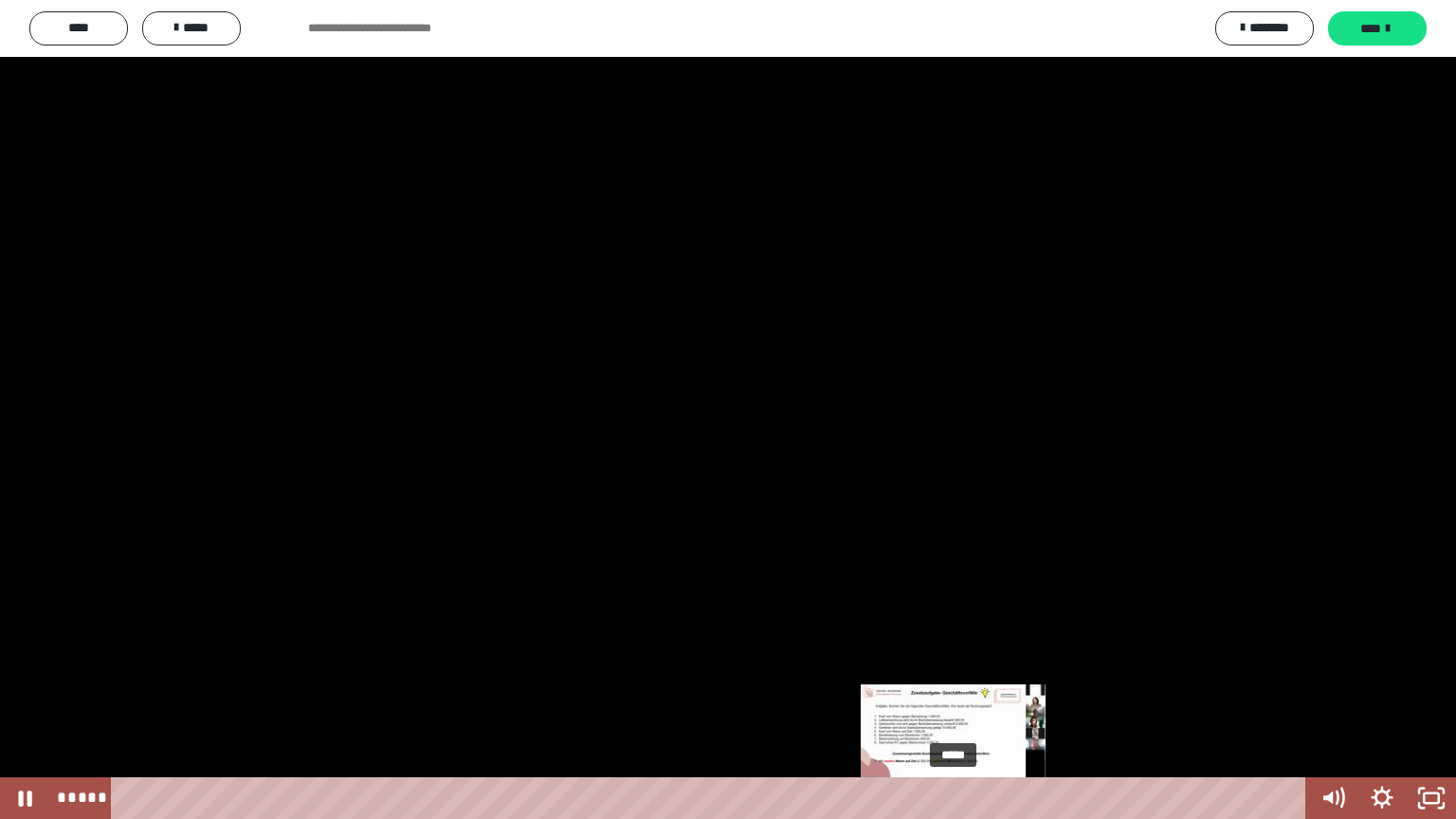 click on "*****" at bounding box center (712, 798) 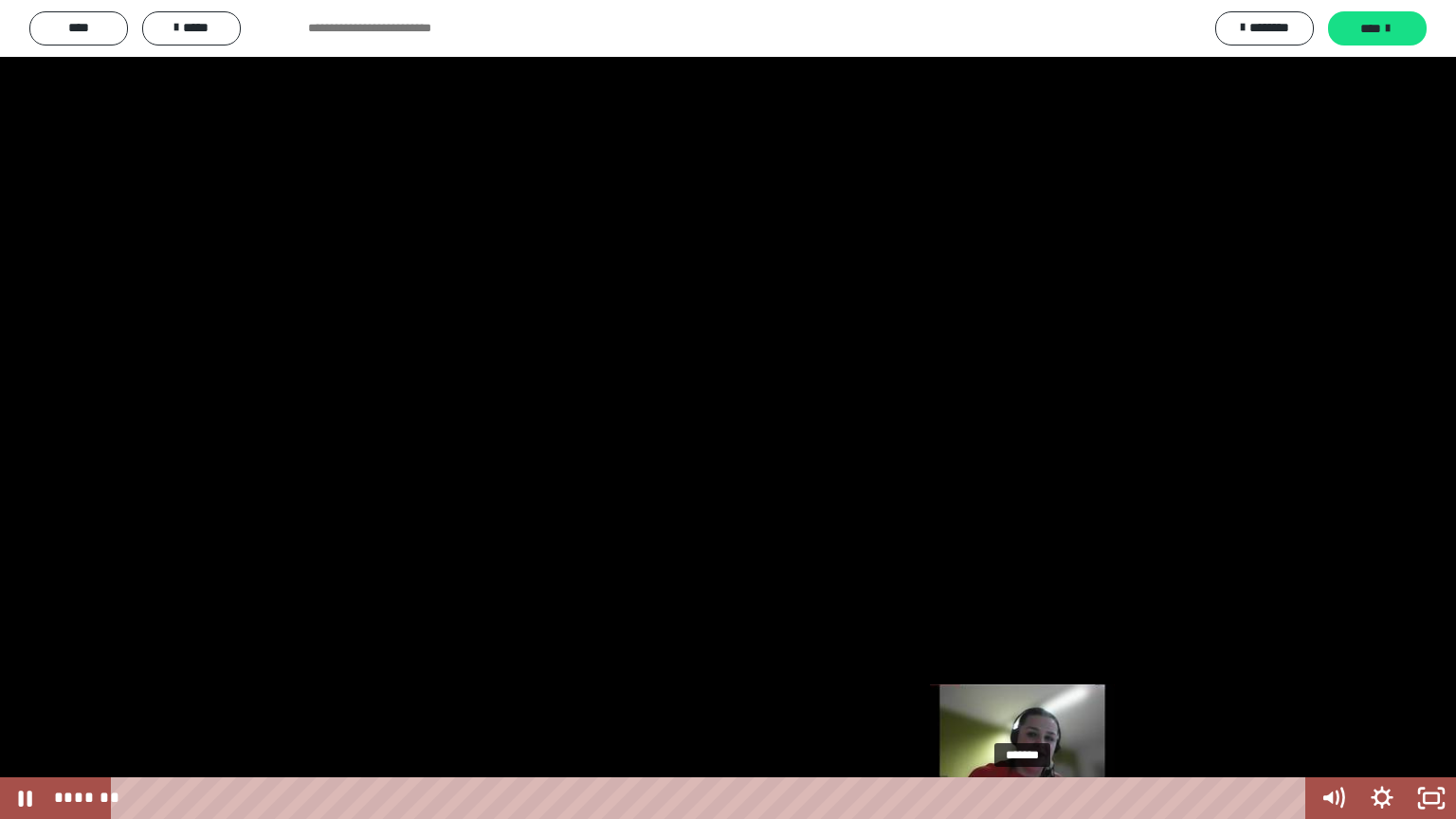 click on "*******" at bounding box center [712, 798] 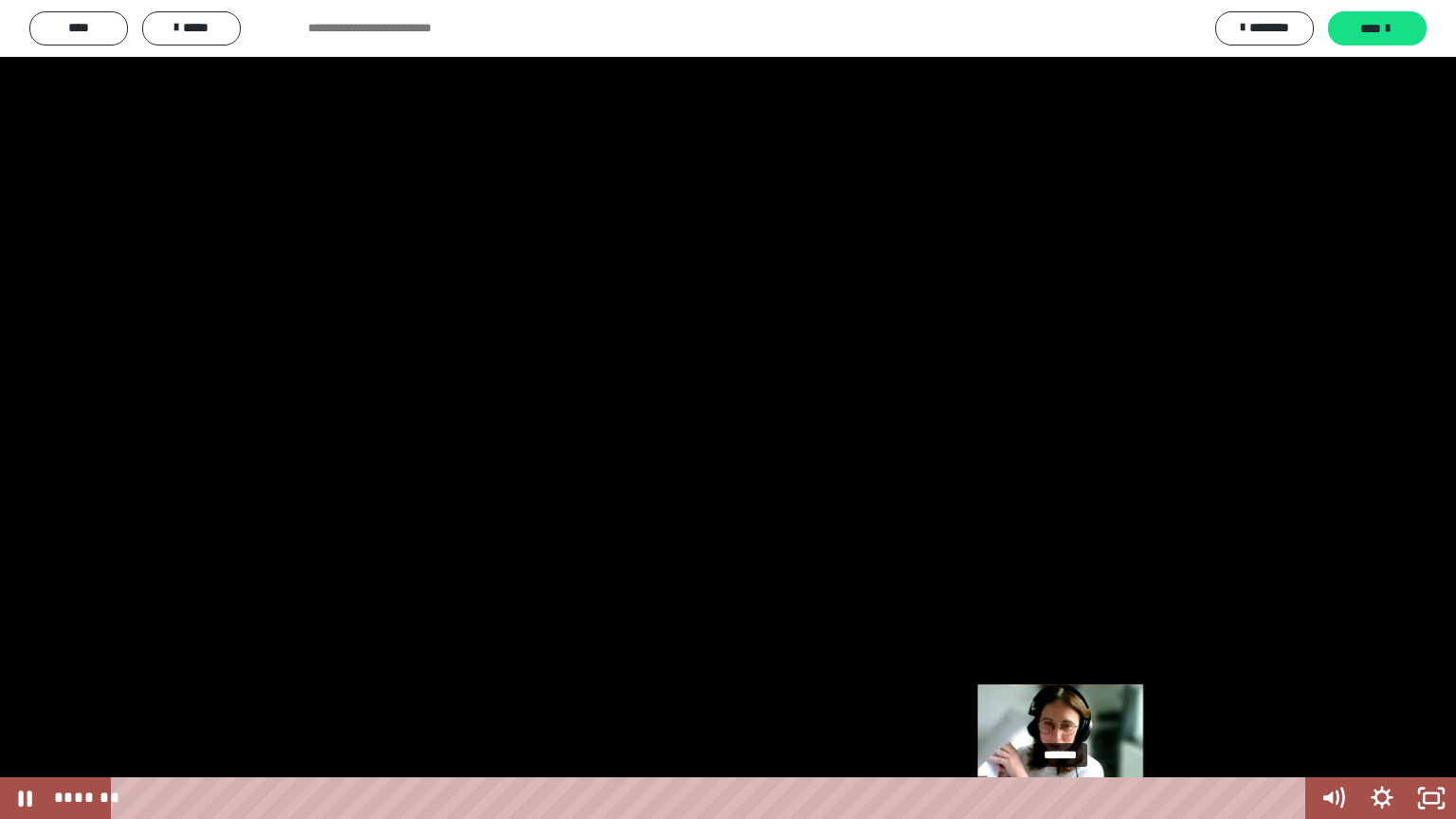 click on "*******" at bounding box center [712, 798] 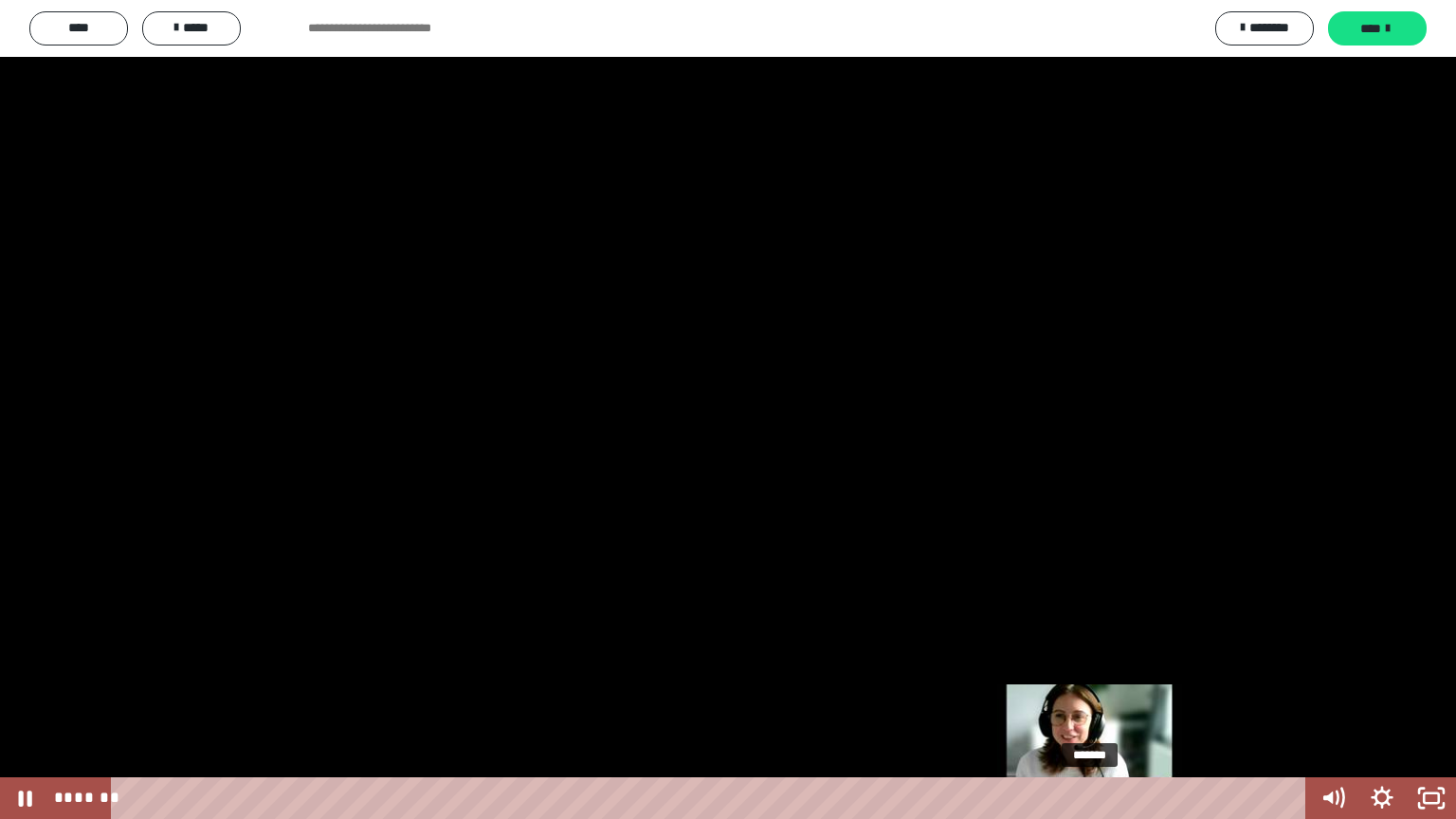click on "*******" at bounding box center [712, 798] 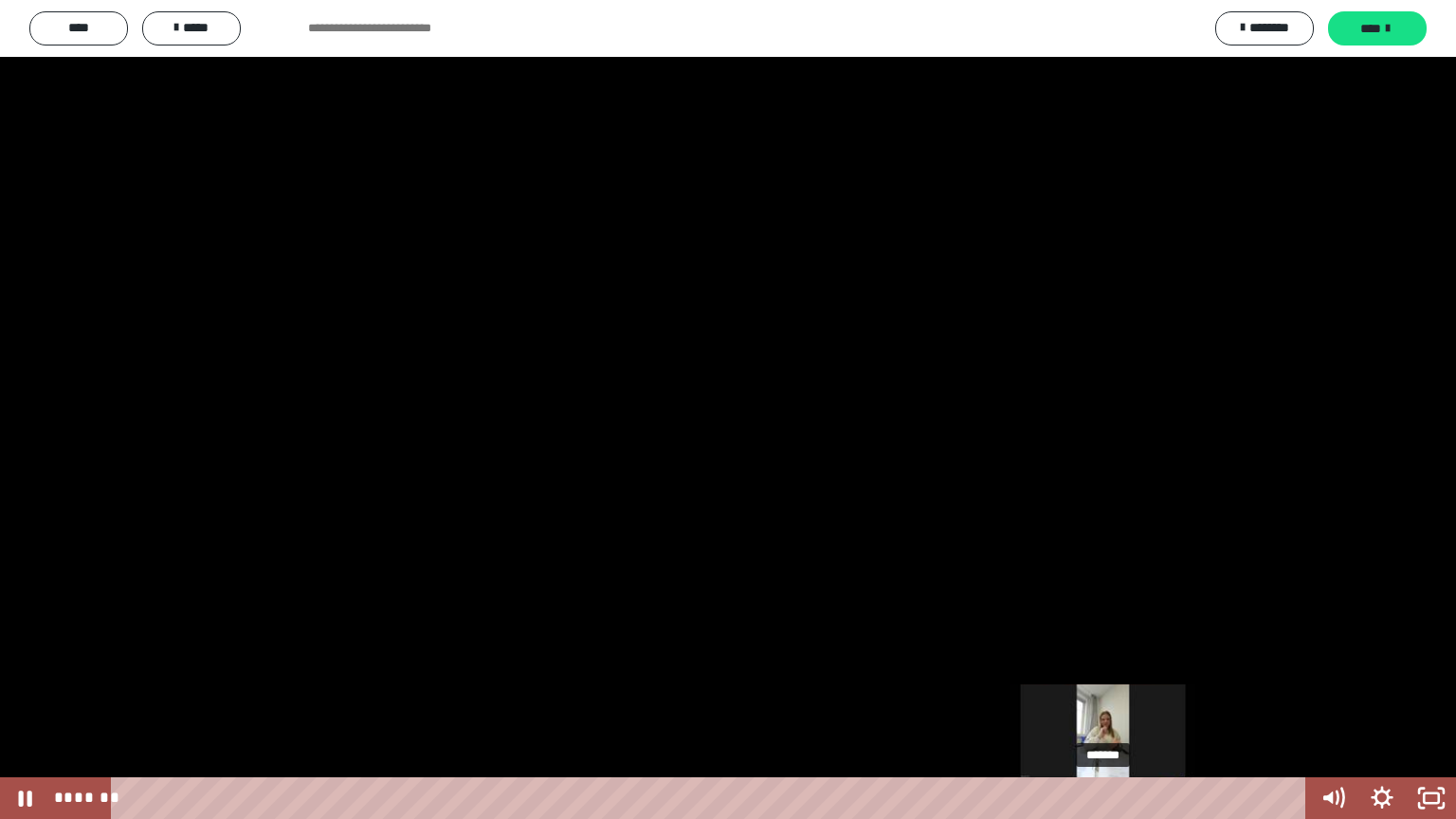 click on "*******" at bounding box center [712, 798] 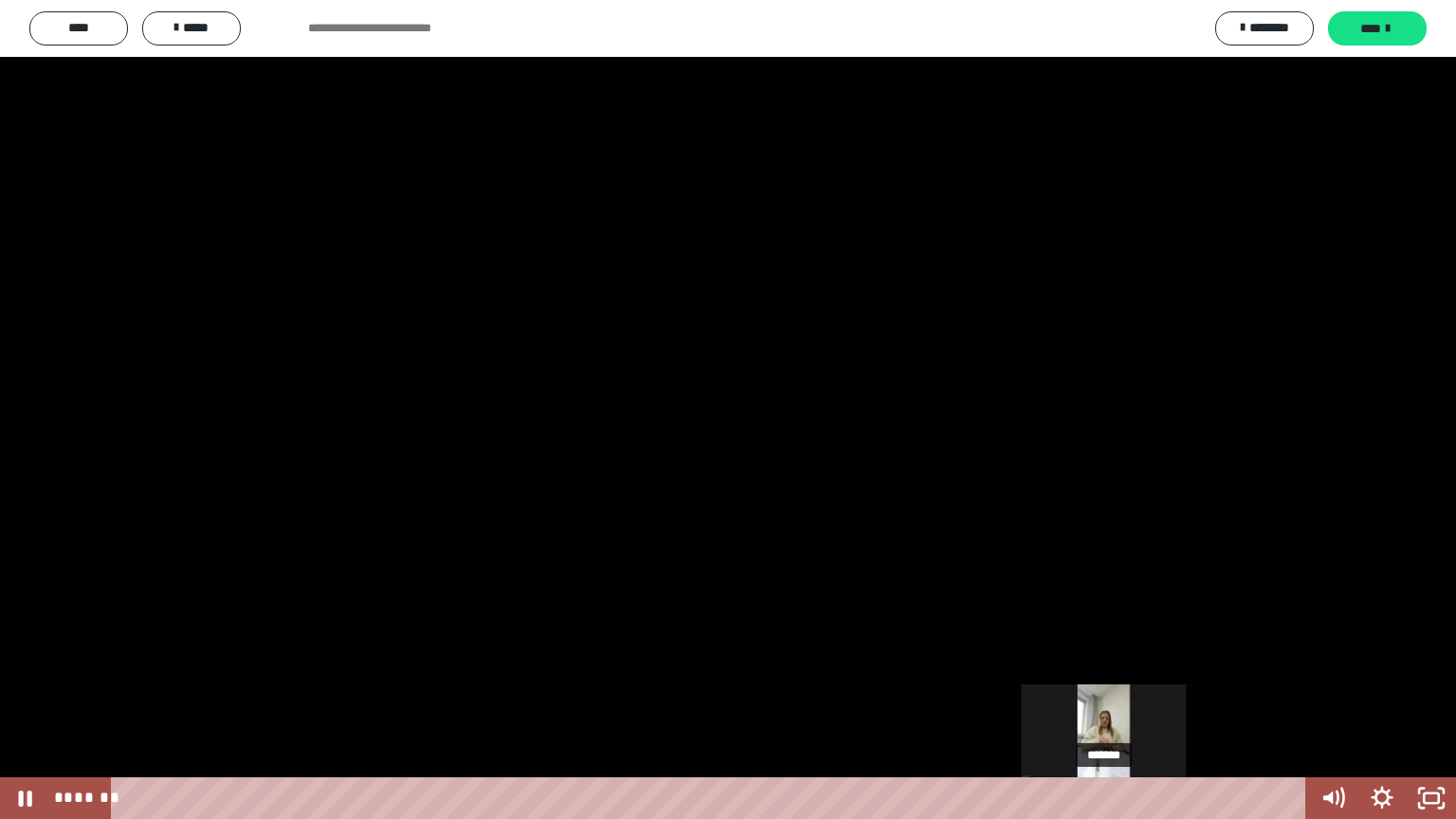 click at bounding box center (1103, 798) 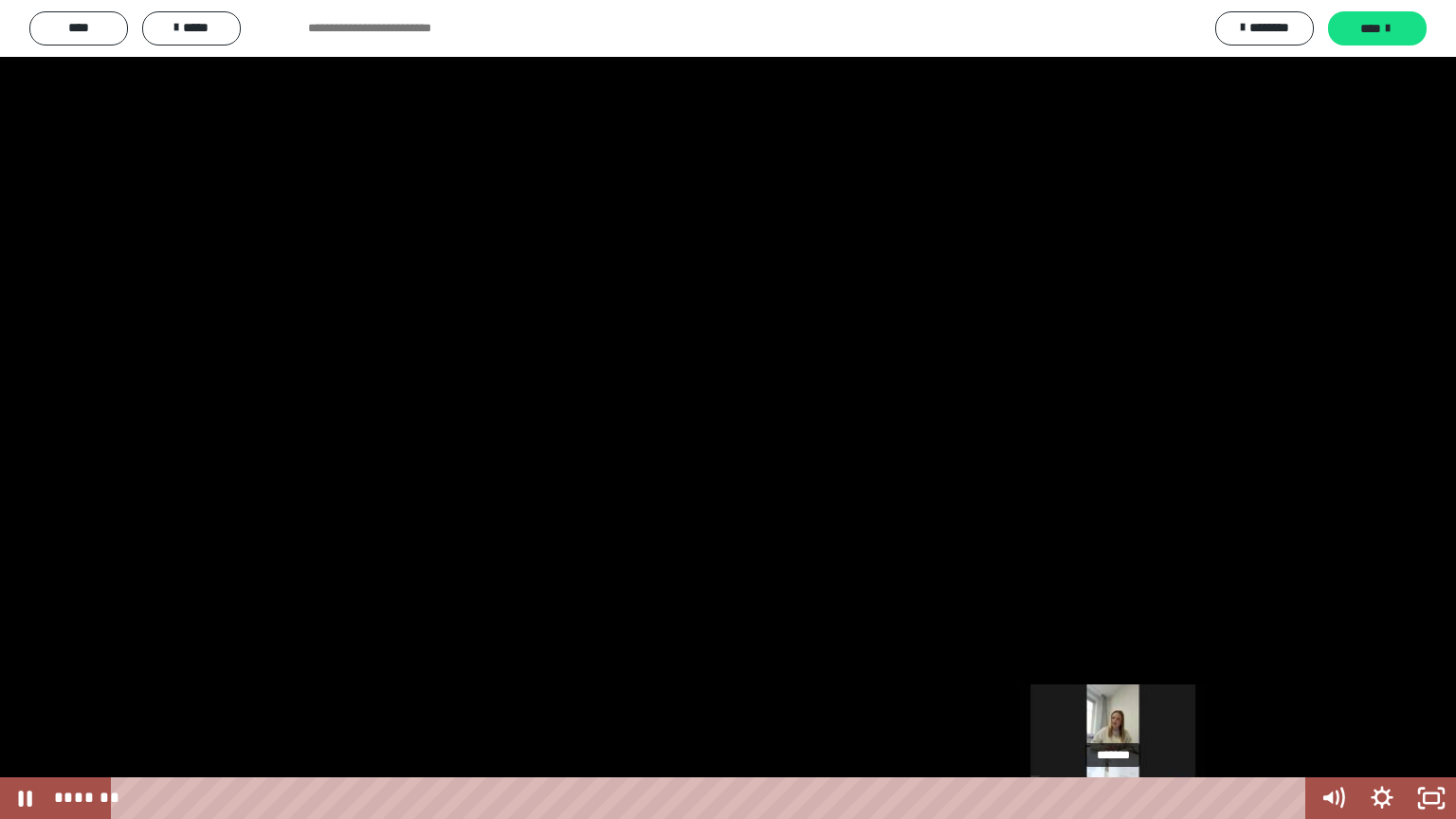 click on "*******" at bounding box center (712, 798) 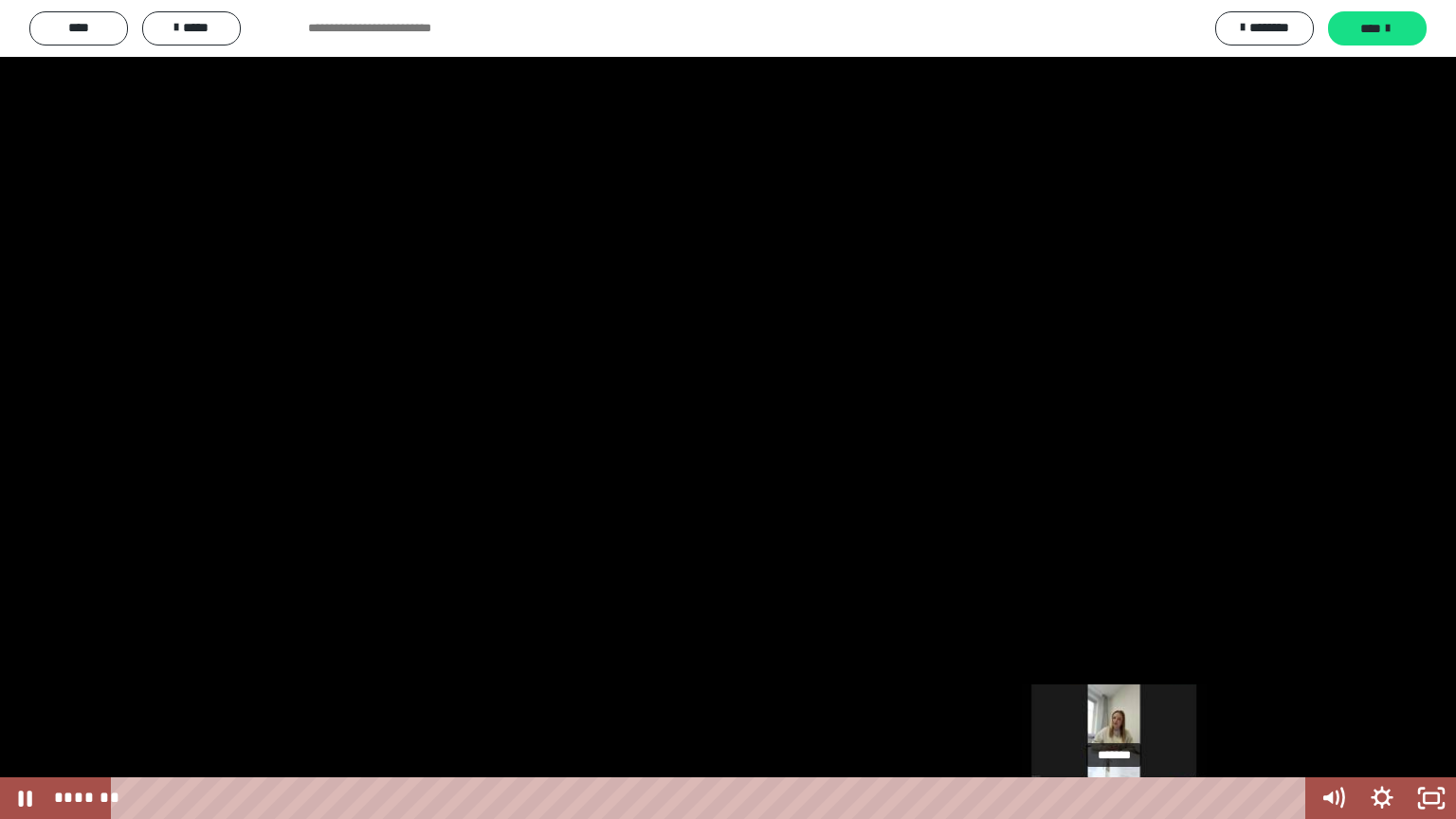 click at bounding box center [1114, 798] 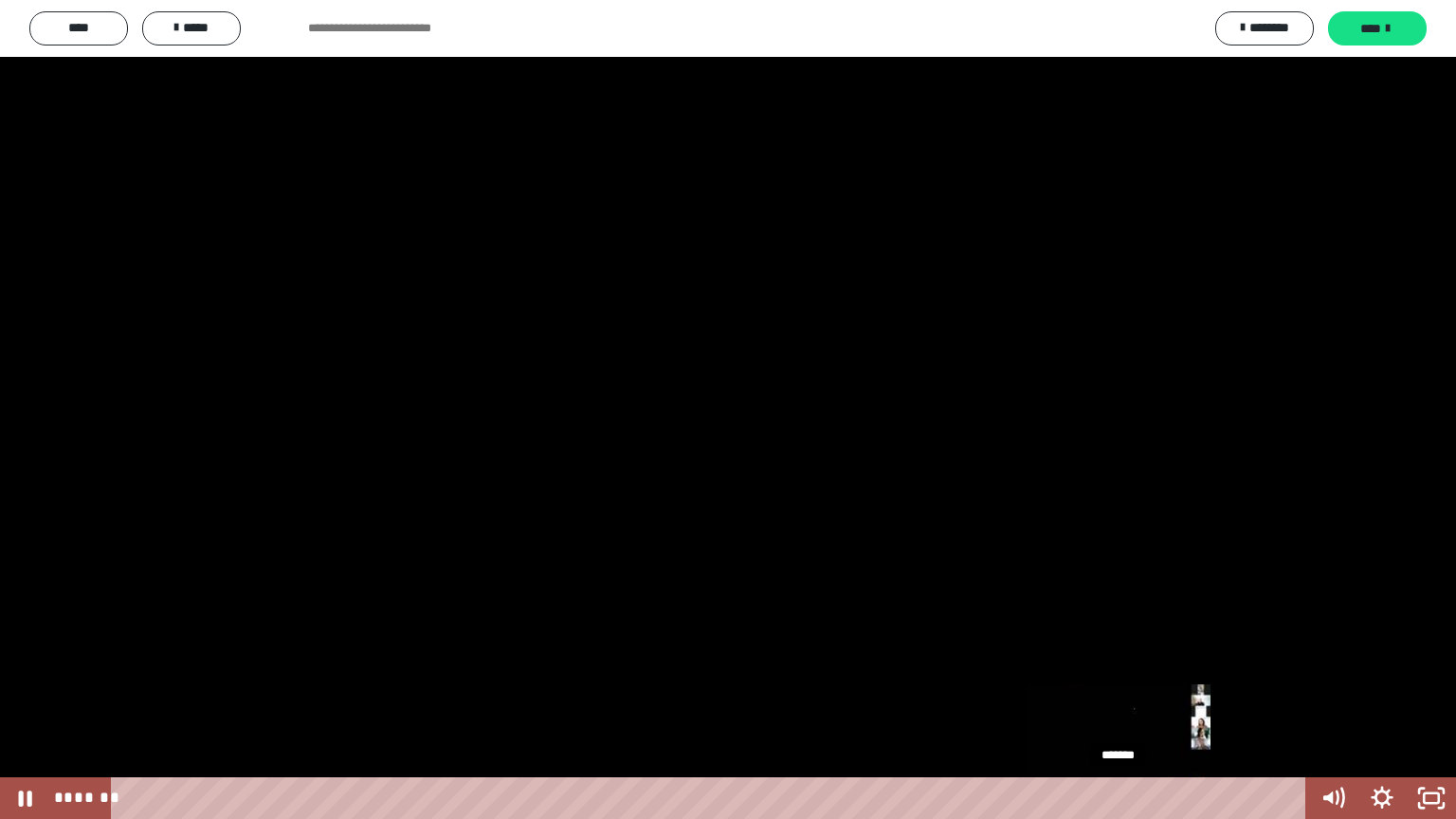 click at bounding box center [1118, 798] 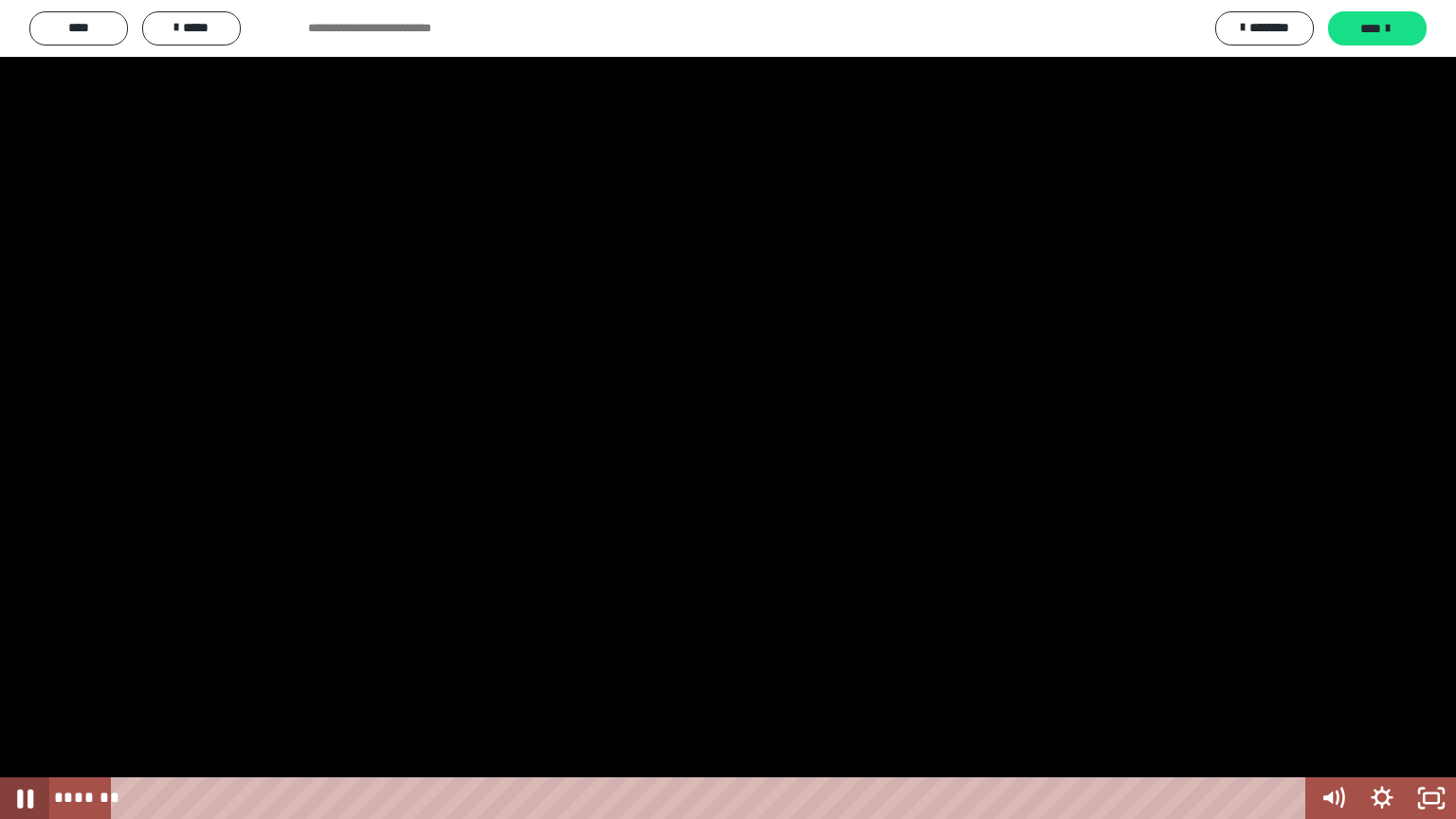 click 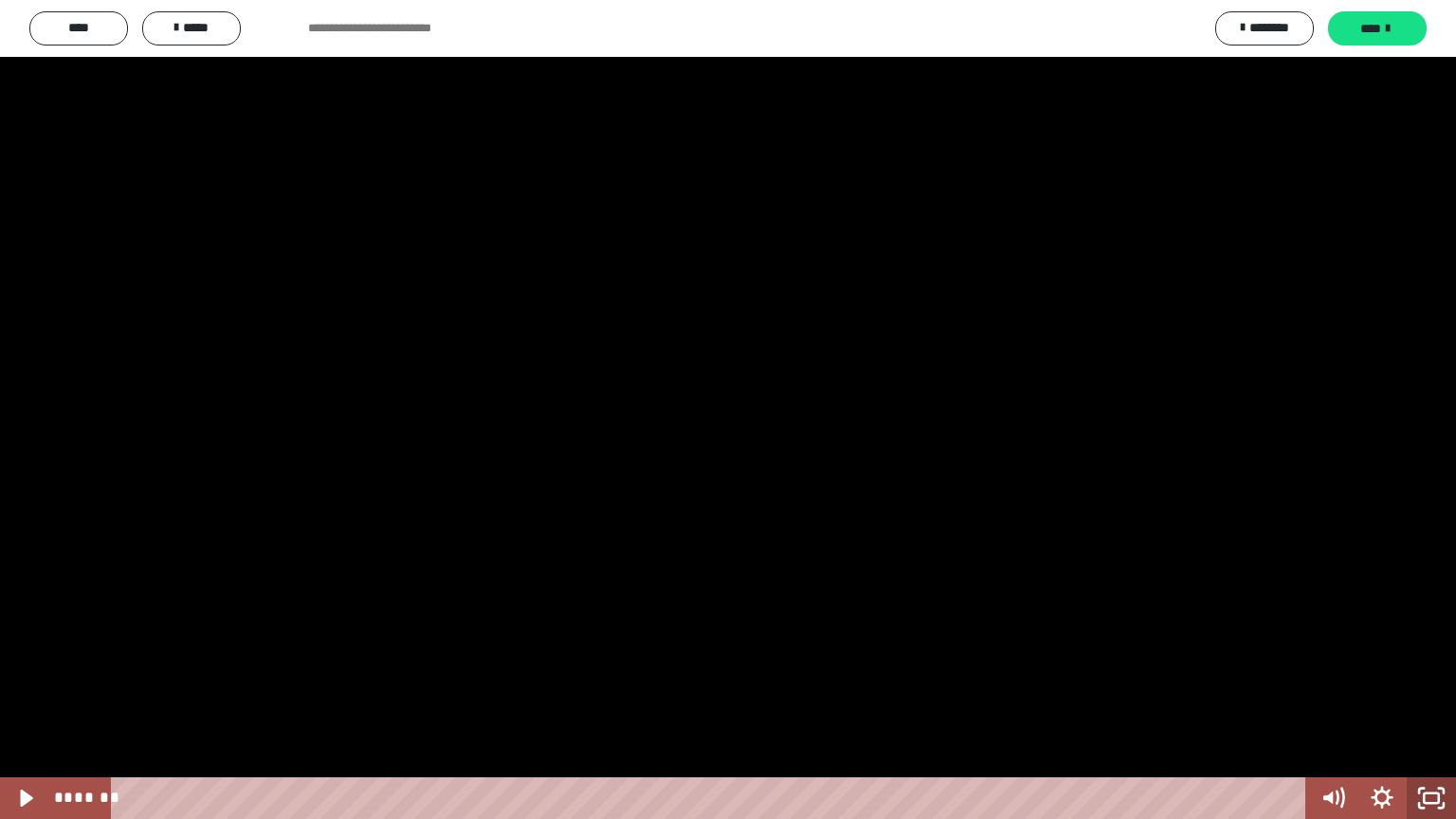 click 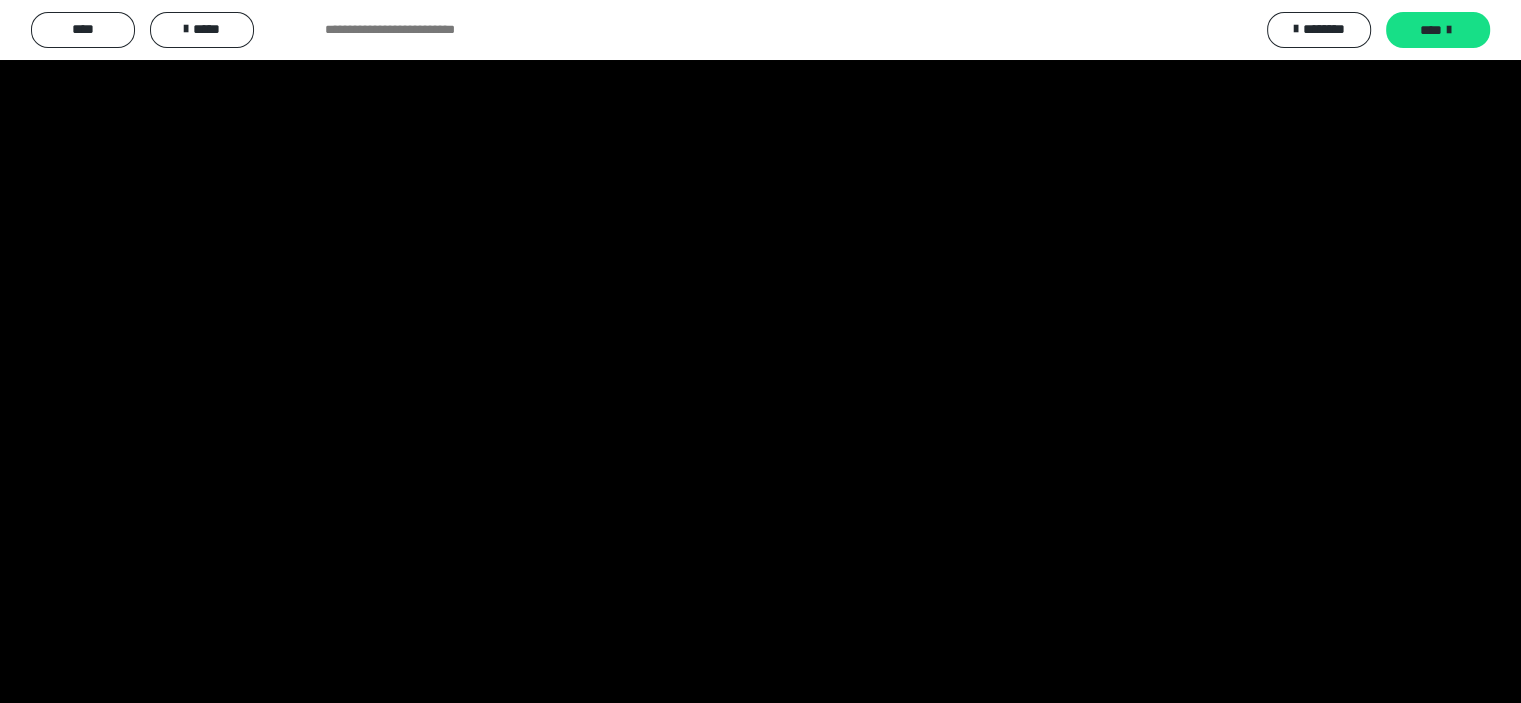 scroll, scrollTop: 900, scrollLeft: 0, axis: vertical 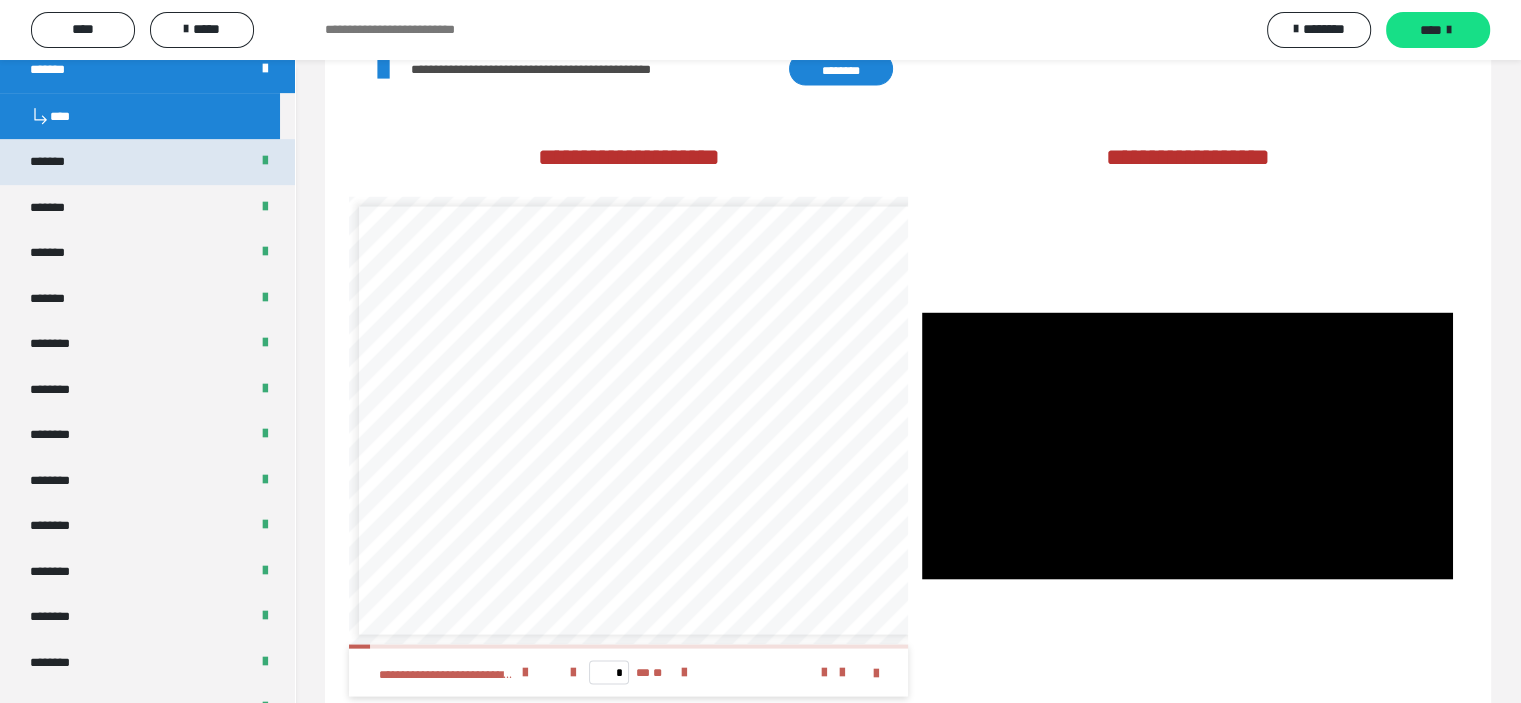 click on "*******" at bounding box center (58, 162) 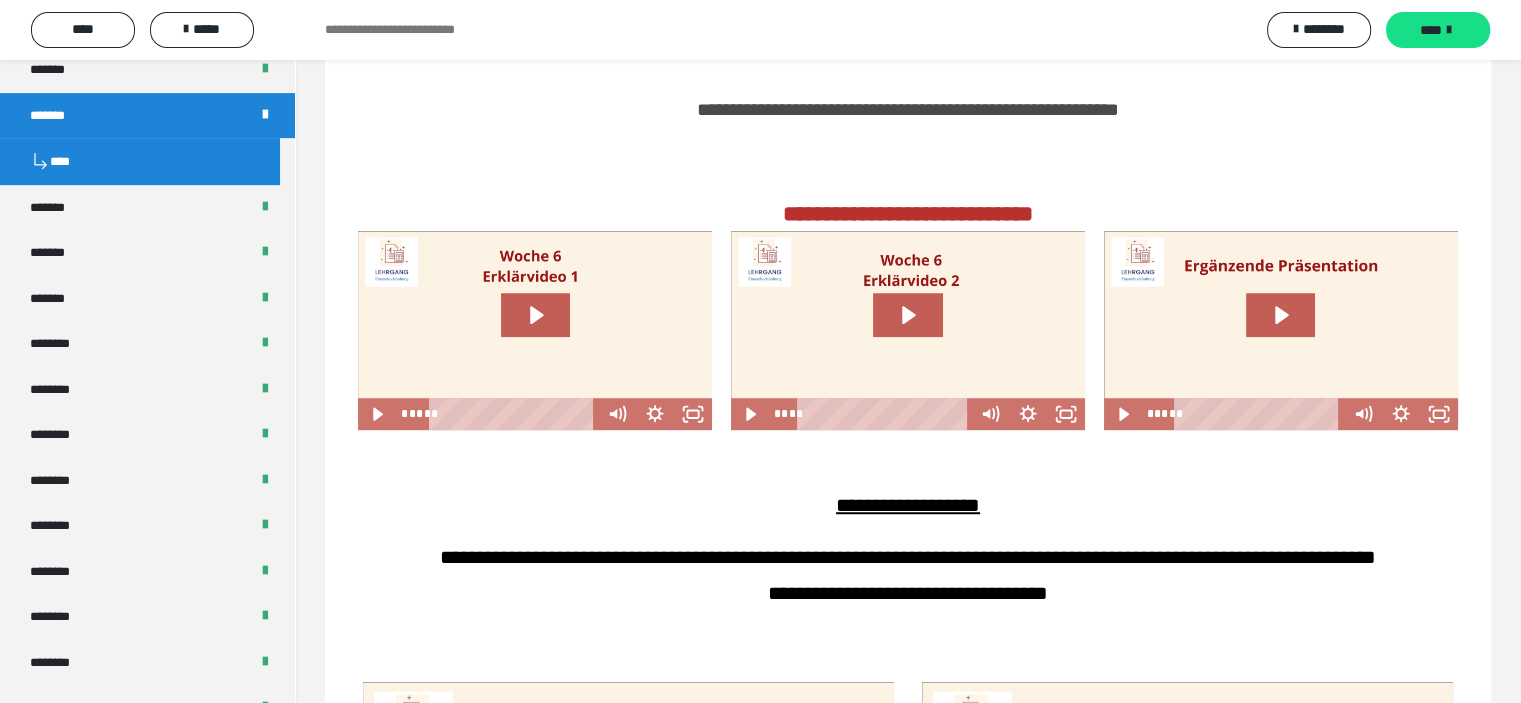 scroll, scrollTop: 1239, scrollLeft: 0, axis: vertical 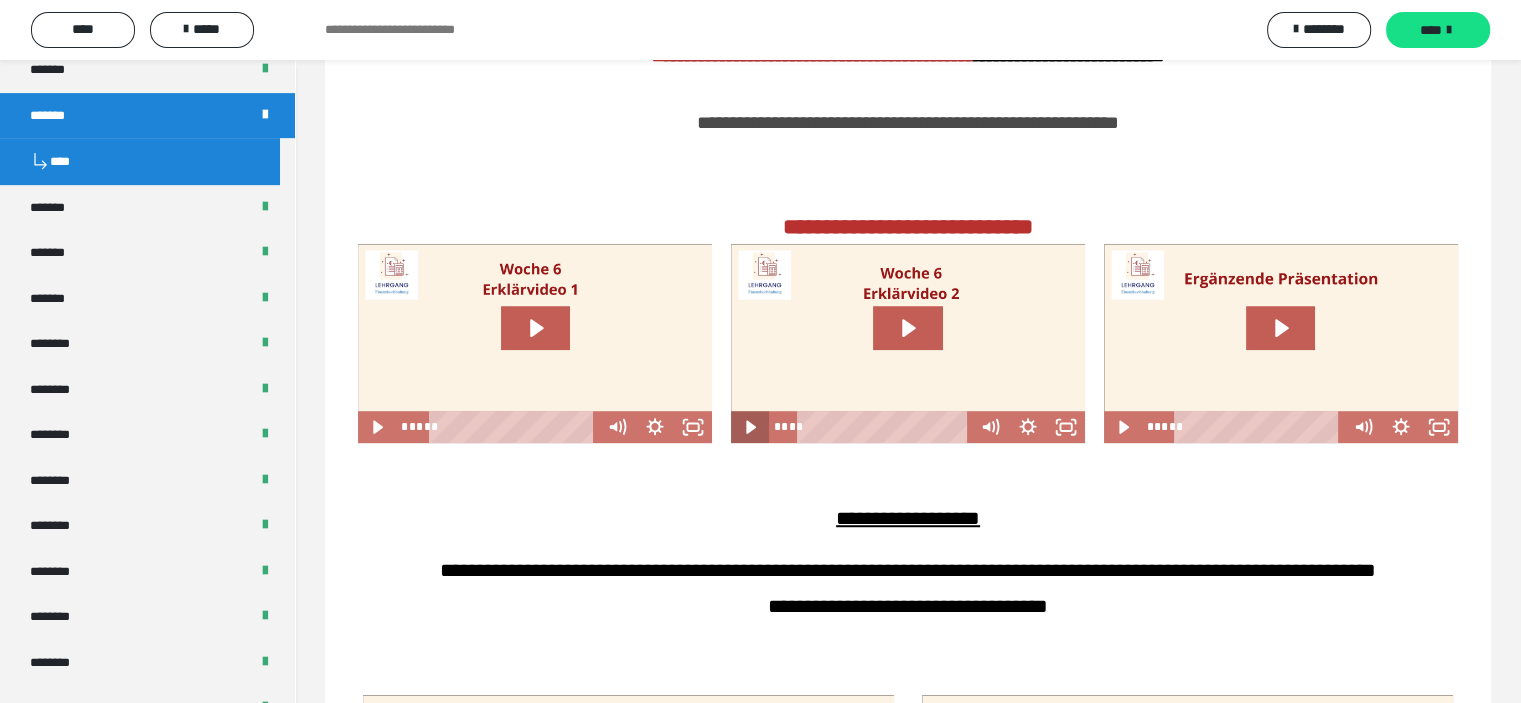 click 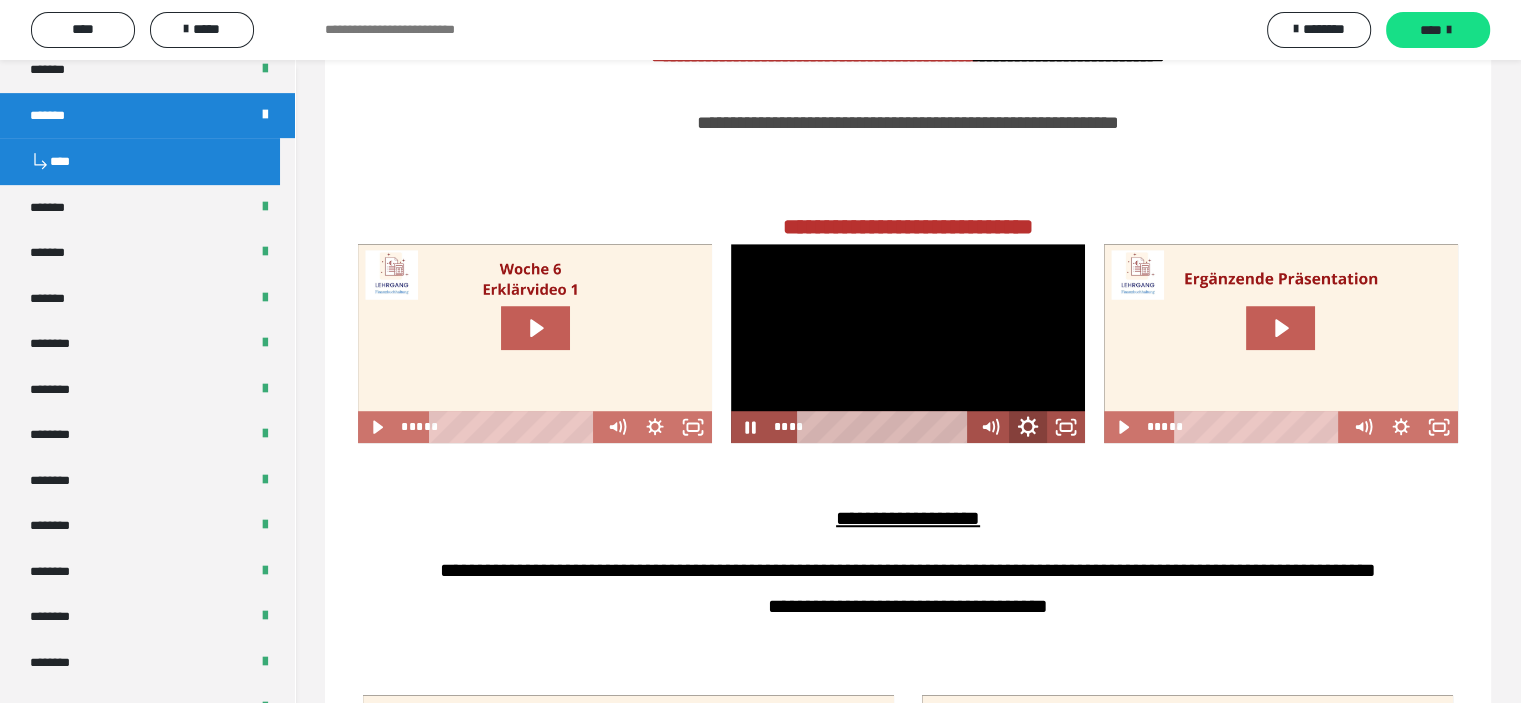 click 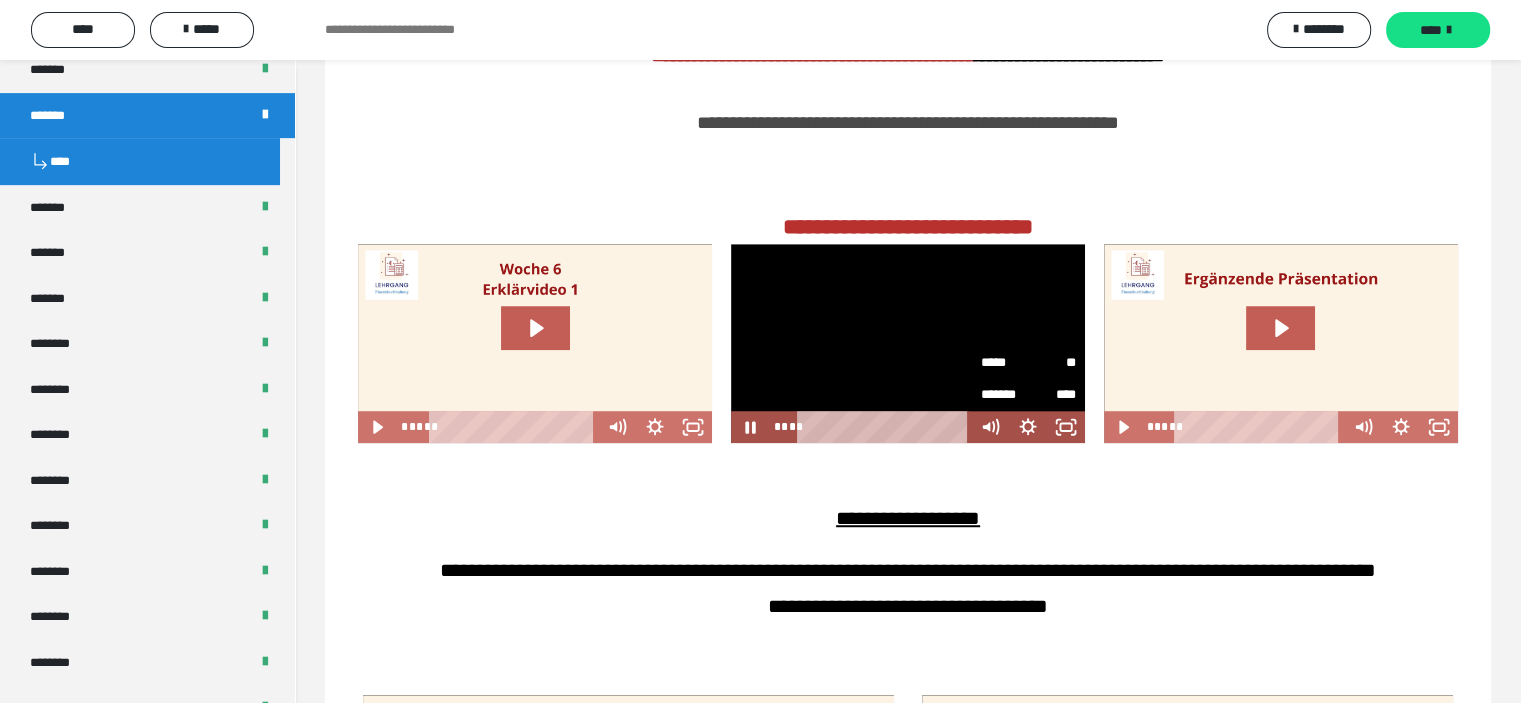 click on "**" at bounding box center (1052, 363) 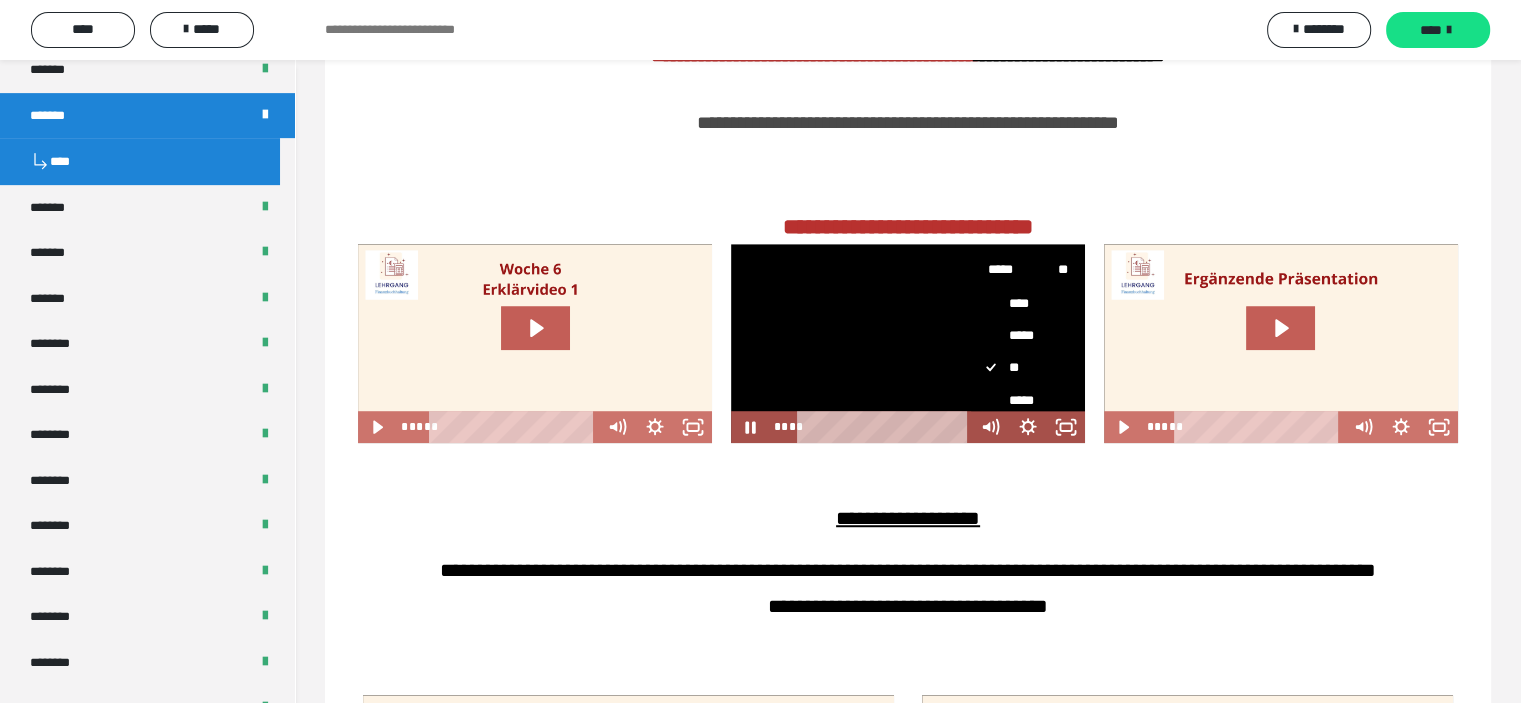 scroll, scrollTop: 100, scrollLeft: 0, axis: vertical 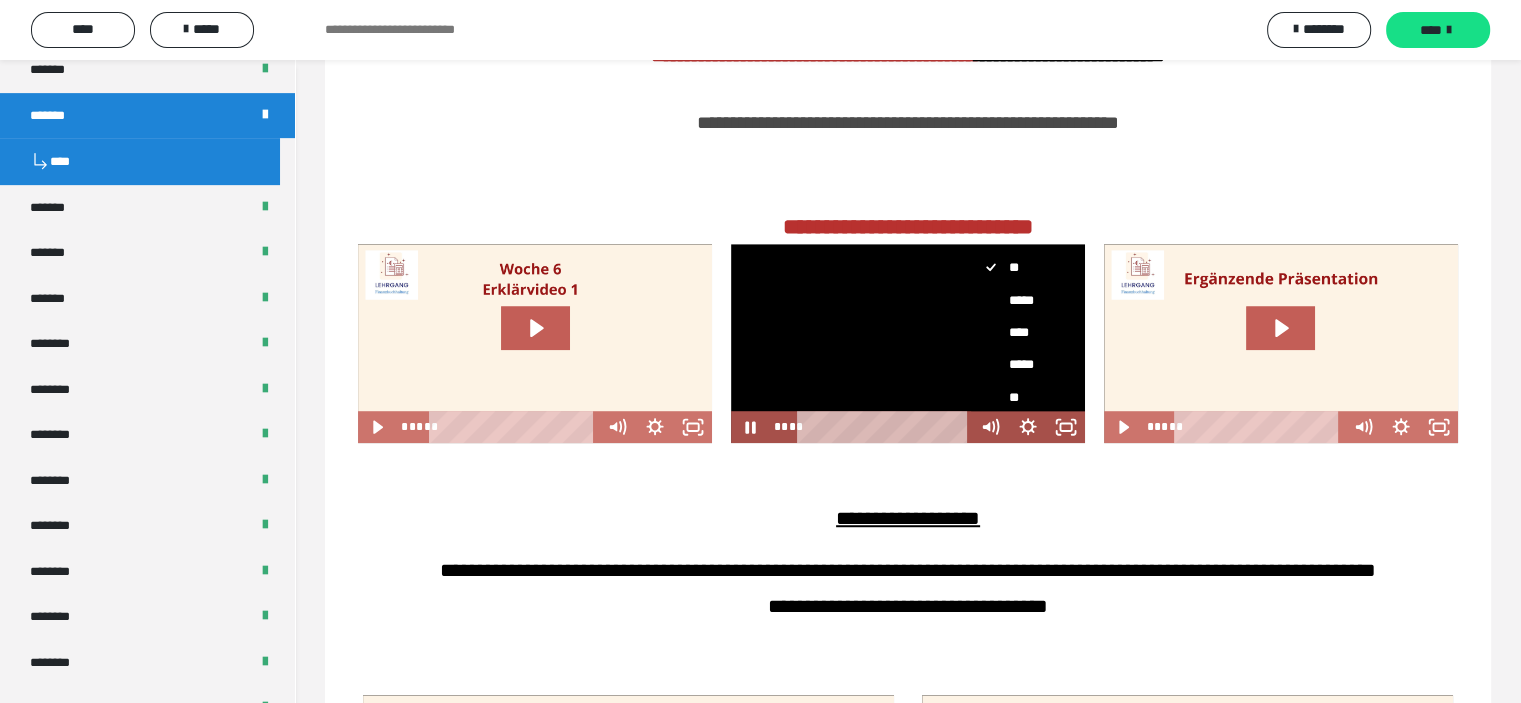 click on "****" at bounding box center [1020, 332] 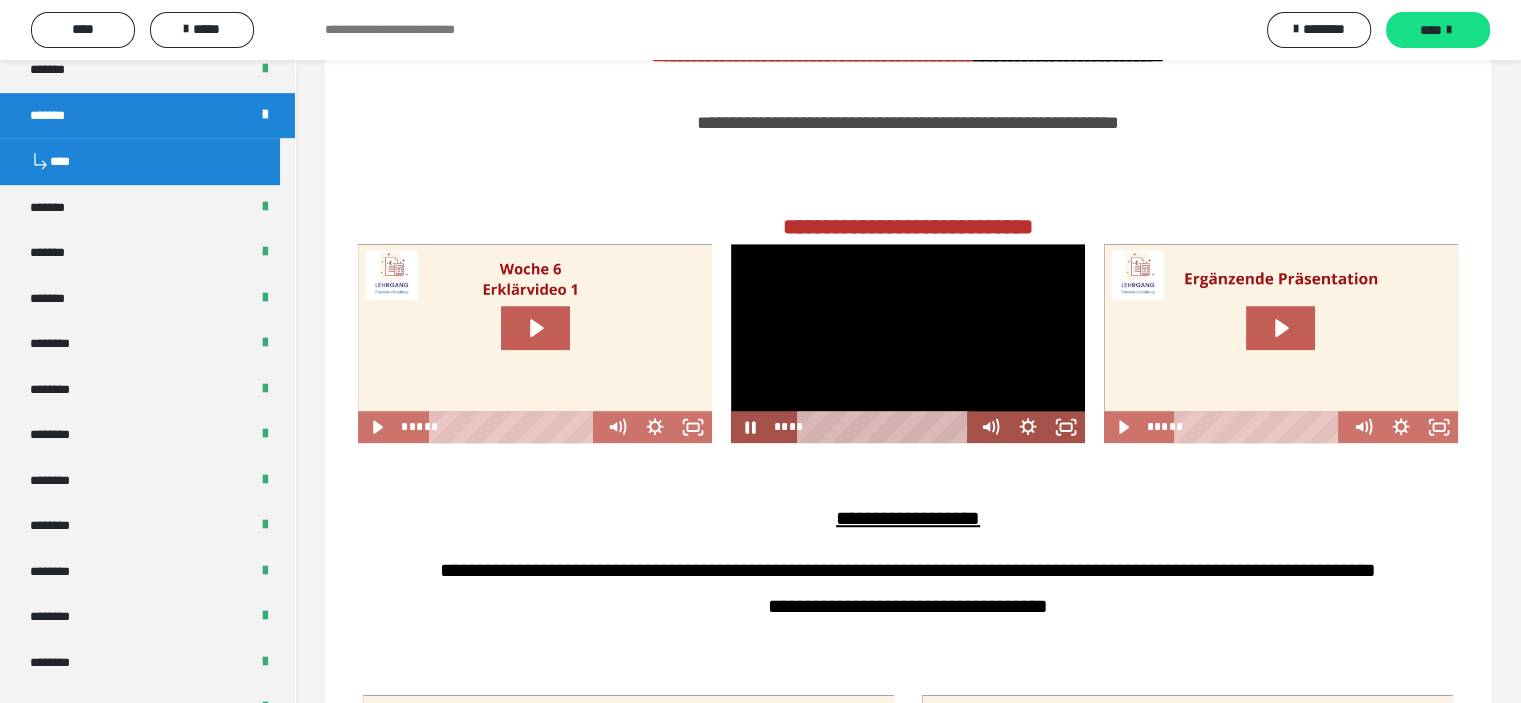 scroll, scrollTop: 0, scrollLeft: 0, axis: both 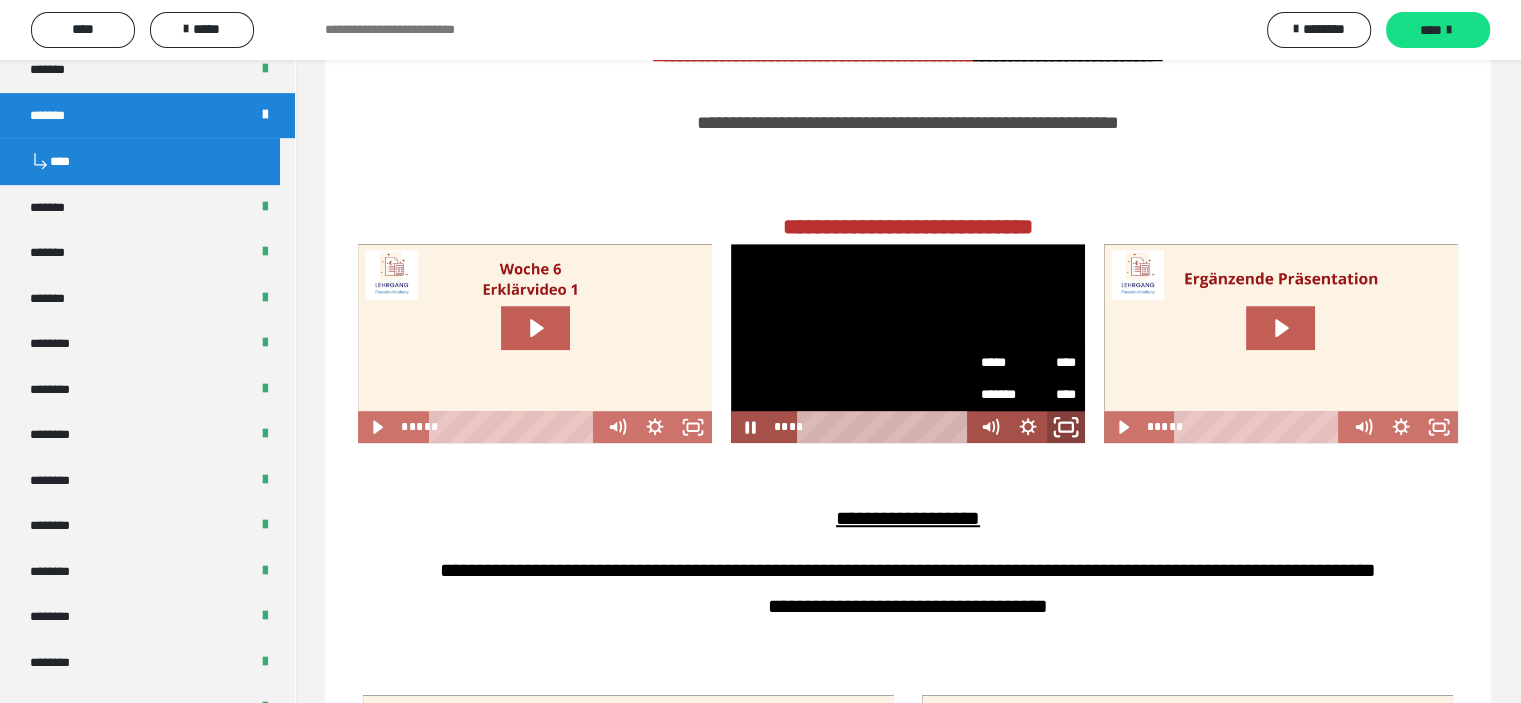 click 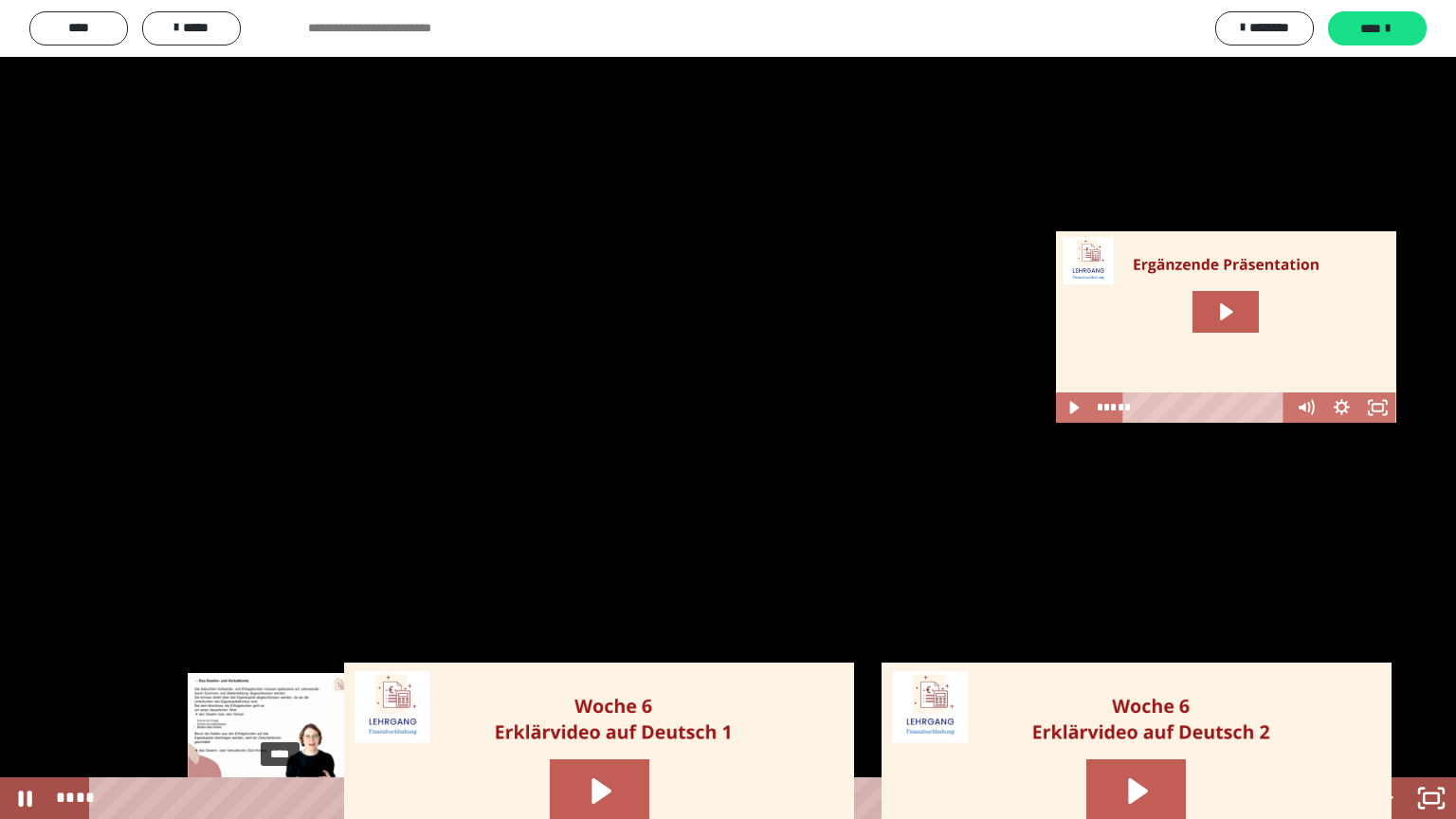 click on "****" at bounding box center [701, 798] 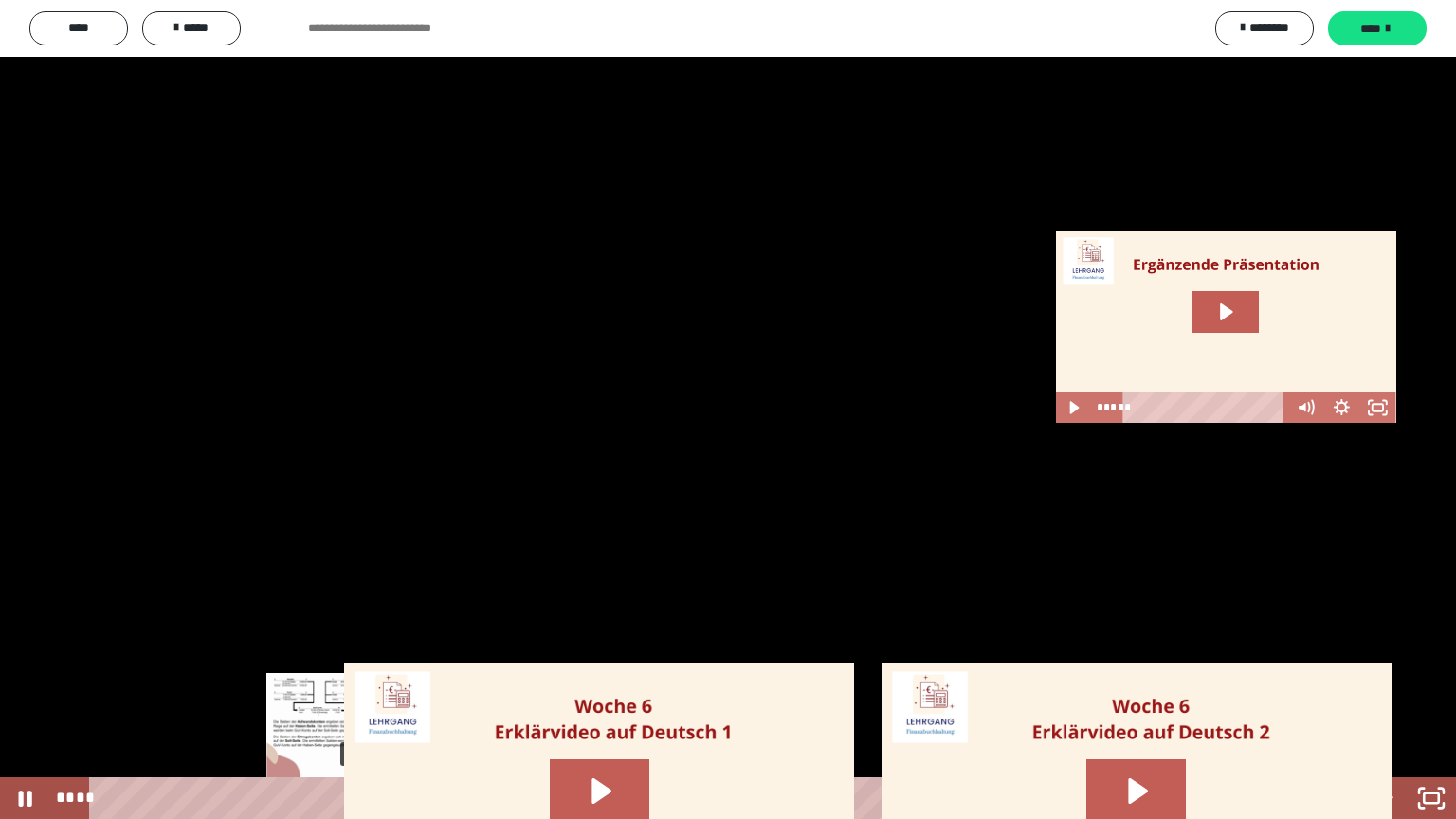 click on "****" at bounding box center (701, 798) 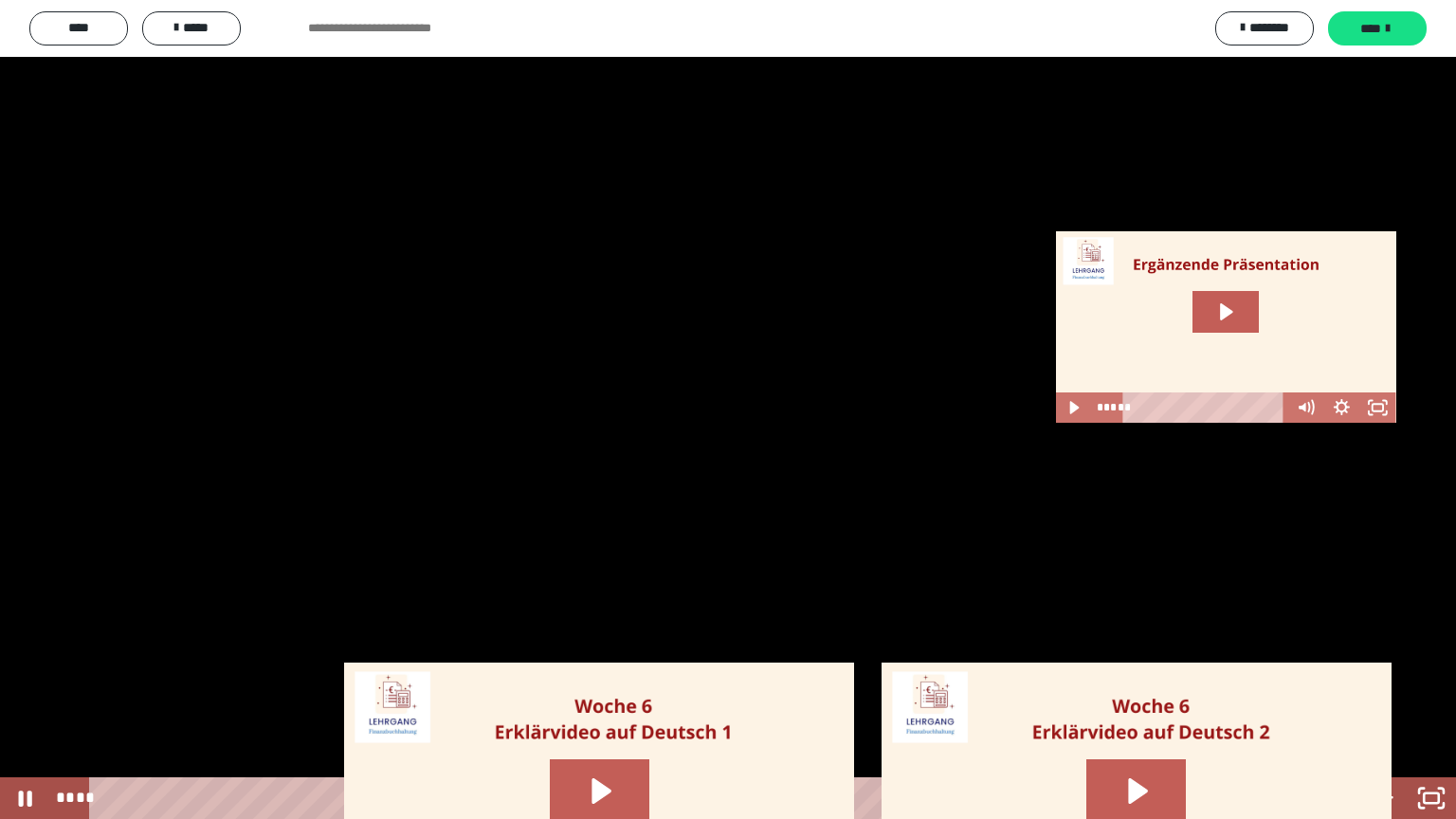 click on "****" at bounding box center [701, 798] 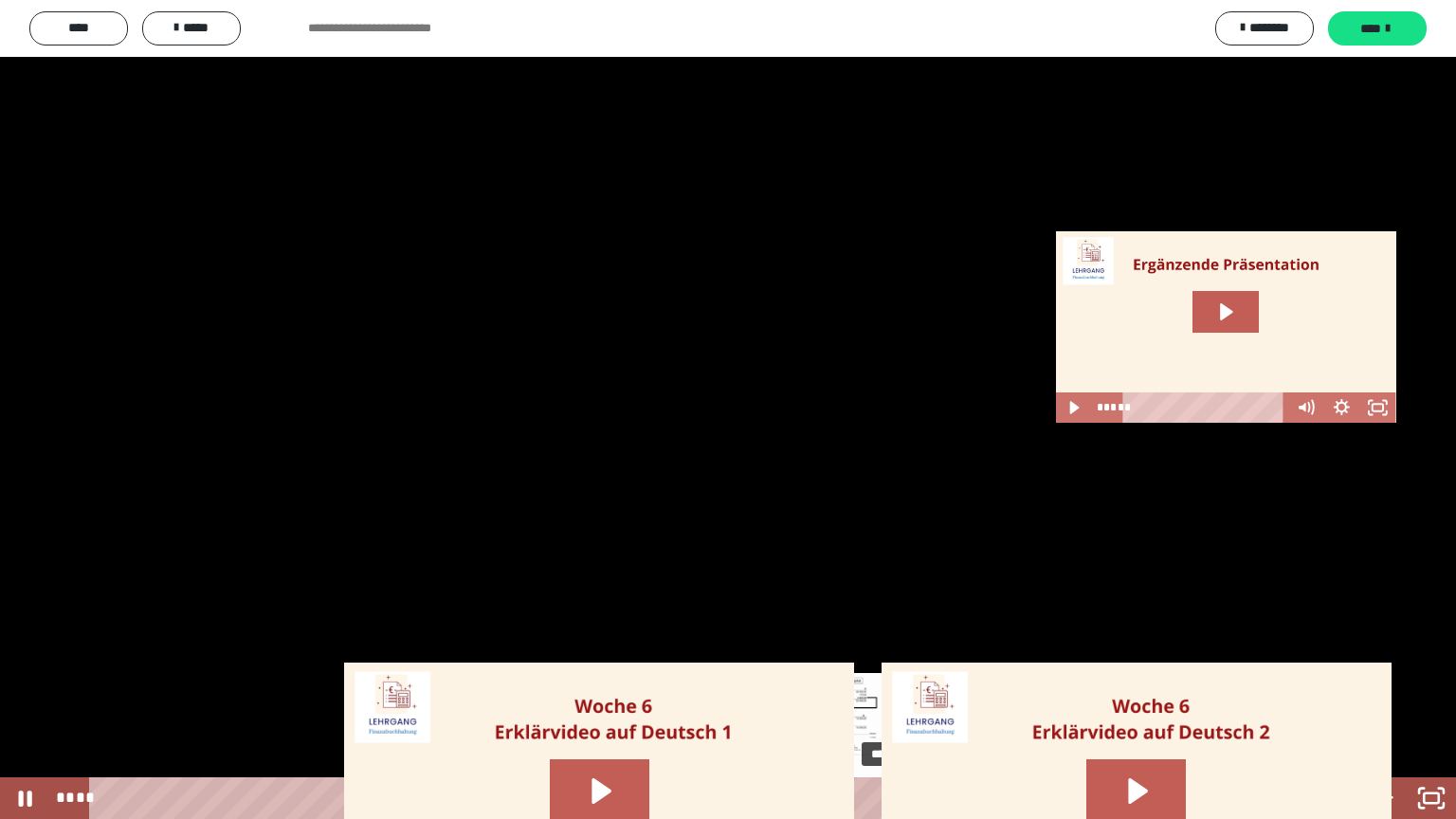 click on "****" at bounding box center [701, 798] 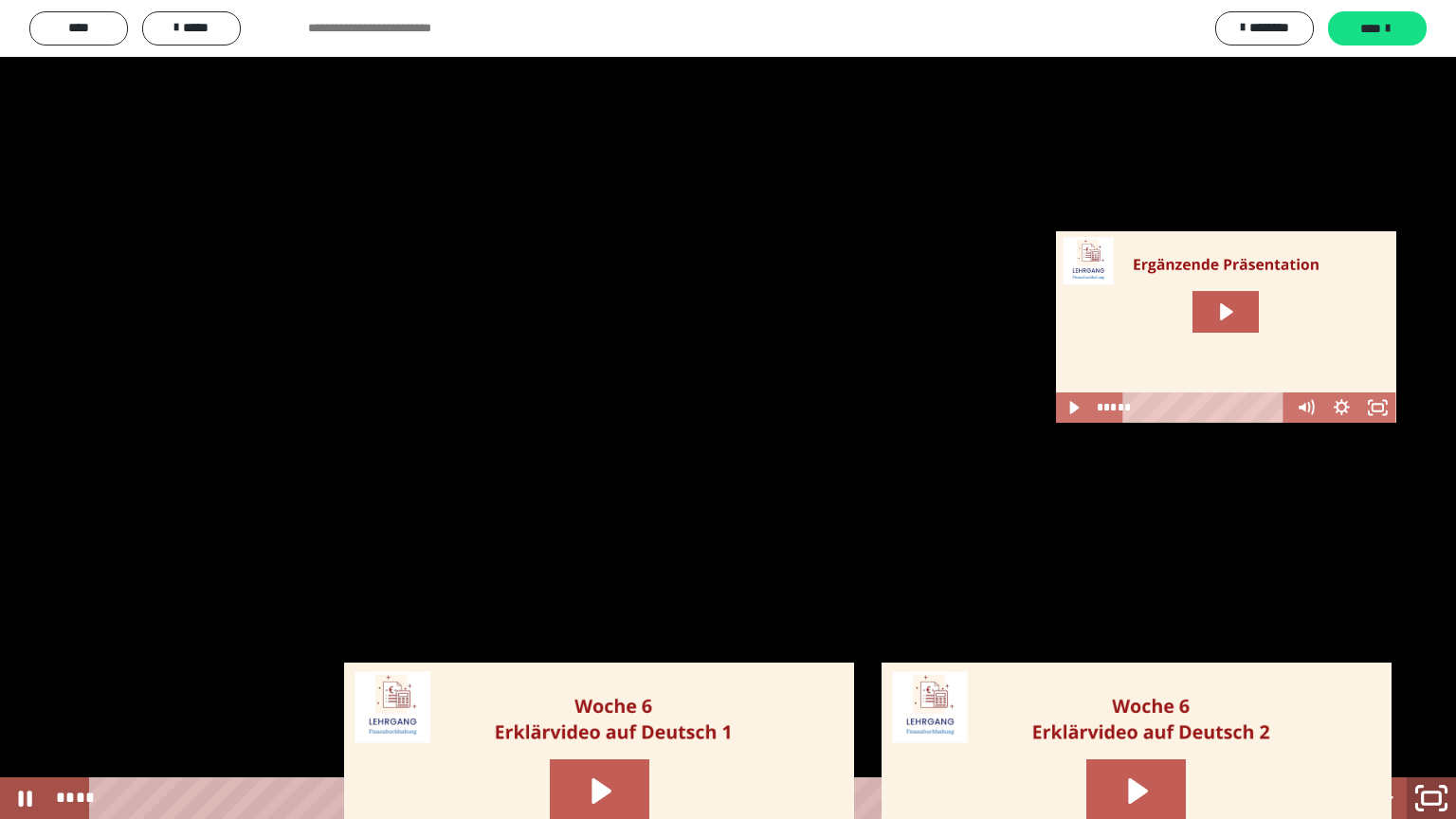 click 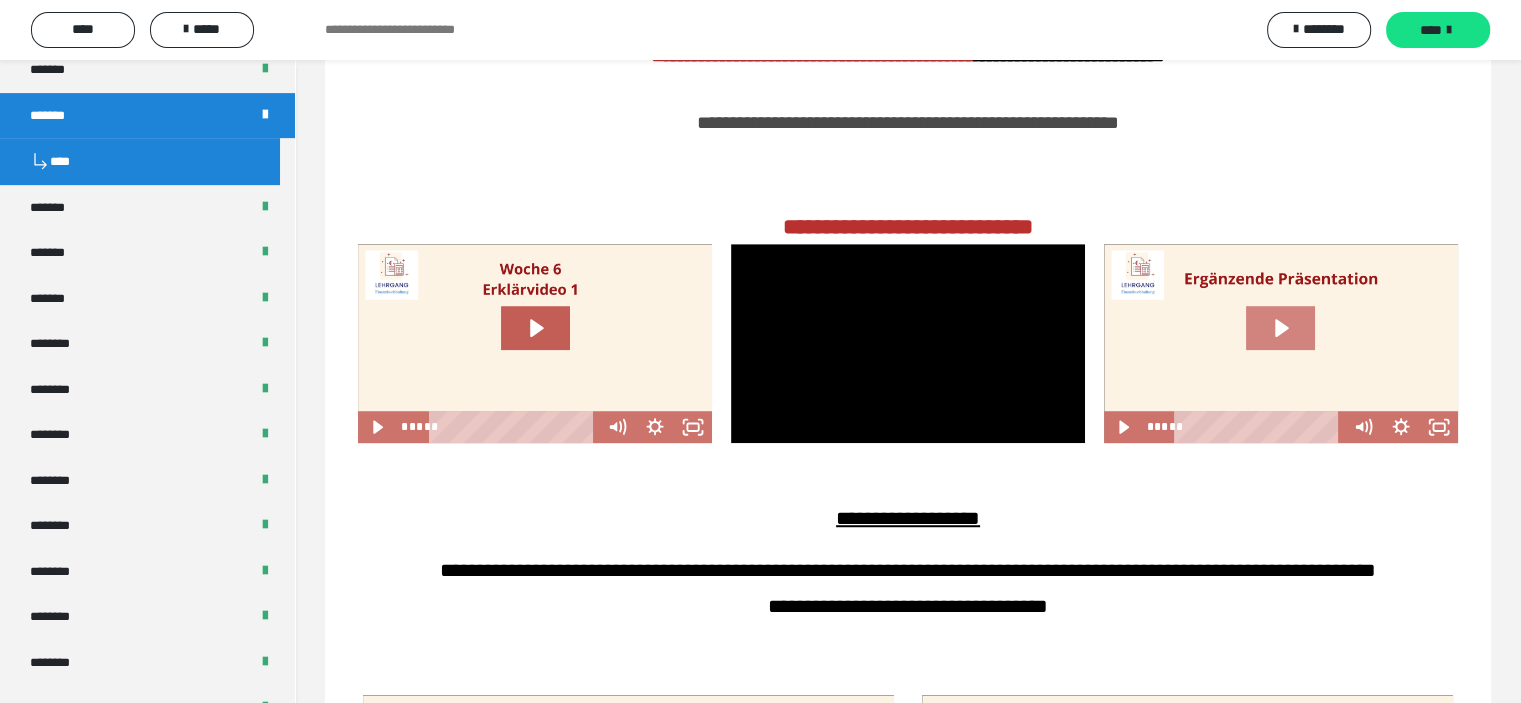 click 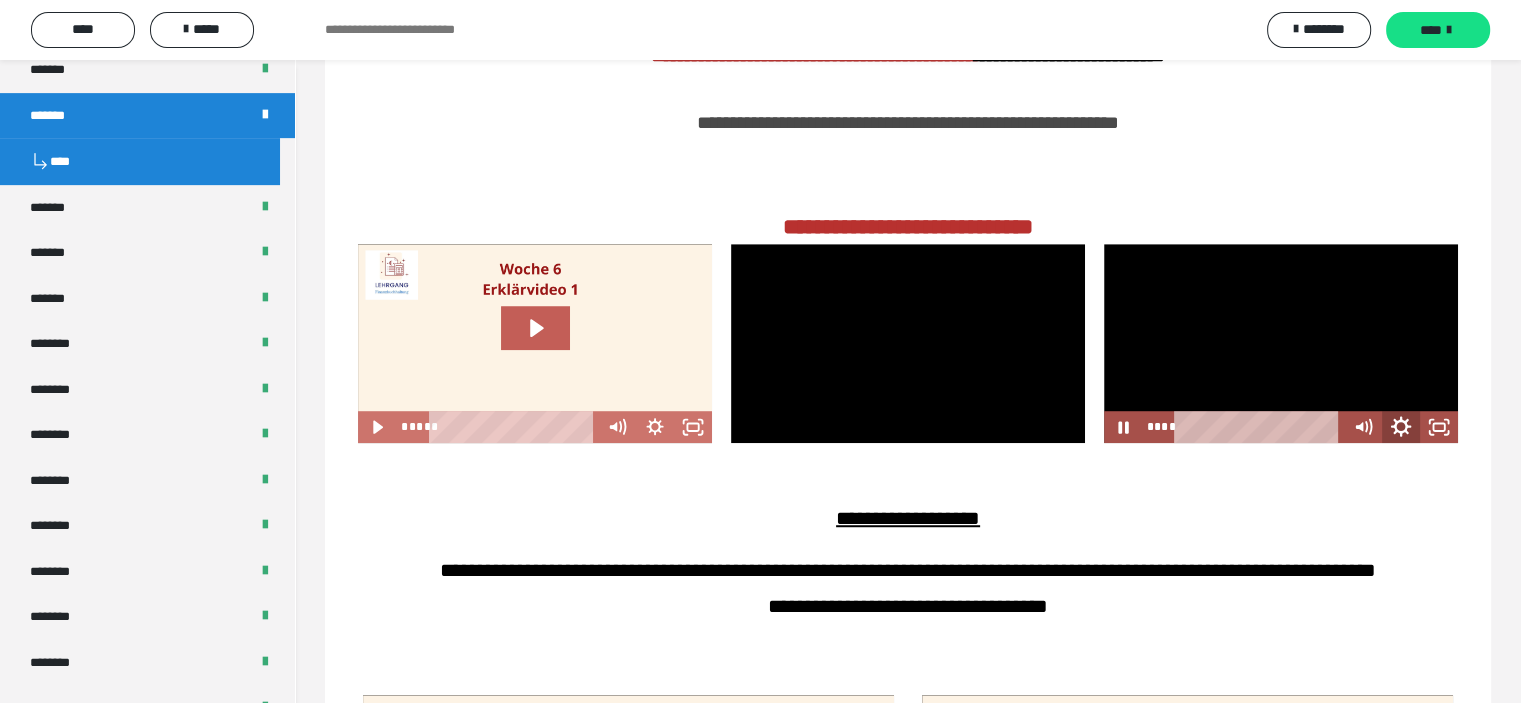 click 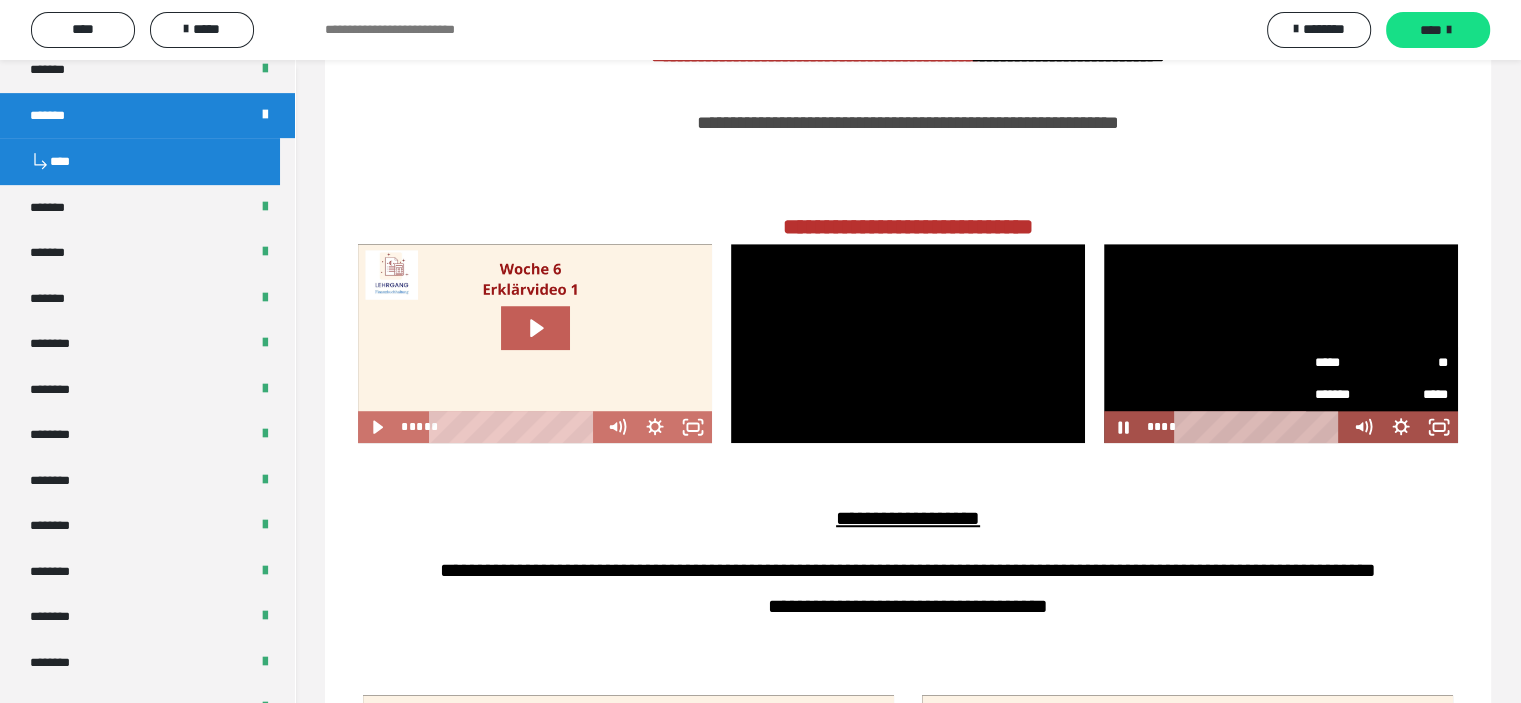 click on "*****" at bounding box center (1348, 363) 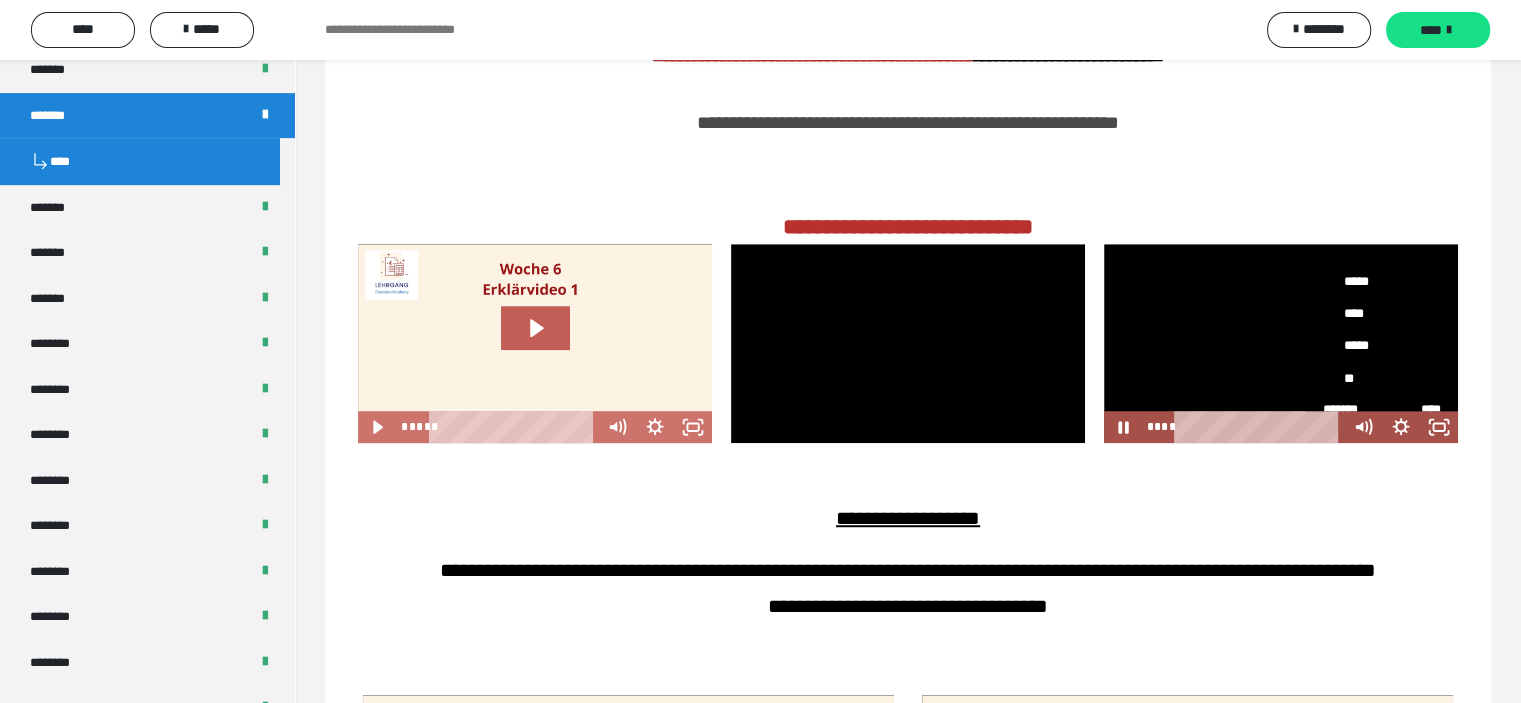 scroll, scrollTop: 133, scrollLeft: 0, axis: vertical 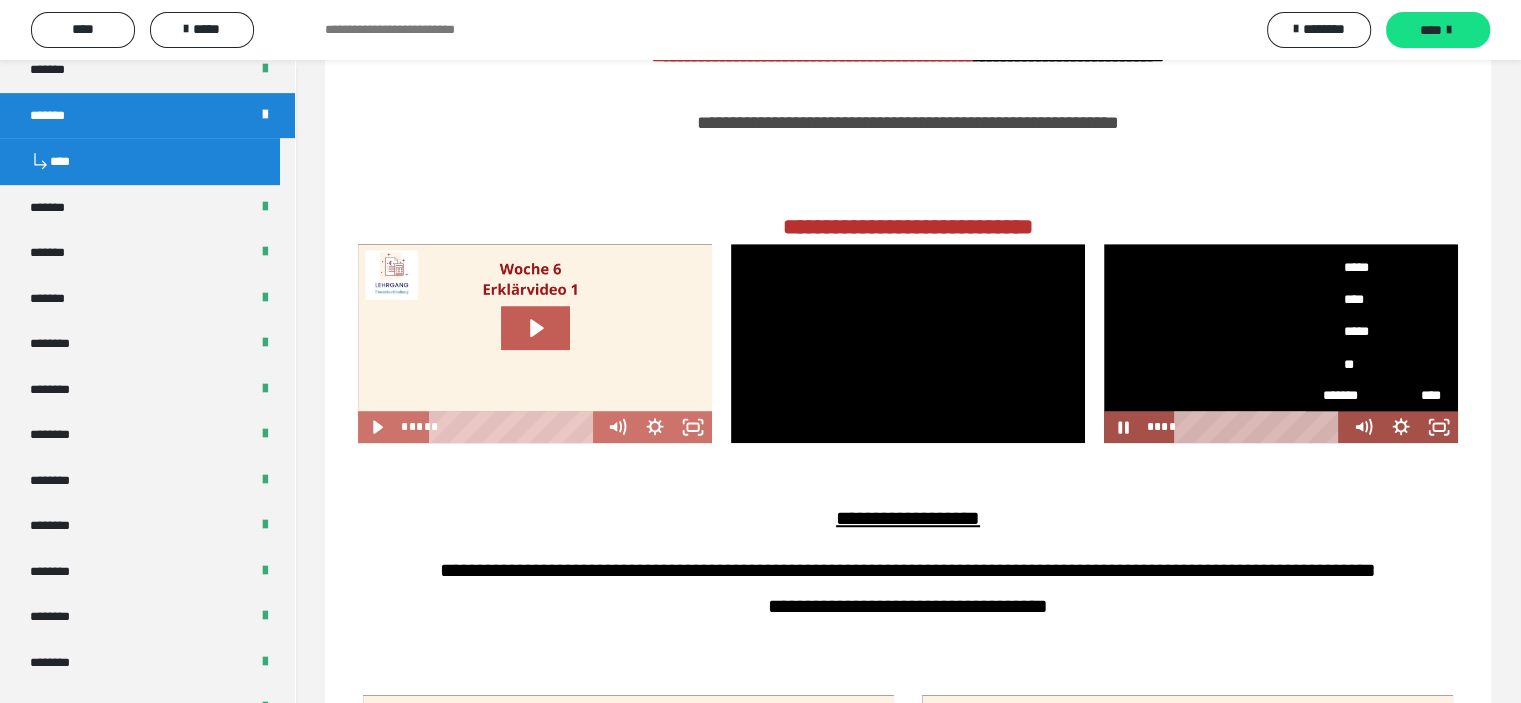 click on "****" at bounding box center (1374, 299) 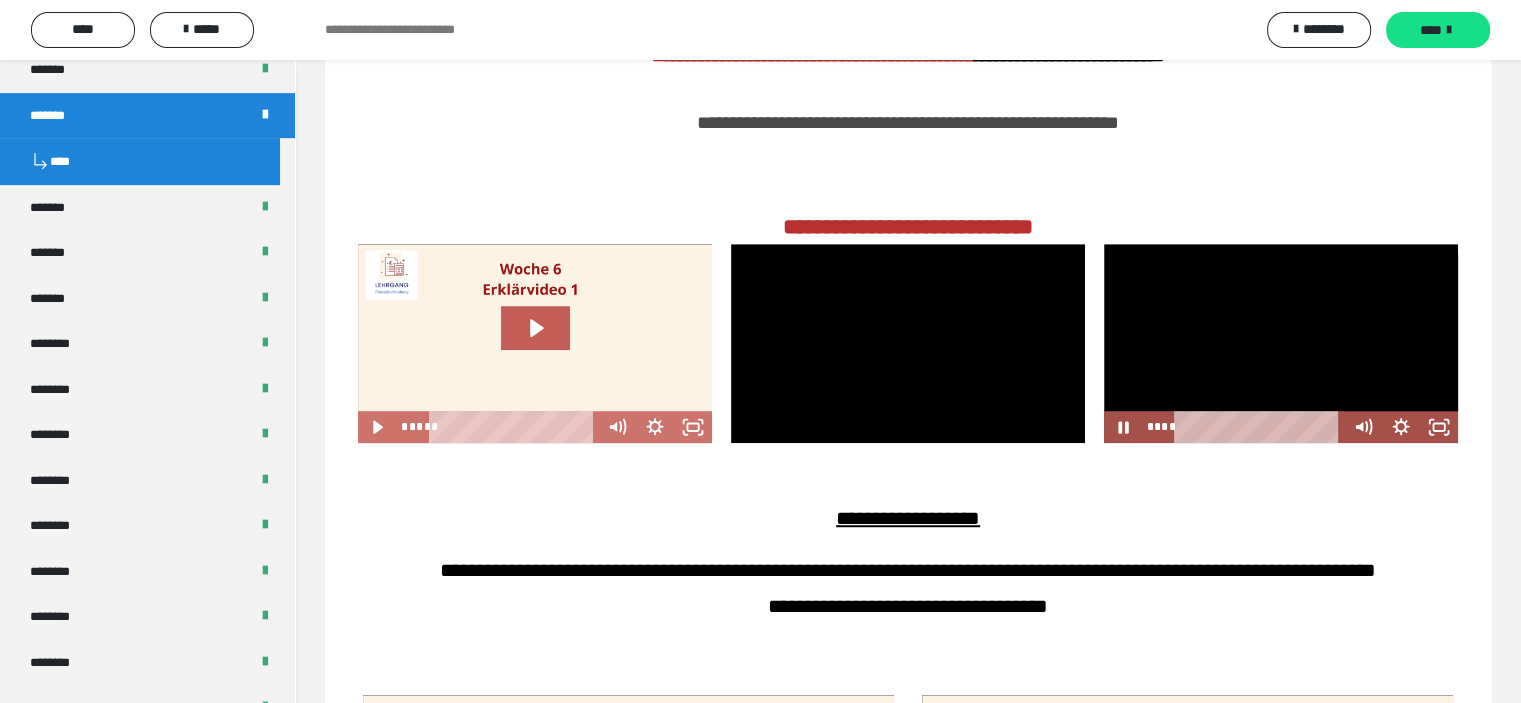 scroll, scrollTop: 0, scrollLeft: 0, axis: both 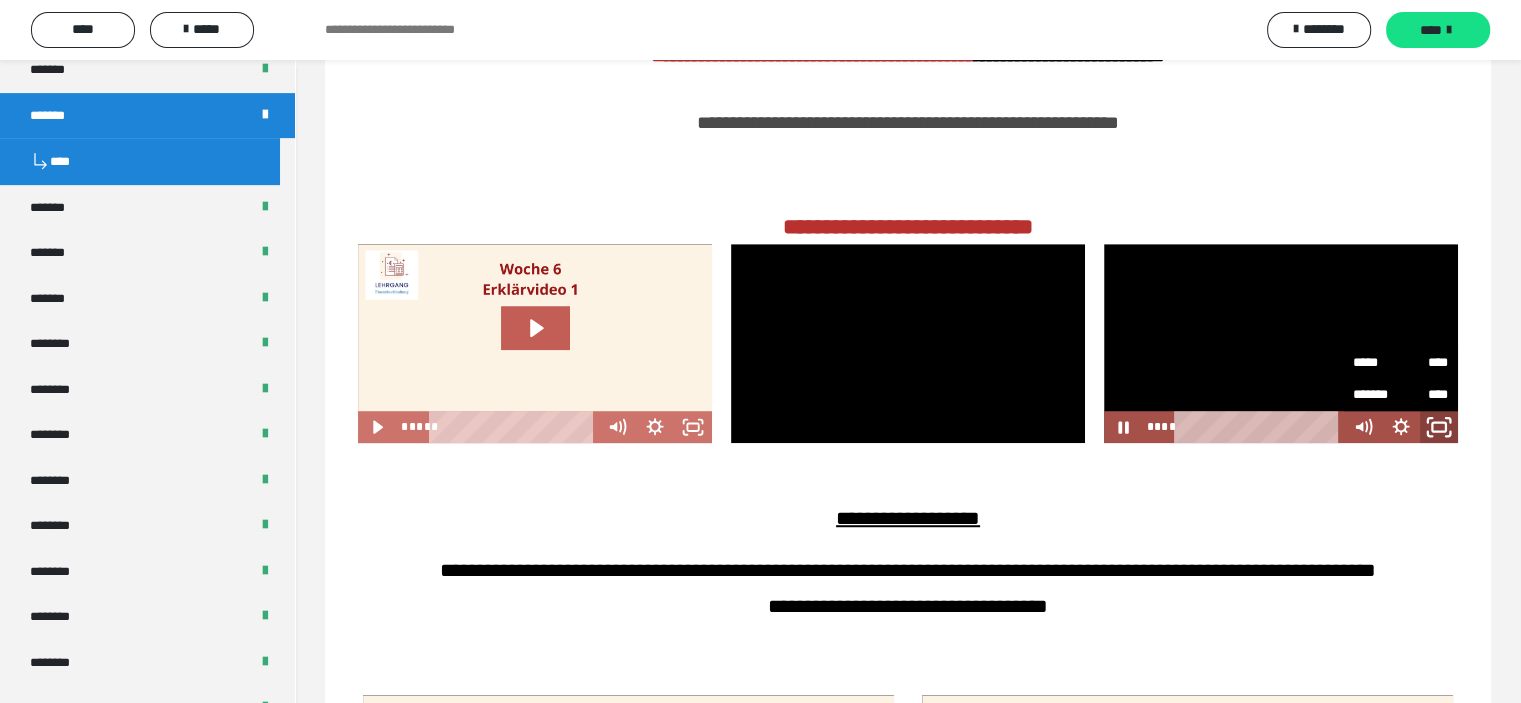 click 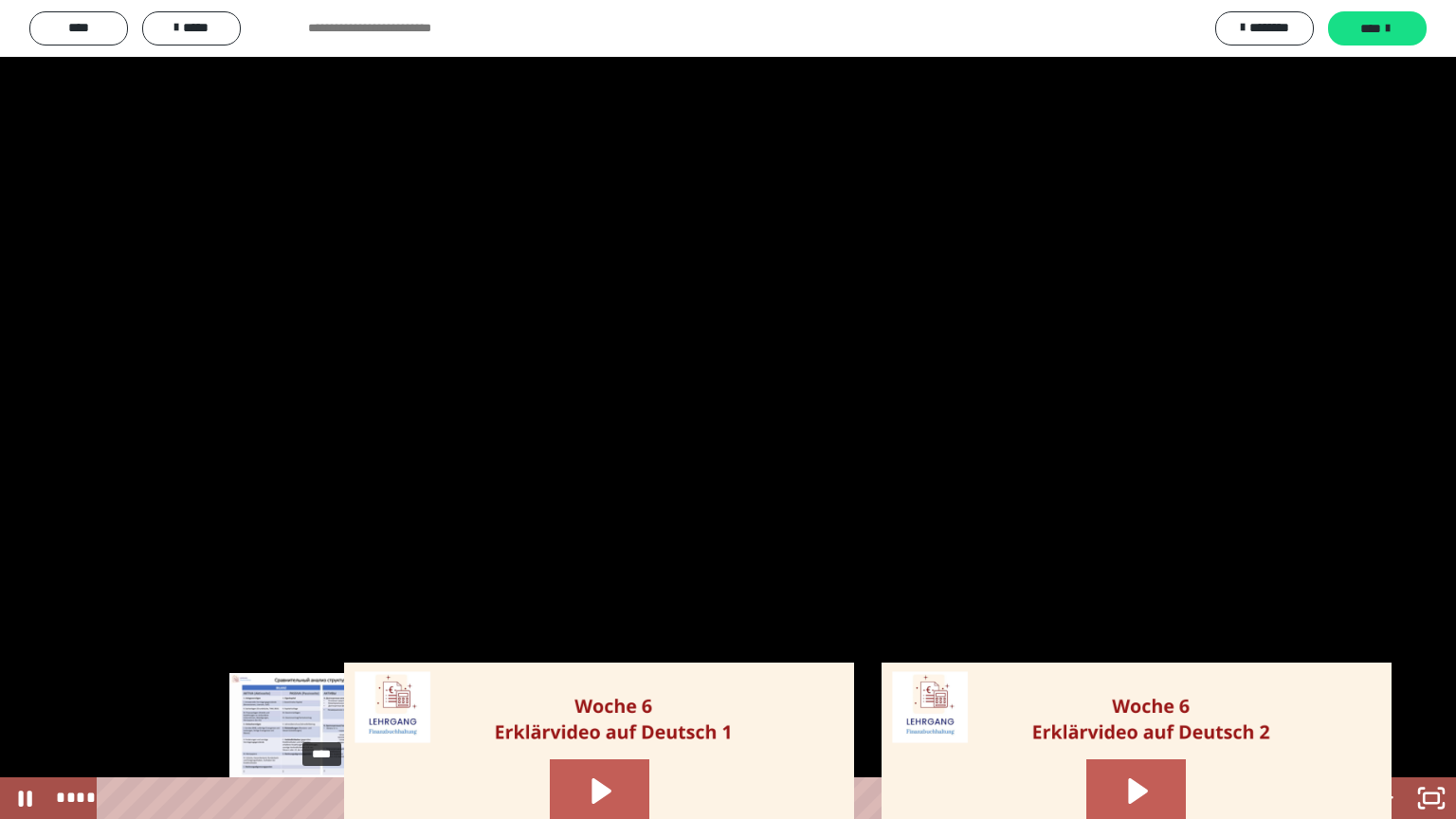 click on "****" at bounding box center [705, 798] 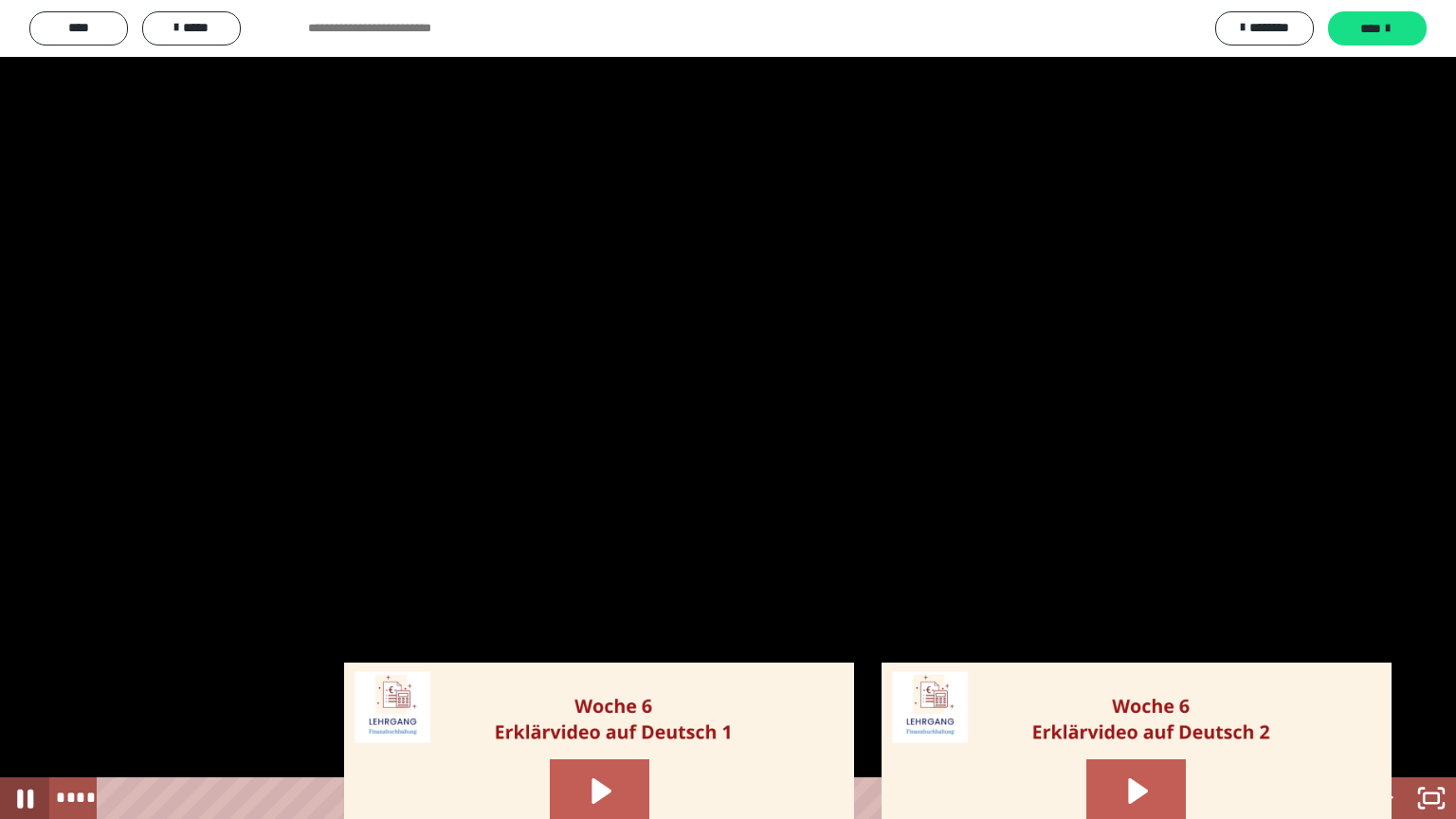click 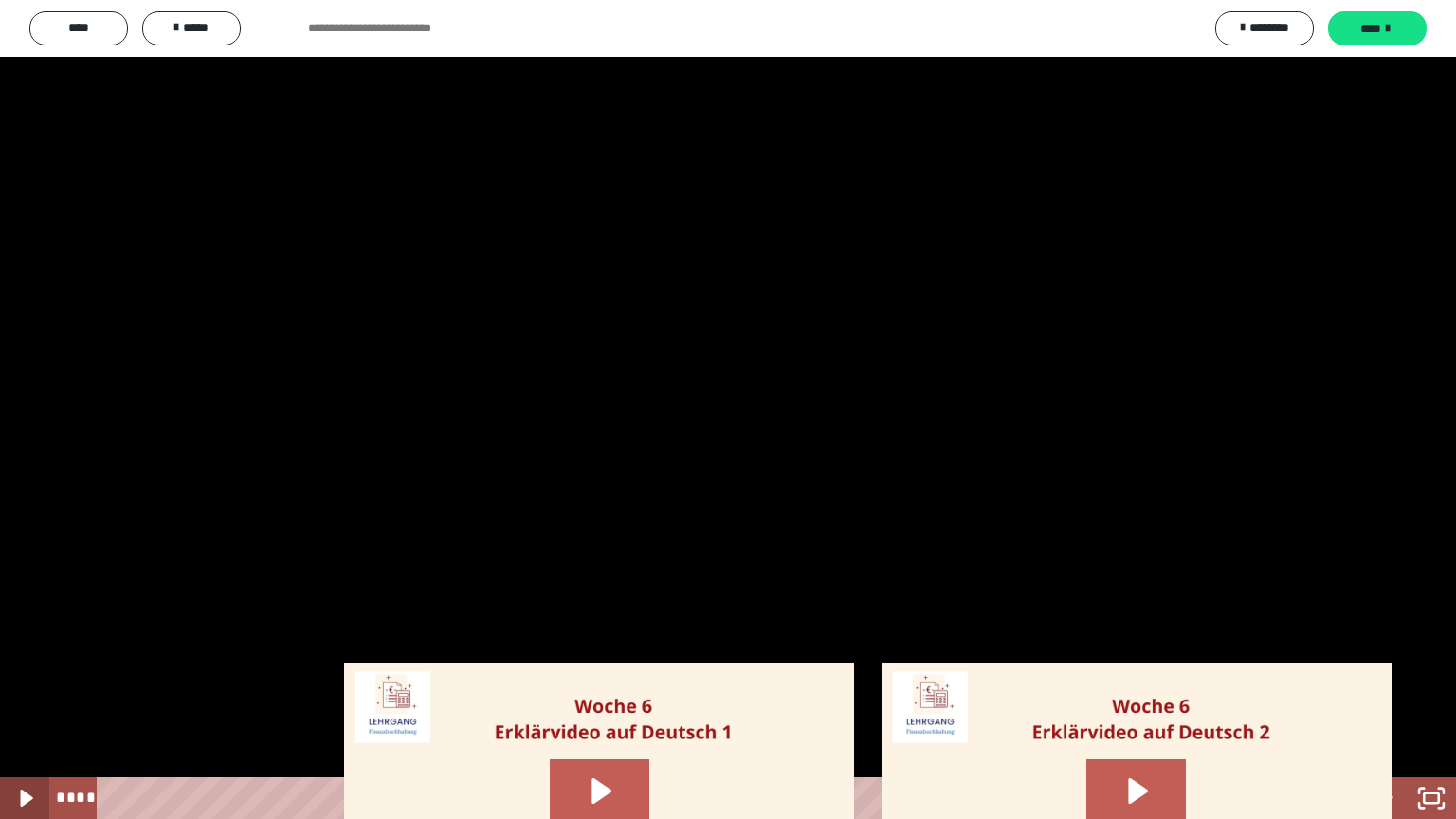 drag, startPoint x: 27, startPoint y: 792, endPoint x: 52, endPoint y: 800, distance: 26.248809 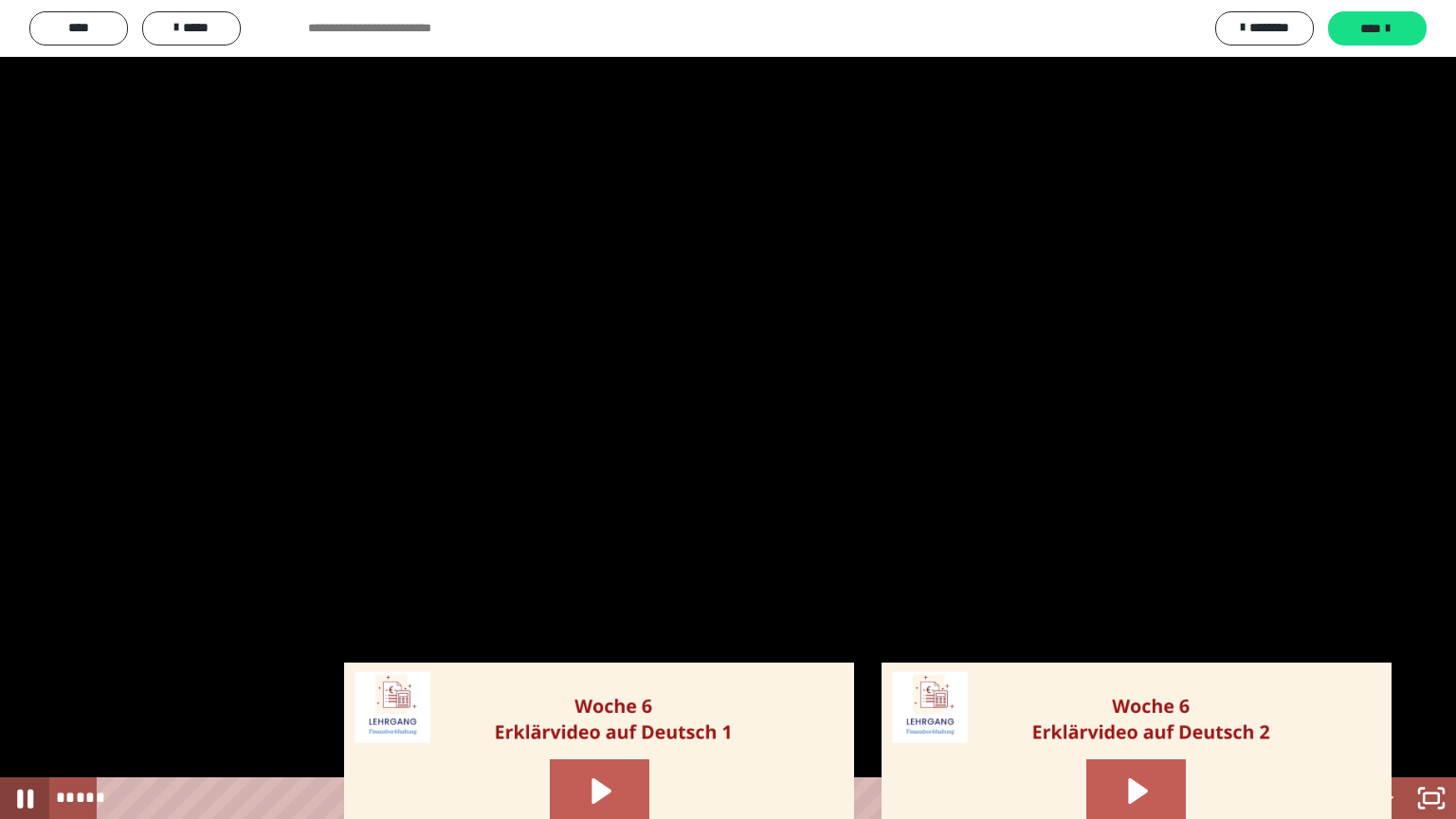 drag, startPoint x: 25, startPoint y: 797, endPoint x: 73, endPoint y: 793, distance: 48.166378 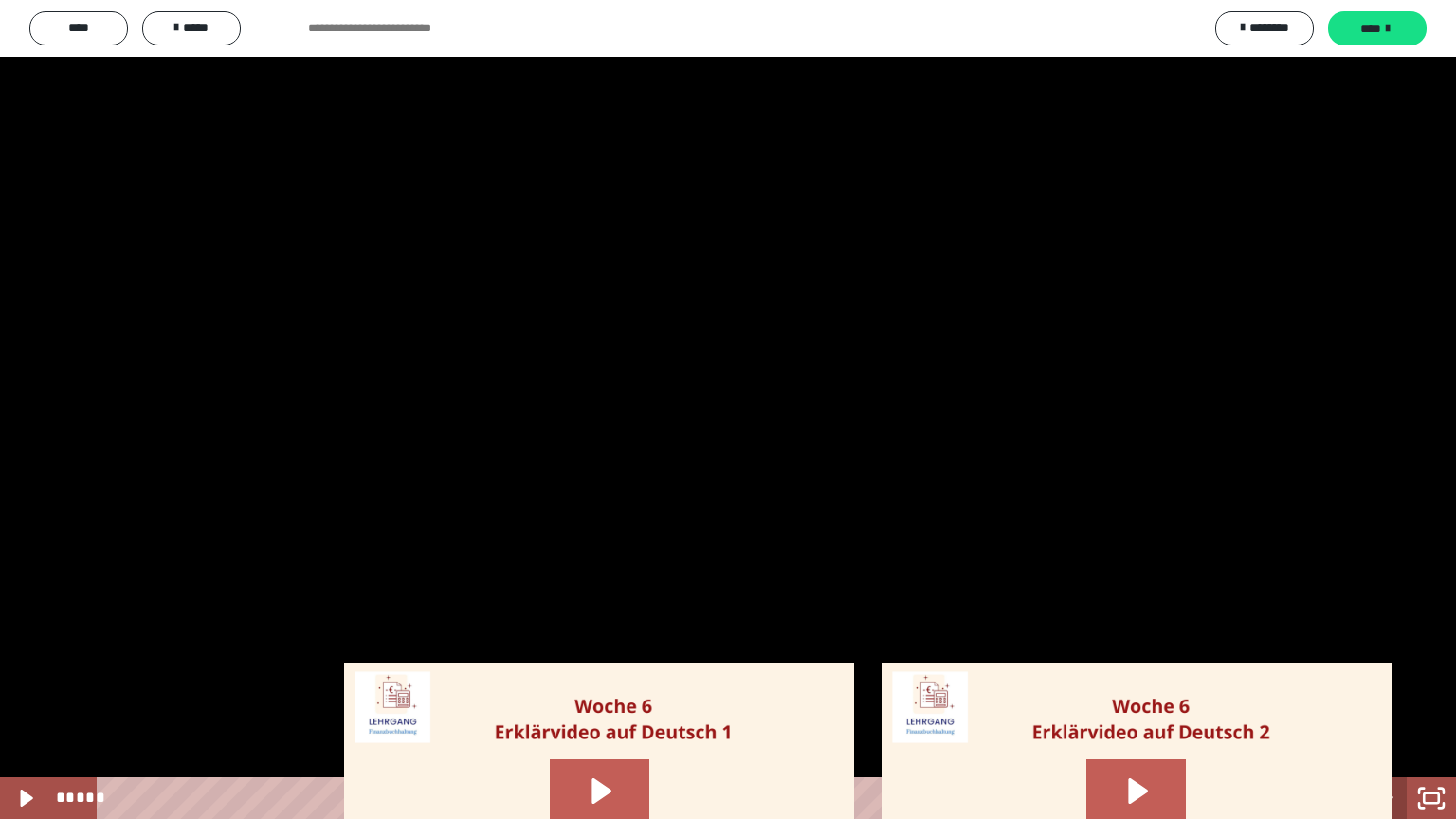 click 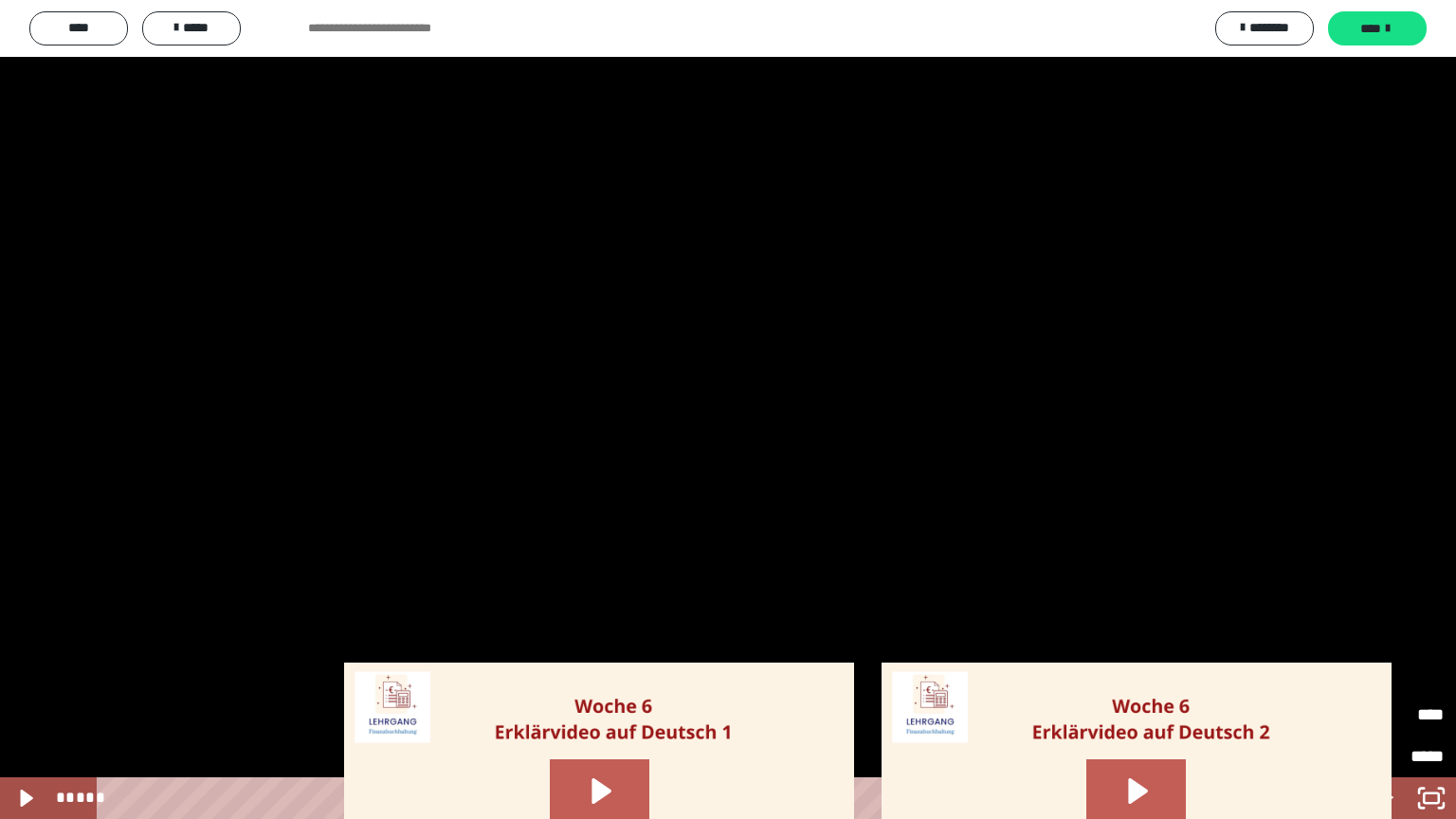 click on "*****" at bounding box center (1351, 706) 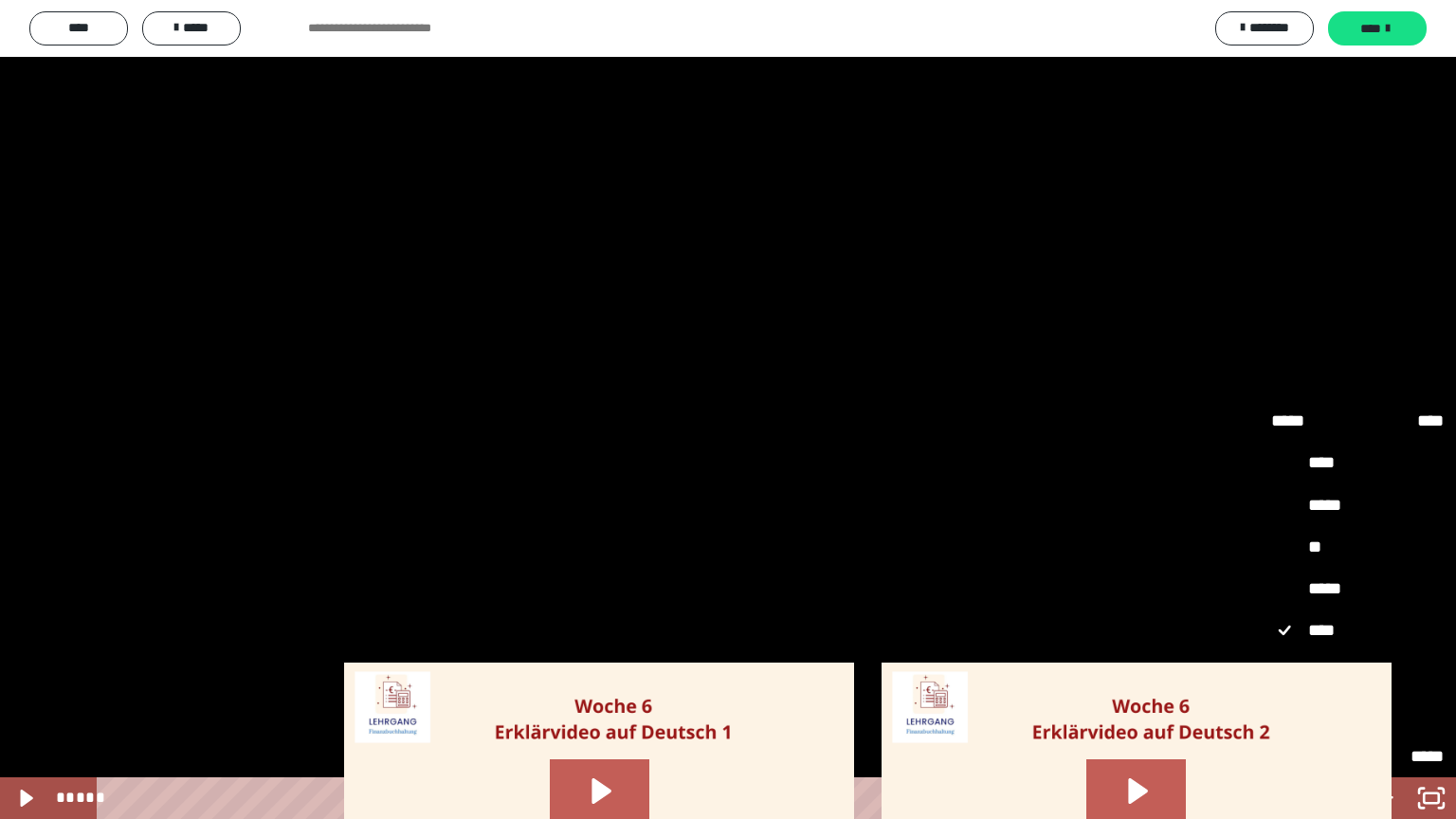 click on "*****" at bounding box center (1357, 590) 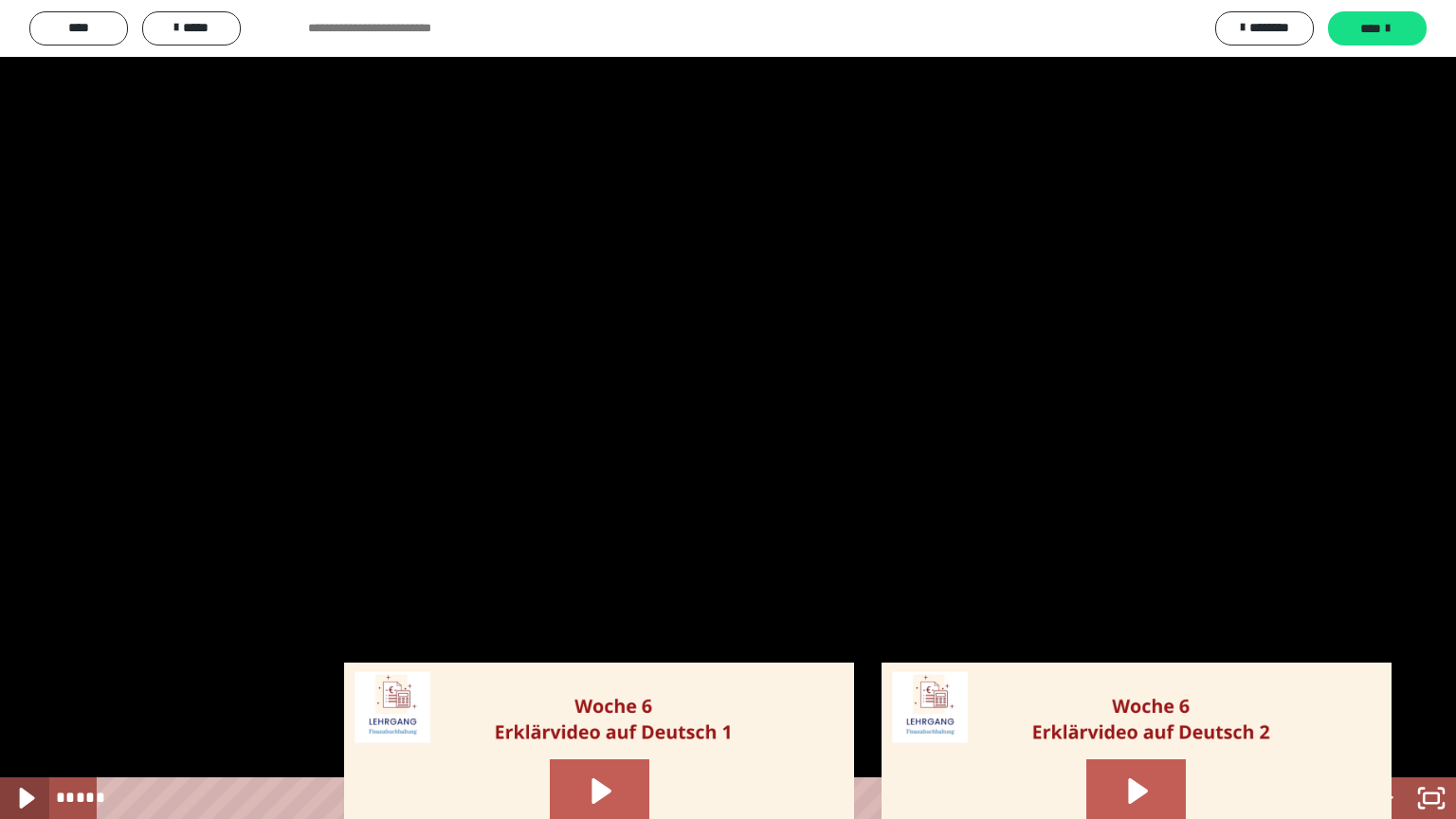 click 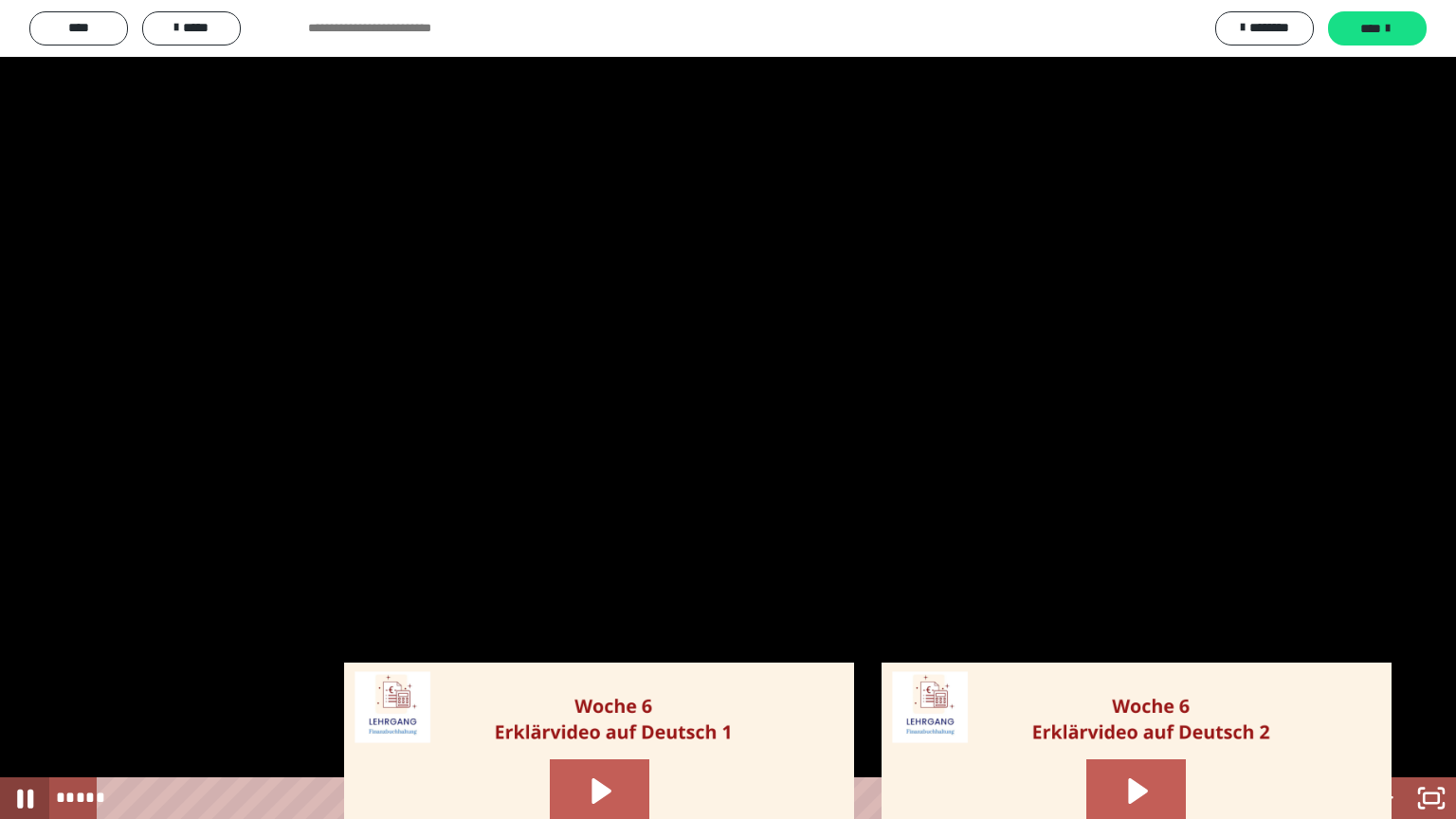 click 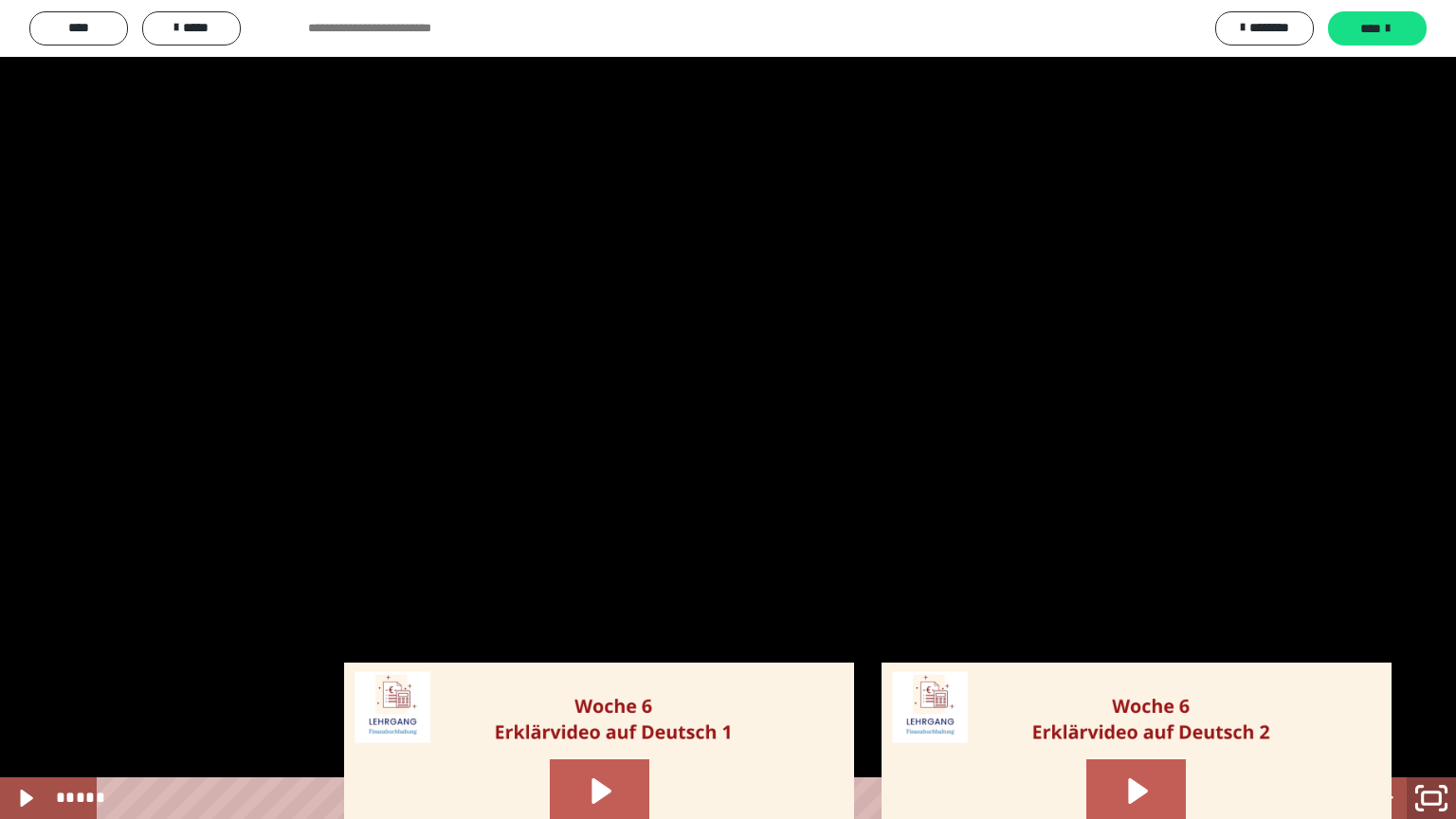 click 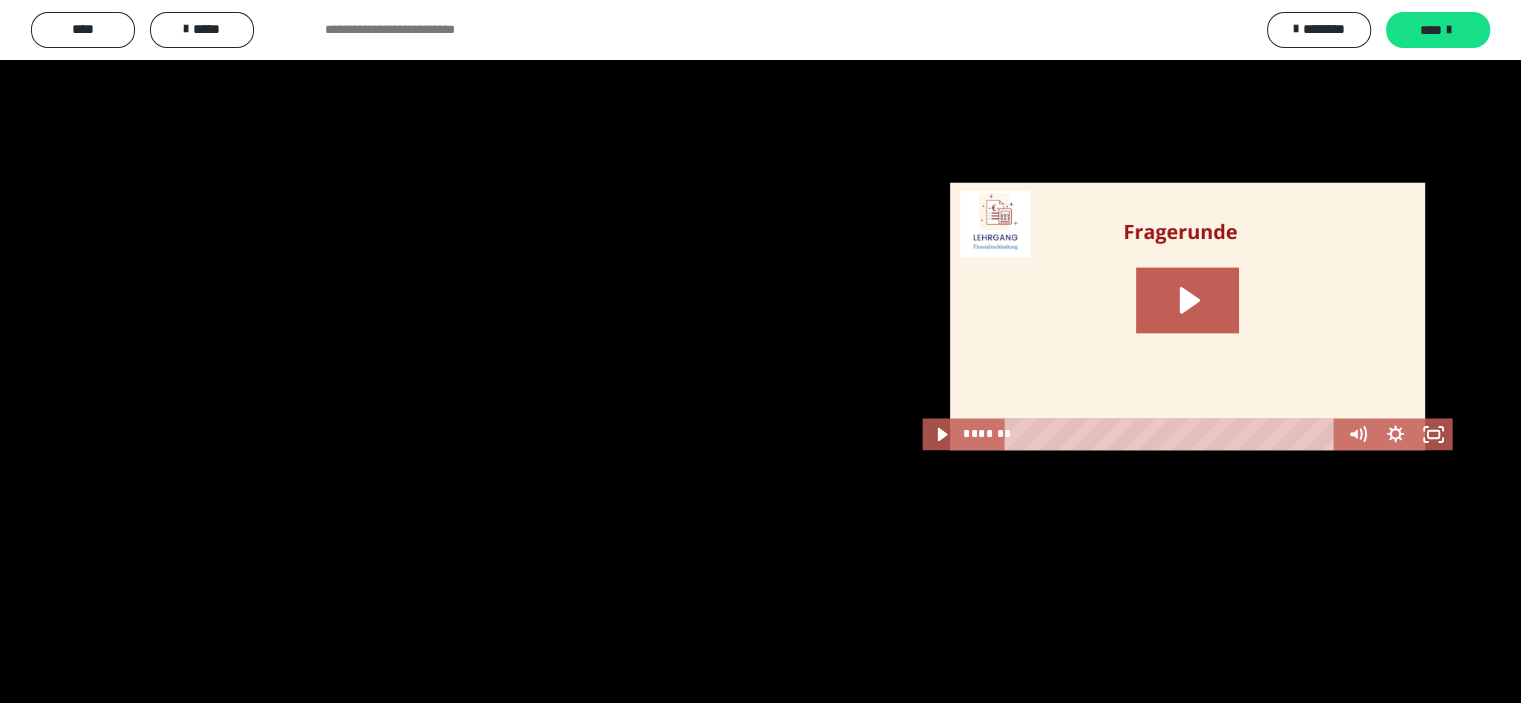 scroll, scrollTop: 3239, scrollLeft: 0, axis: vertical 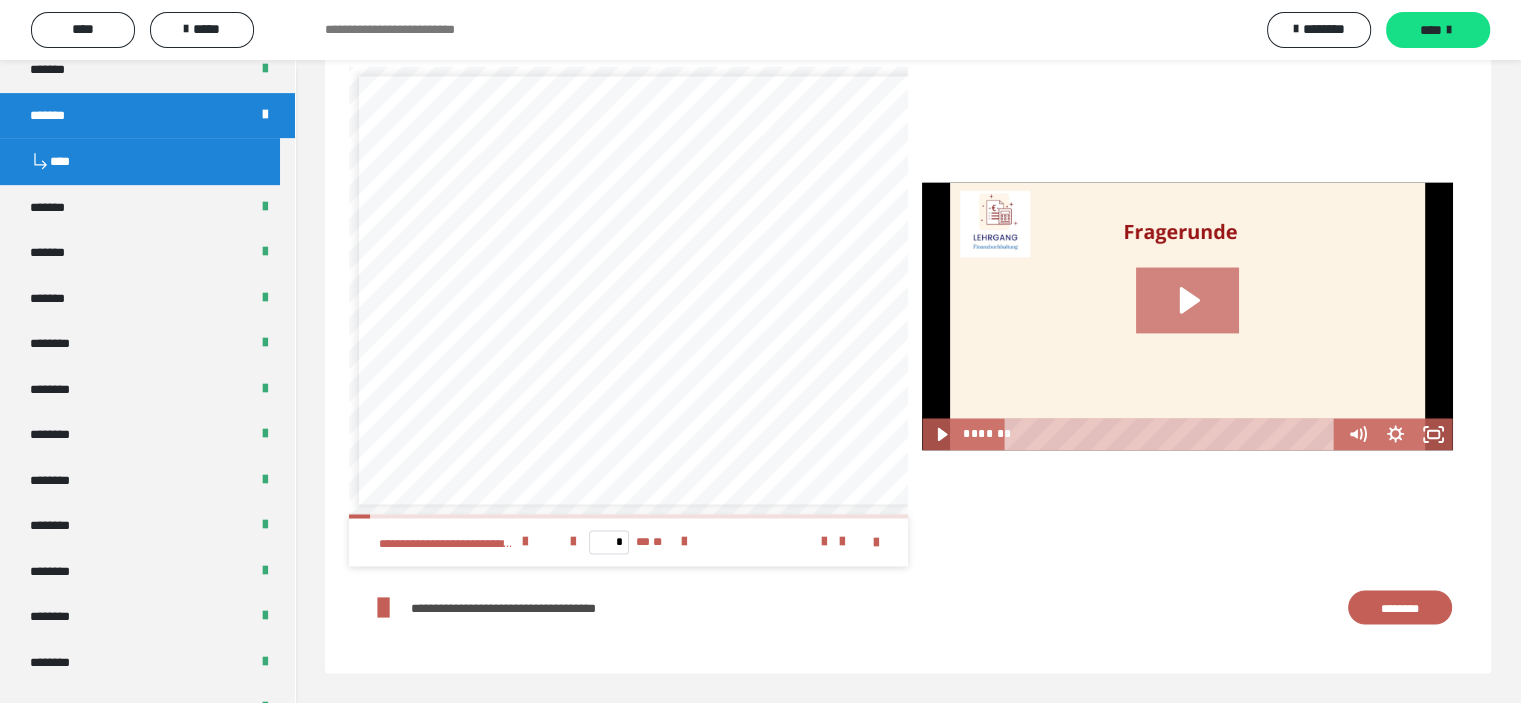 click 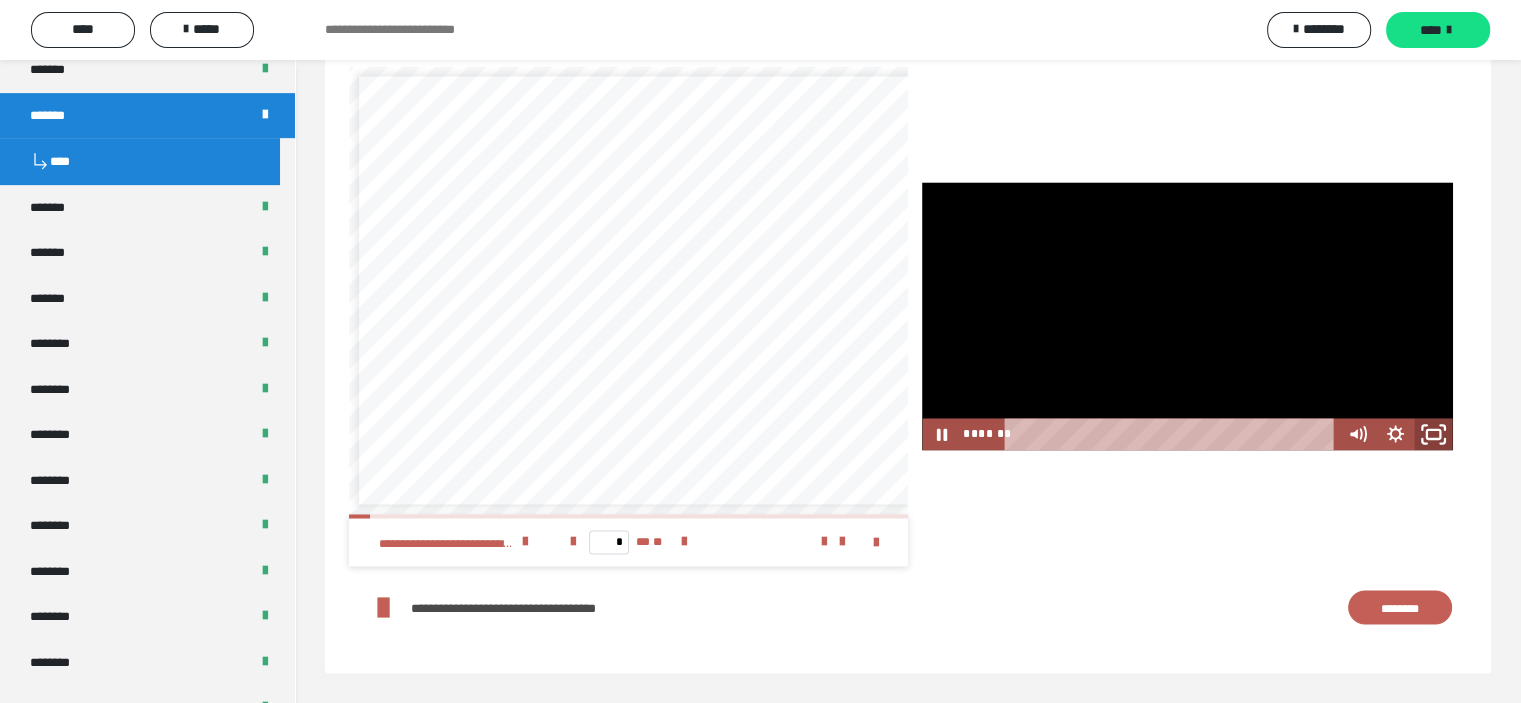 click 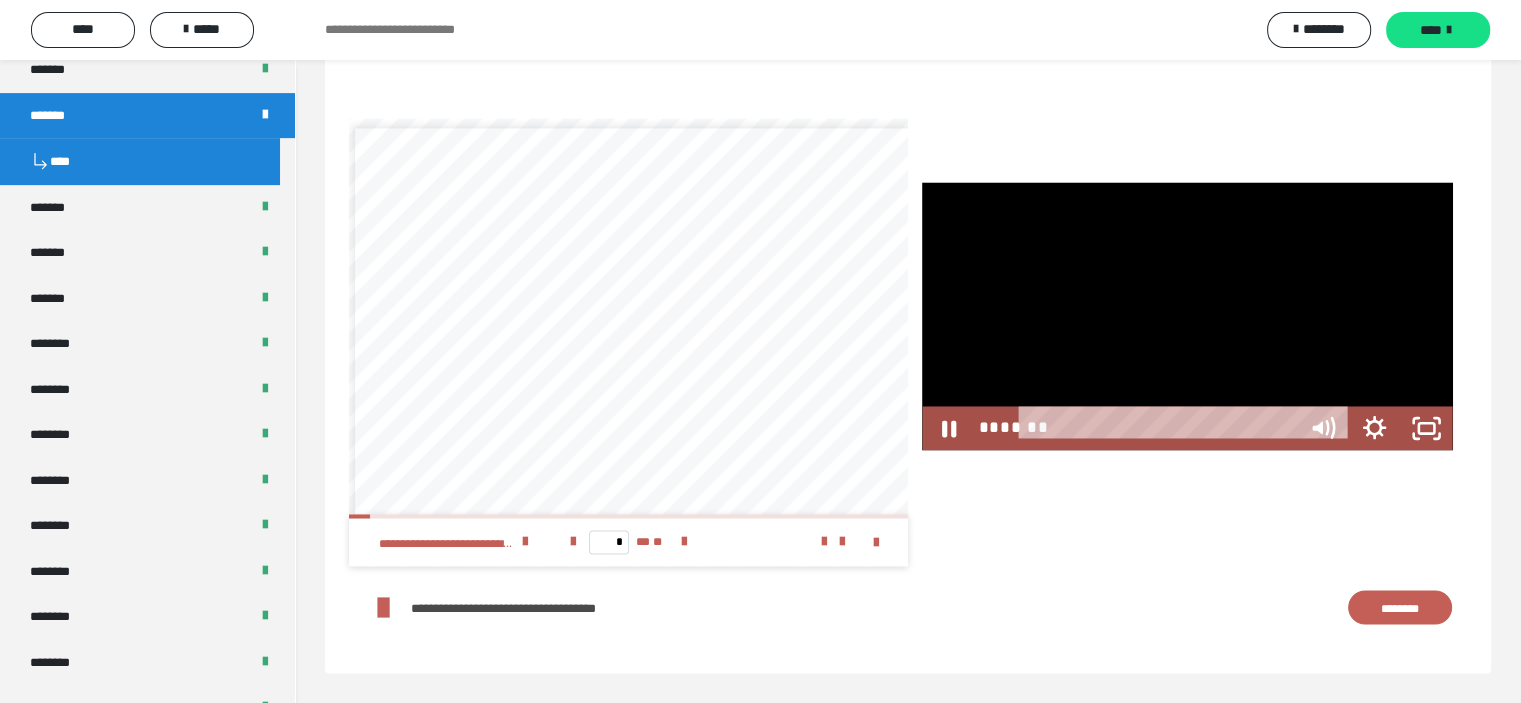 scroll, scrollTop: 3093, scrollLeft: 0, axis: vertical 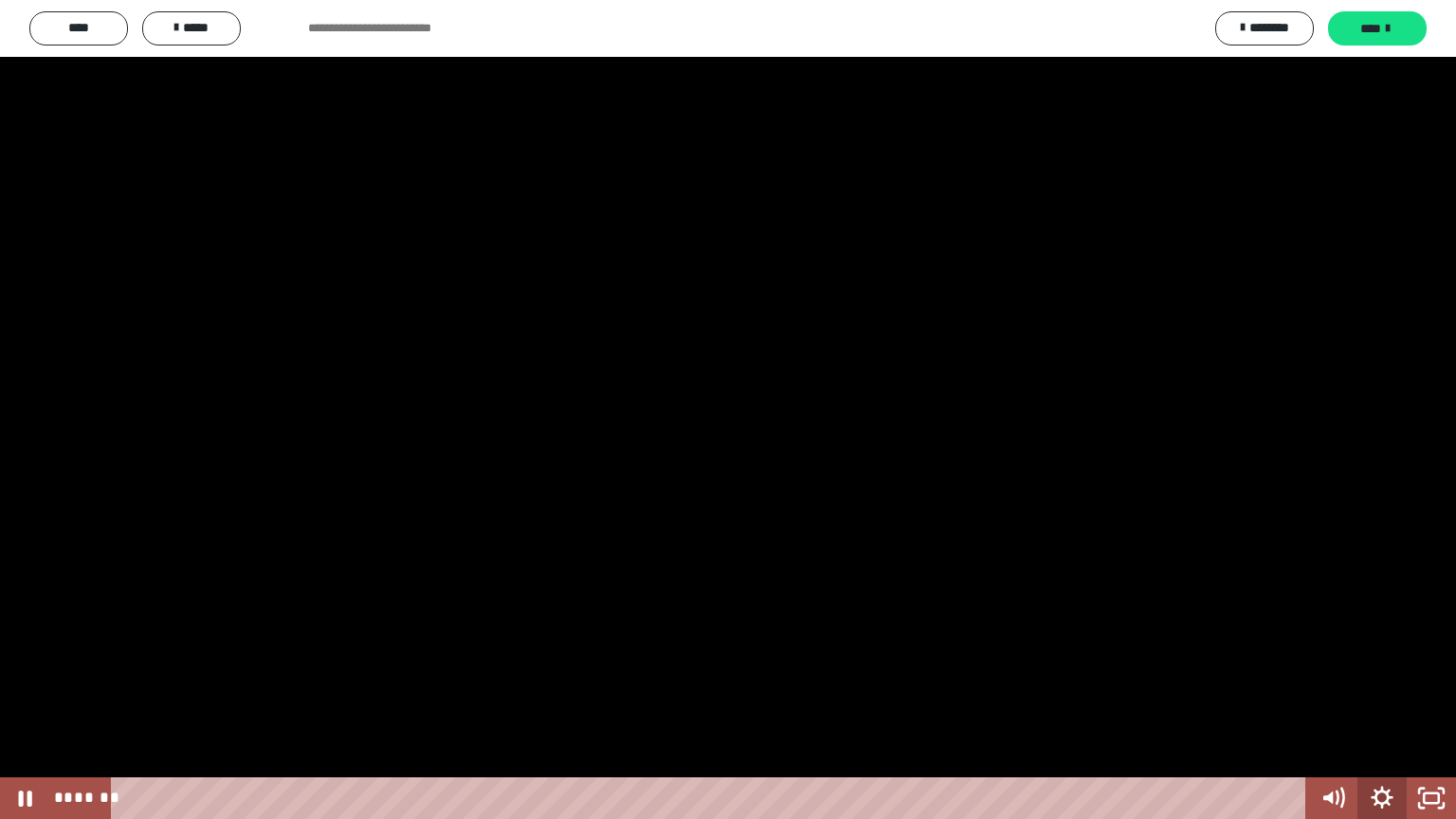 click 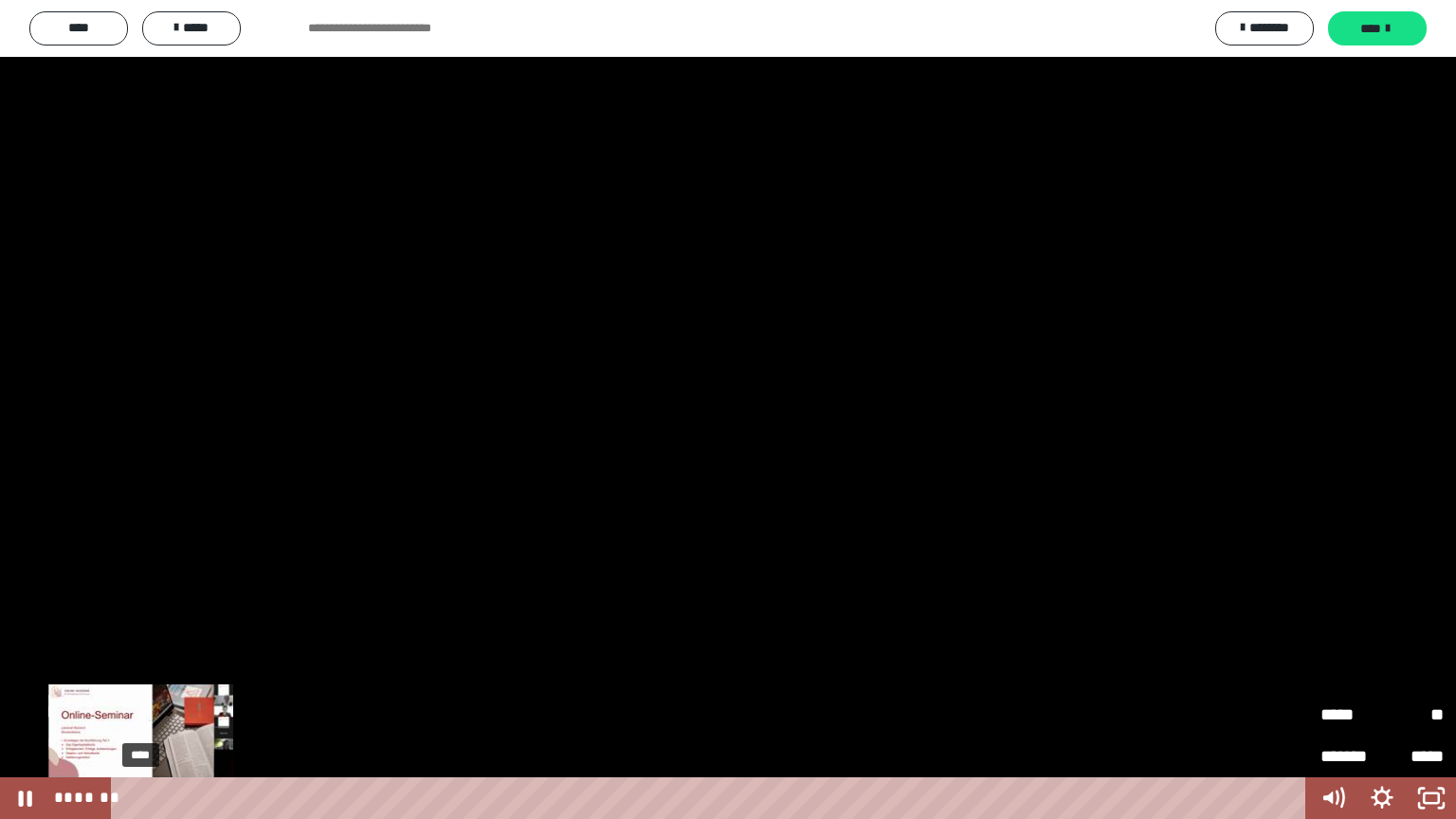 click on "****" at bounding box center [712, 798] 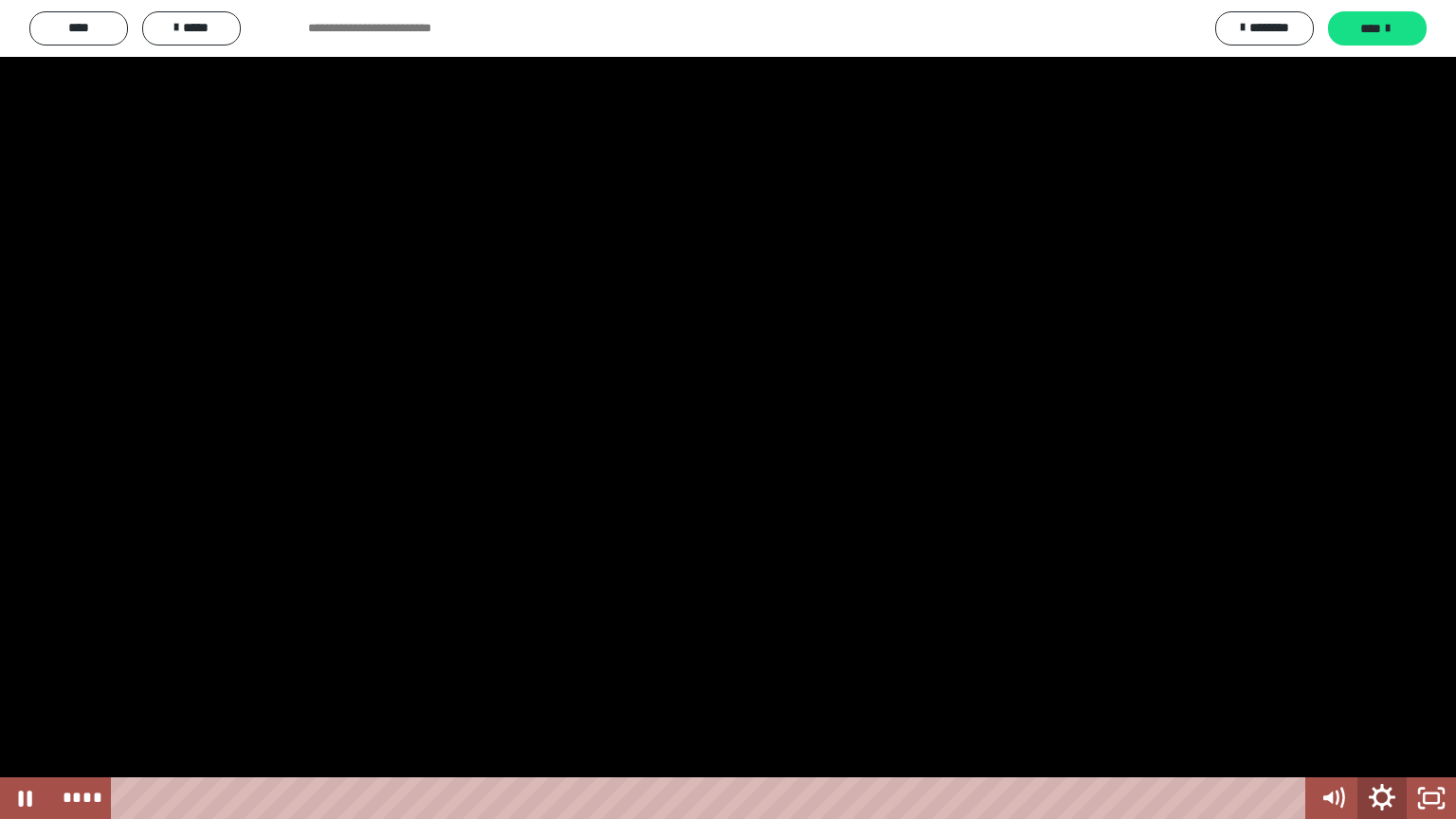 click 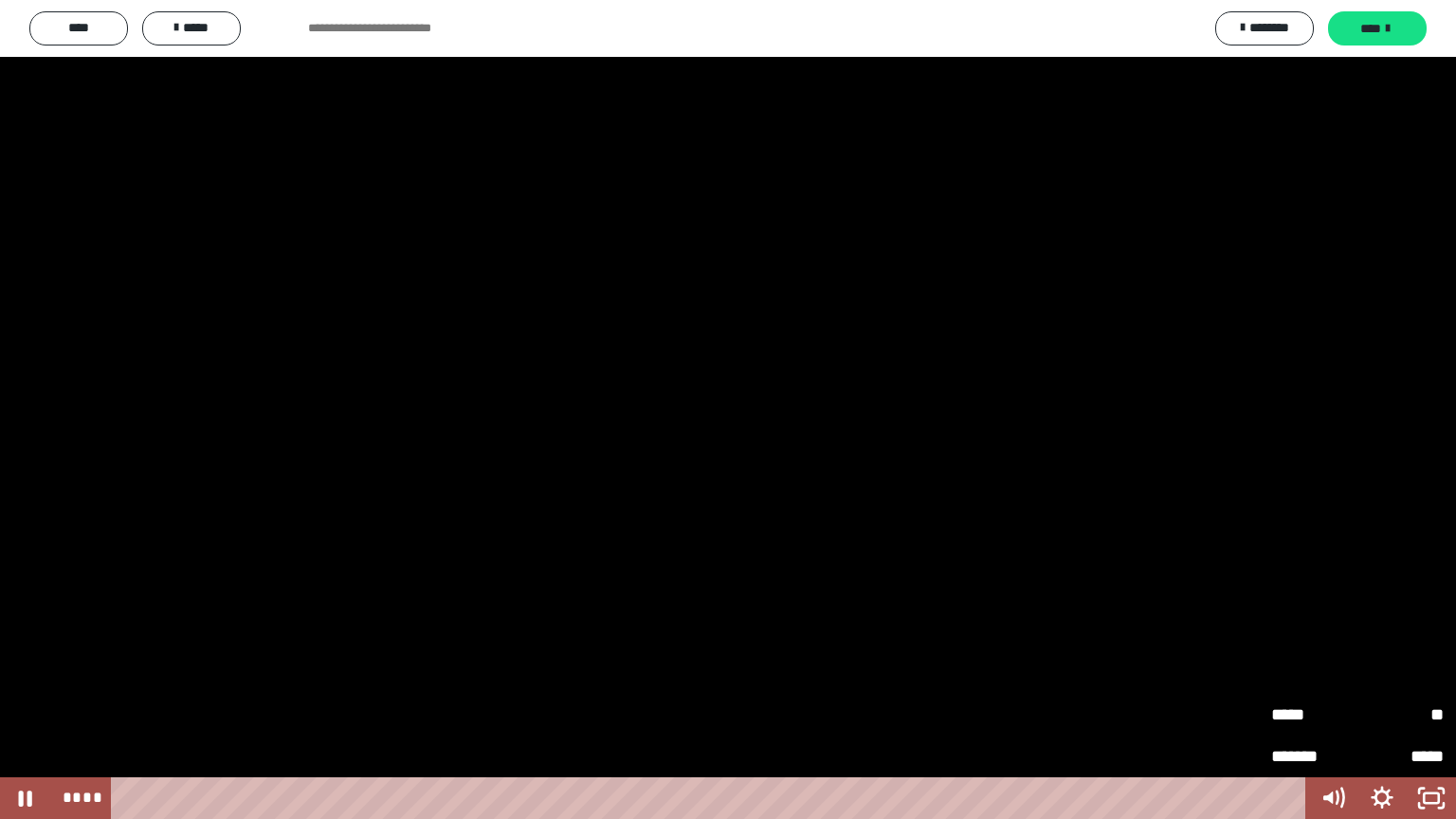 click on "*****" at bounding box center (1314, 706) 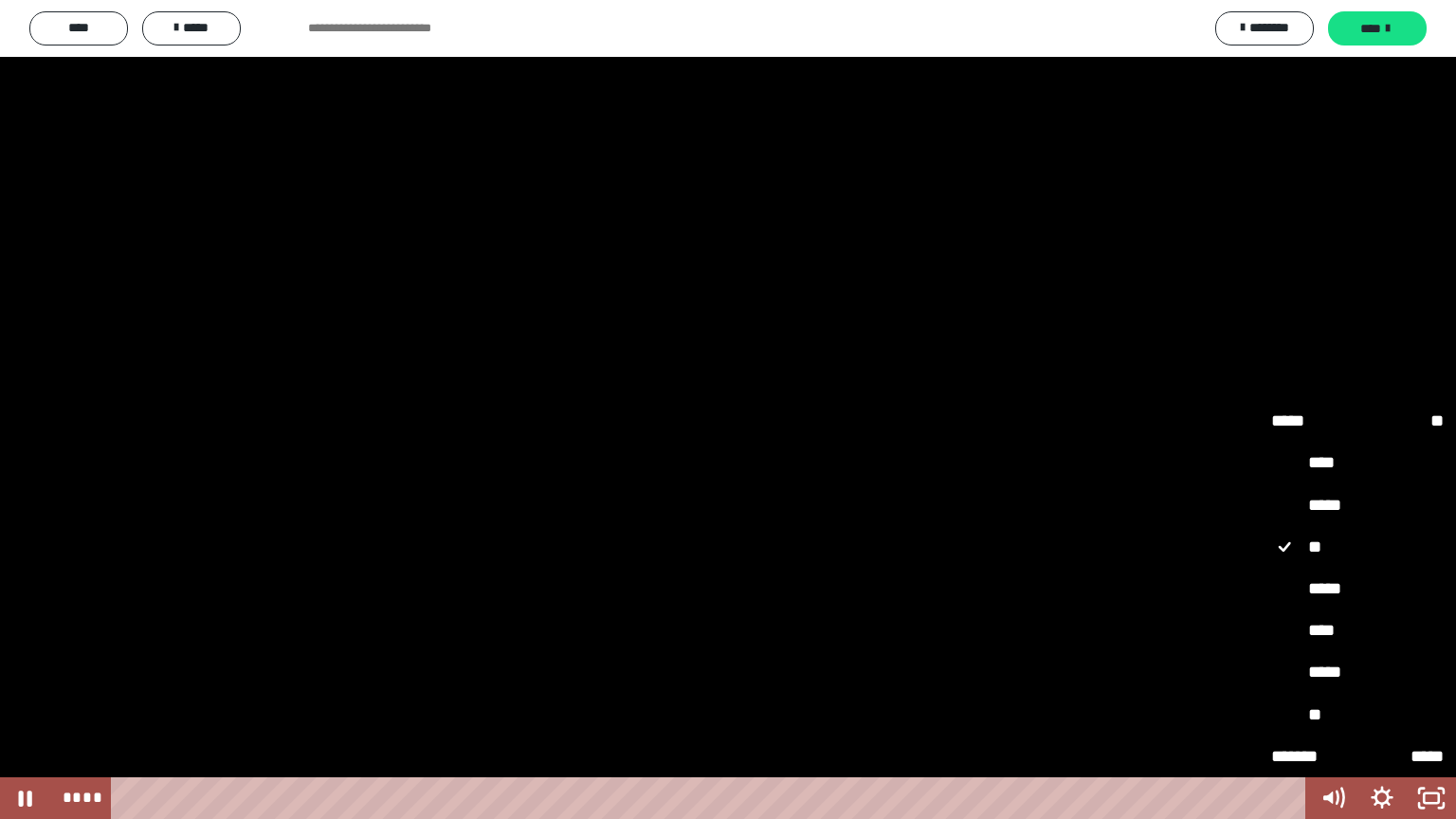 click on "****" at bounding box center [1357, 631] 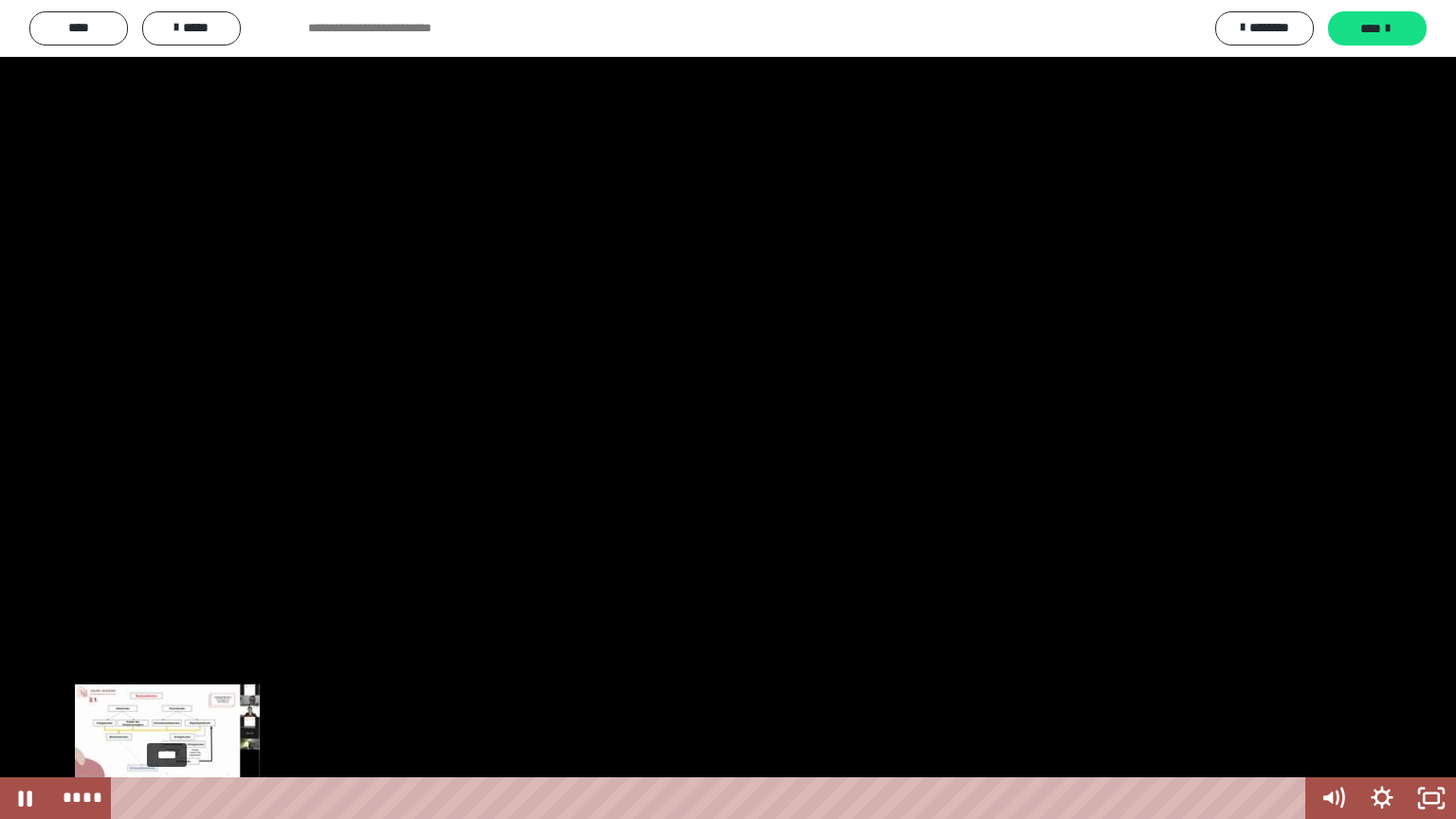 click on "****" at bounding box center [712, 798] 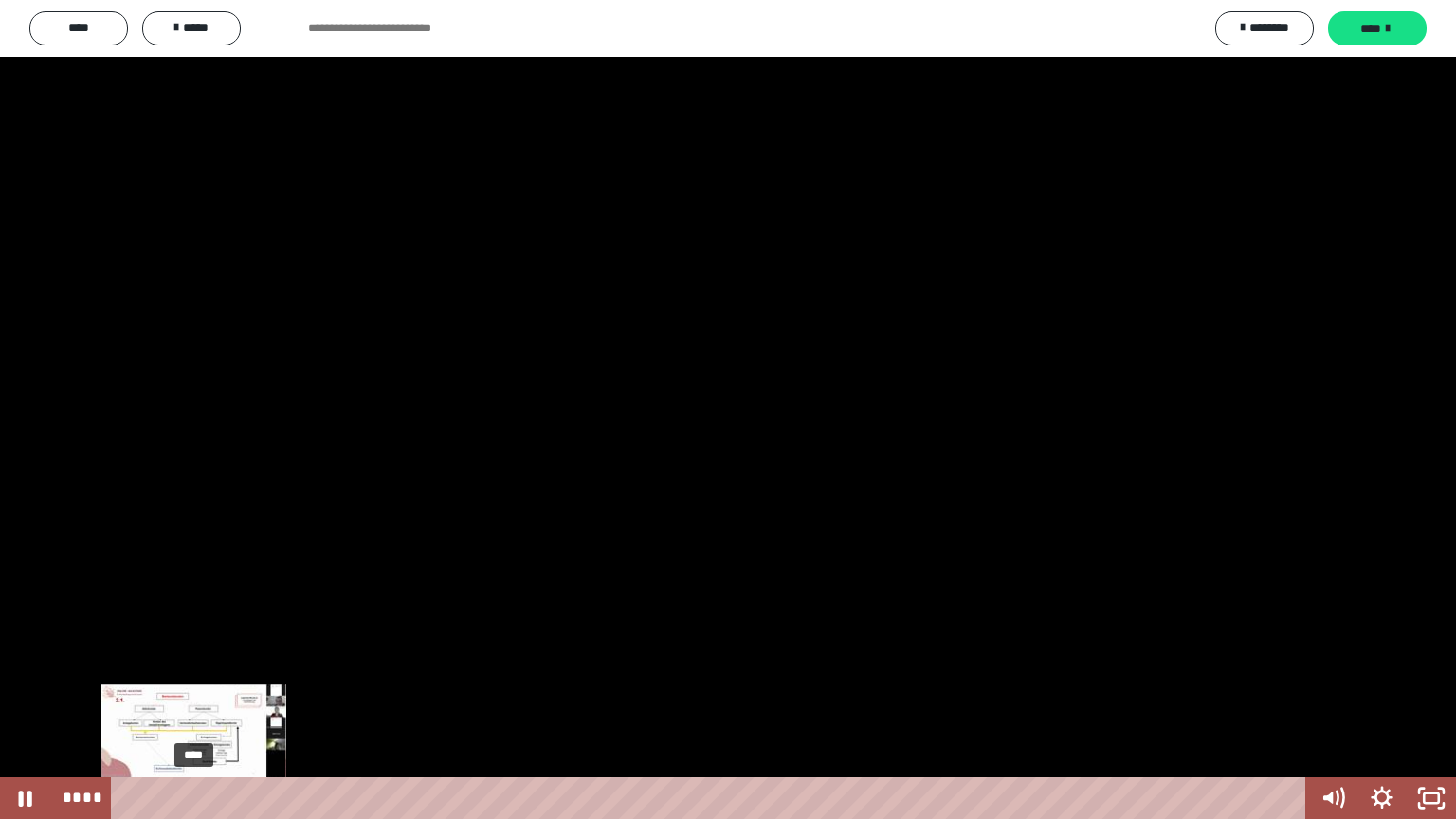 click on "****" at bounding box center [712, 798] 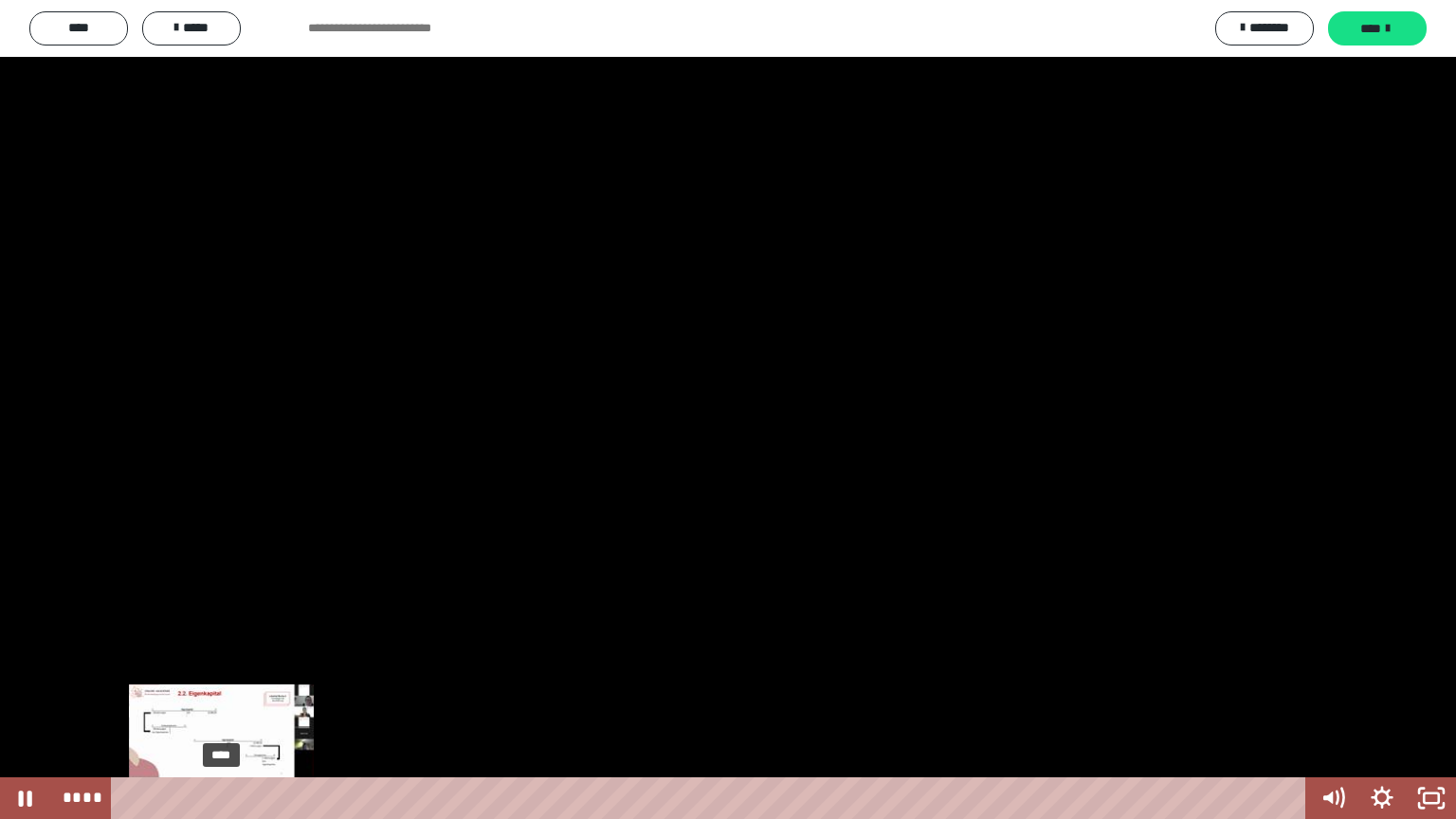 click on "****" at bounding box center [712, 798] 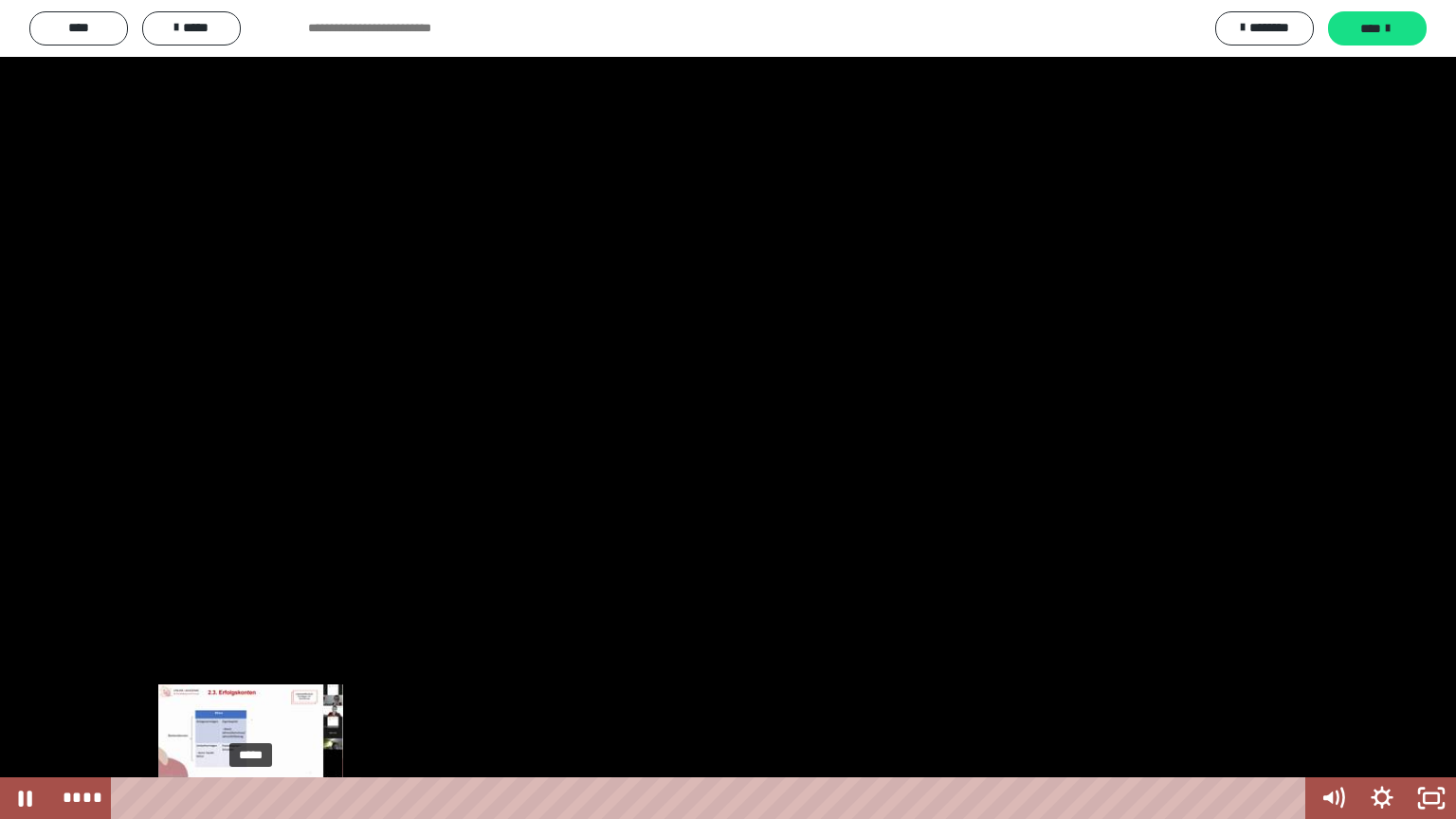click on "*****" at bounding box center (712, 798) 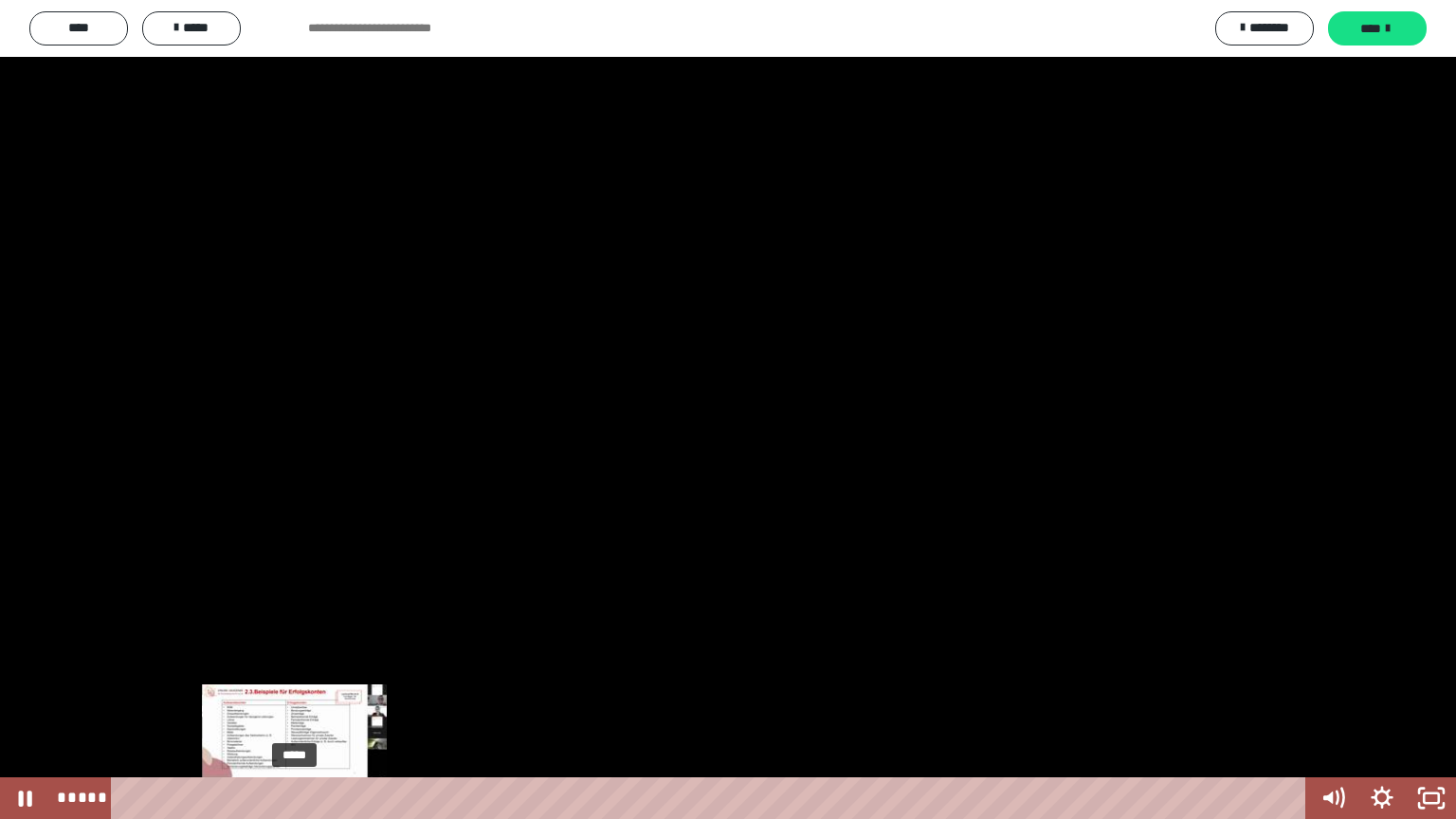 click on "*****" at bounding box center [712, 798] 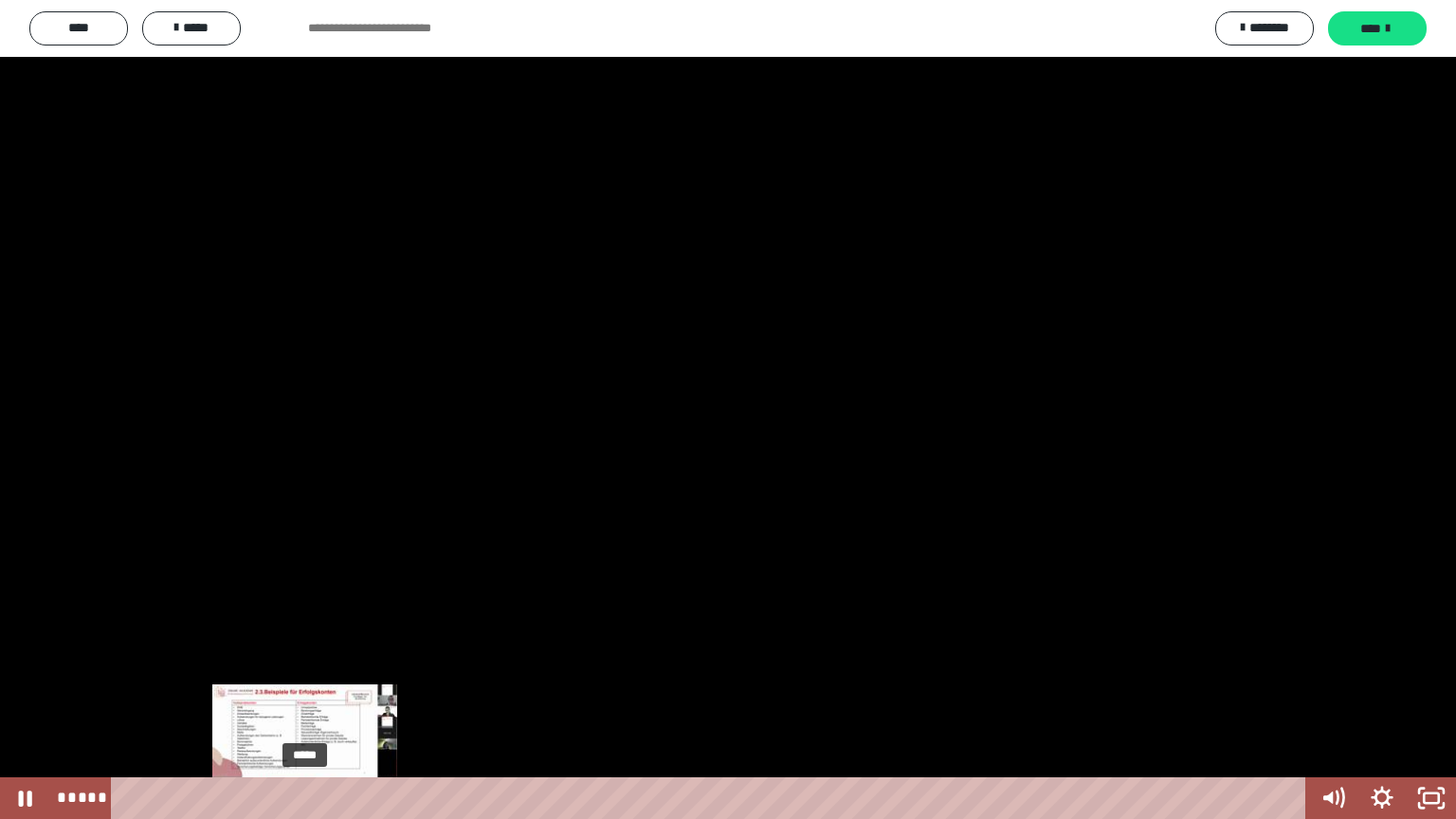 click on "*****" at bounding box center (712, 798) 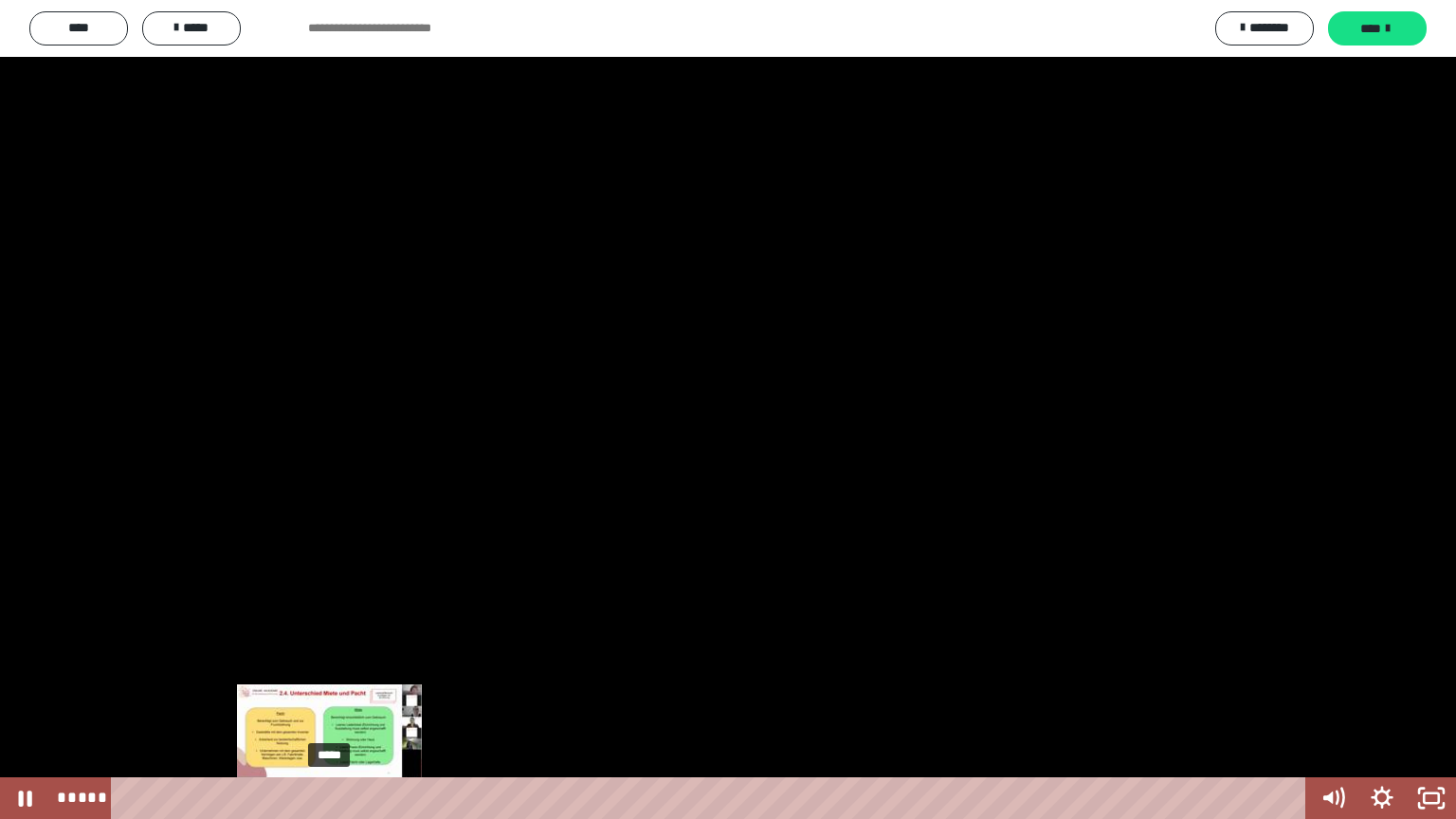 click on "*****" at bounding box center [712, 798] 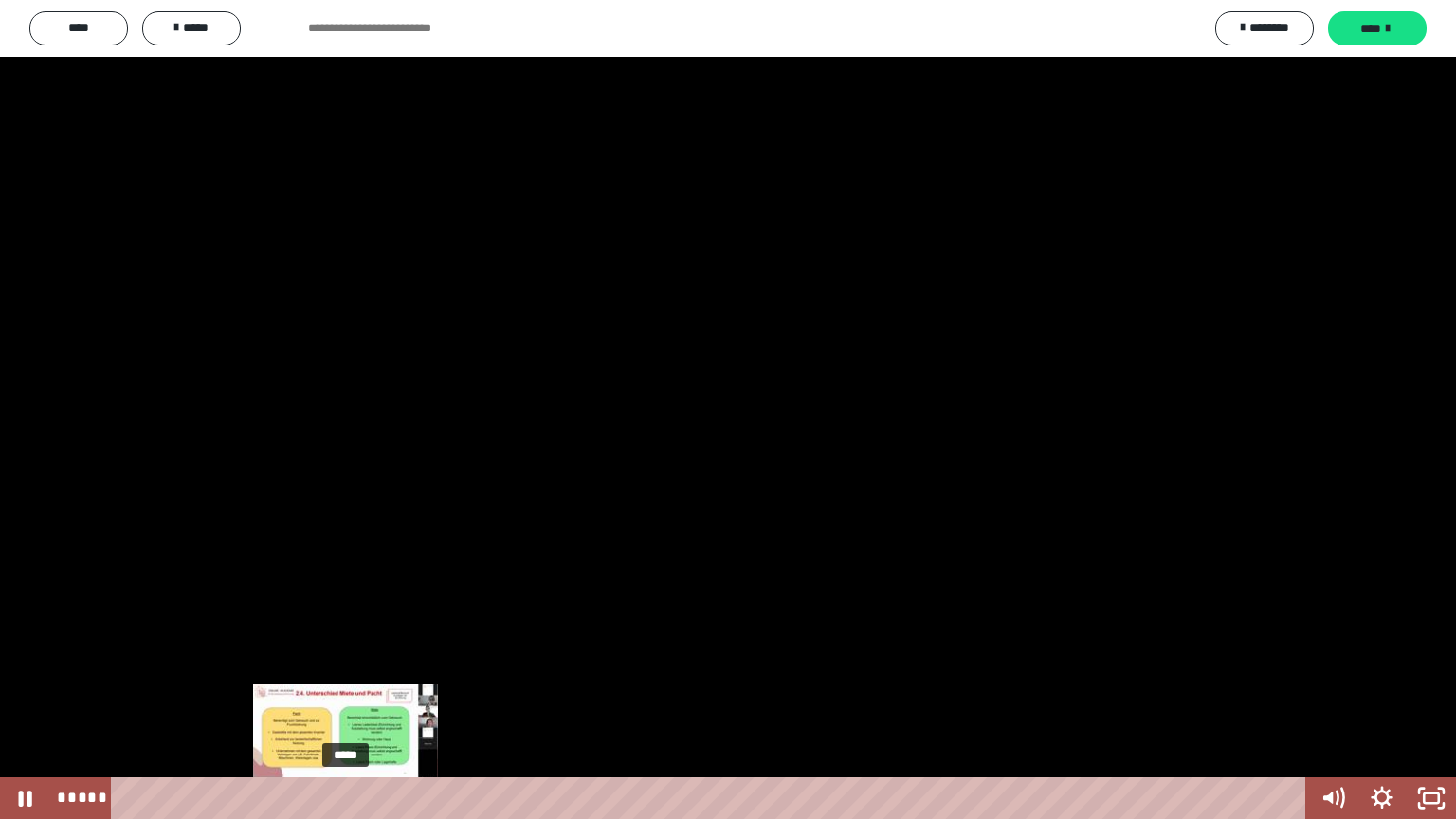 click on "*****" at bounding box center (712, 798) 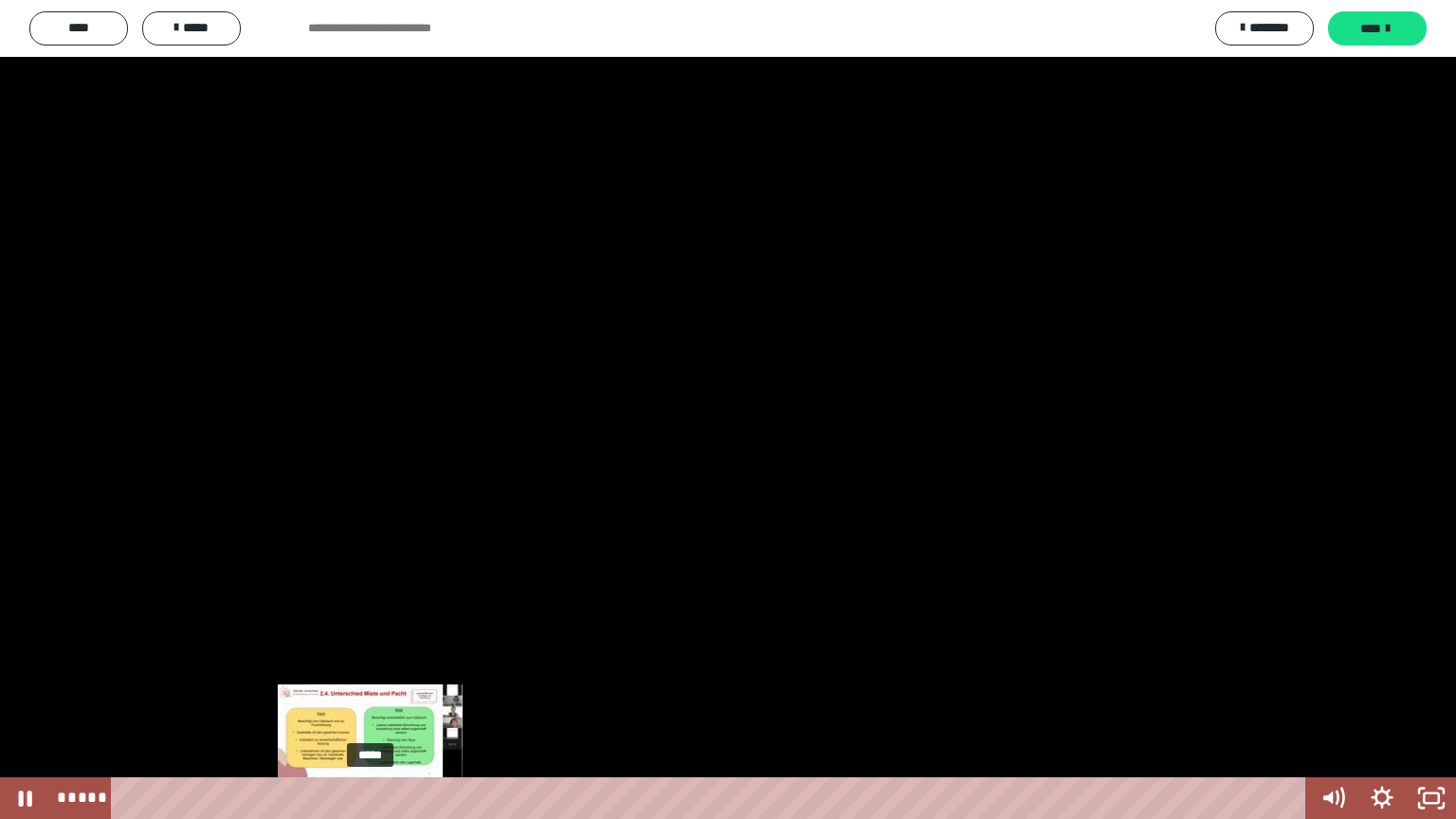 click on "*****" at bounding box center (712, 798) 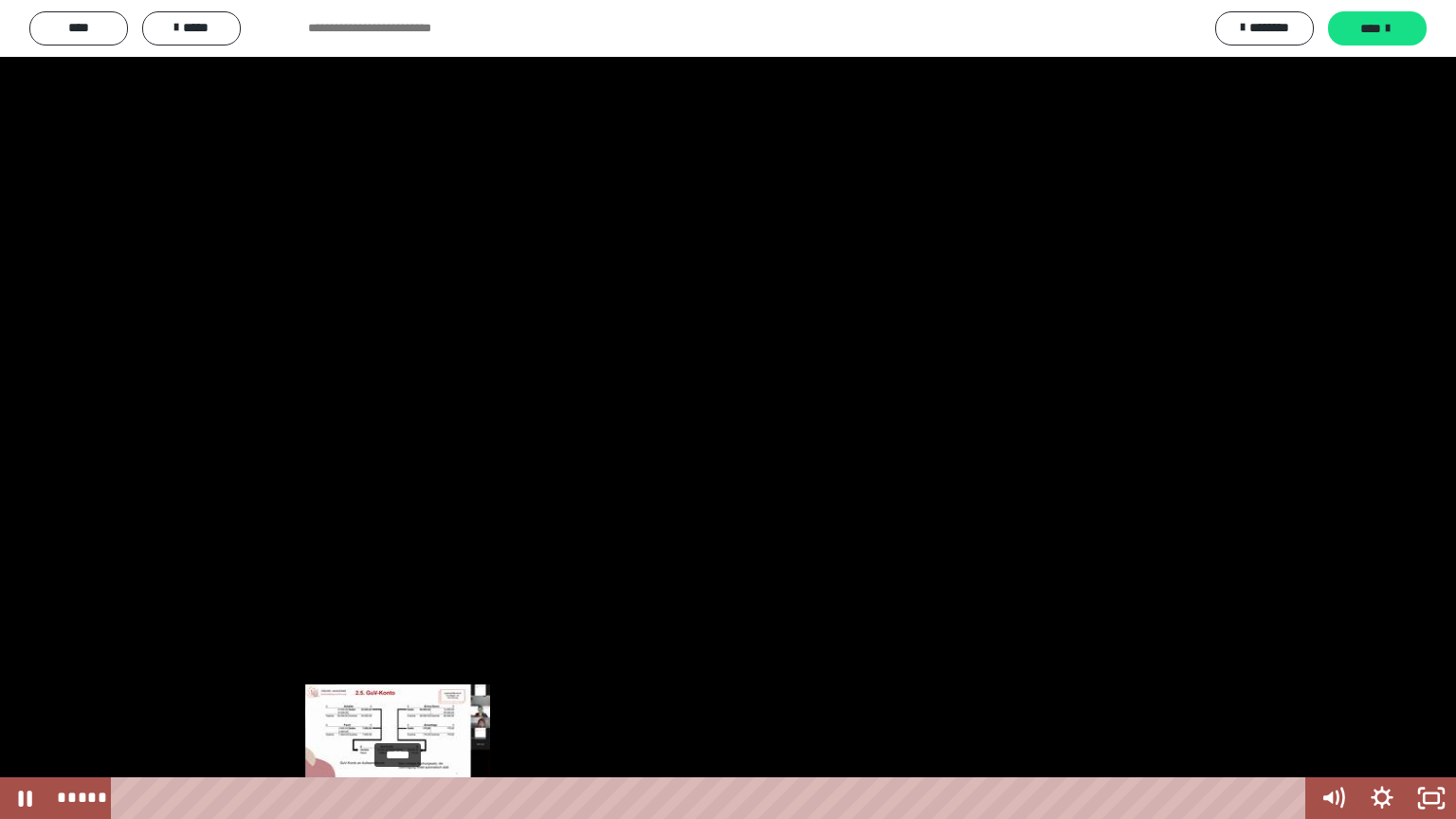 click on "*****" at bounding box center (712, 798) 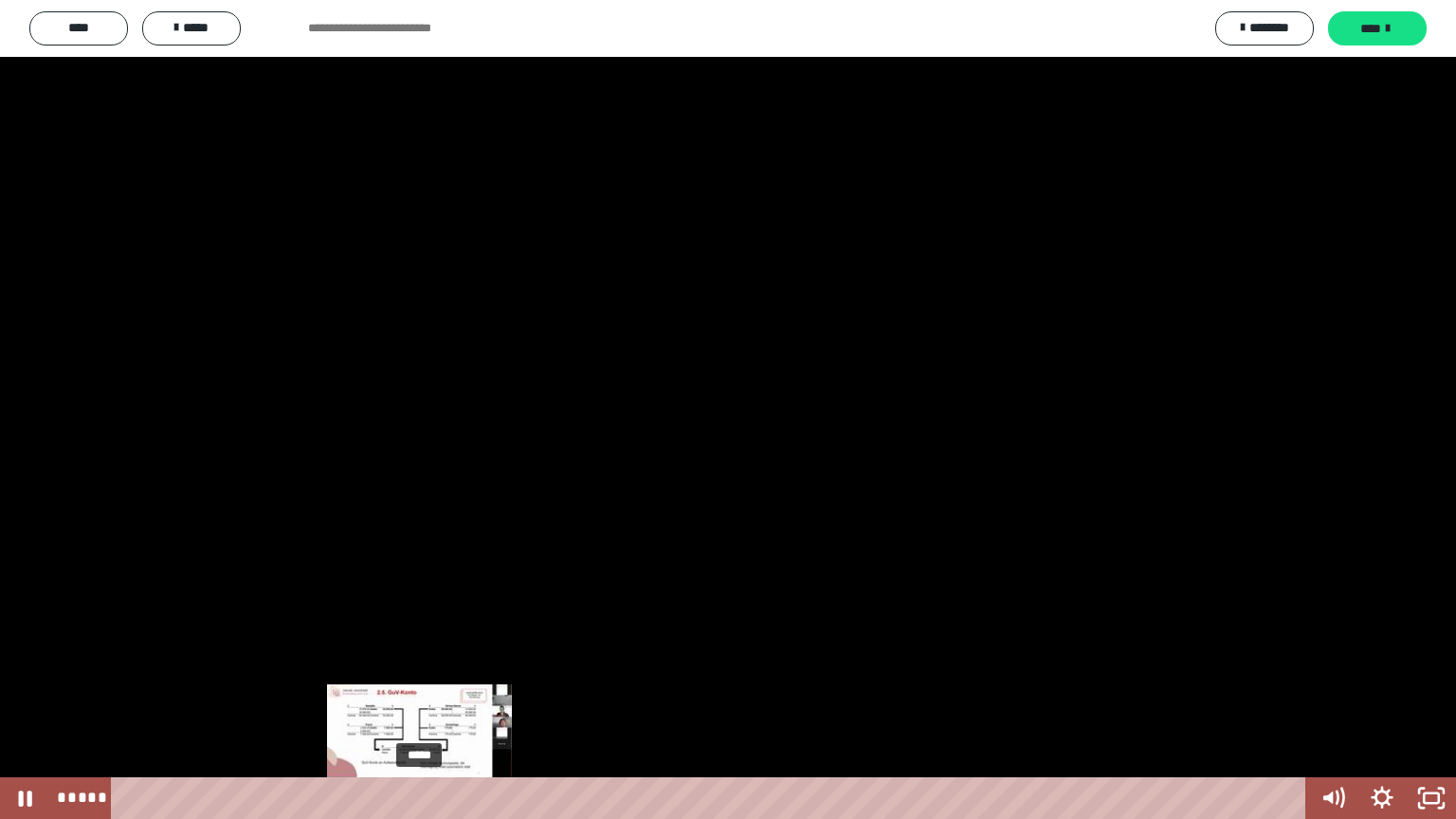 click on "*****" at bounding box center [712, 798] 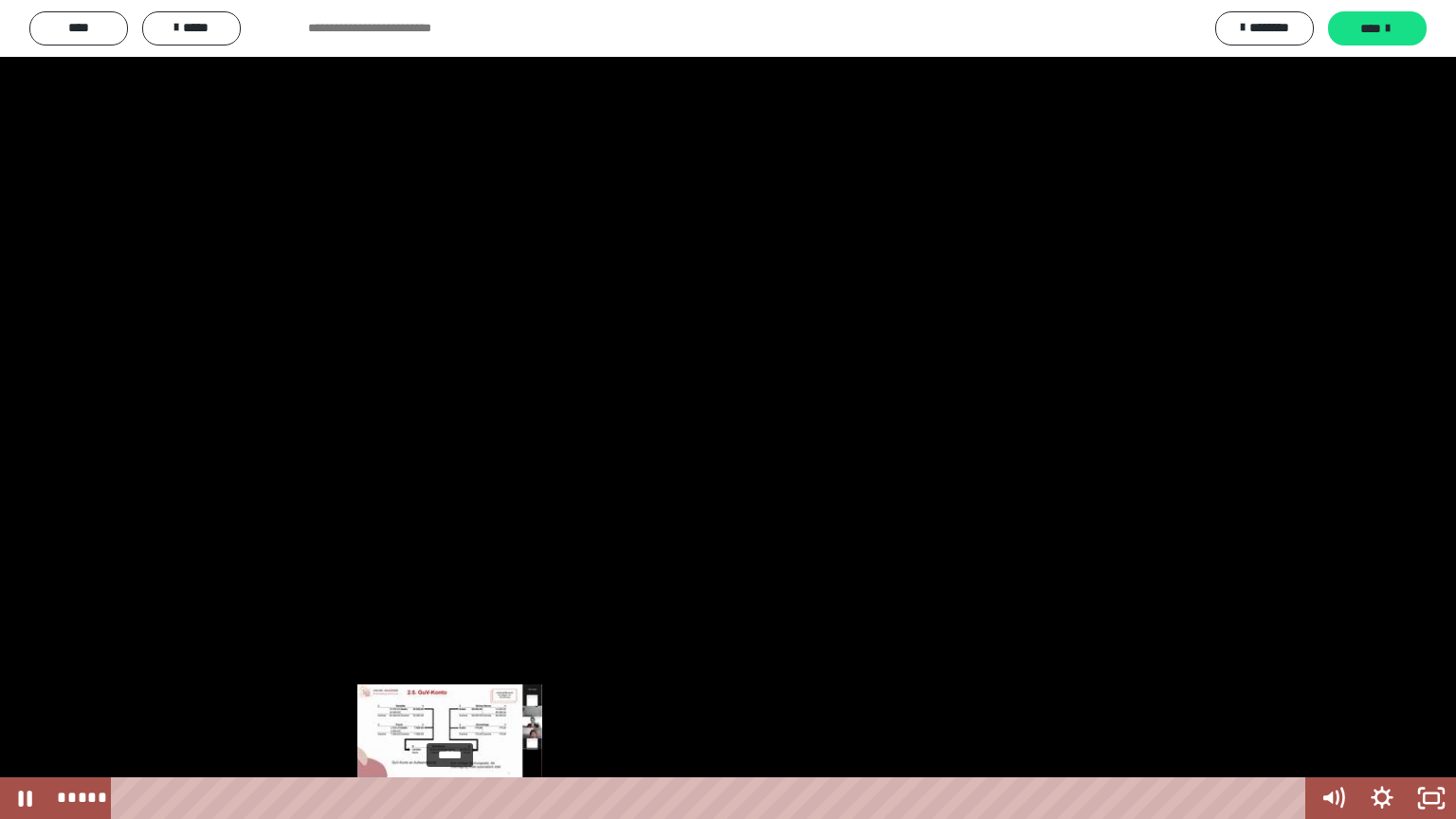 click on "*****" at bounding box center (712, 798) 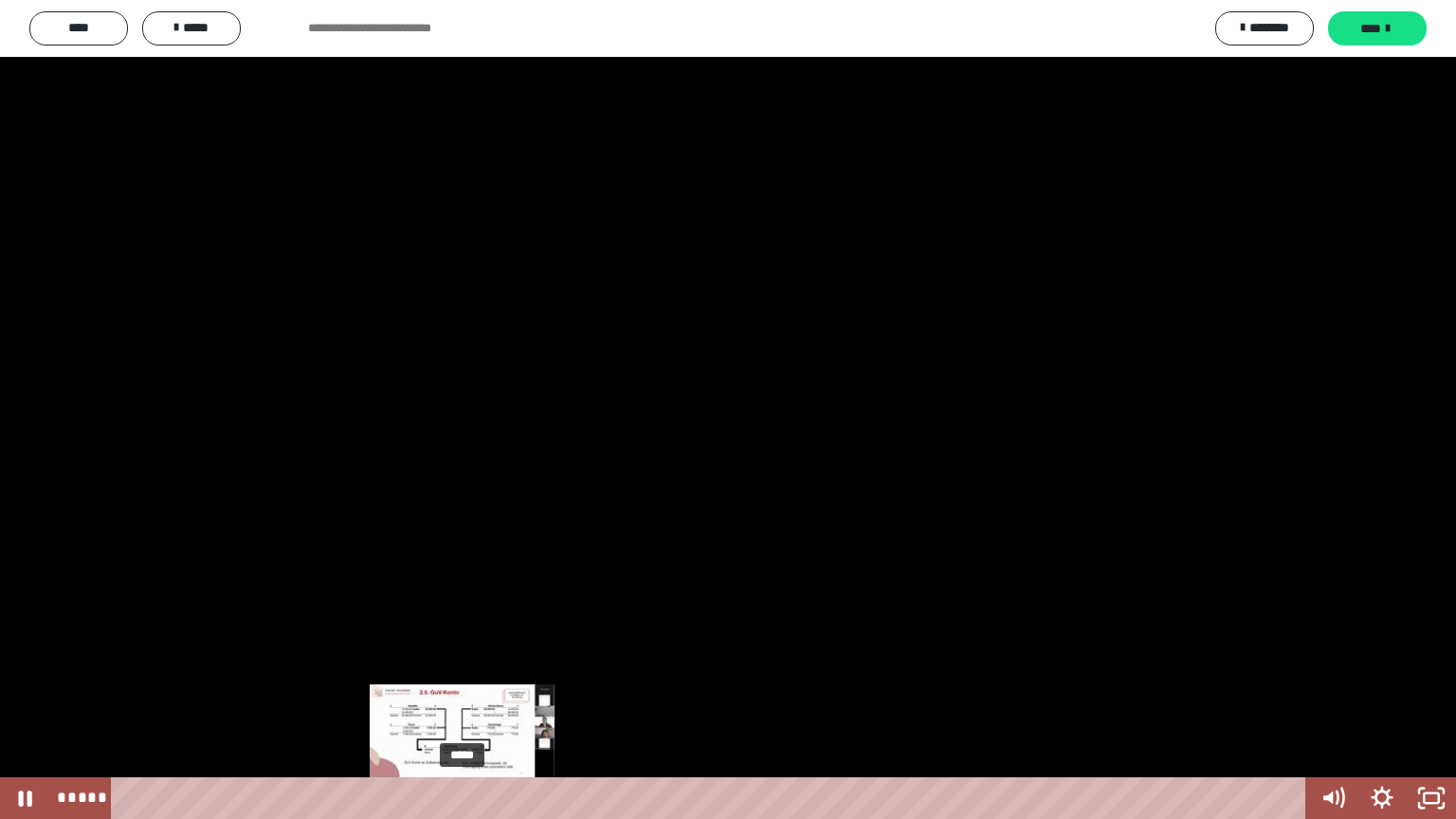 click on "*****" at bounding box center [712, 798] 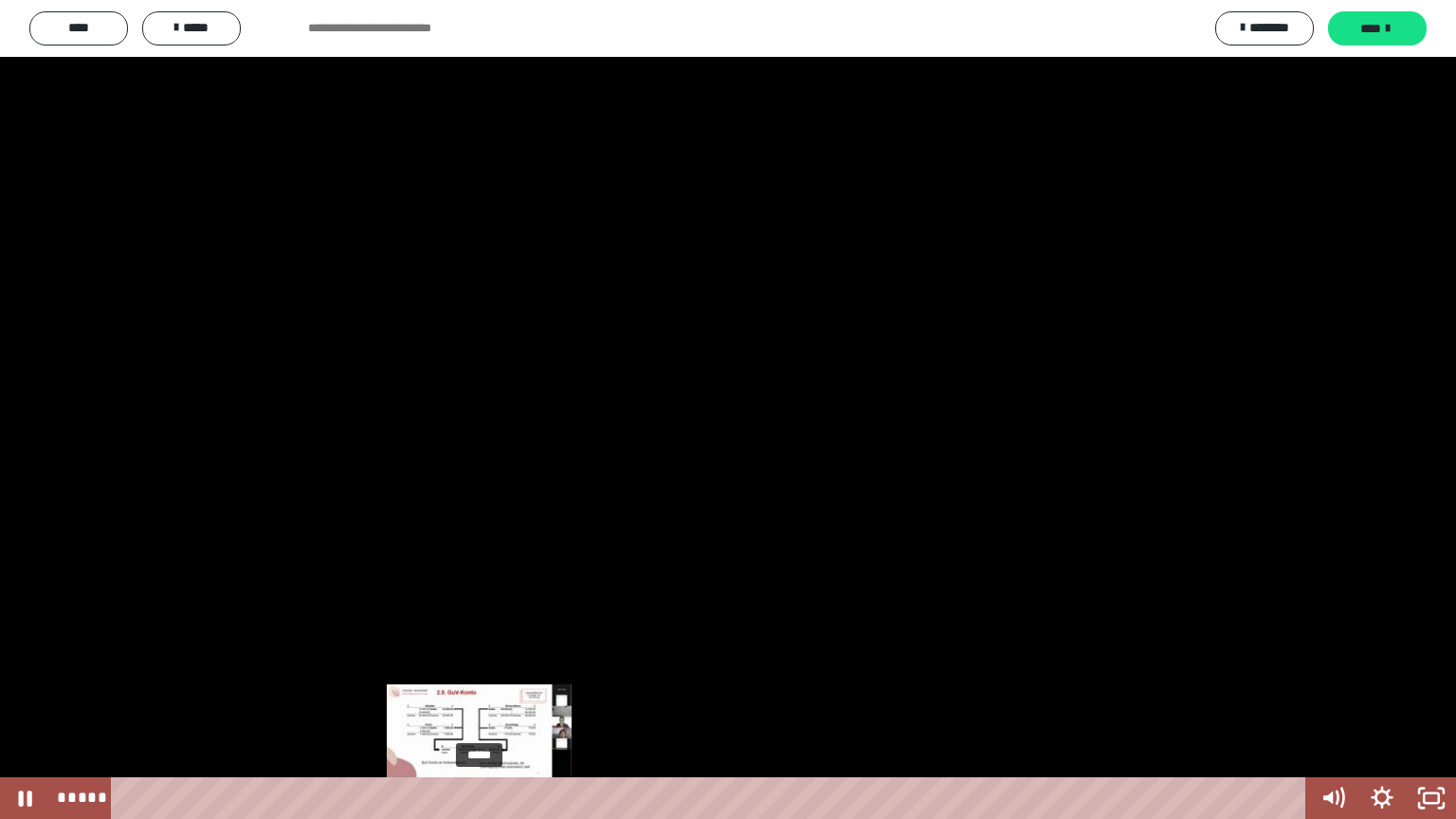 click on "*****" at bounding box center [712, 798] 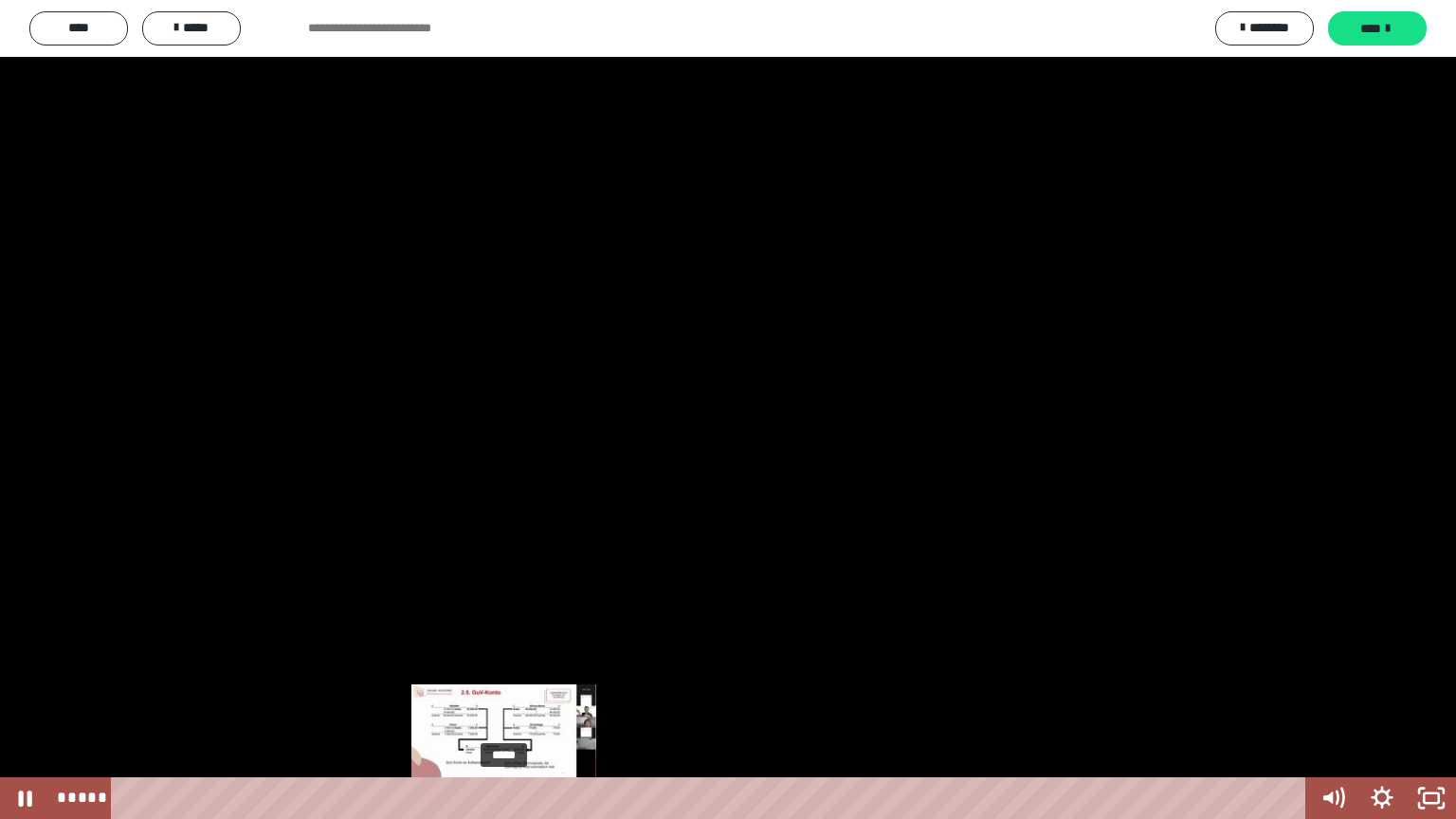 click on "*****" at bounding box center [712, 798] 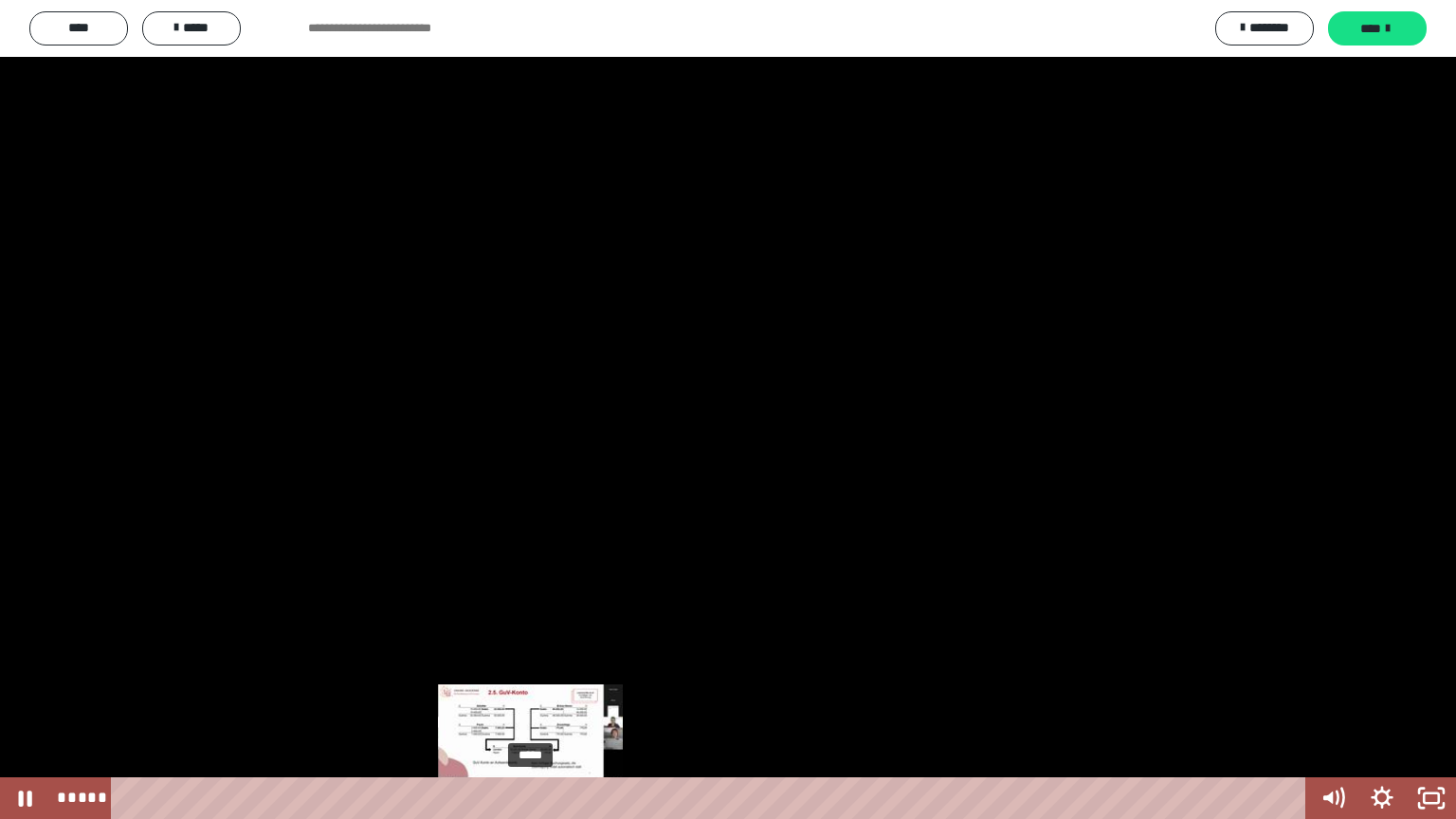 click on "*****" at bounding box center [712, 798] 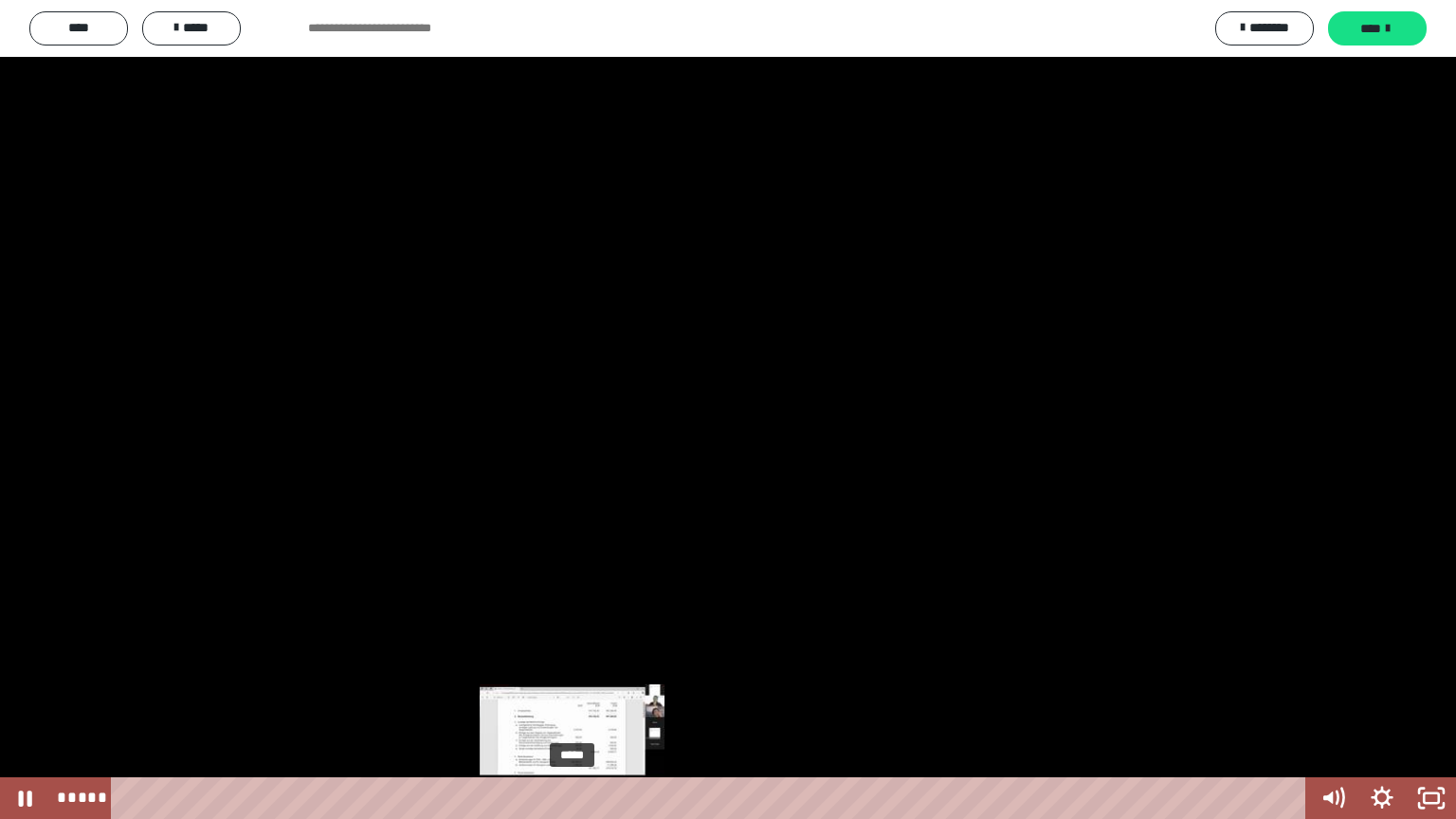 click on "*****" at bounding box center [712, 798] 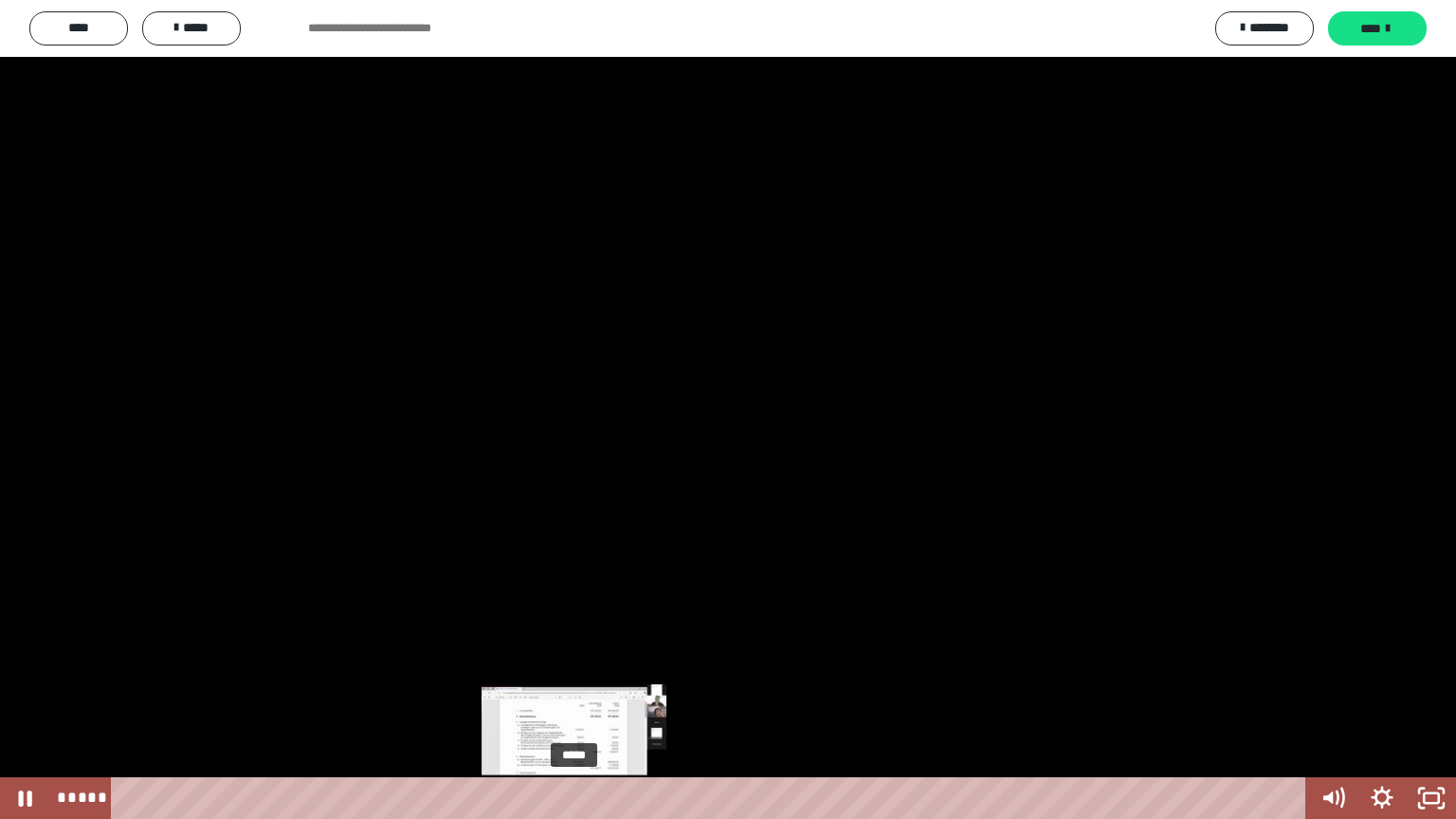 click on "*****" at bounding box center (712, 798) 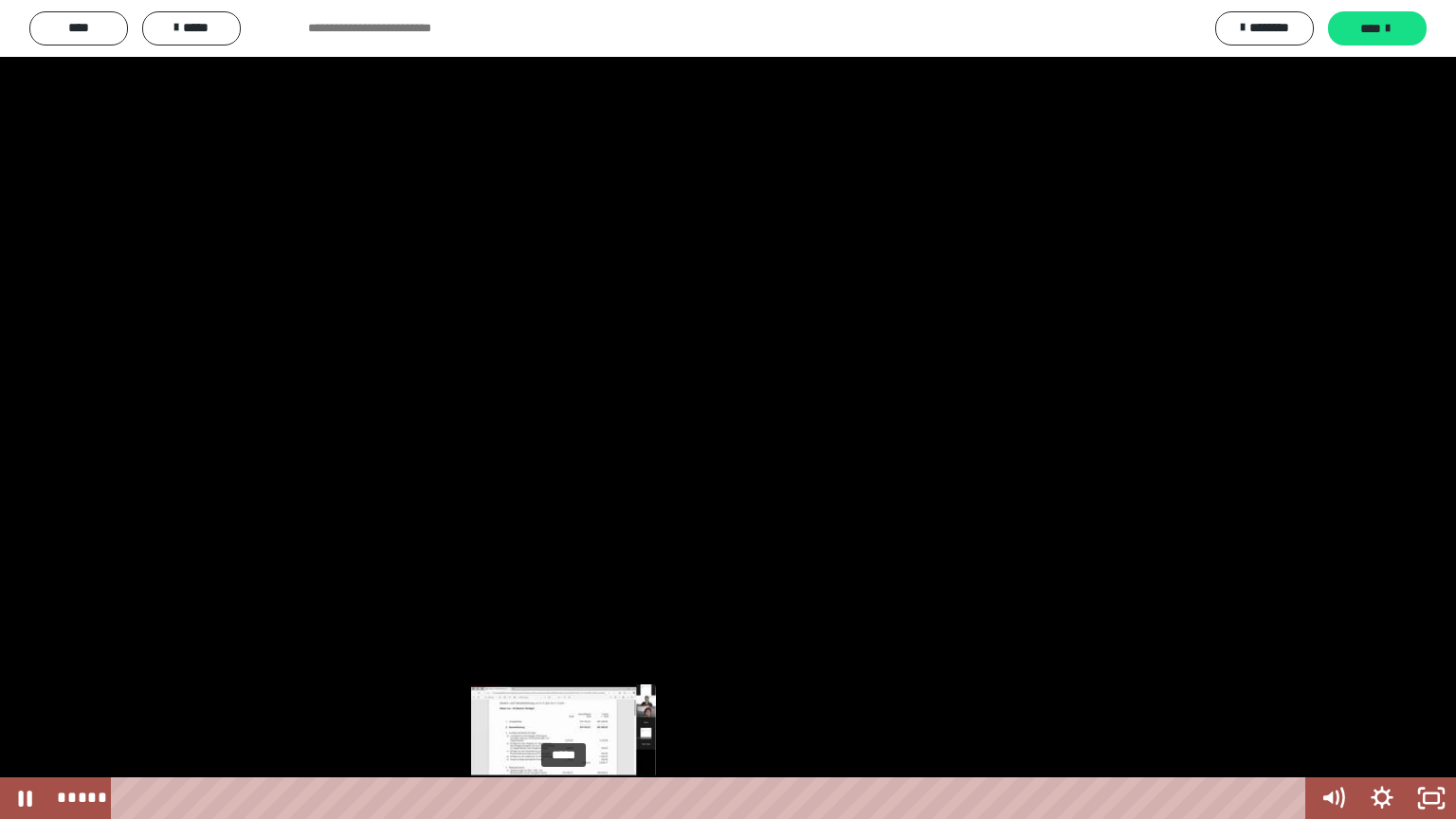 click on "*****" at bounding box center (712, 798) 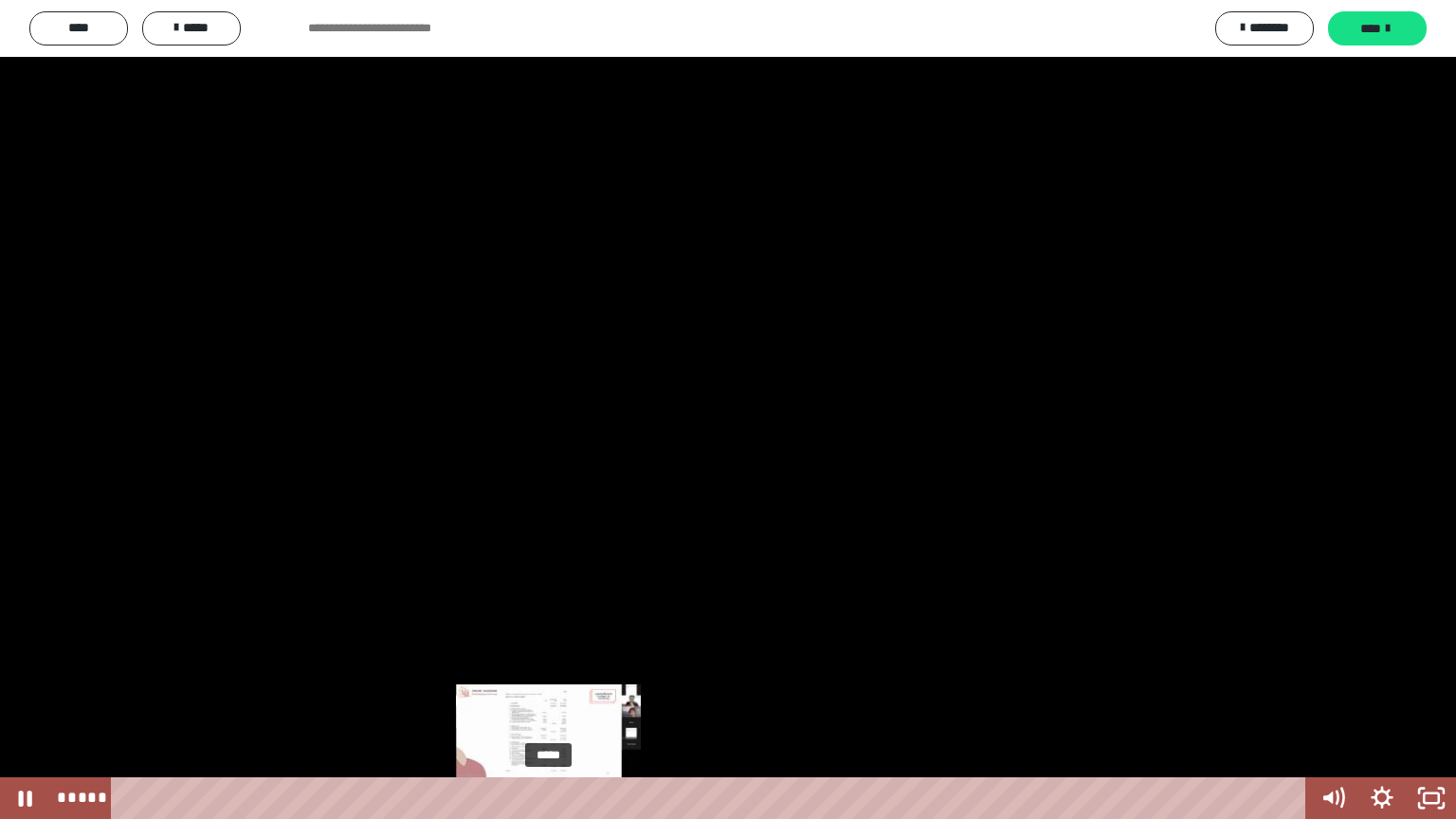 click on "*****" at bounding box center (712, 798) 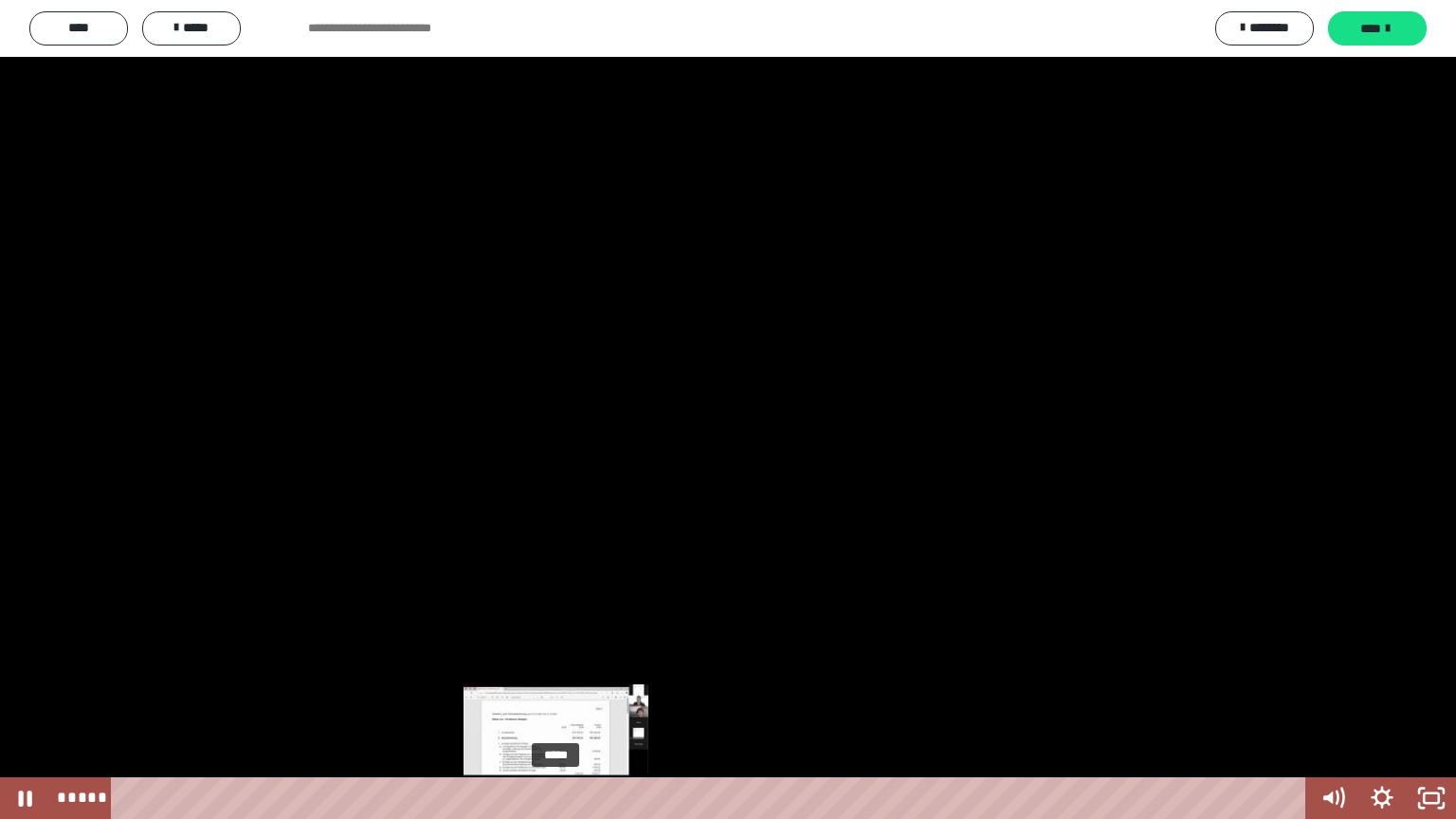 click on "*****" at bounding box center [712, 798] 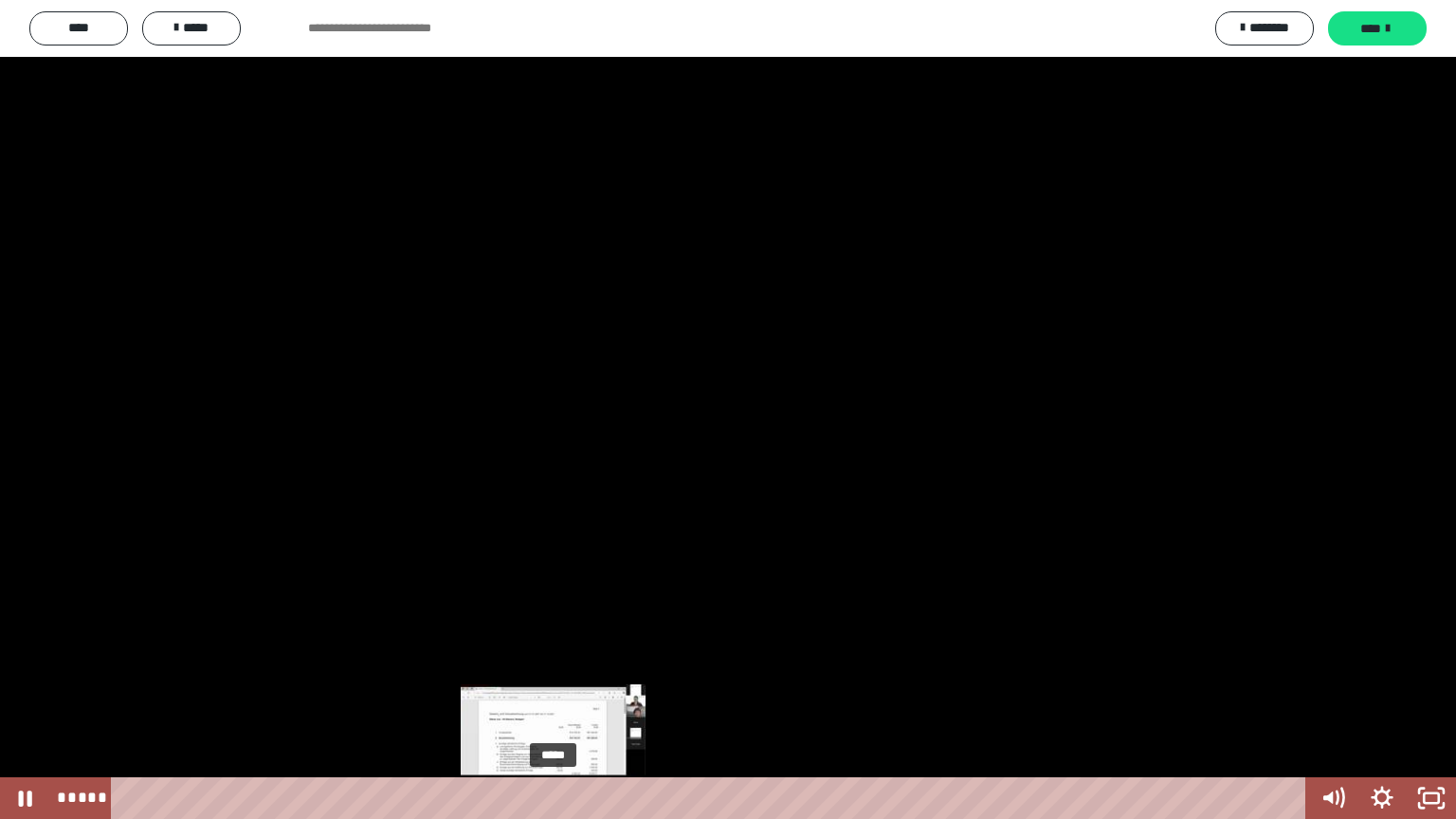 click at bounding box center (556, 798) 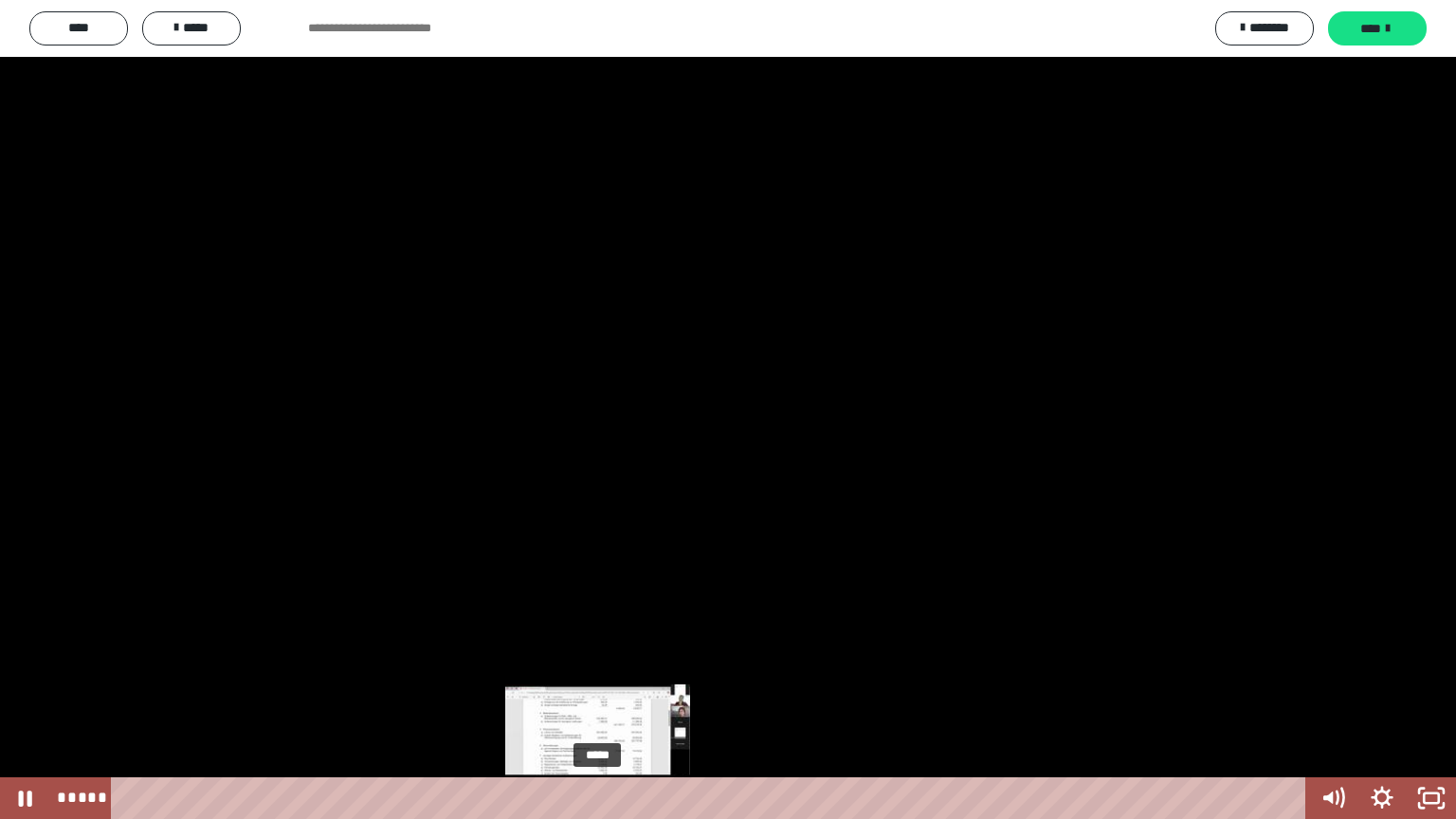 click on "*****" at bounding box center (712, 798) 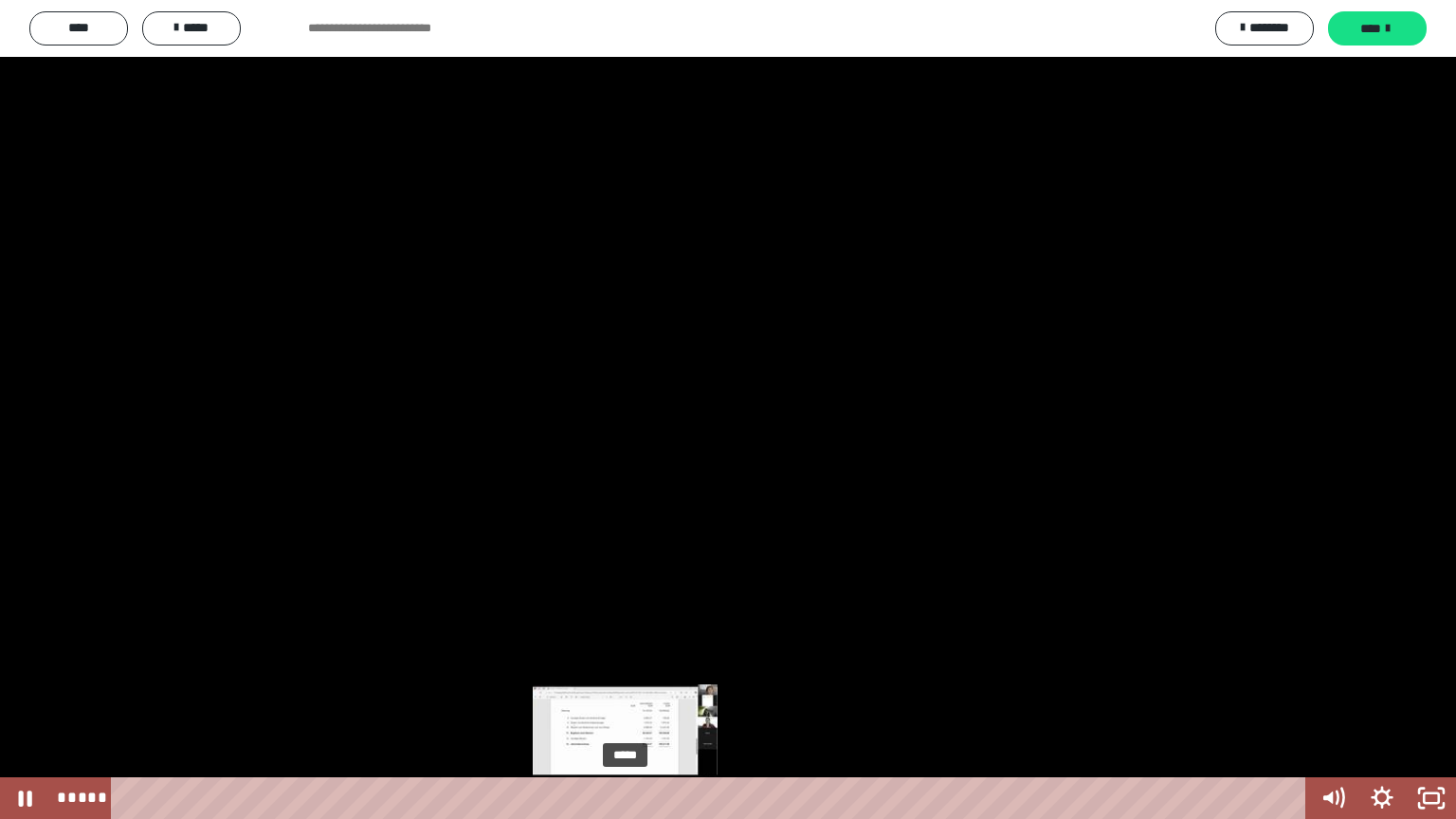 click on "*****" at bounding box center [712, 798] 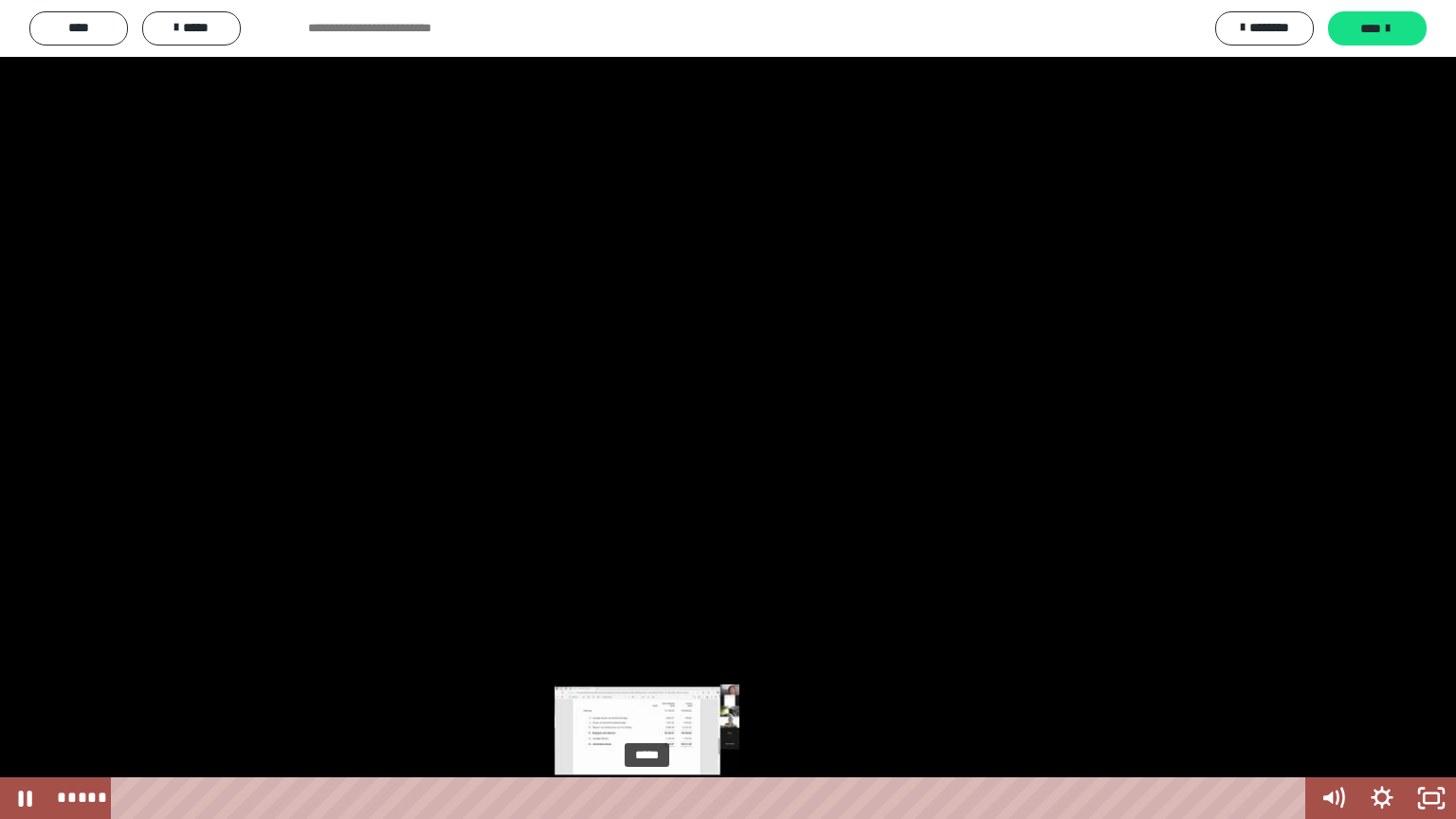 click on "*****" at bounding box center [712, 798] 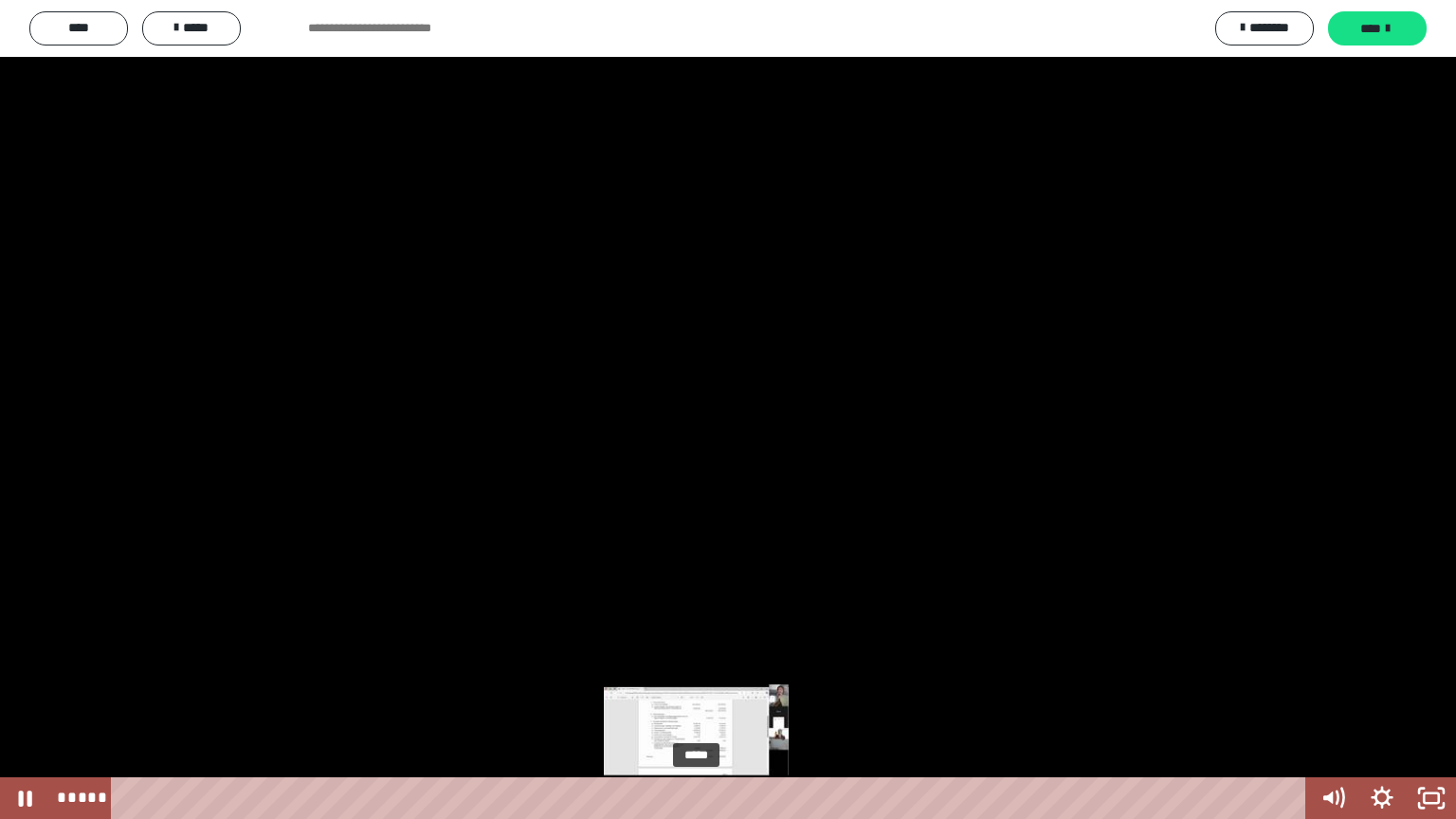click on "*****" at bounding box center [712, 798] 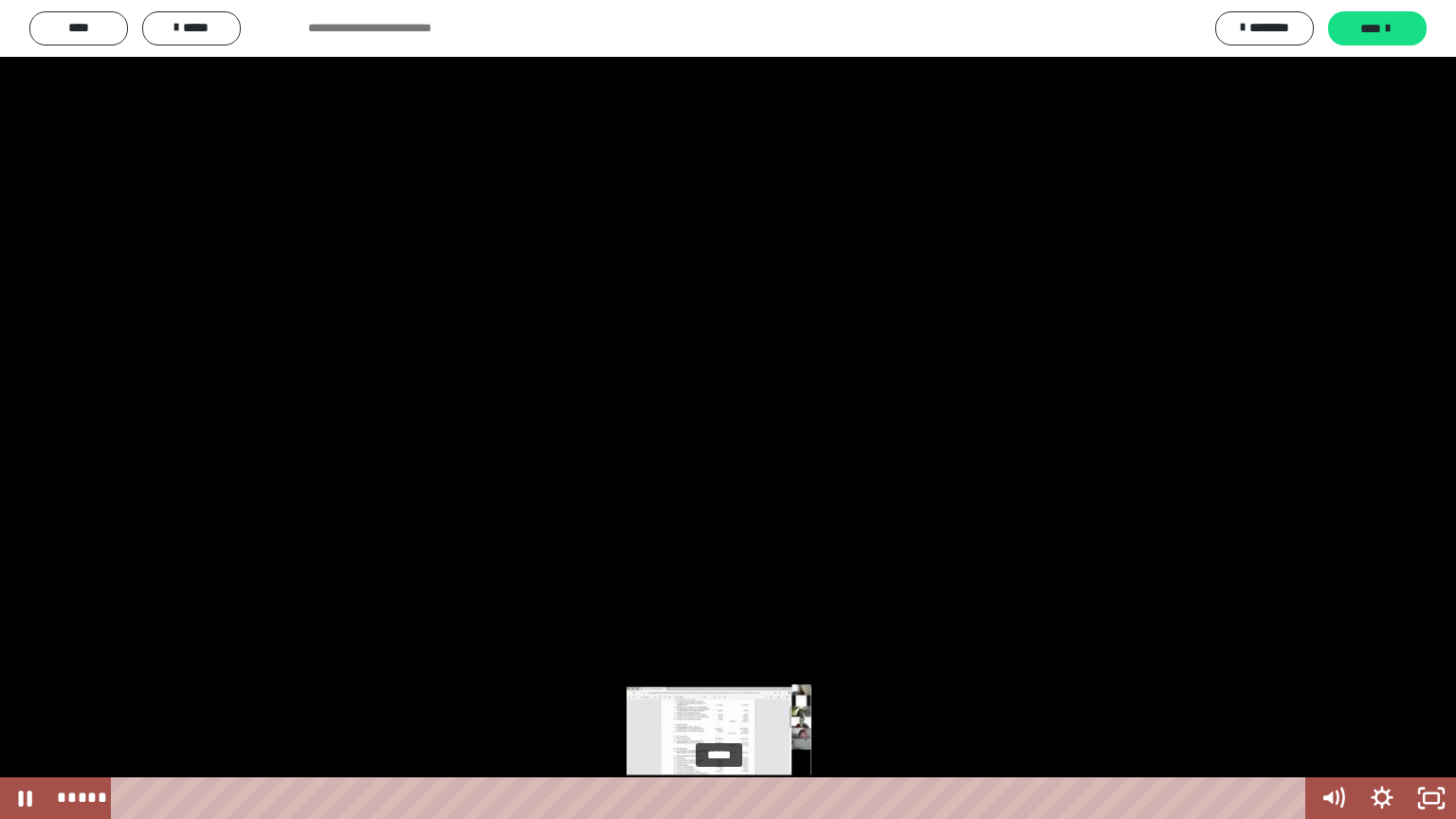 click on "*****" at bounding box center (712, 798) 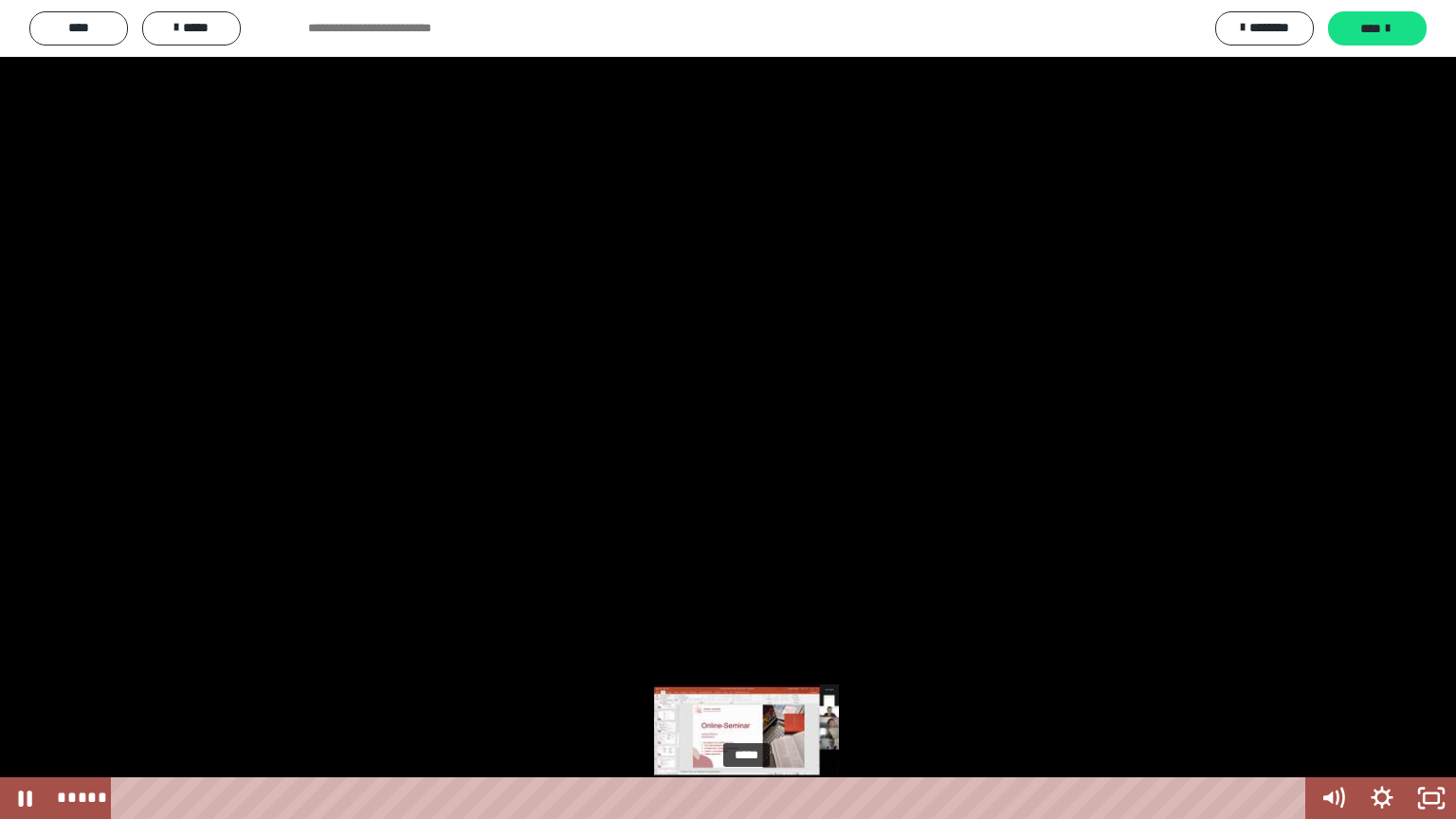 click on "*****" at bounding box center [712, 798] 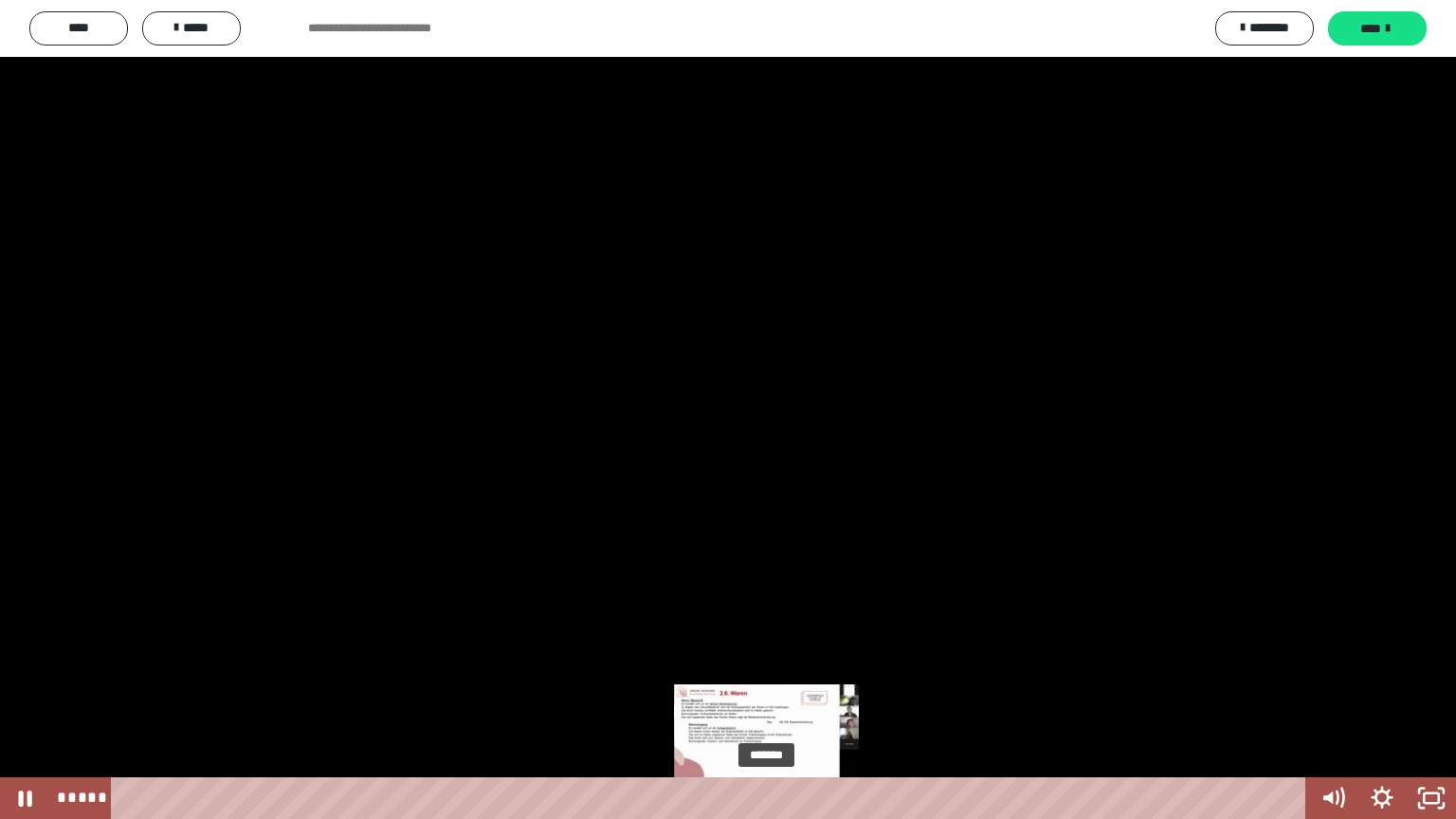 click on "*******" at bounding box center (712, 798) 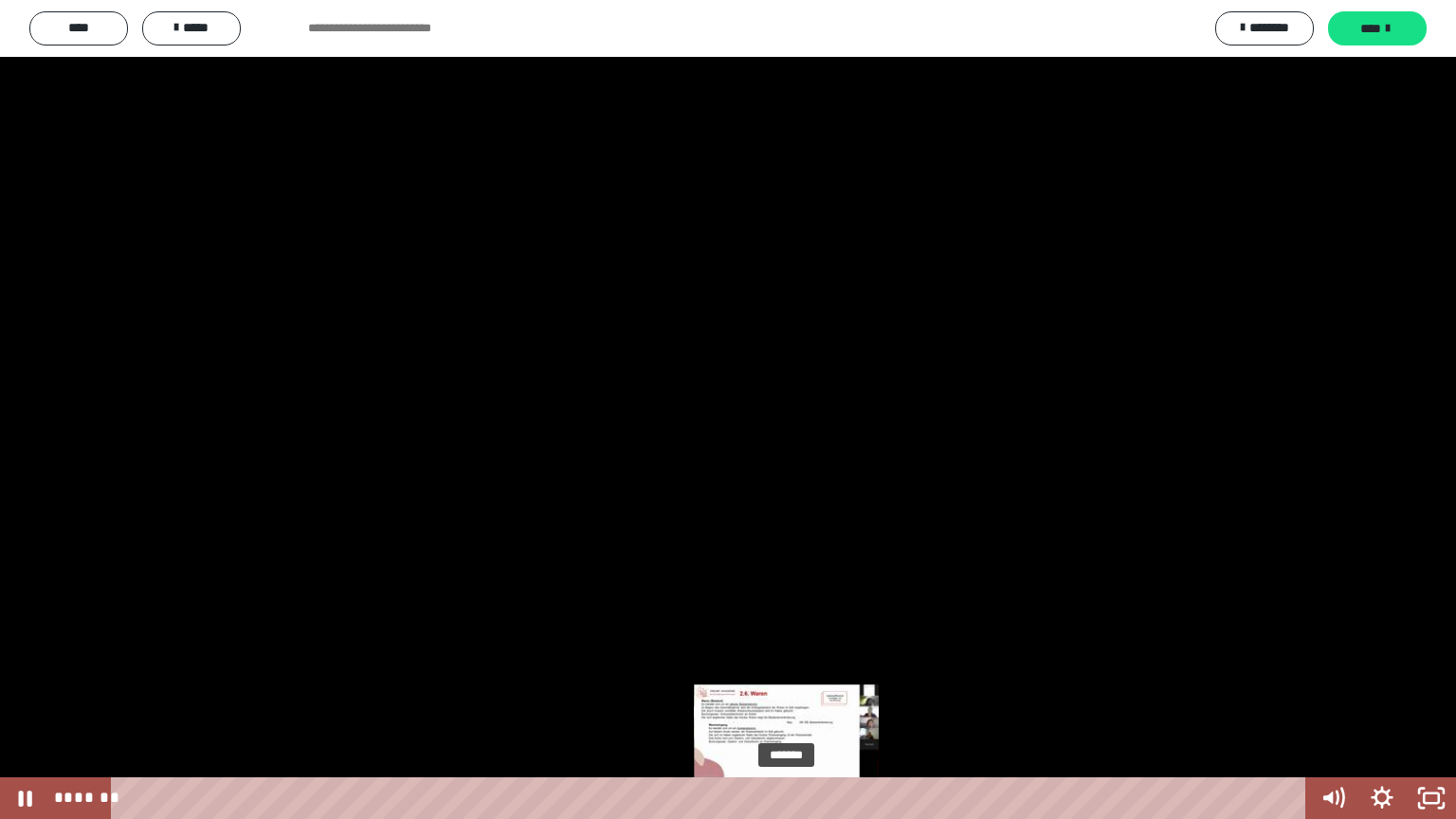 click on "*******" at bounding box center (712, 798) 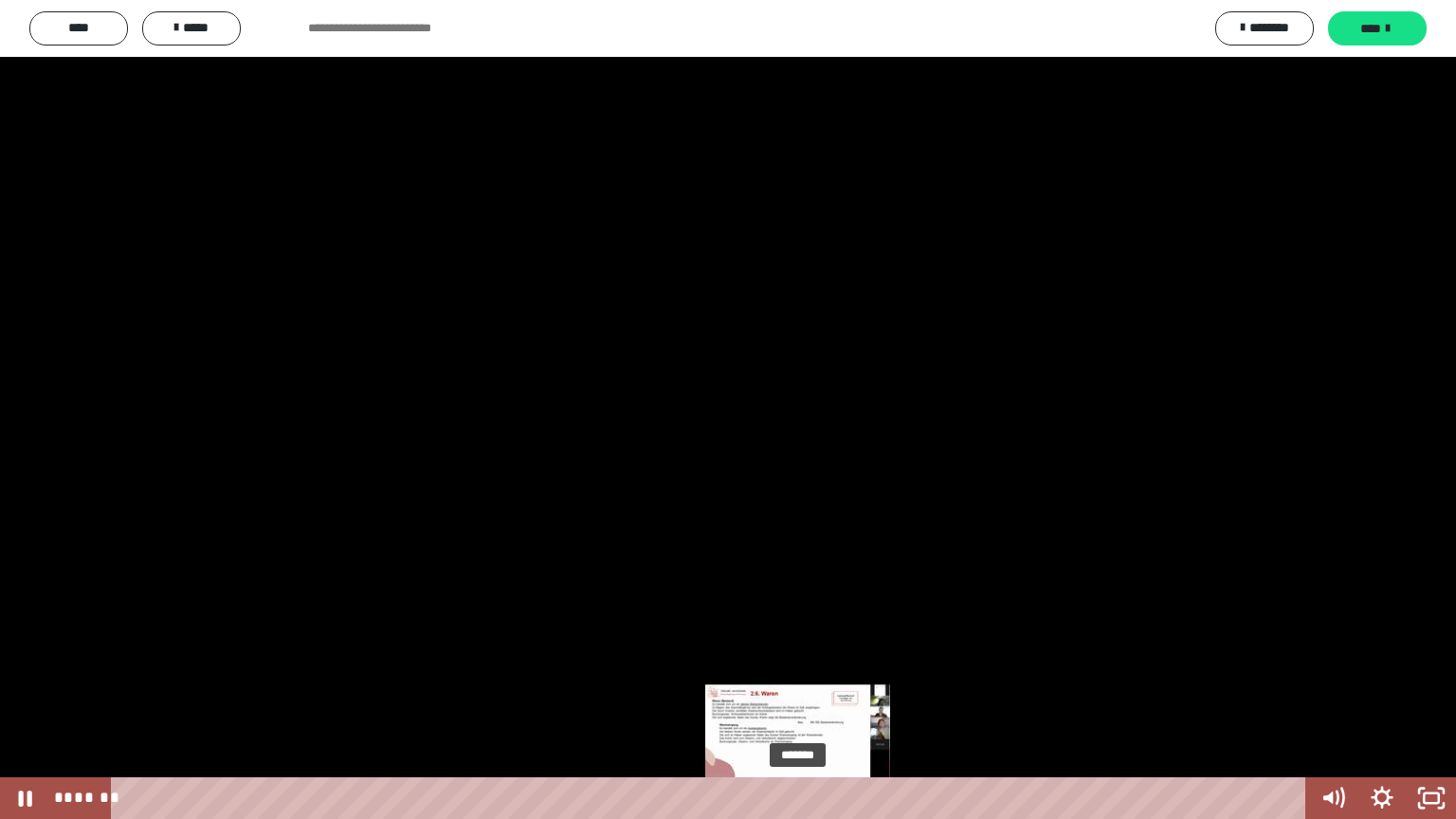 click on "*******" at bounding box center [712, 798] 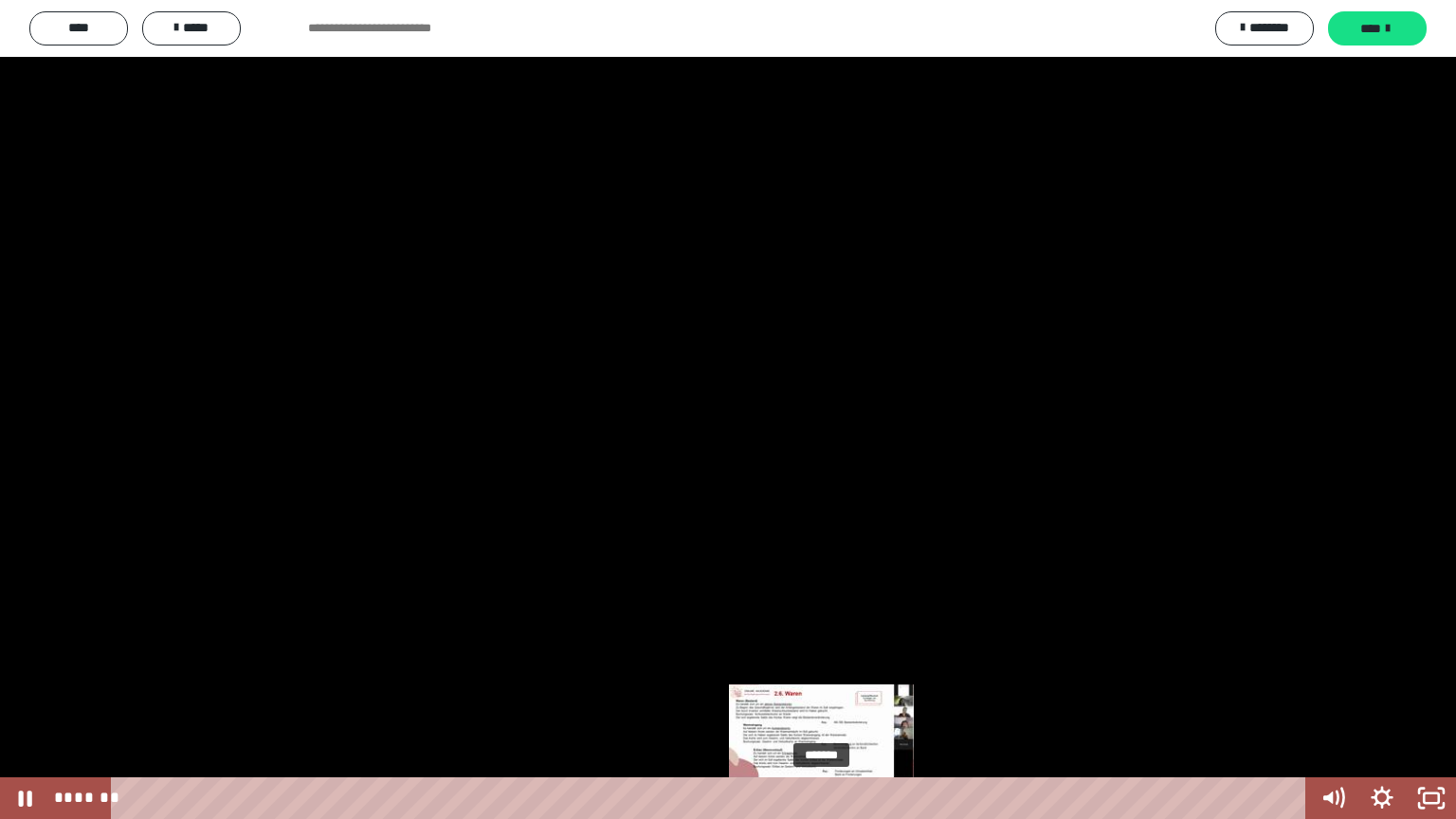 click on "*******" at bounding box center [712, 798] 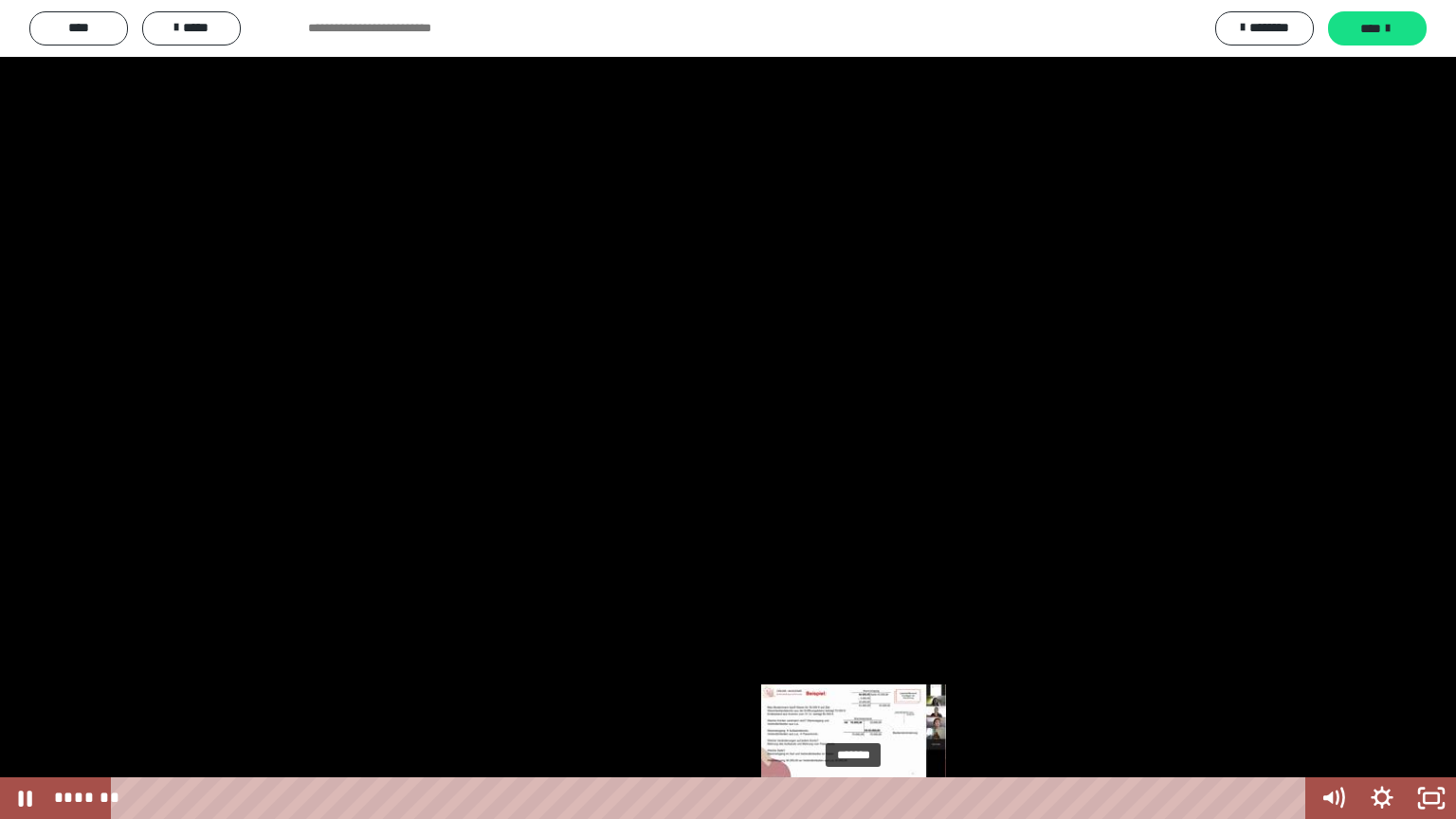 click on "*******" at bounding box center (712, 798) 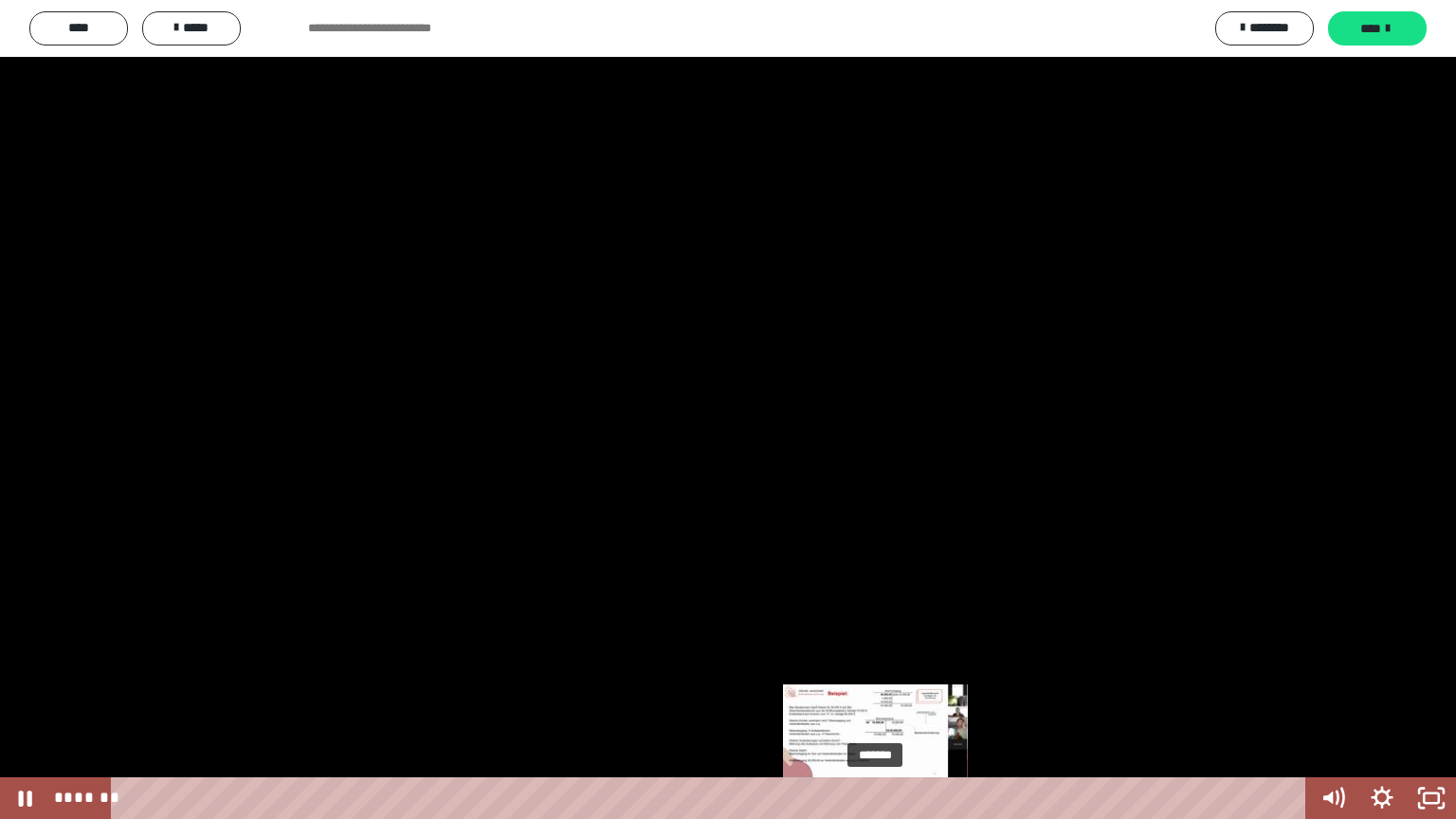 click on "*******" at bounding box center (712, 798) 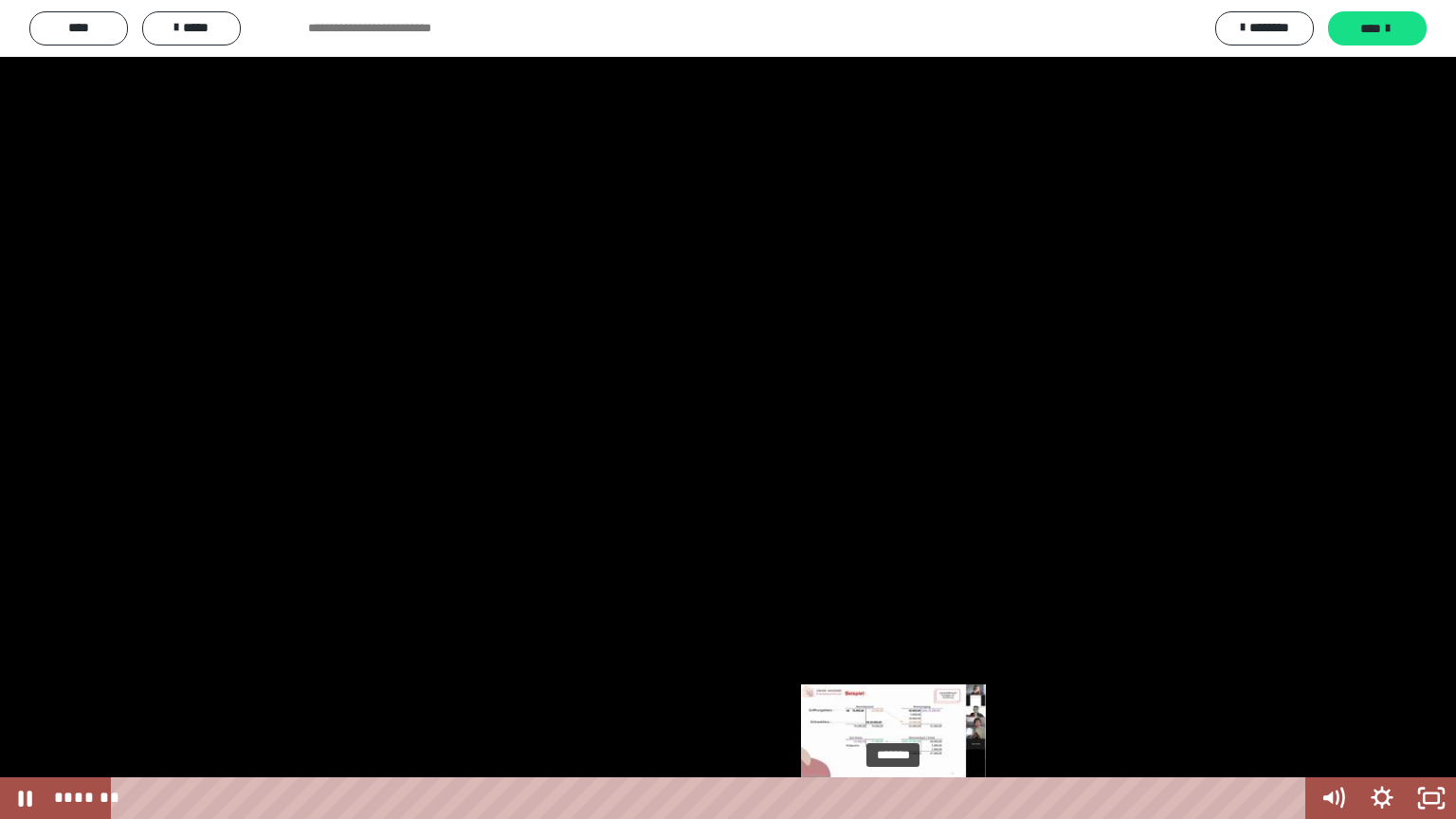 click on "*******" at bounding box center [712, 798] 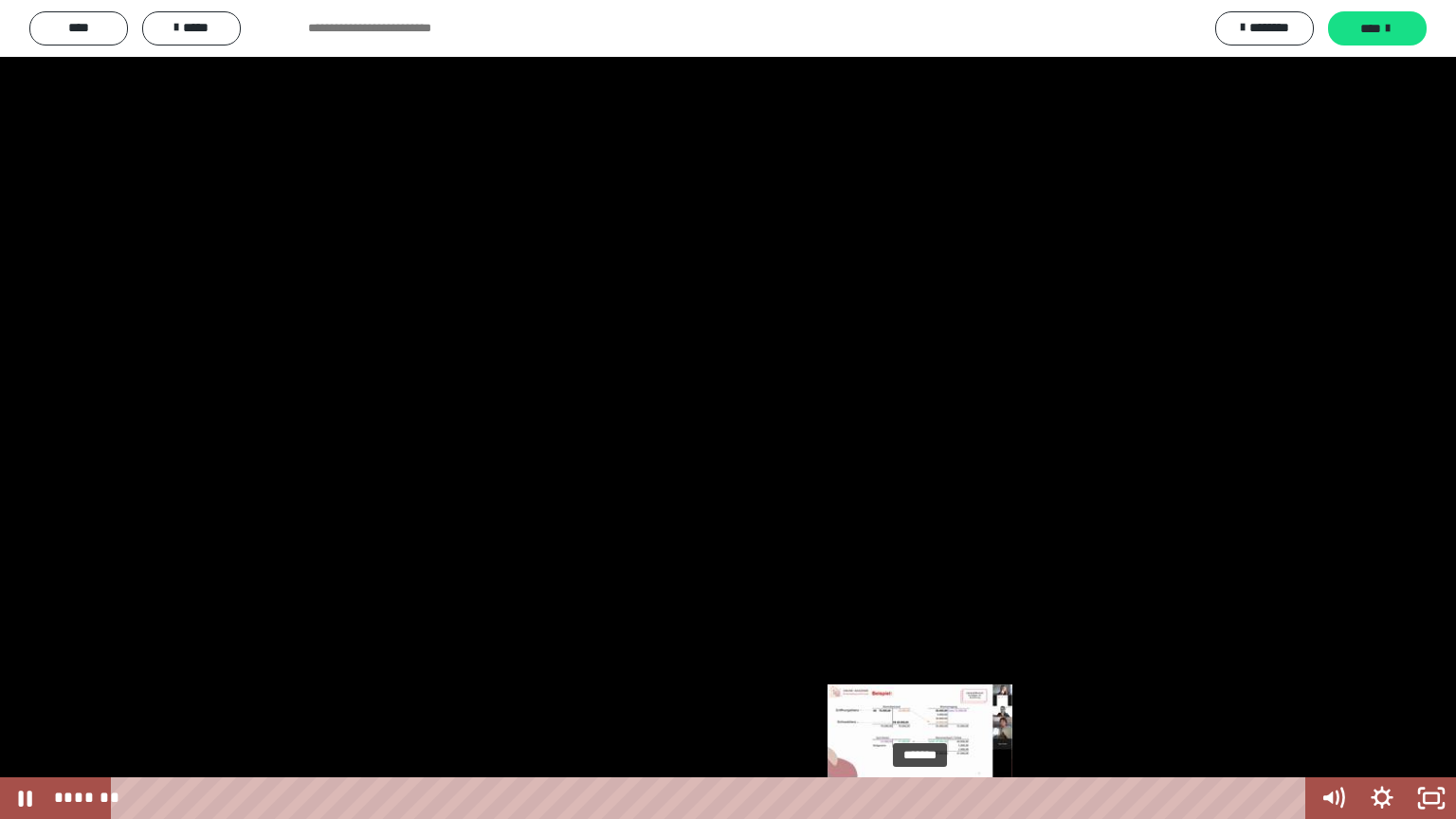 click on "*******" at bounding box center (712, 798) 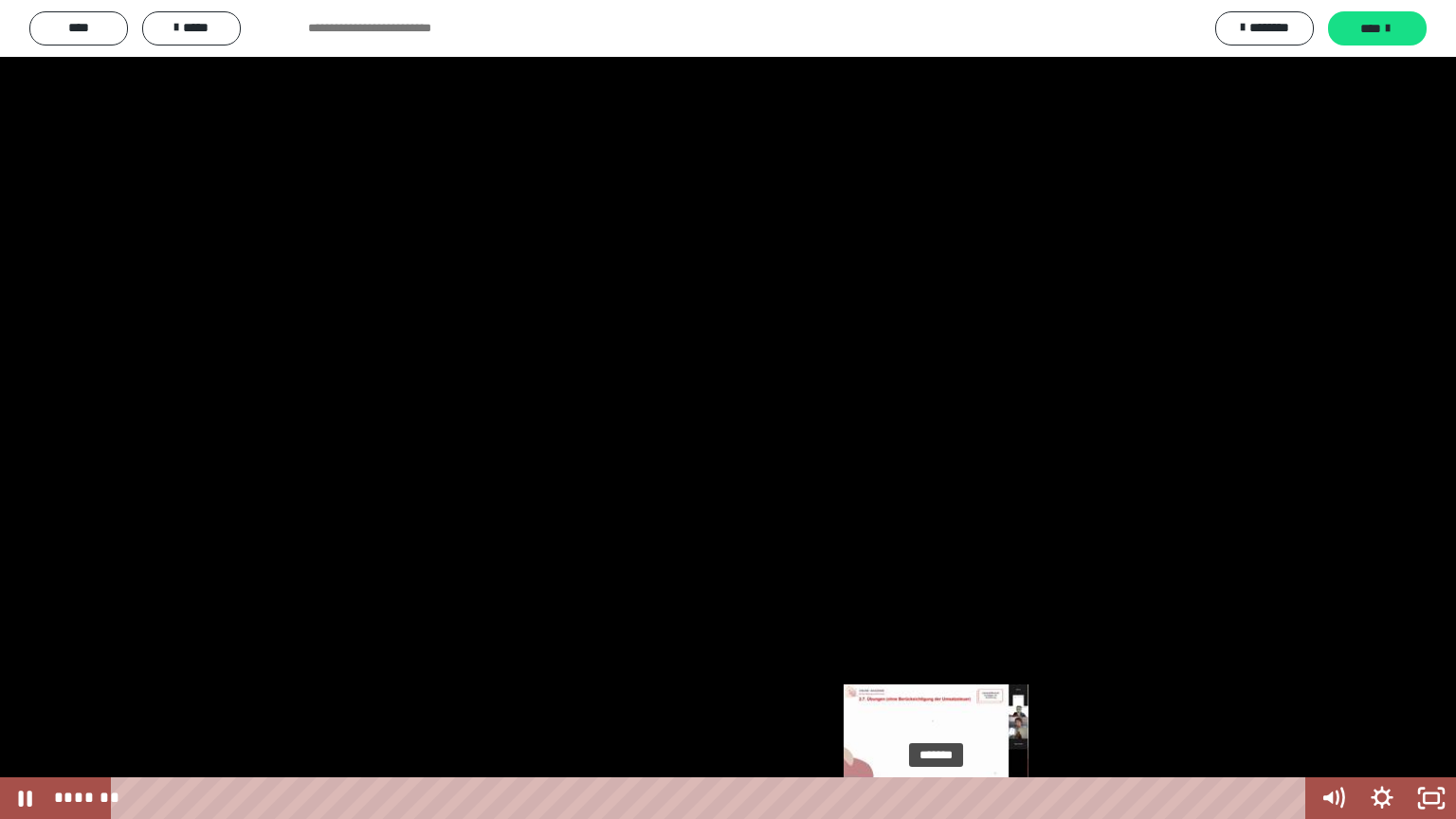 click on "*******" at bounding box center [712, 798] 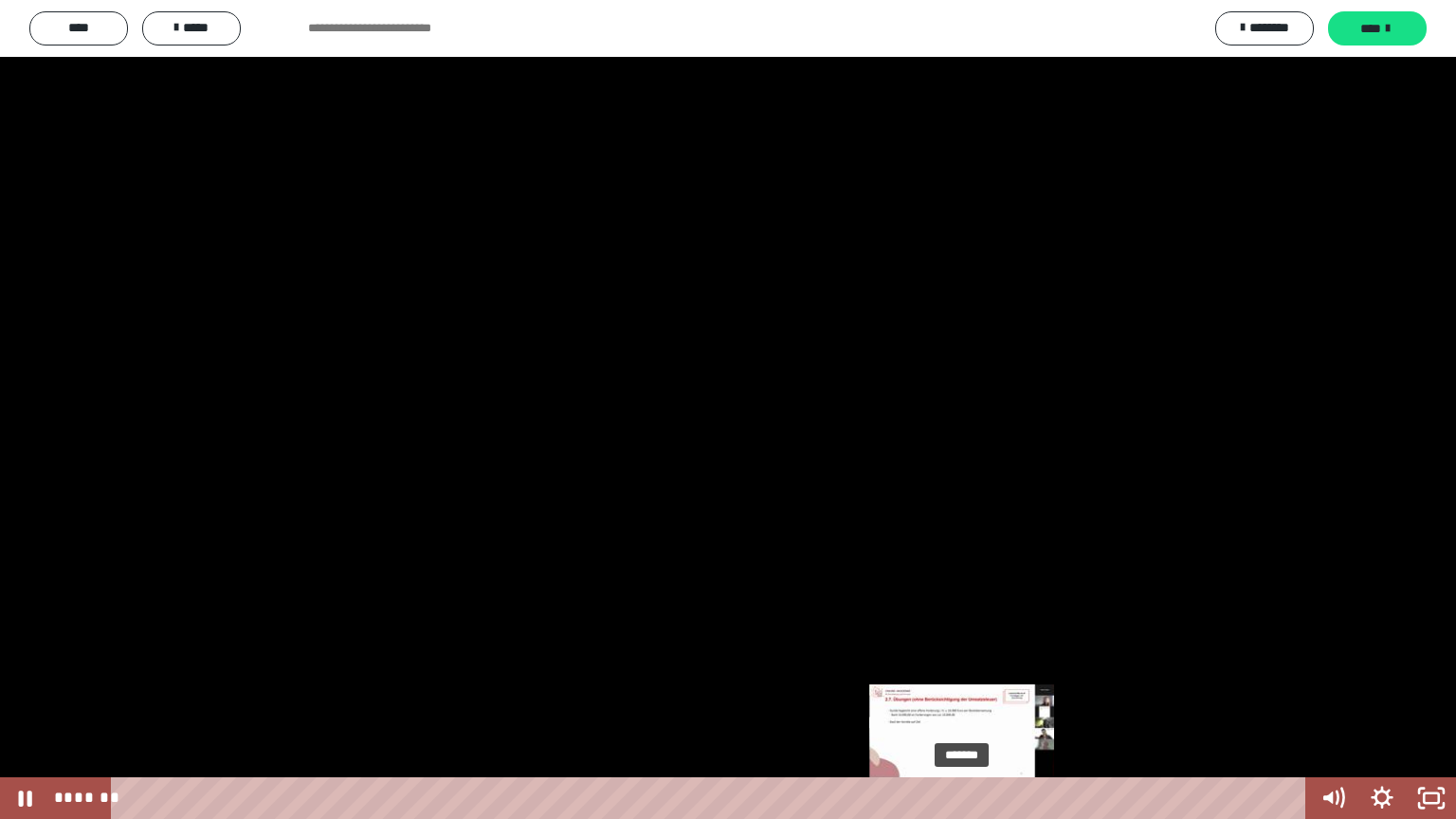 click on "*******" at bounding box center (712, 798) 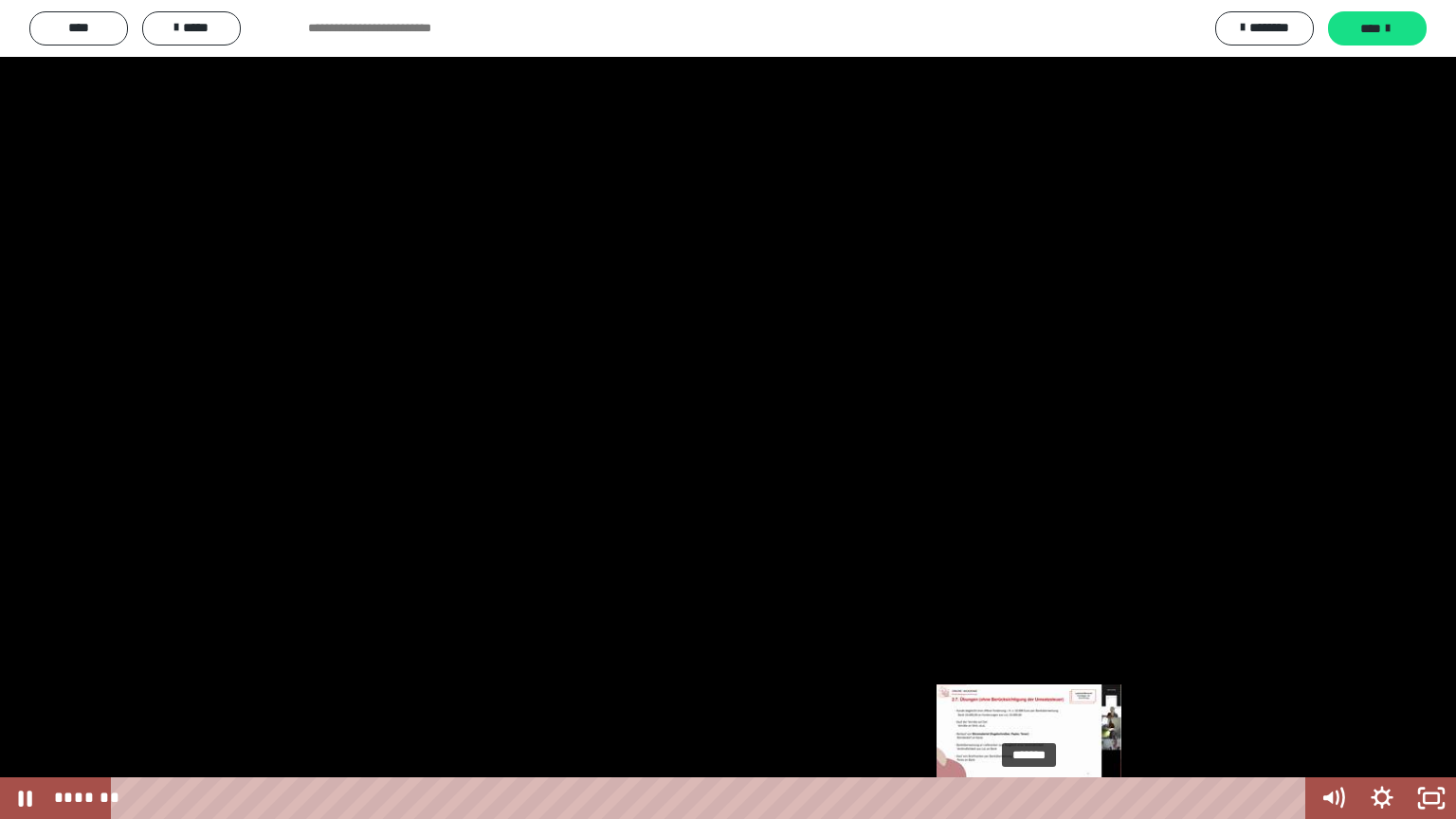 click on "*******" at bounding box center [712, 798] 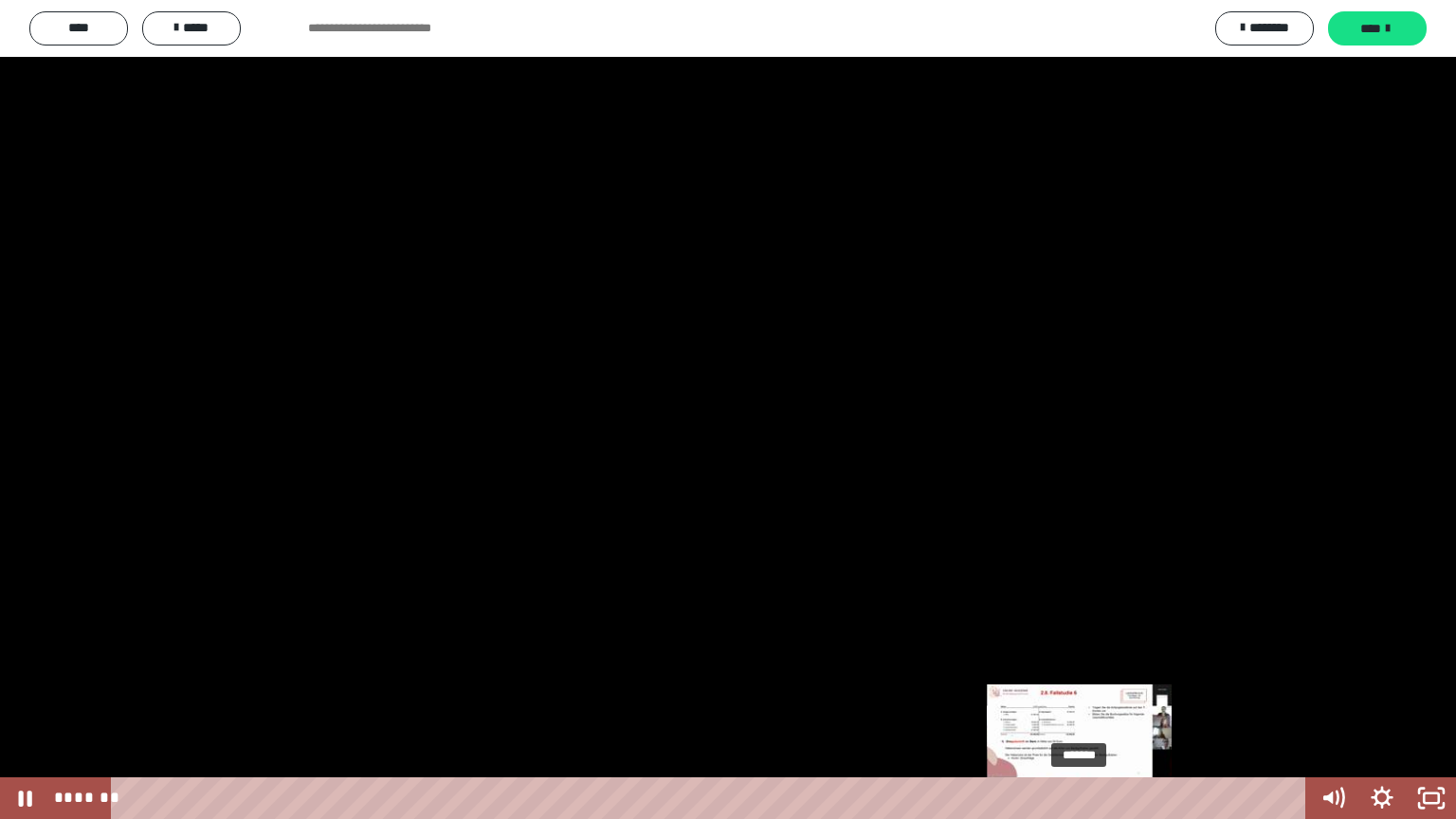 click on "*******" at bounding box center [712, 798] 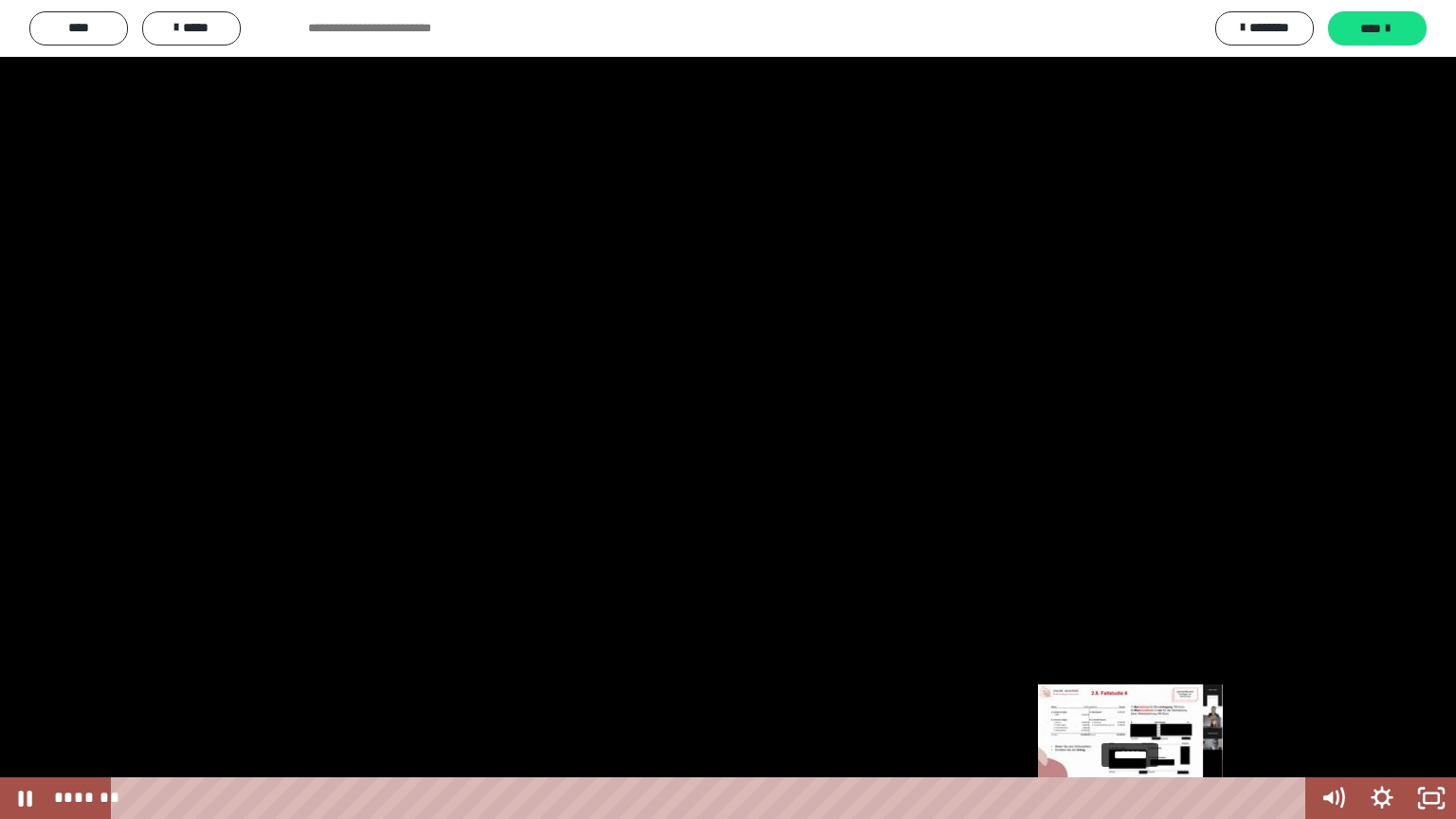 click on "*******" at bounding box center (712, 798) 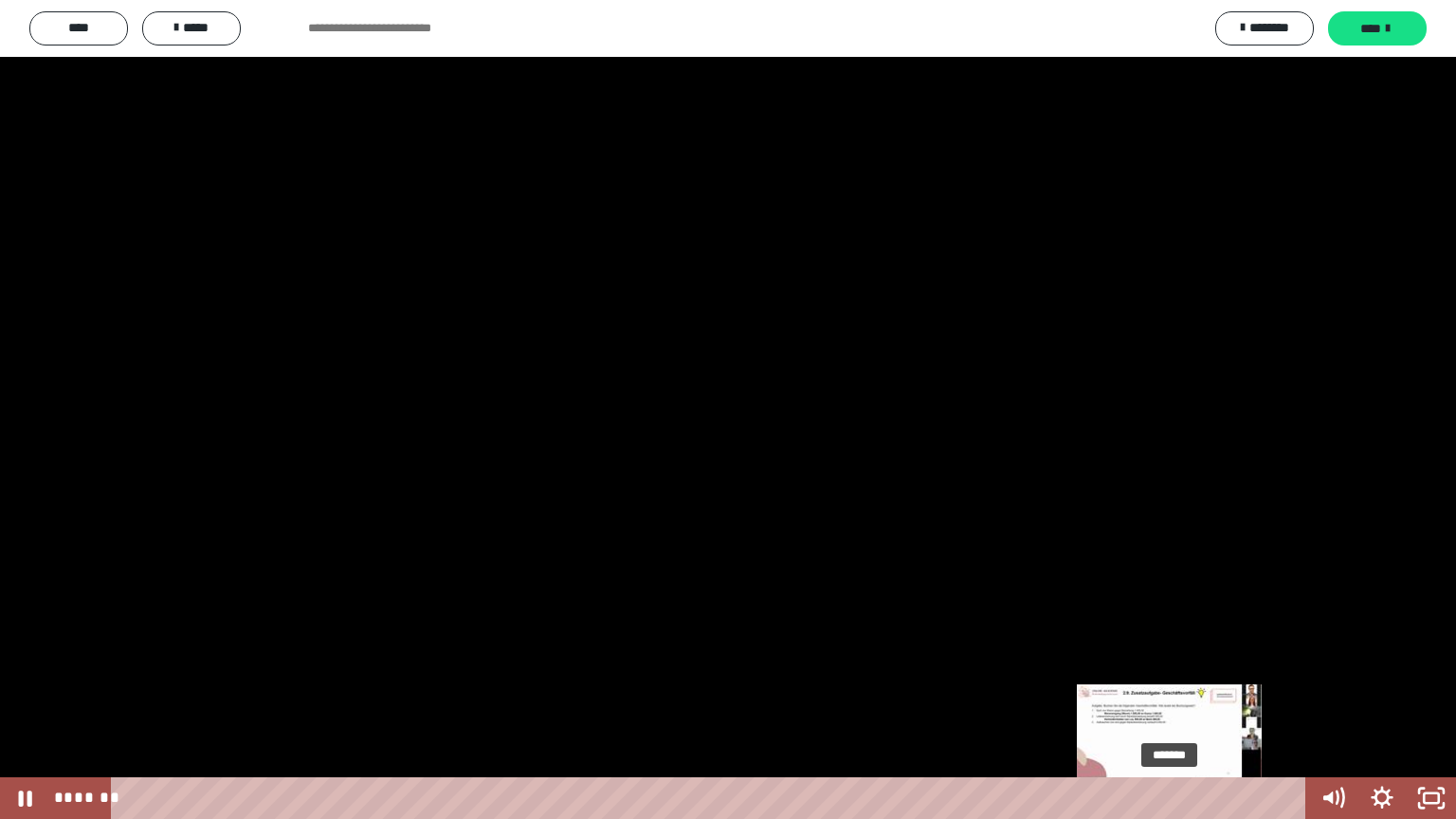 click on "*******" at bounding box center [712, 798] 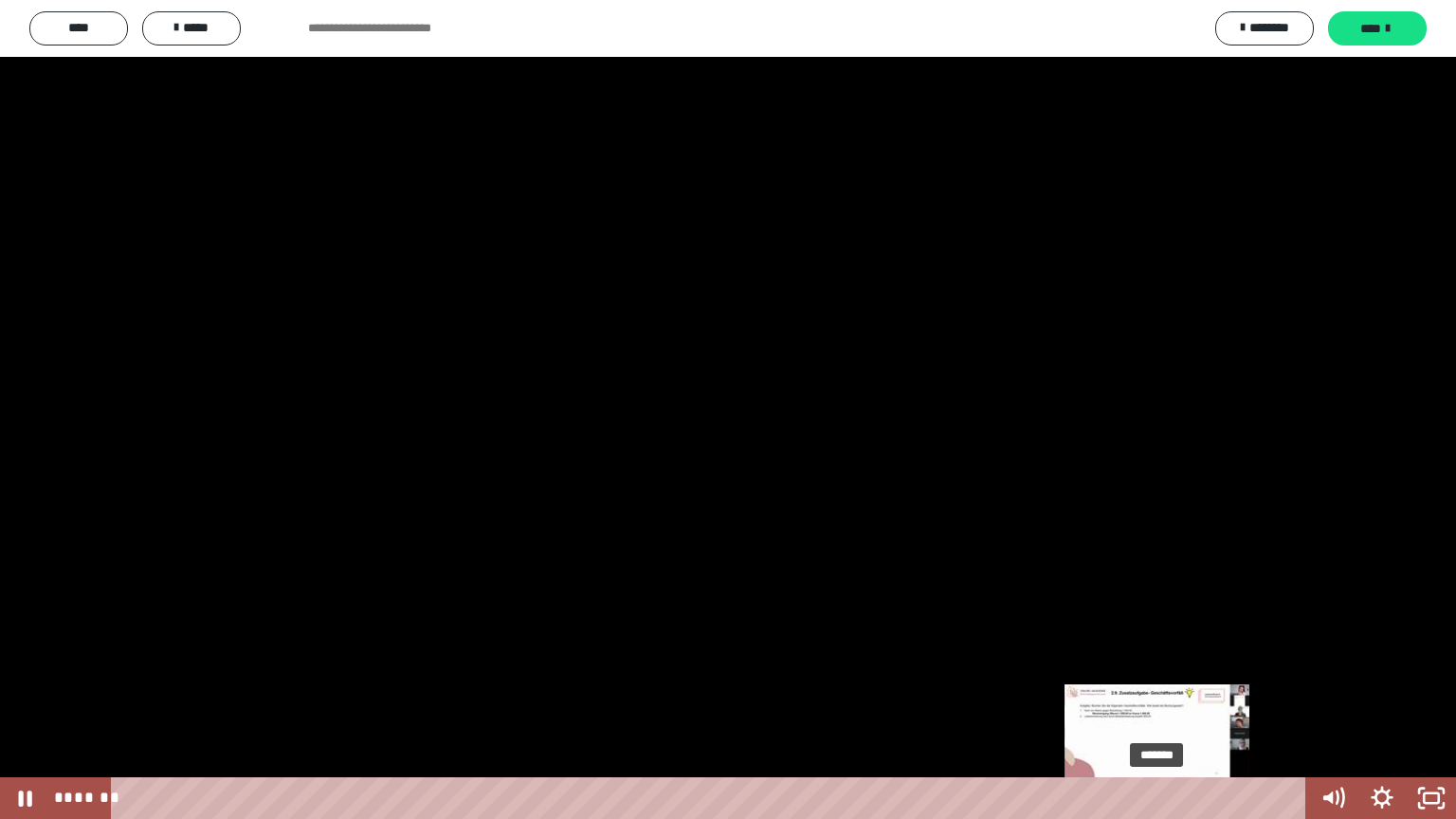 click on "*******" at bounding box center [712, 798] 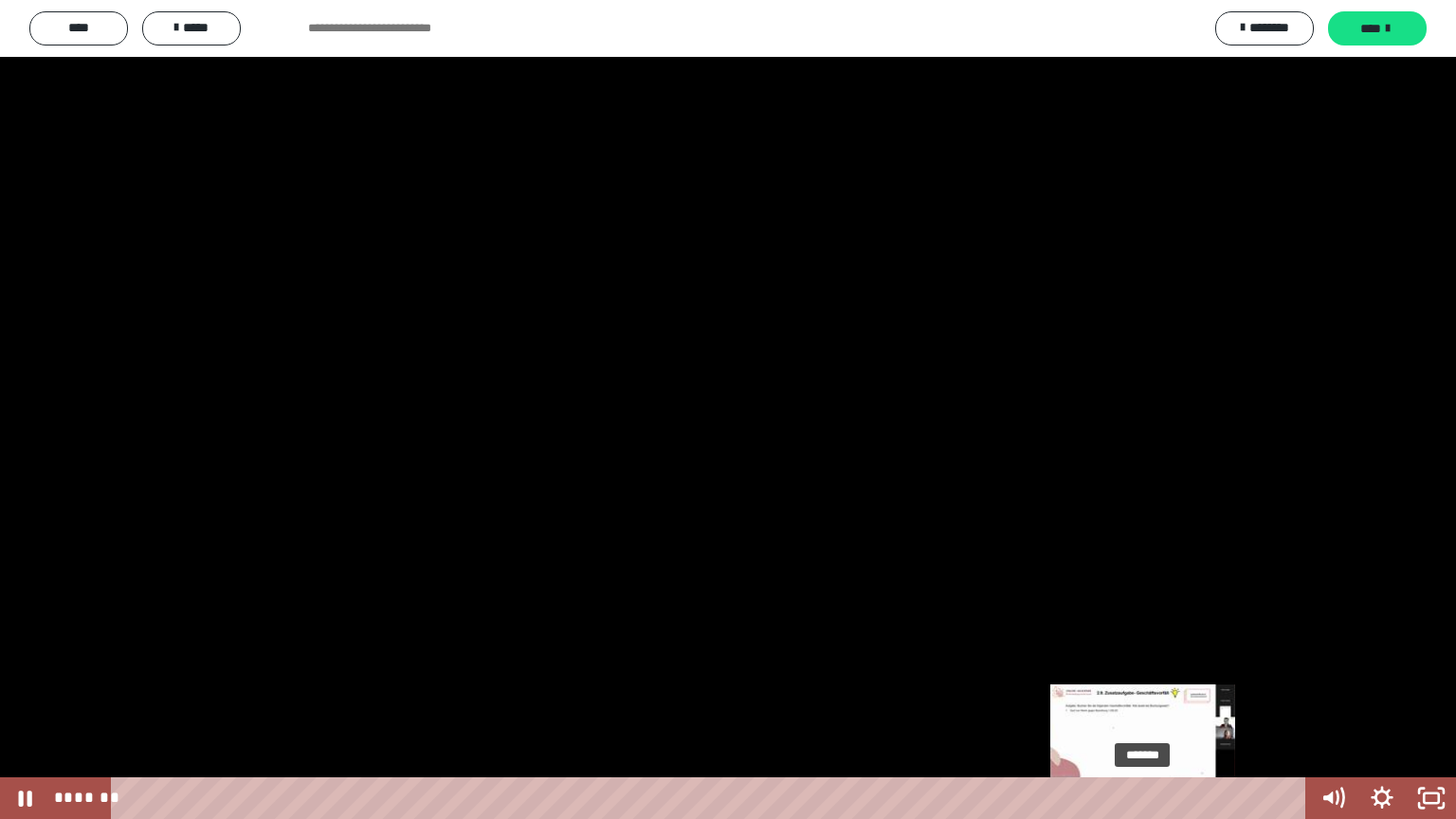 click on "*******" at bounding box center [712, 798] 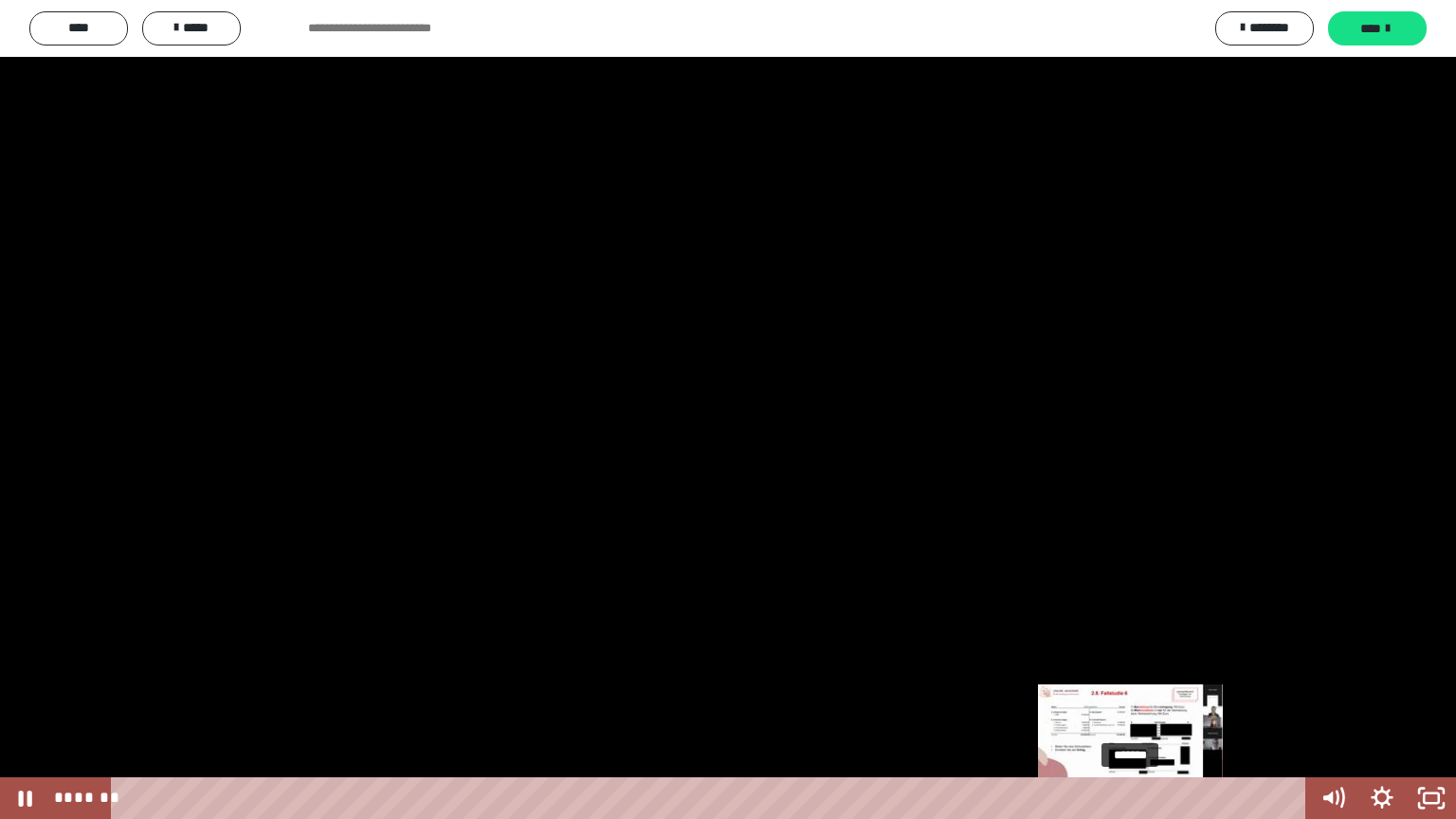 click on "*******" at bounding box center [712, 798] 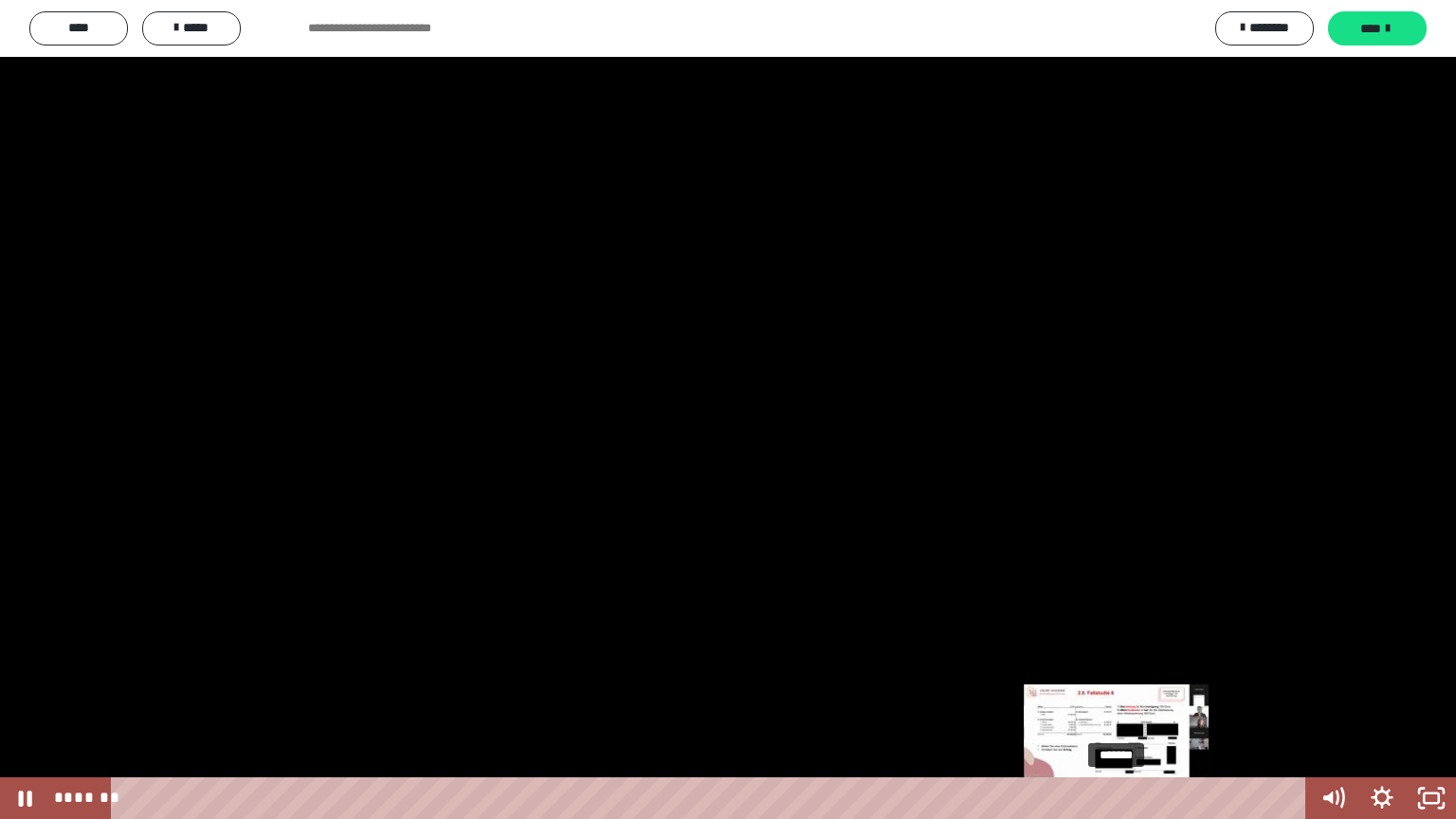 click on "*******" at bounding box center (712, 798) 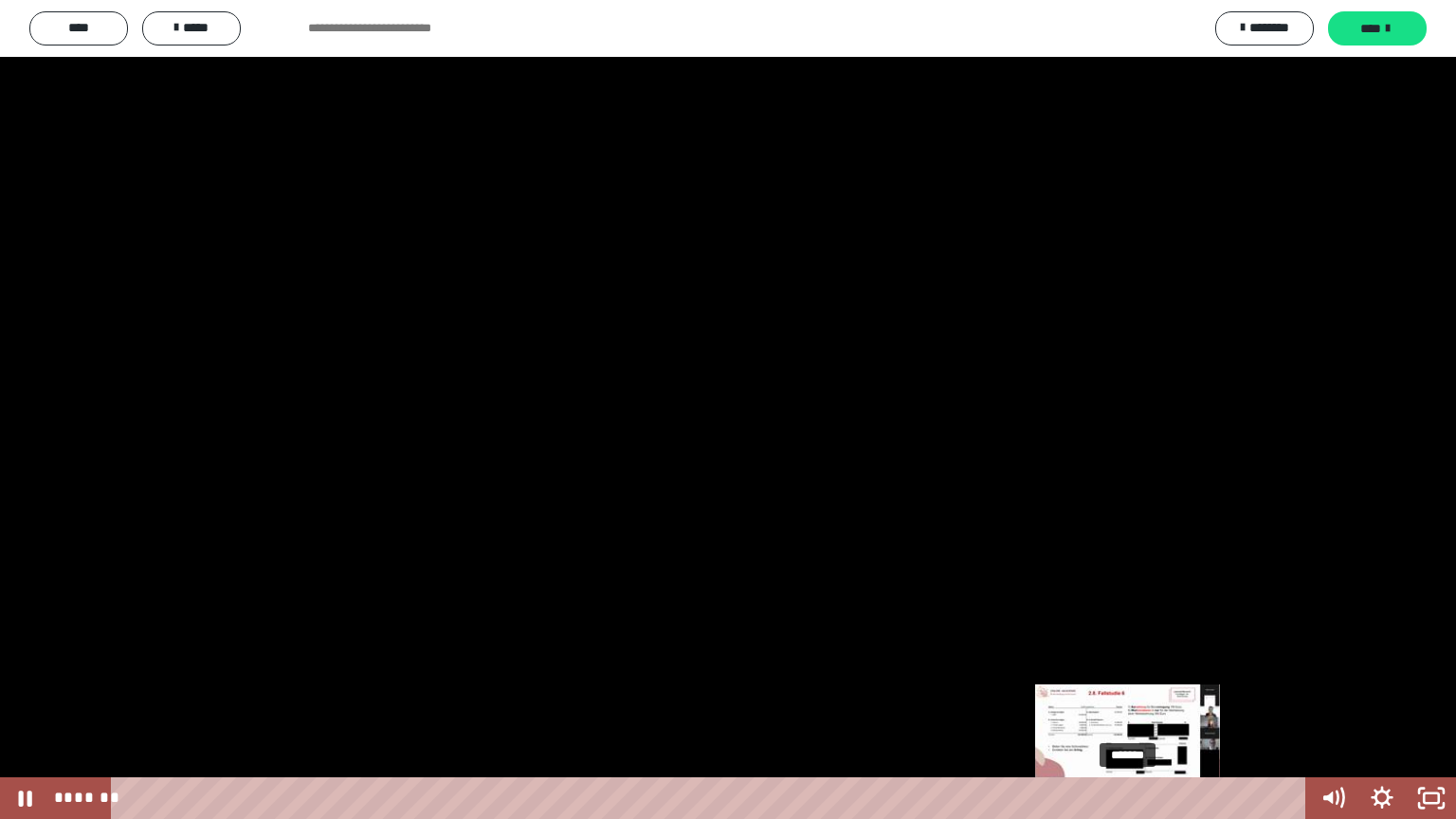 click on "*******" at bounding box center (712, 798) 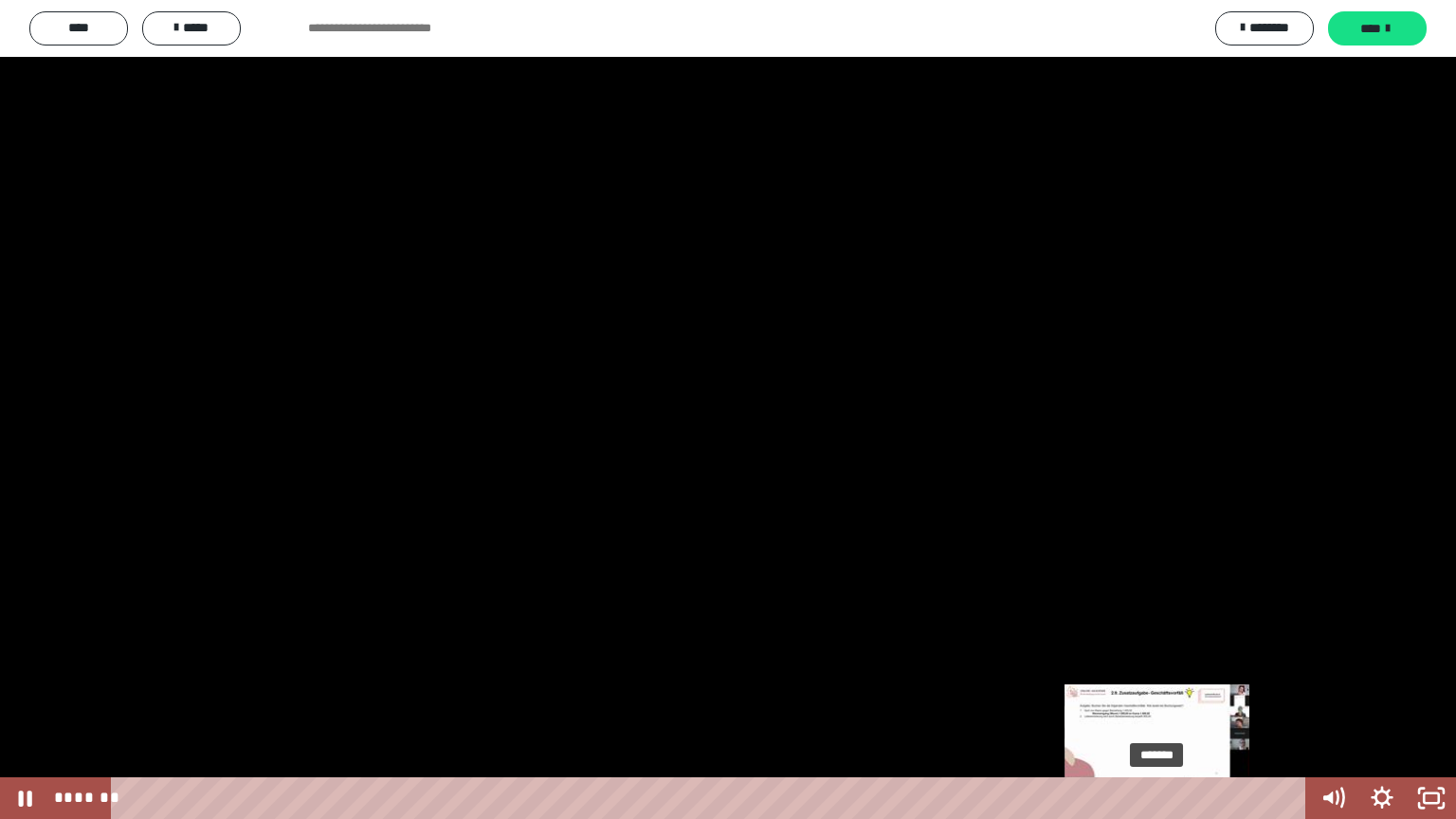 click on "*******" at bounding box center (712, 798) 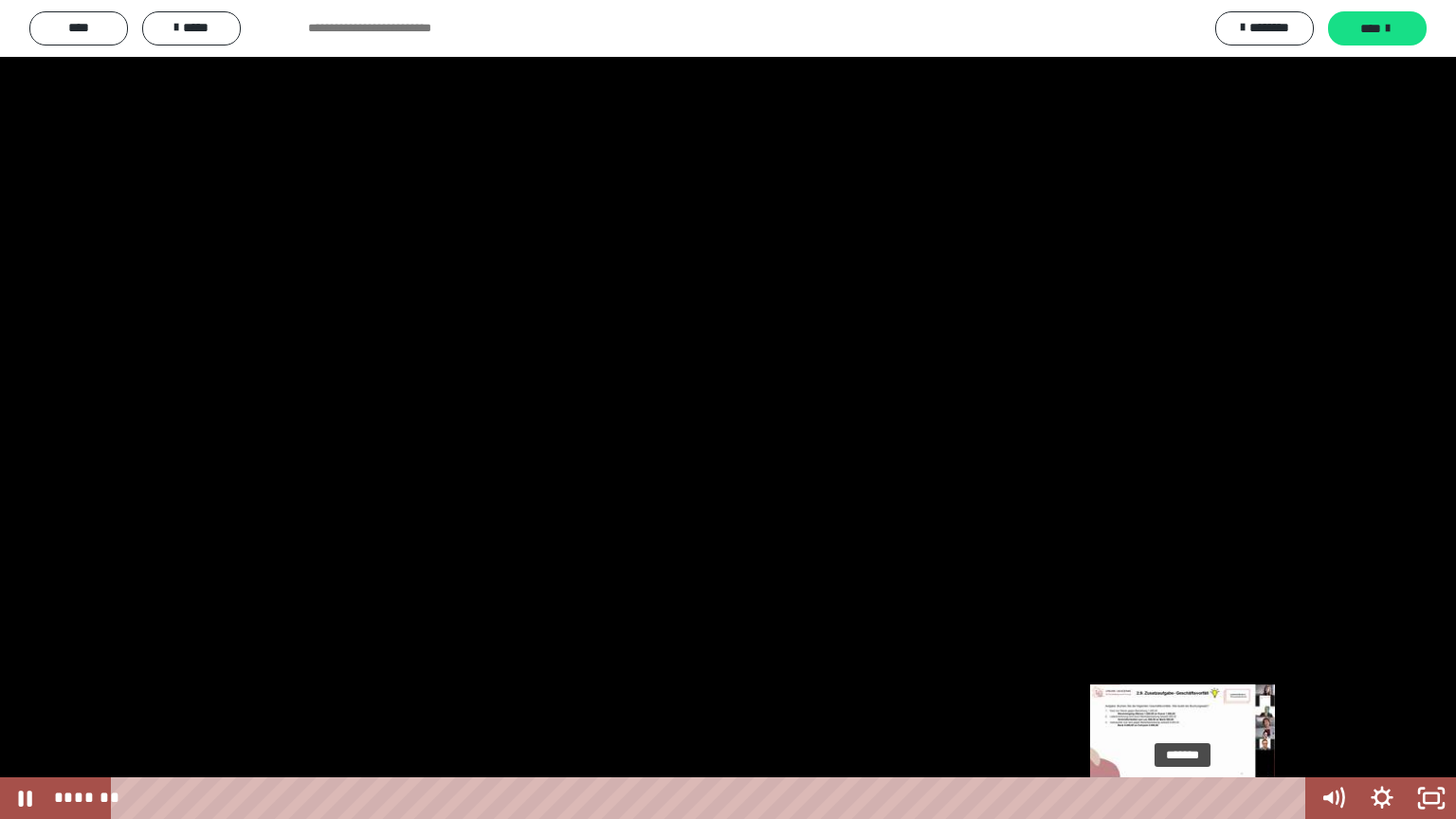 click on "*******" at bounding box center [712, 798] 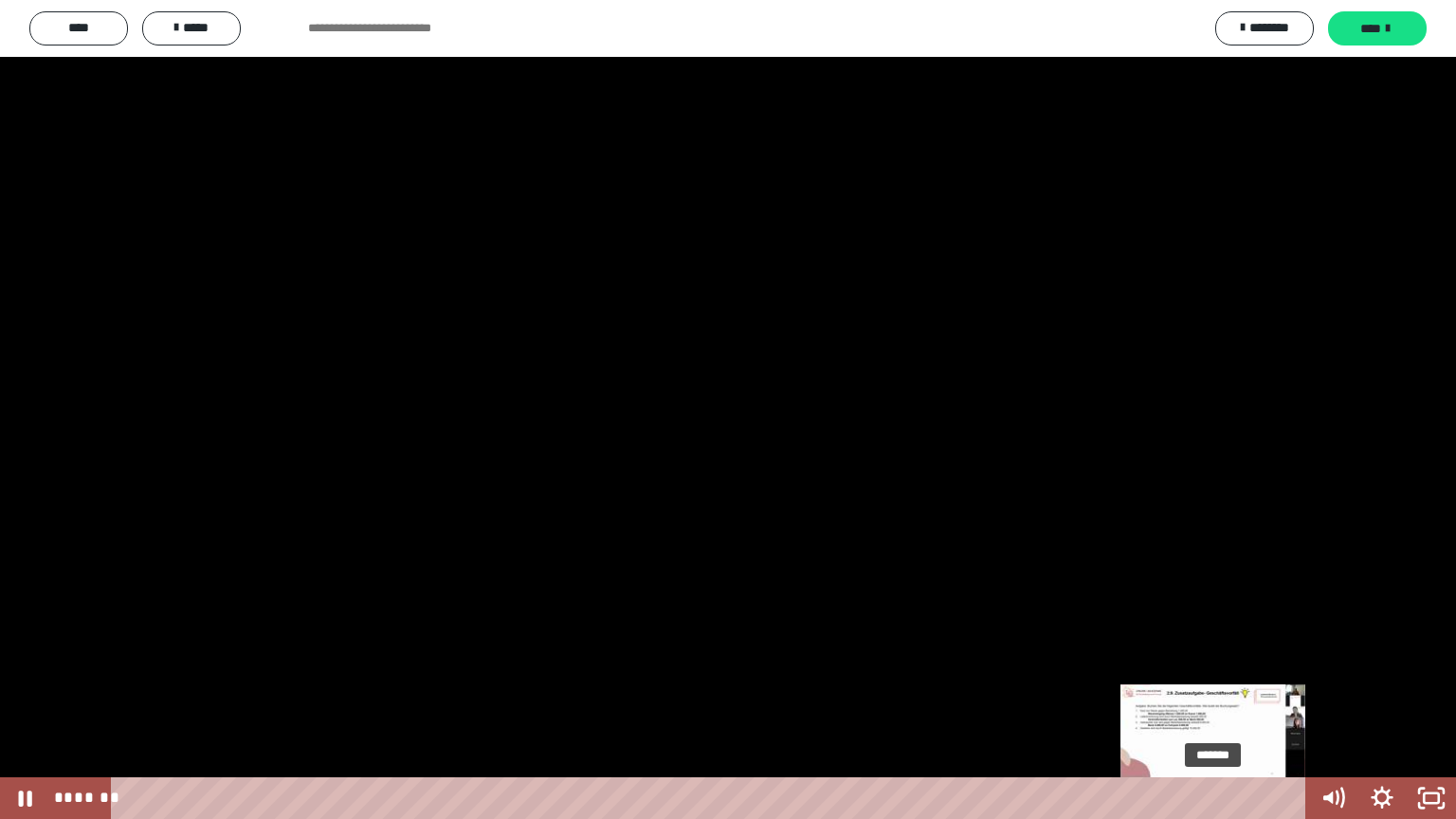 click on "*******" at bounding box center [712, 798] 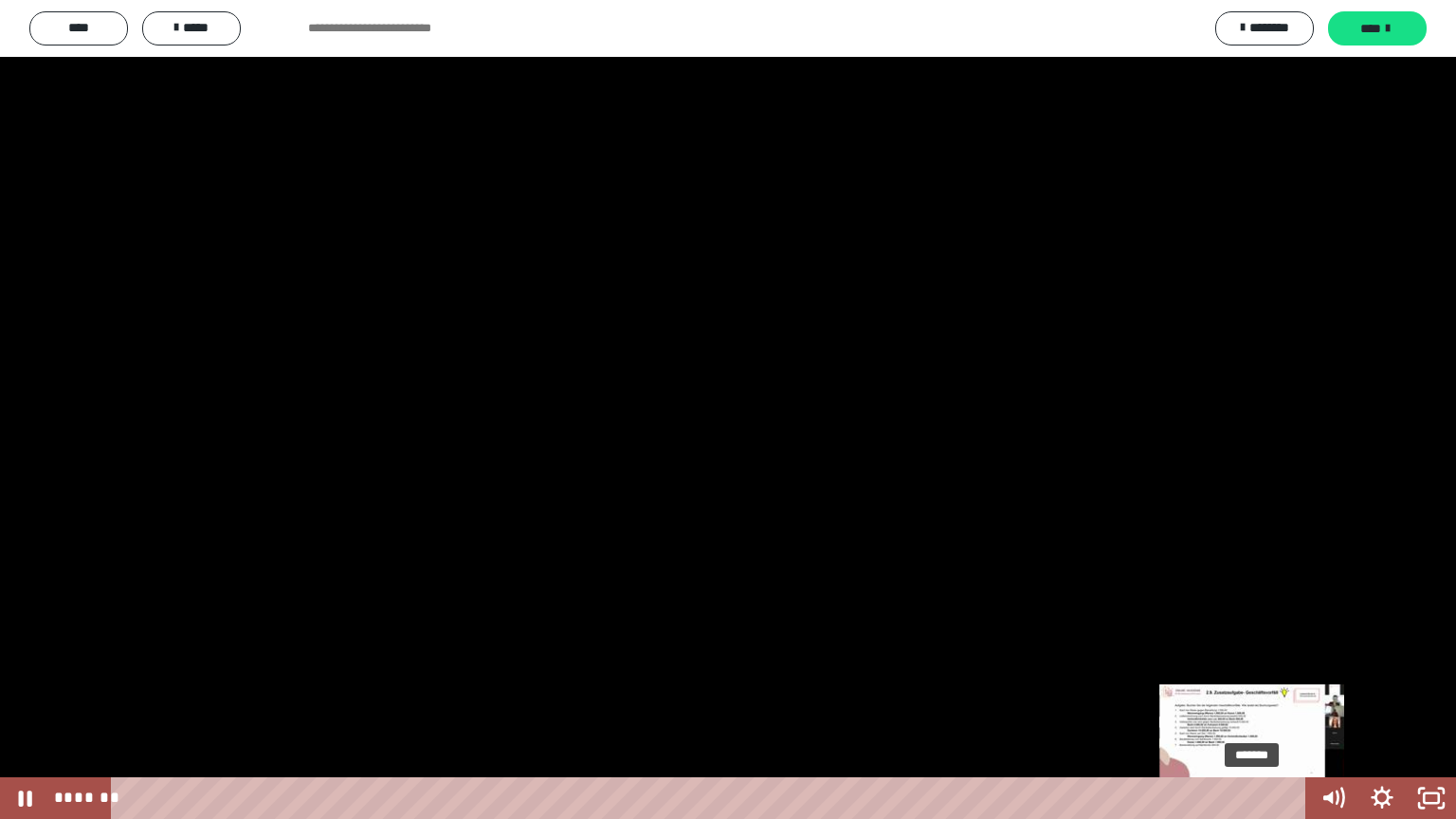 click on "*******" at bounding box center (712, 798) 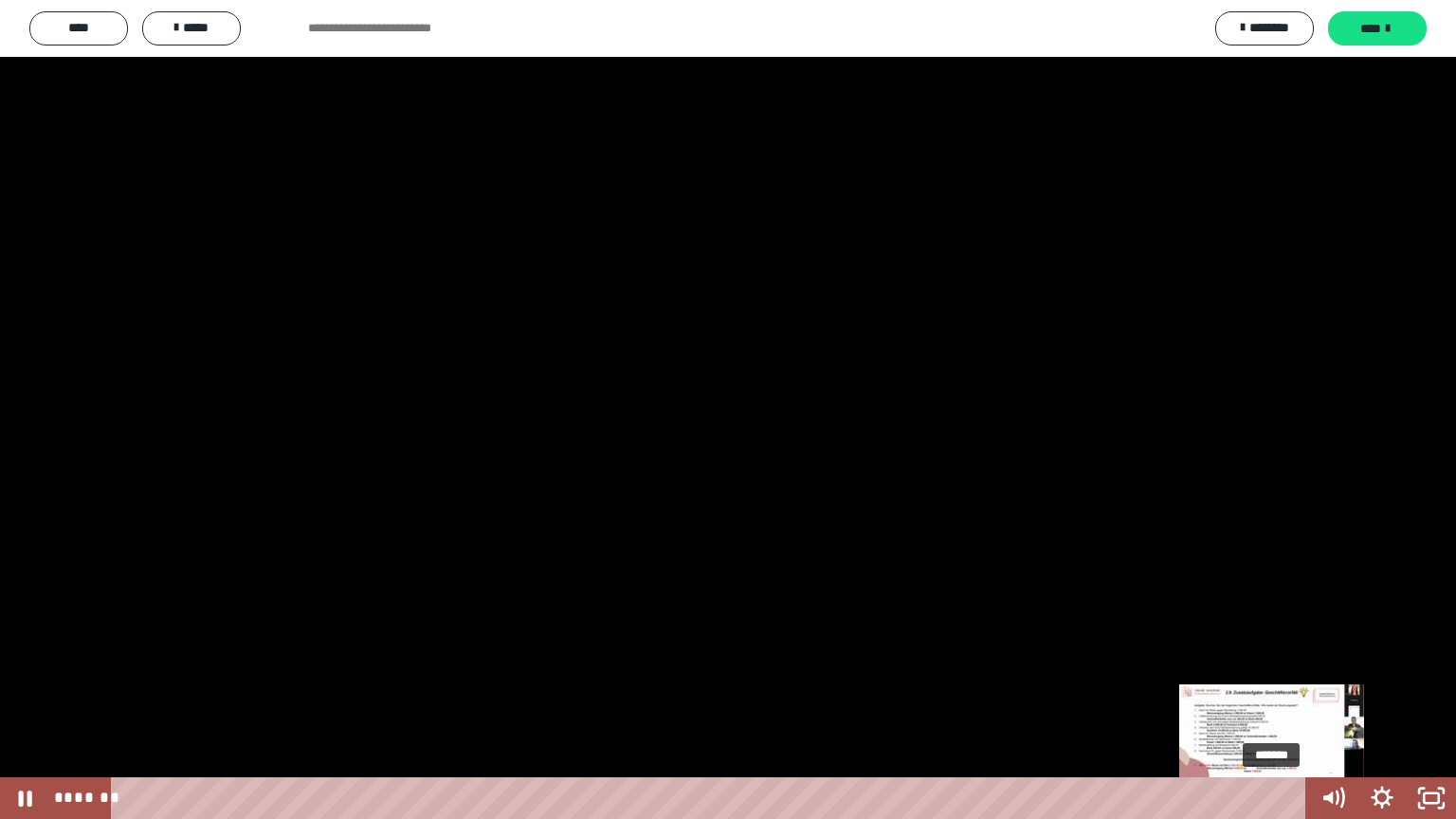 click on "*******" at bounding box center (712, 798) 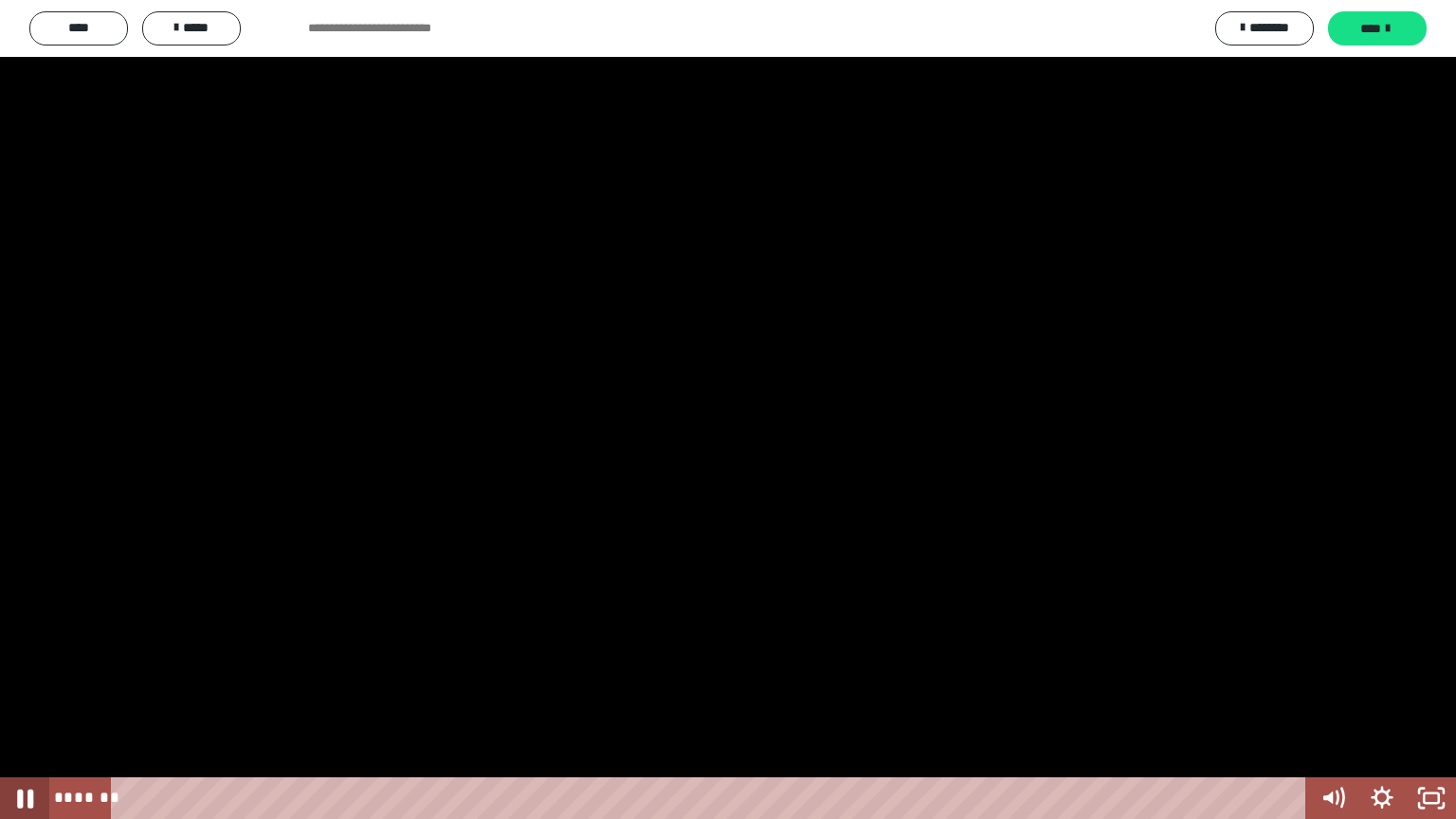 click 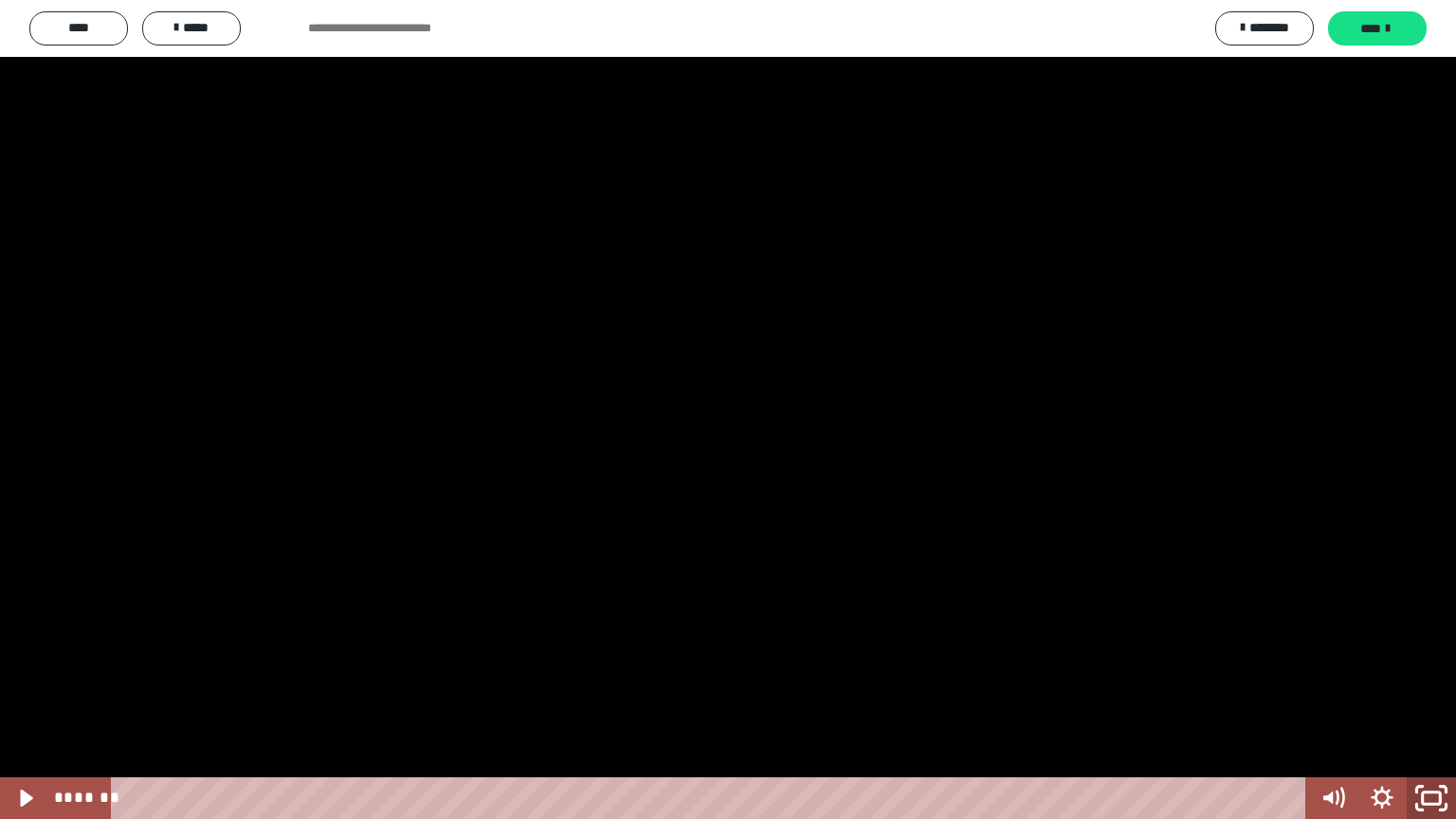 click 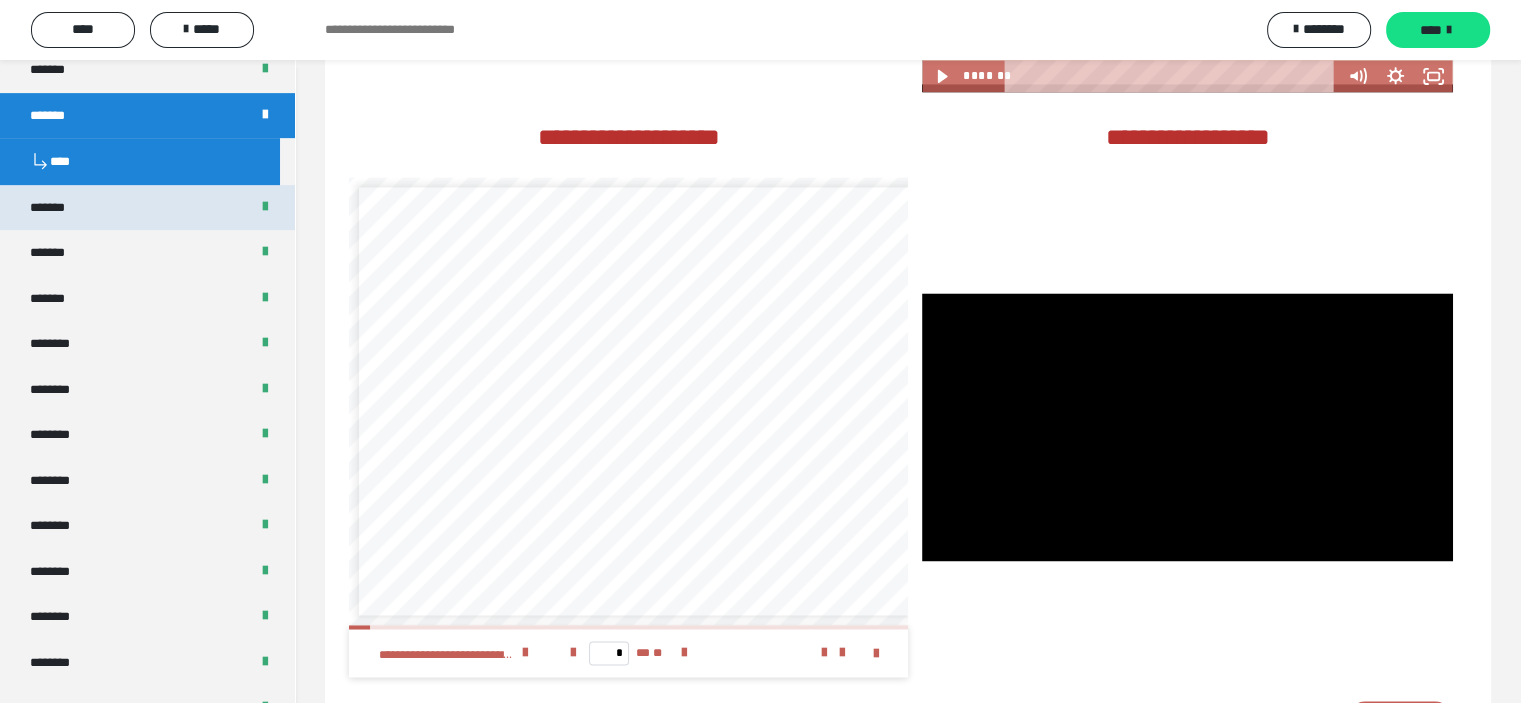 click on "*******" at bounding box center (58, 208) 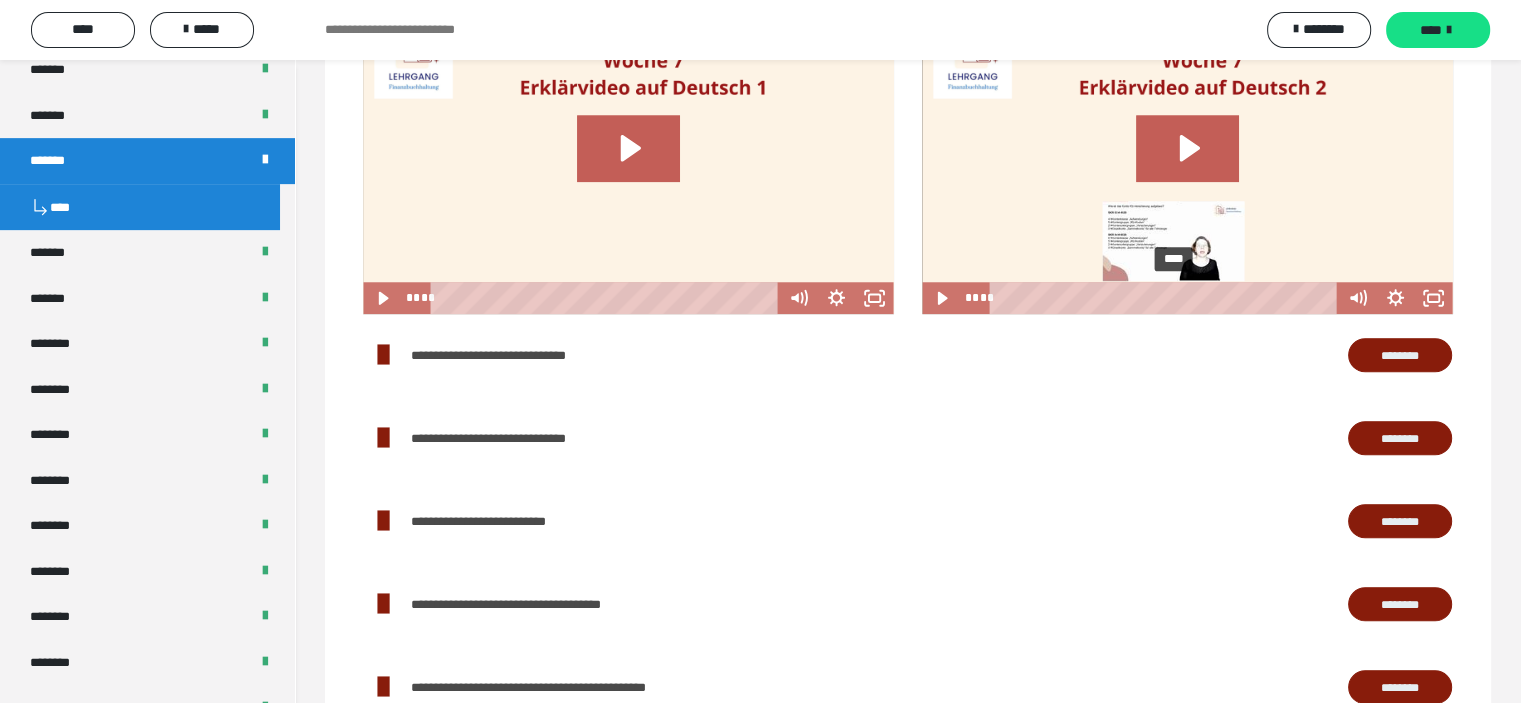 scroll, scrollTop: 1720, scrollLeft: 0, axis: vertical 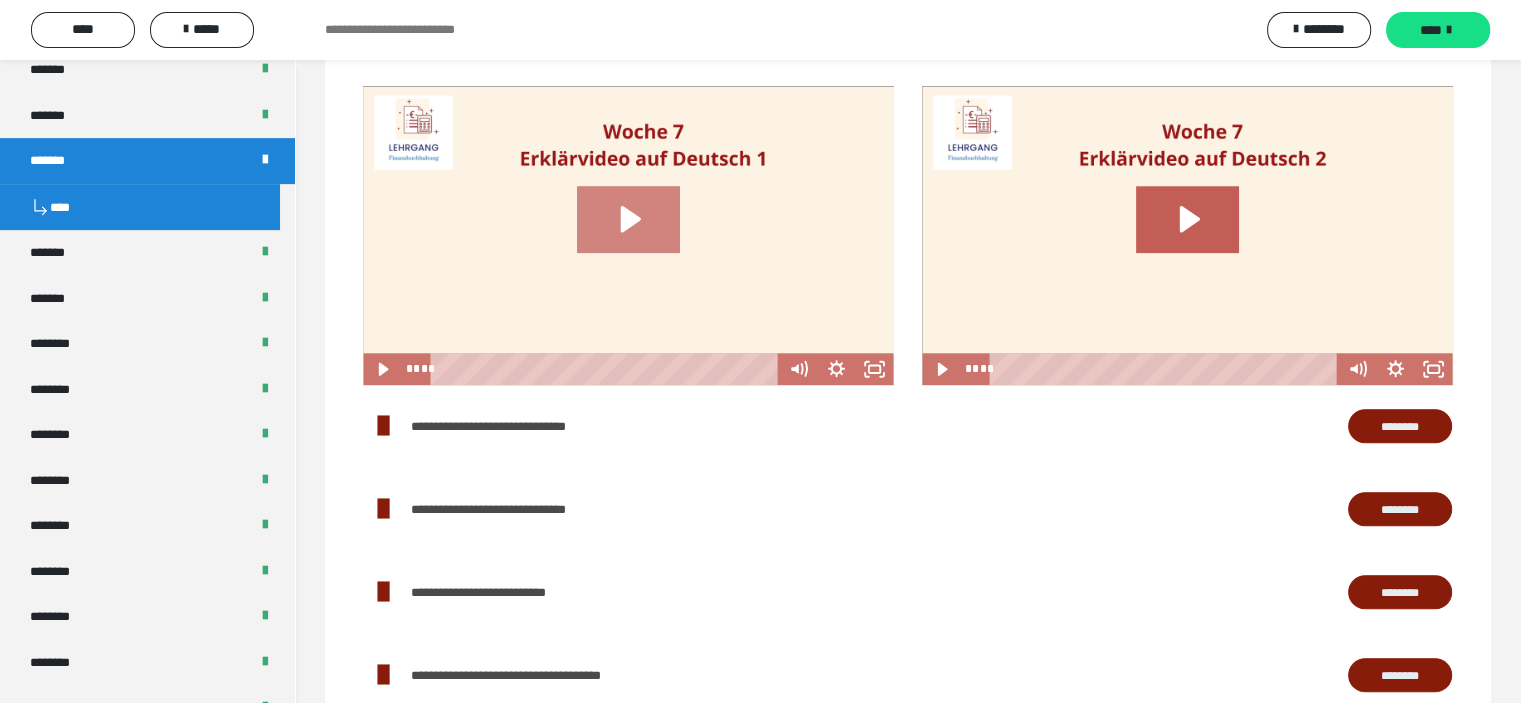 drag, startPoint x: 626, startPoint y: 249, endPoint x: 680, endPoint y: 282, distance: 63.28507 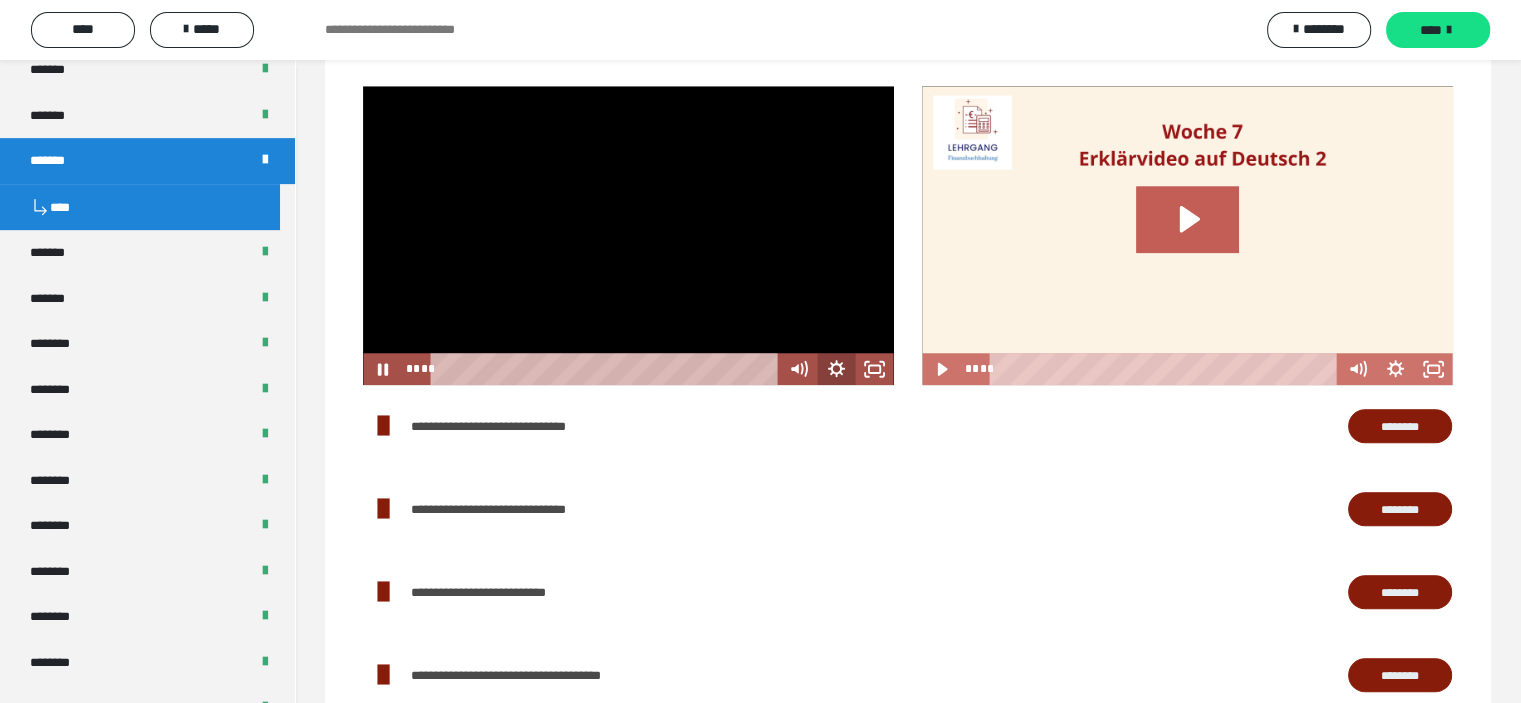 click 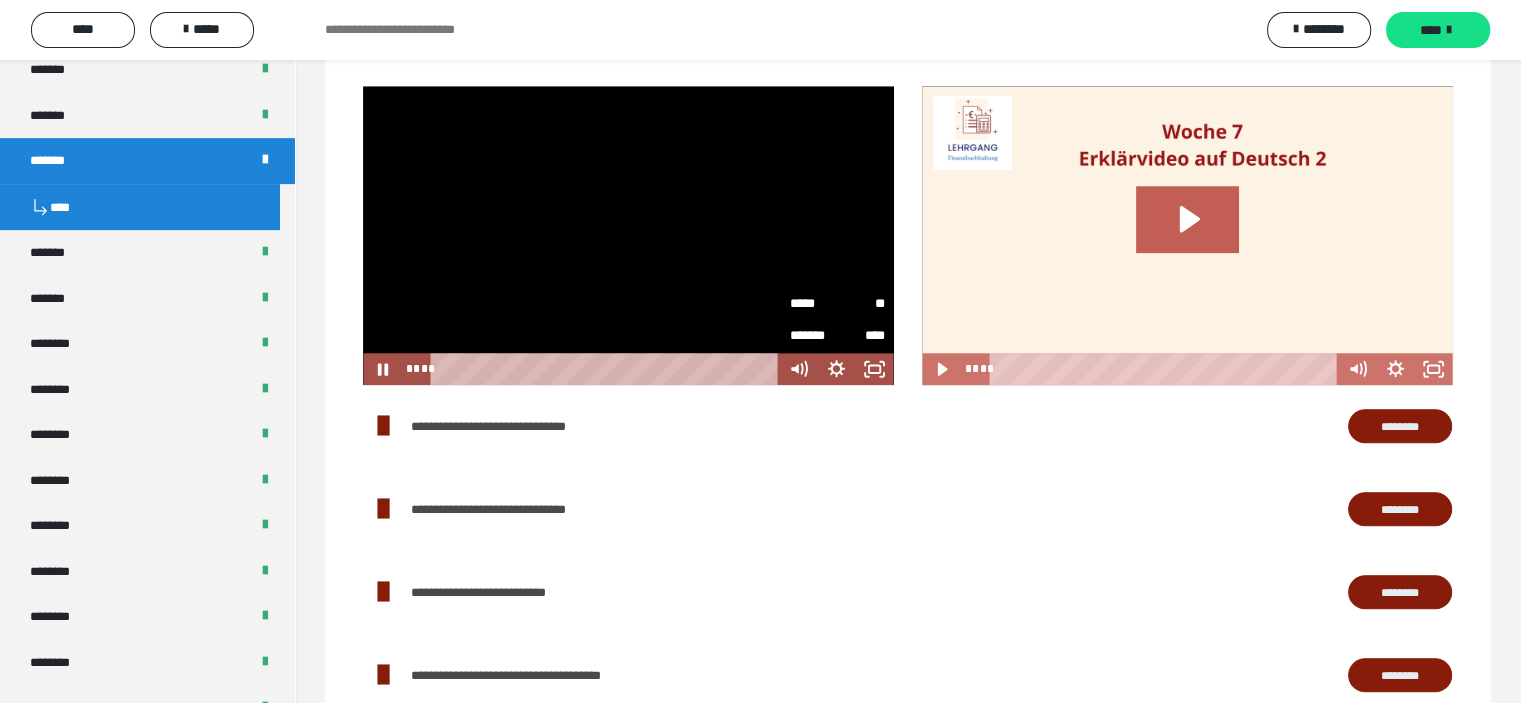click on "*****" at bounding box center (813, 300) 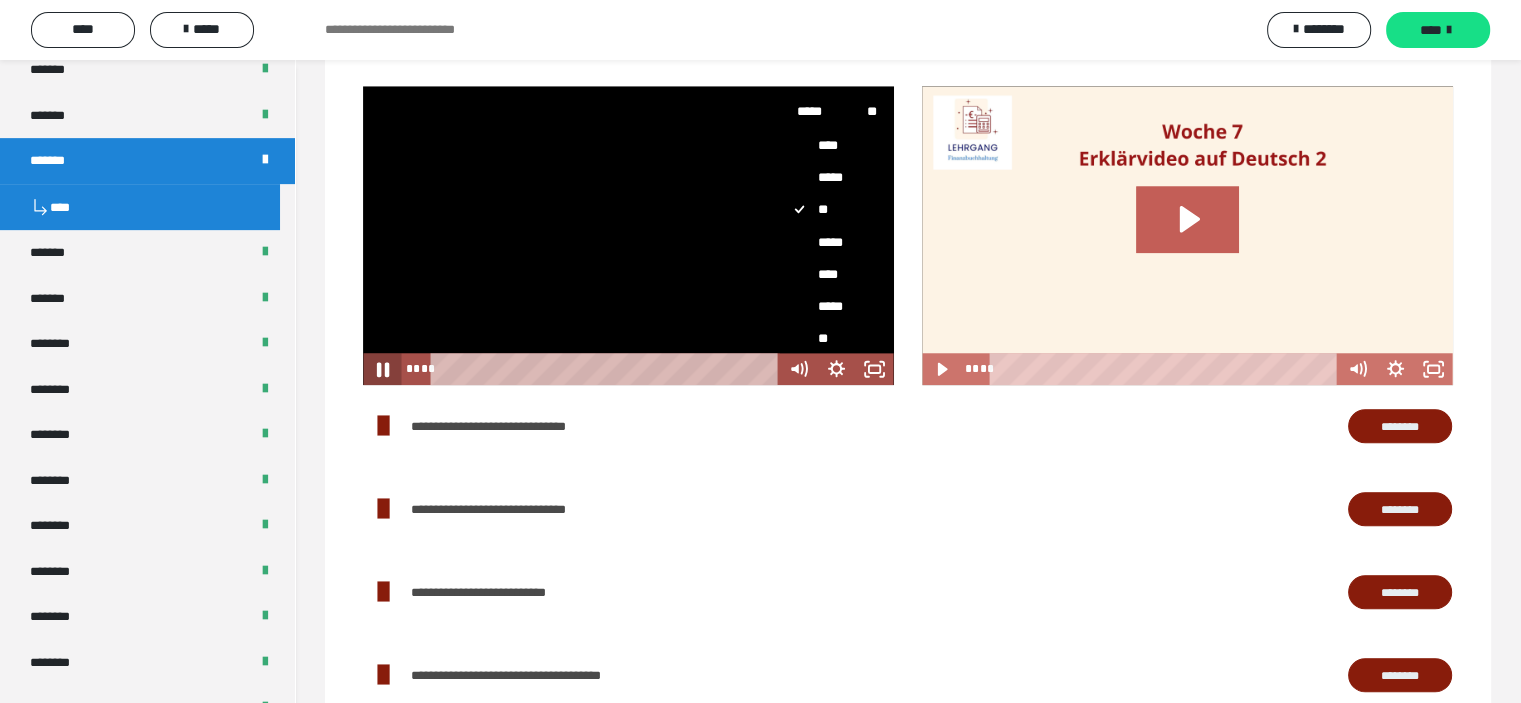click 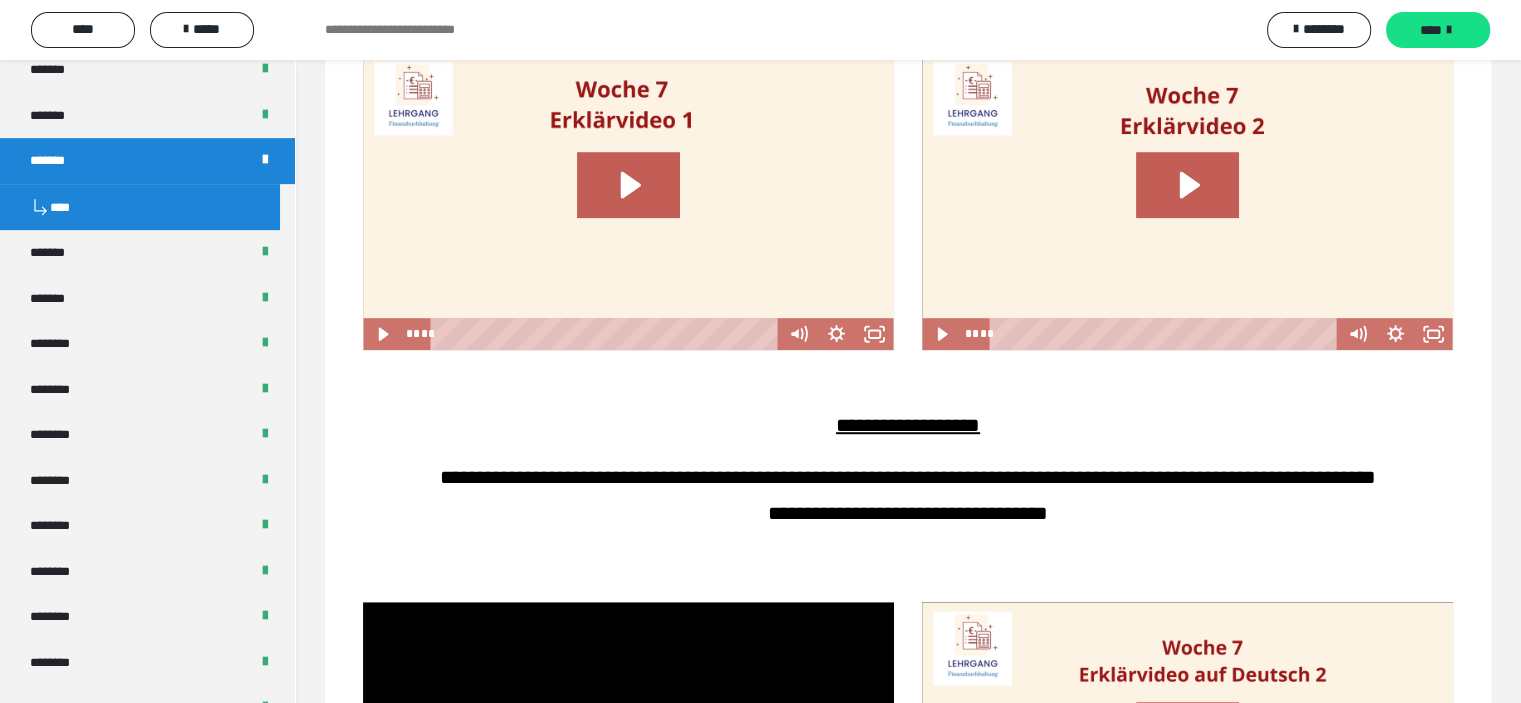 scroll, scrollTop: 1120, scrollLeft: 0, axis: vertical 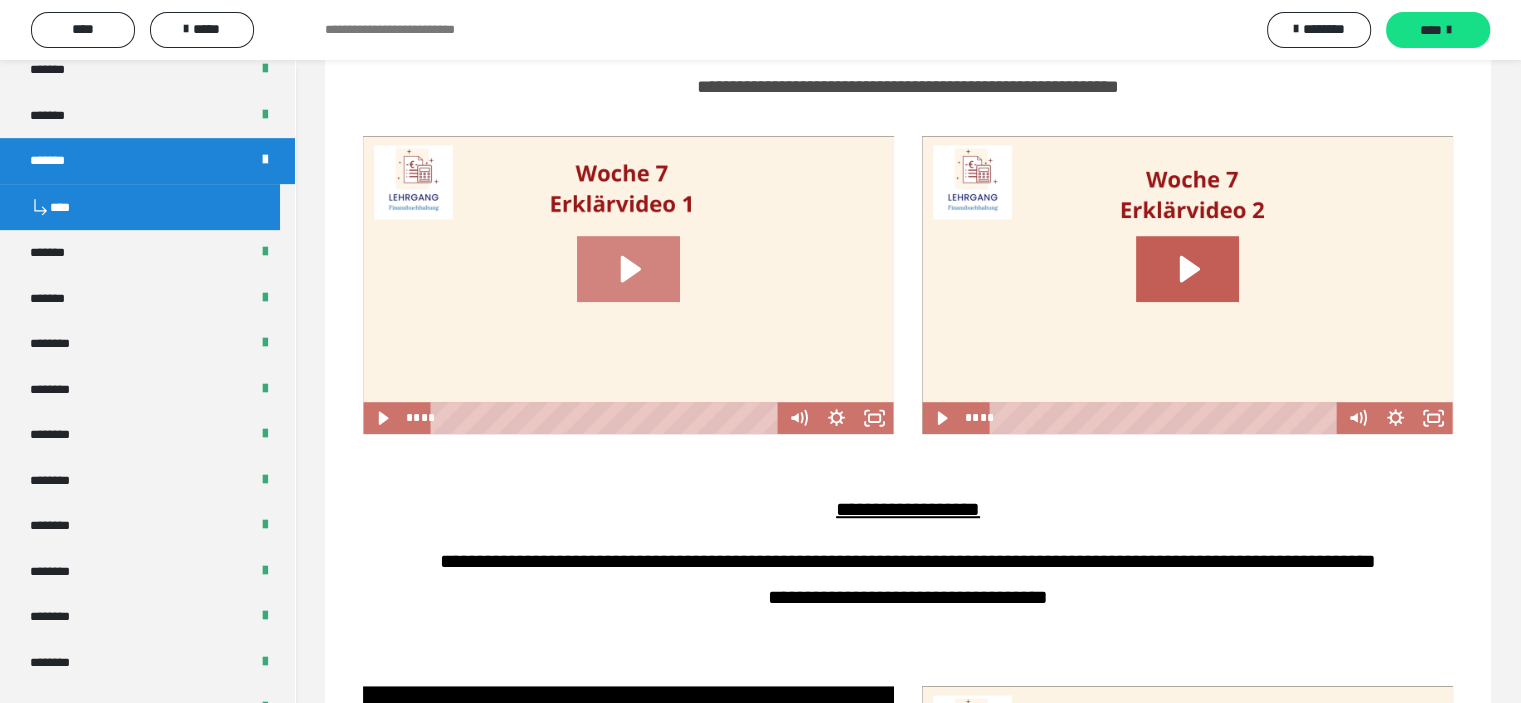 drag, startPoint x: 624, startPoint y: 263, endPoint x: 634, endPoint y: 269, distance: 11.661903 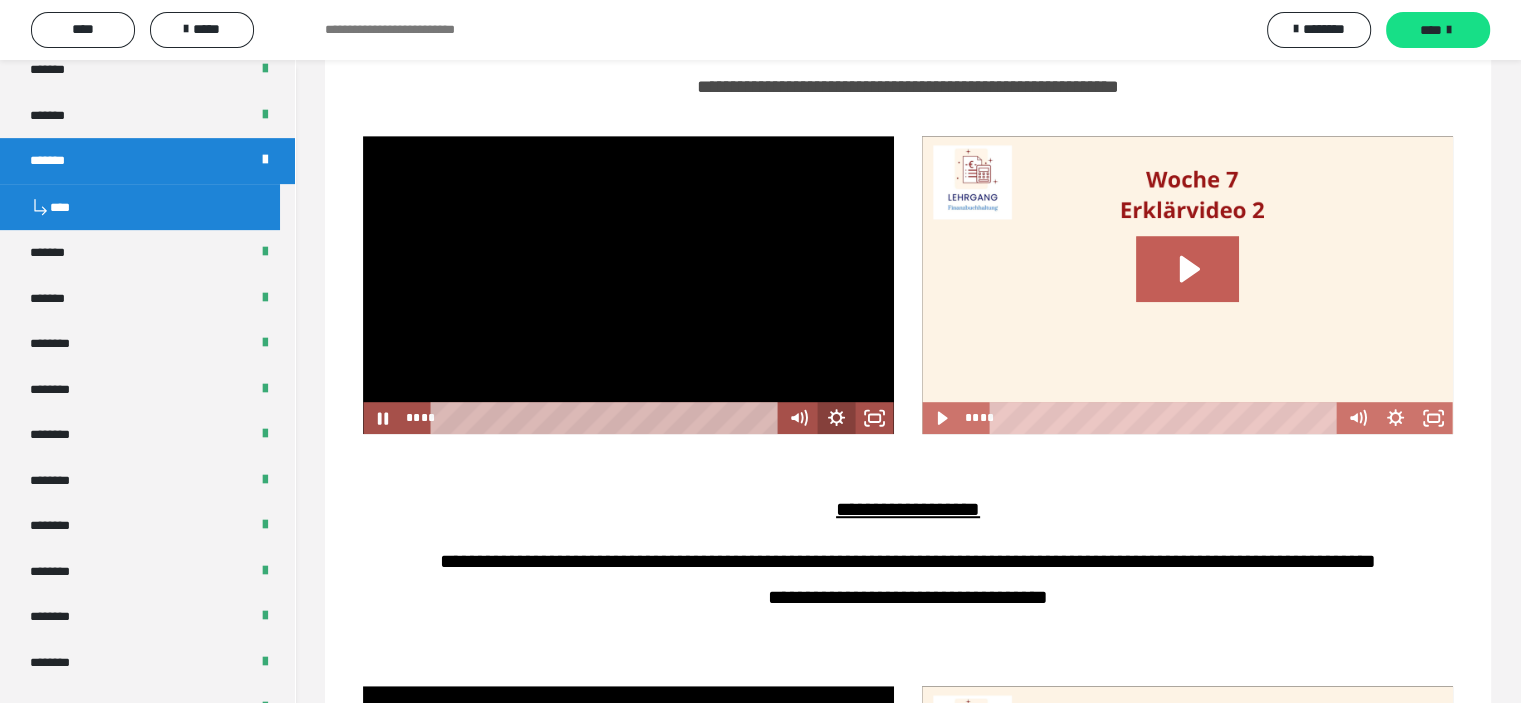 click 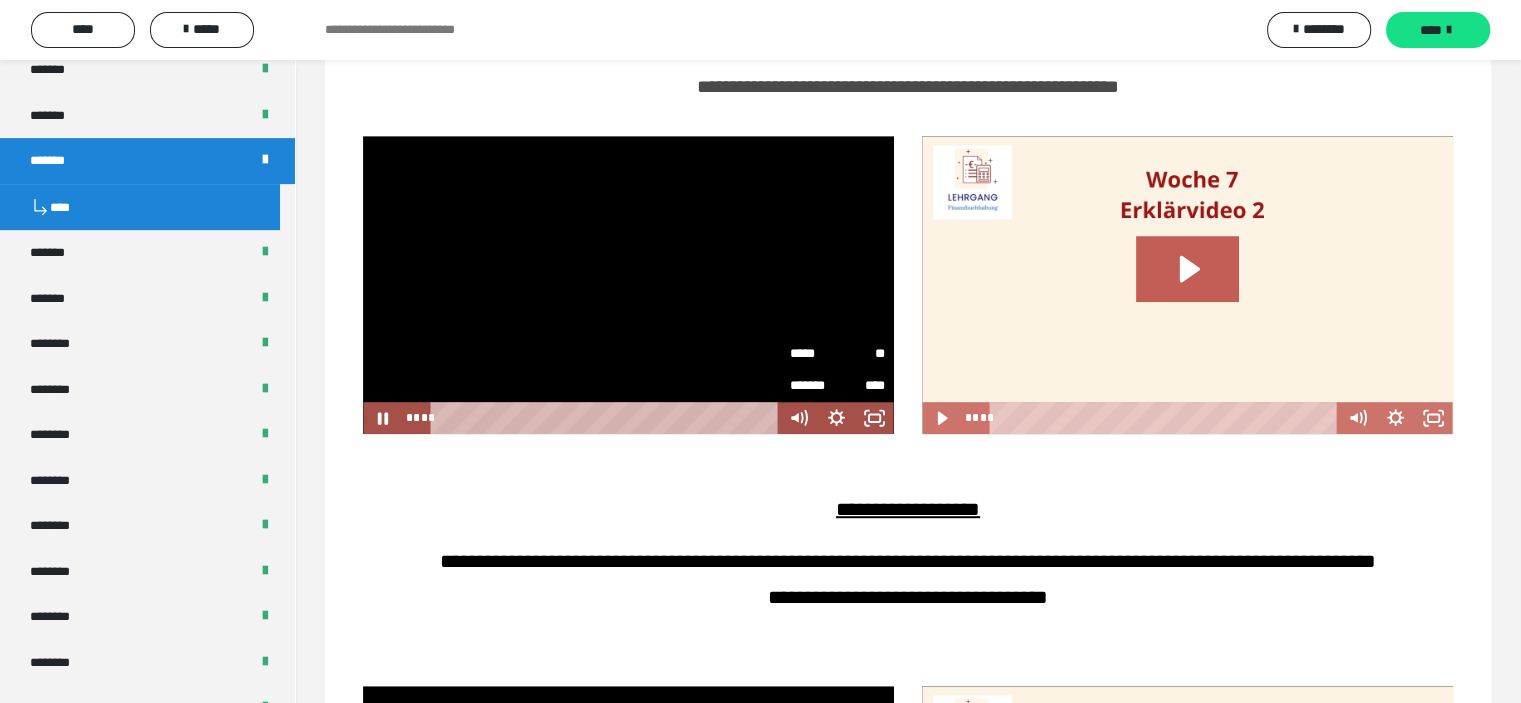 click on "*****" at bounding box center [813, 354] 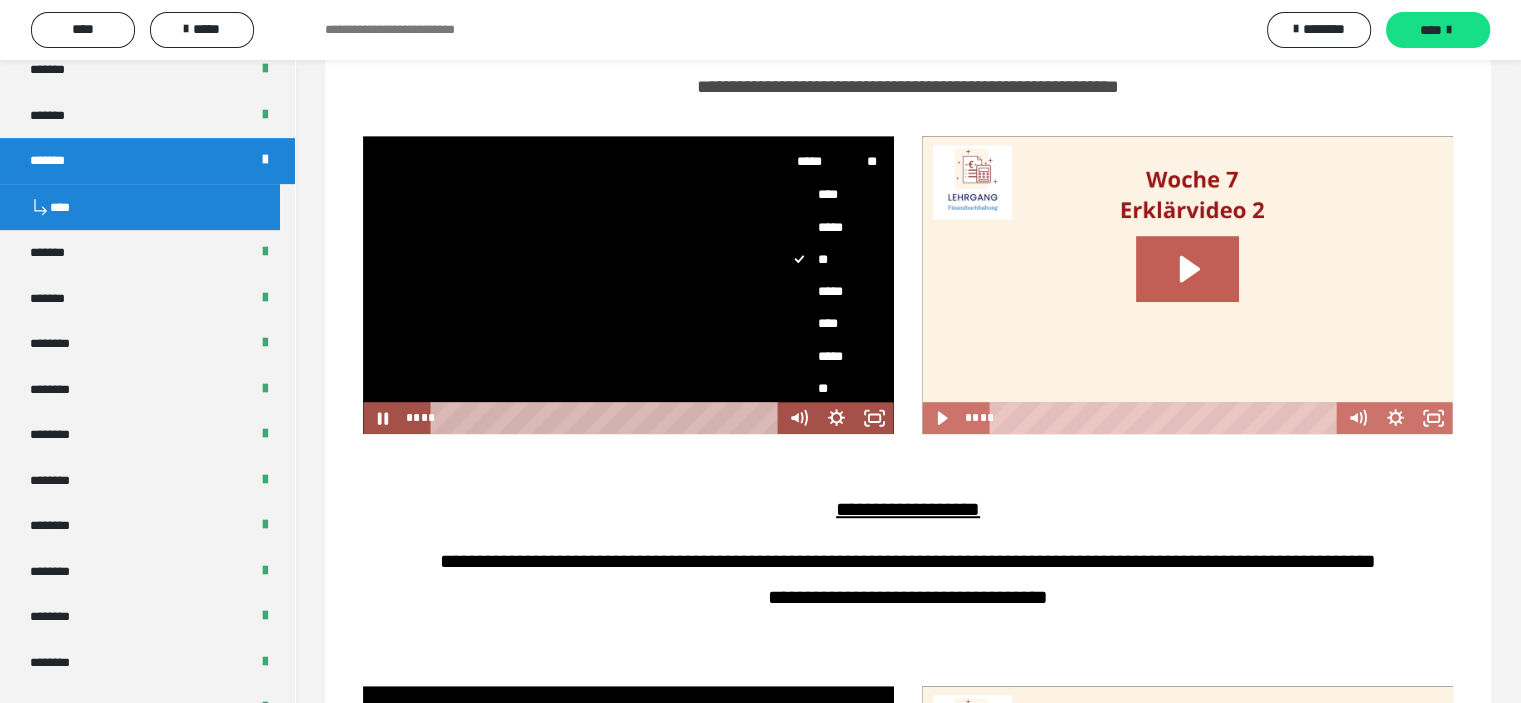 click on "****" at bounding box center [829, 323] 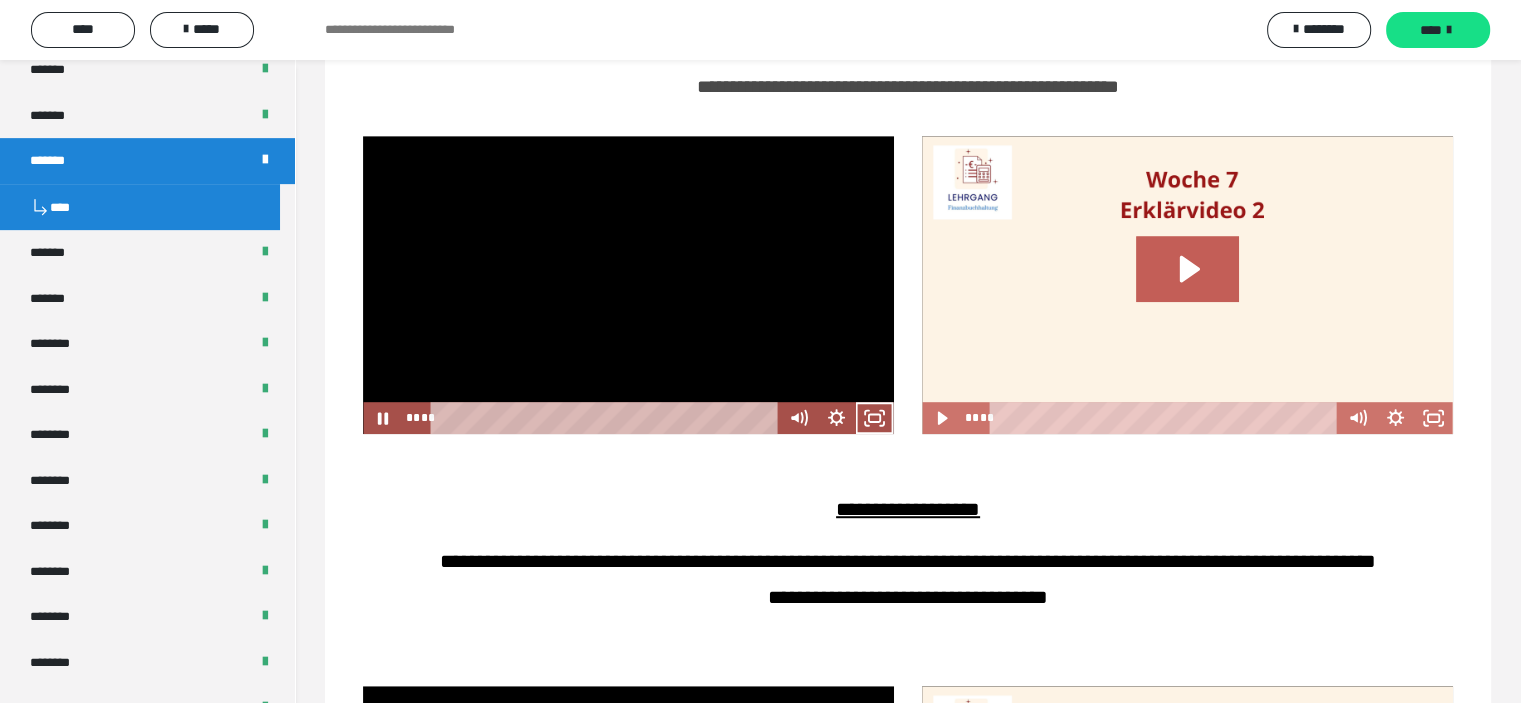 type 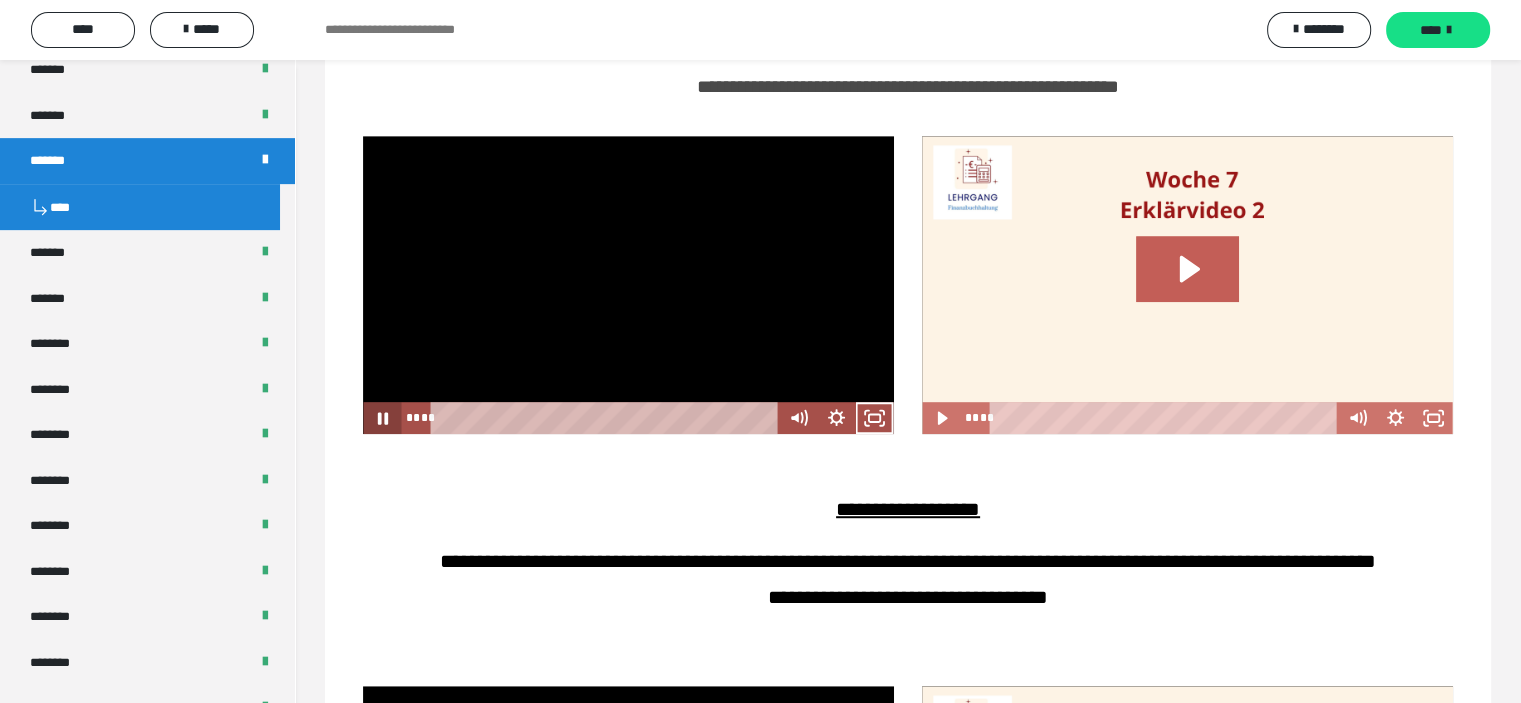click 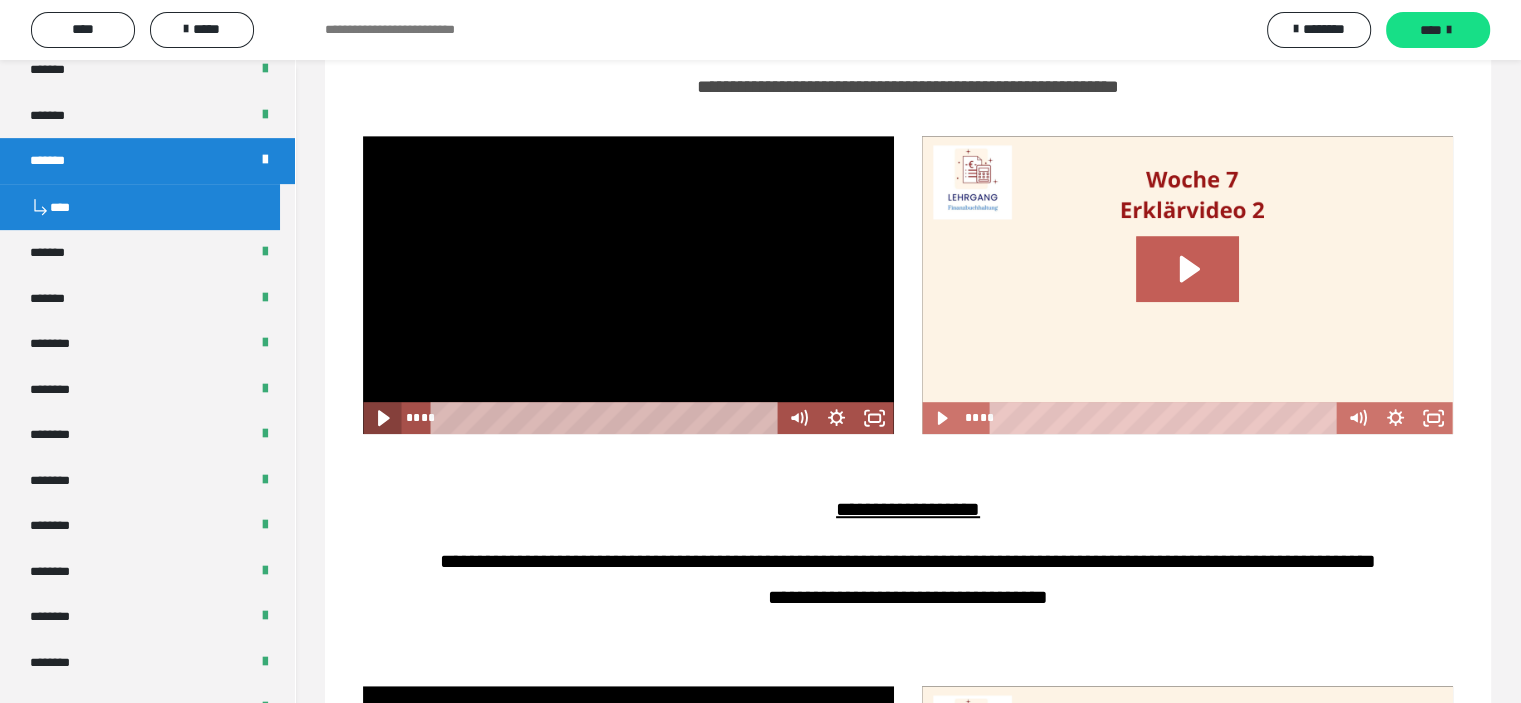 click 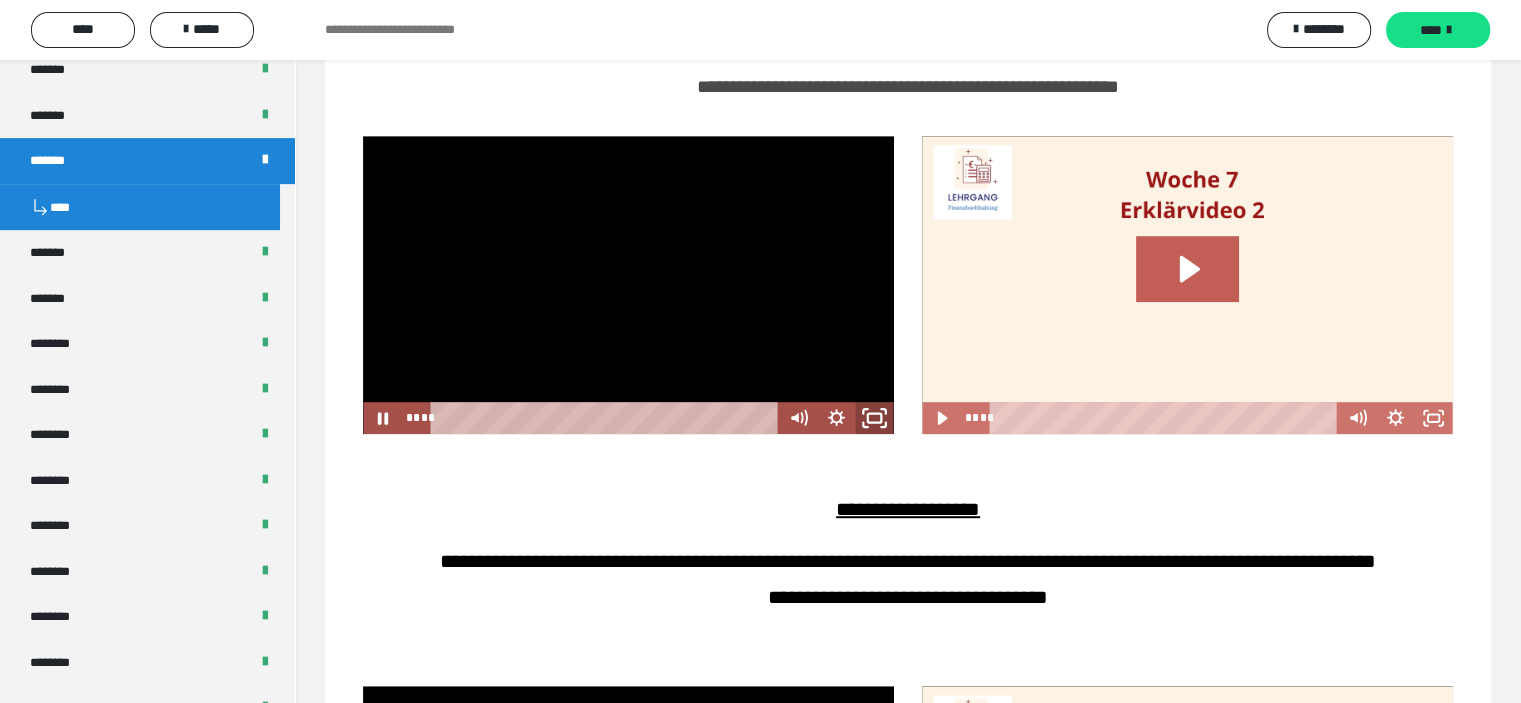 click 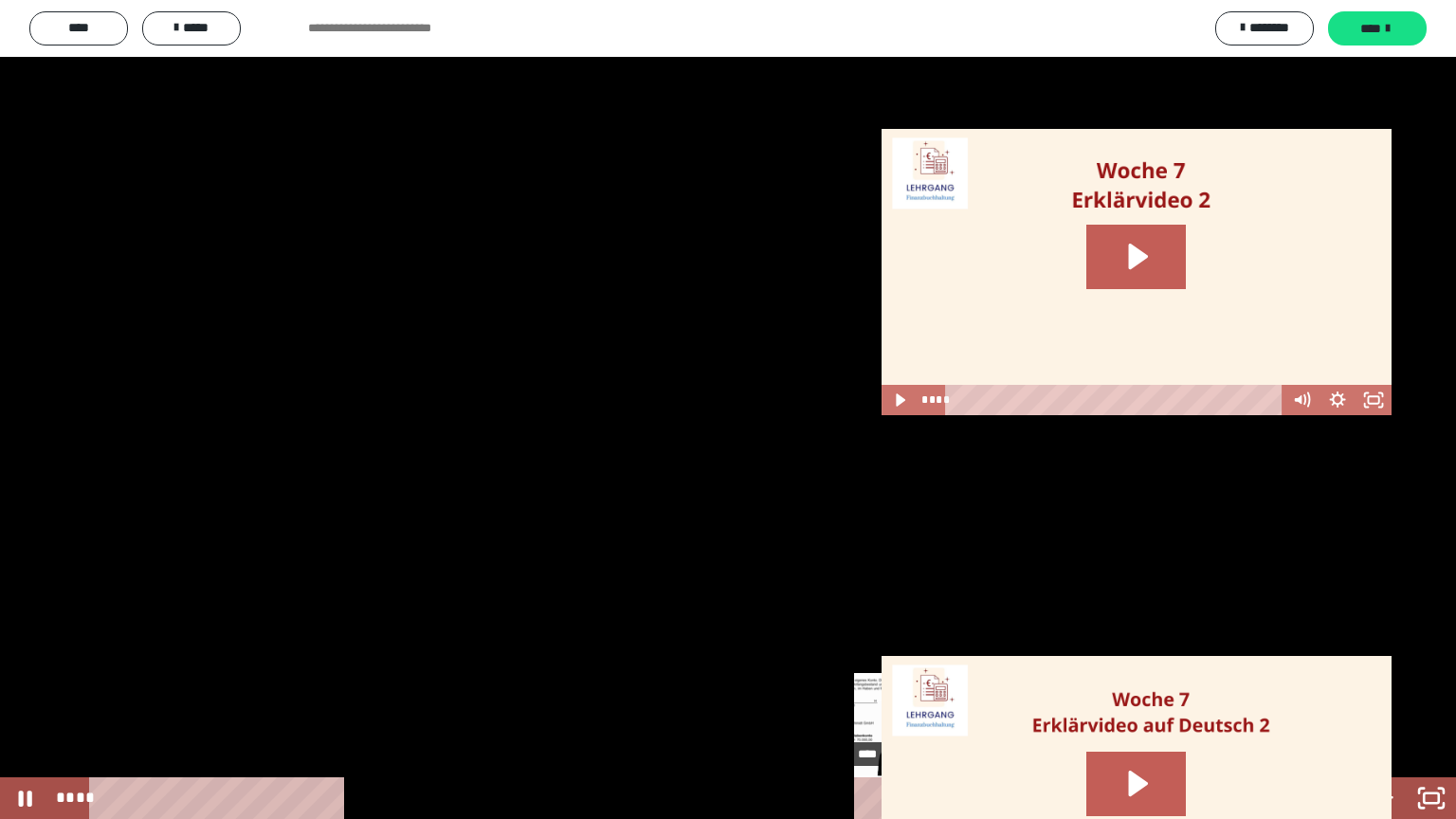 click on "****" at bounding box center [701, 798] 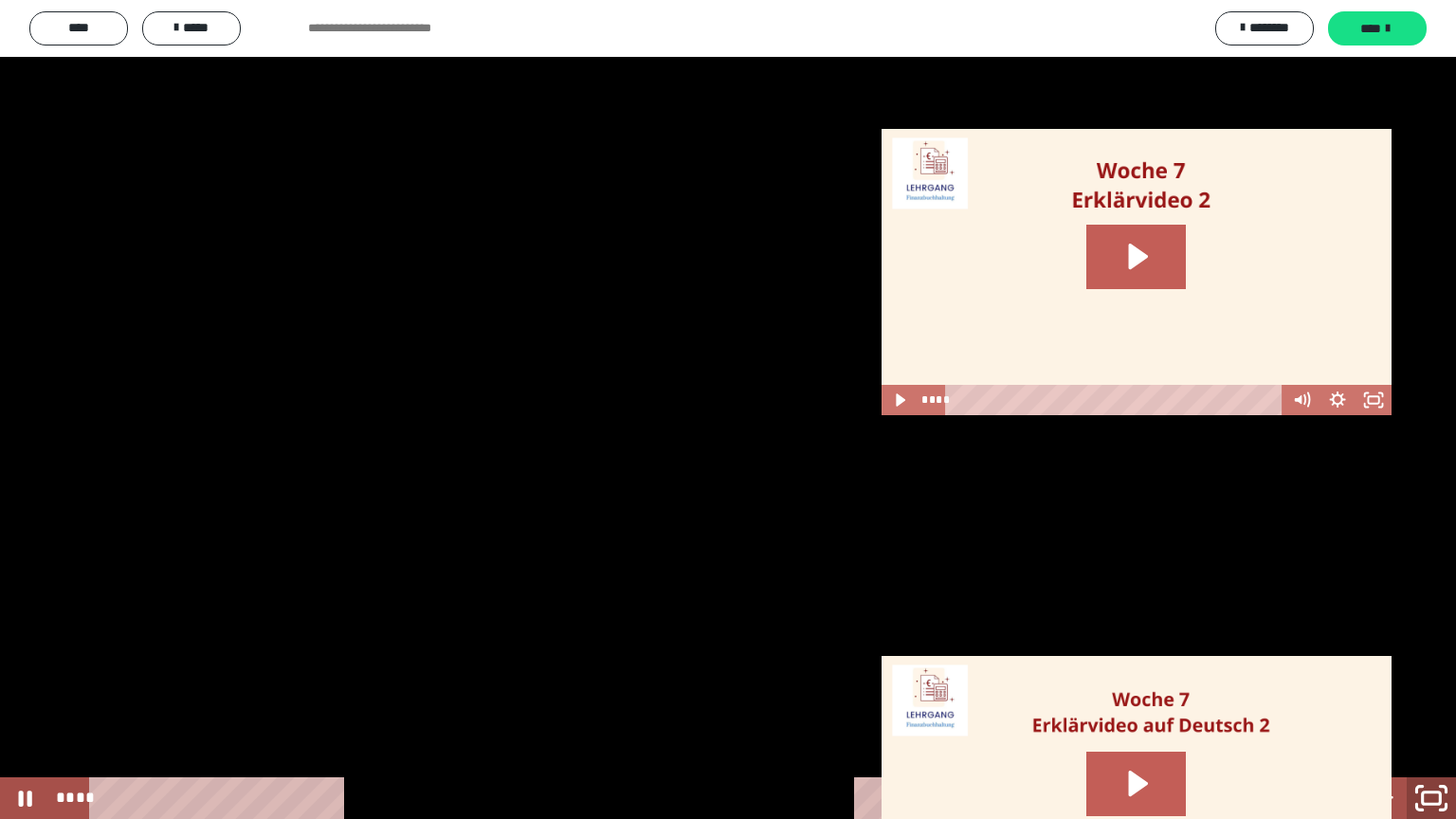 click 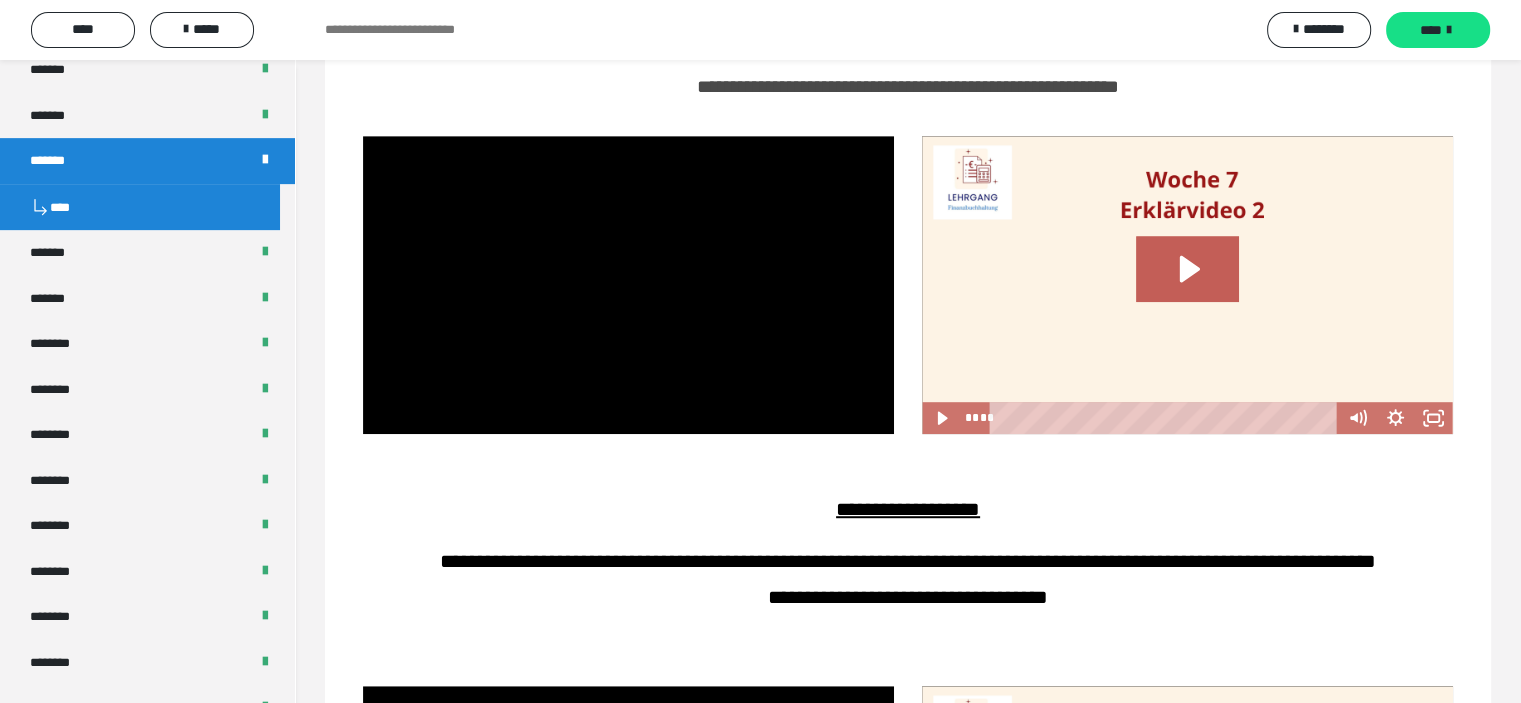 click on "**********" at bounding box center [908, 560] 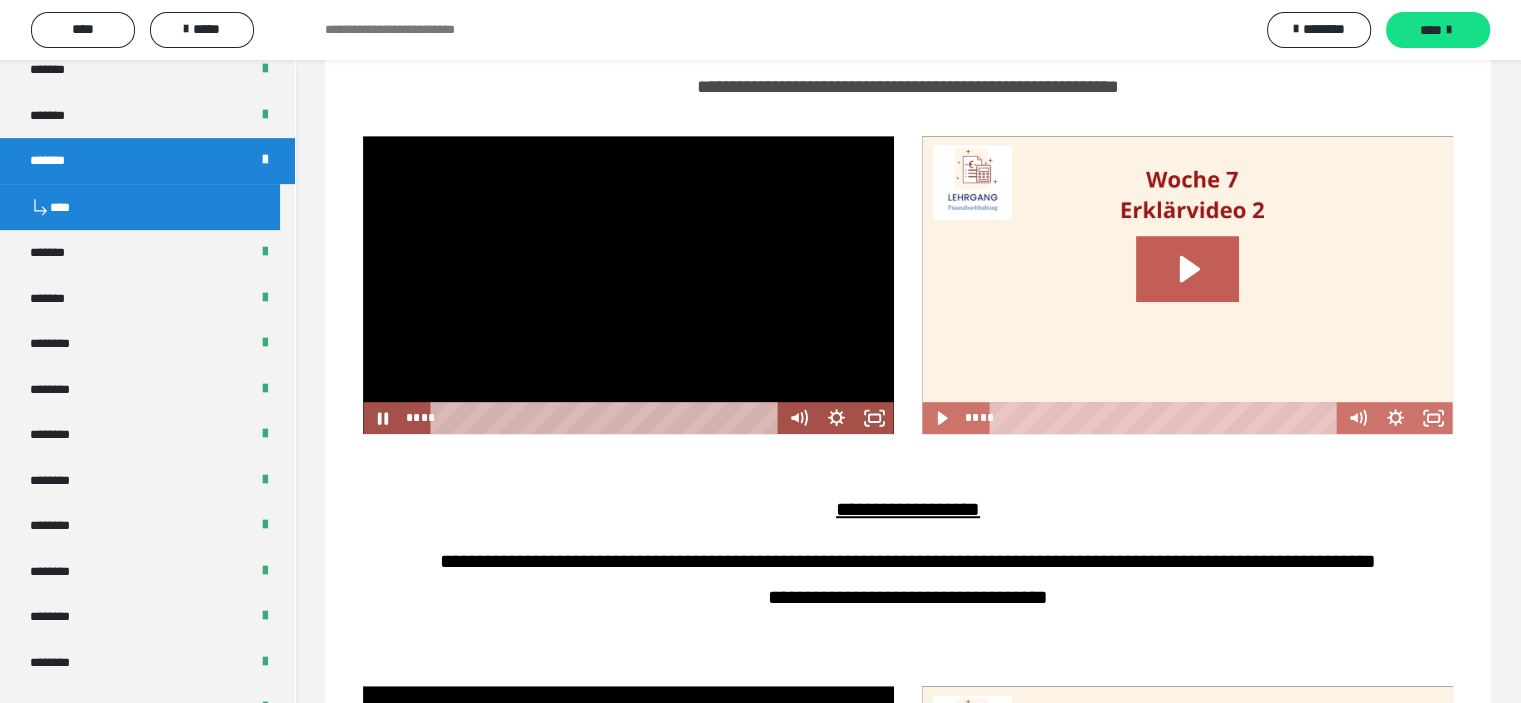 click on "**** ****" at bounding box center [590, 418] 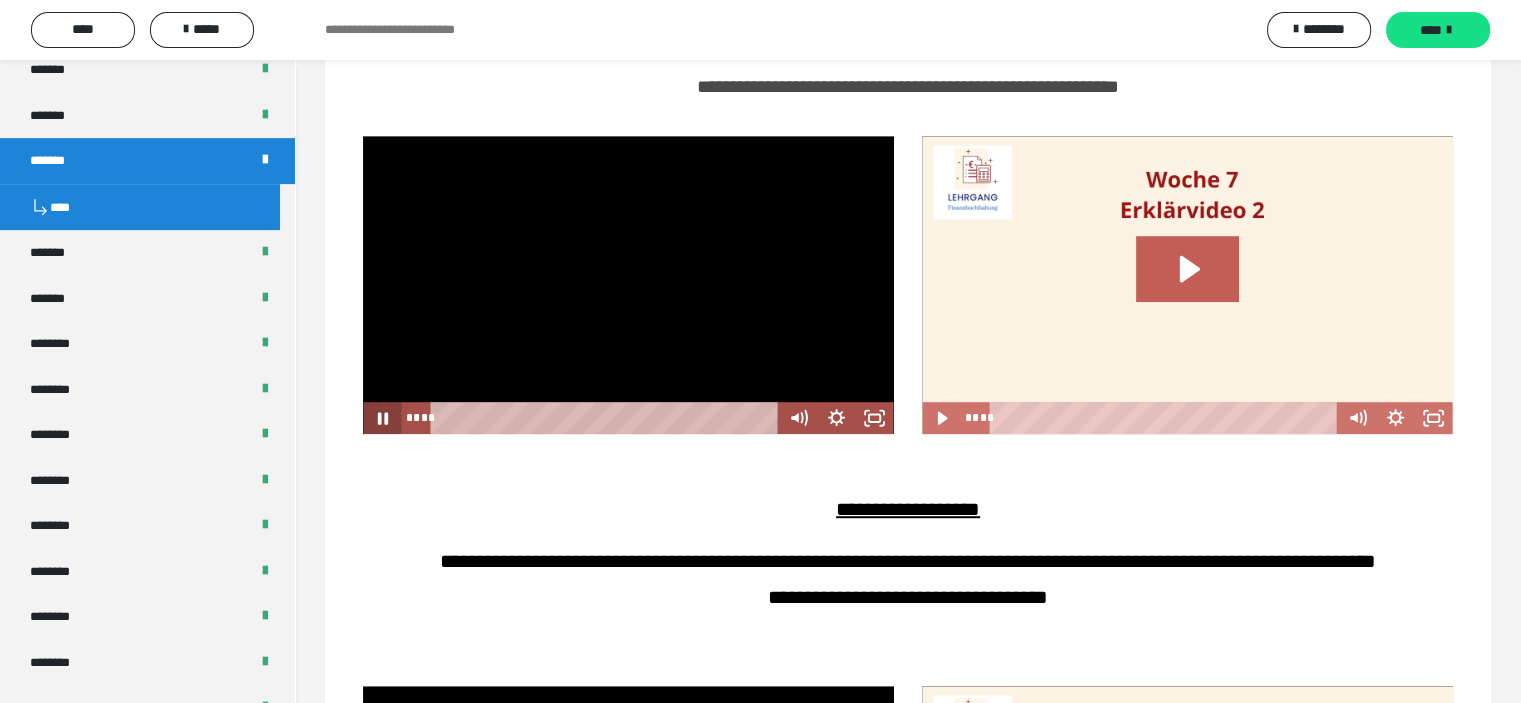 drag, startPoint x: 376, startPoint y: 421, endPoint x: 421, endPoint y: 416, distance: 45.276924 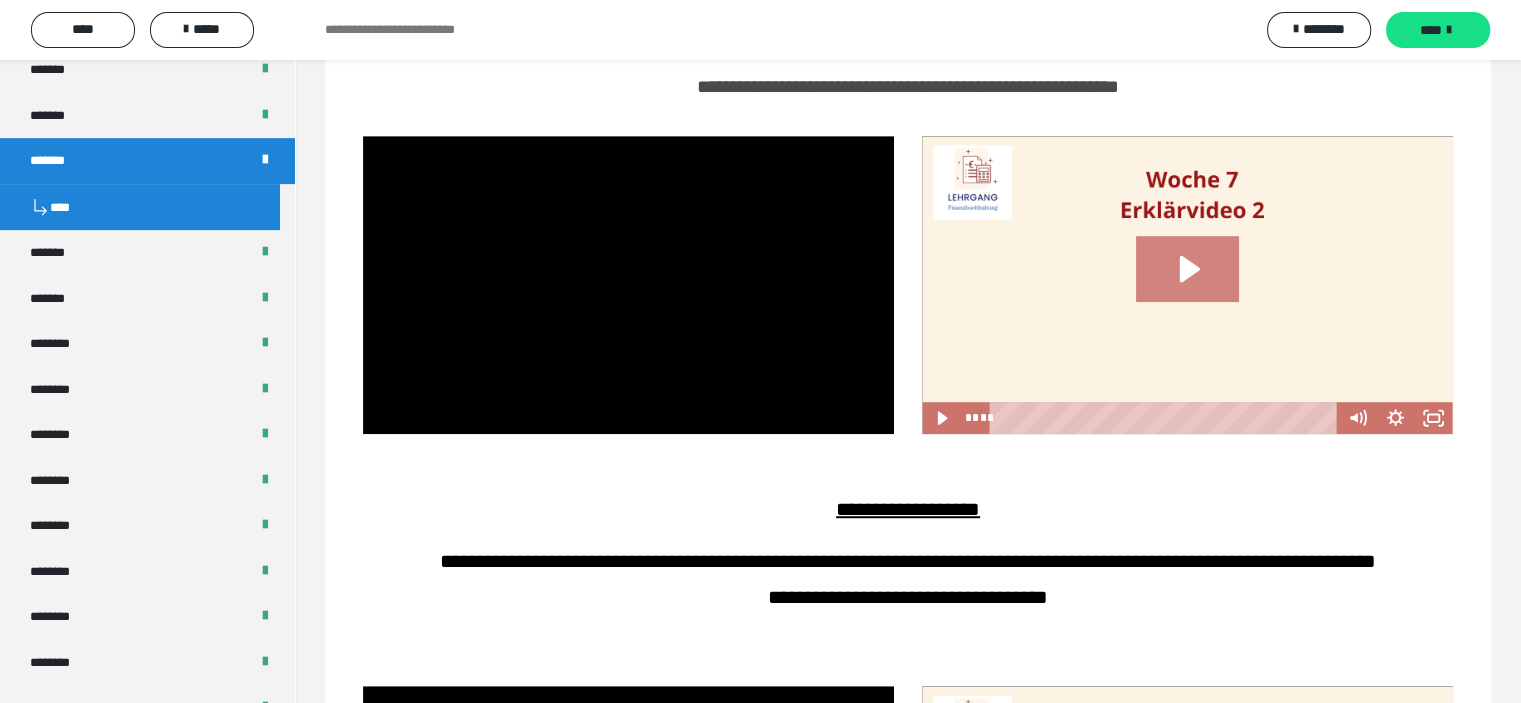 click 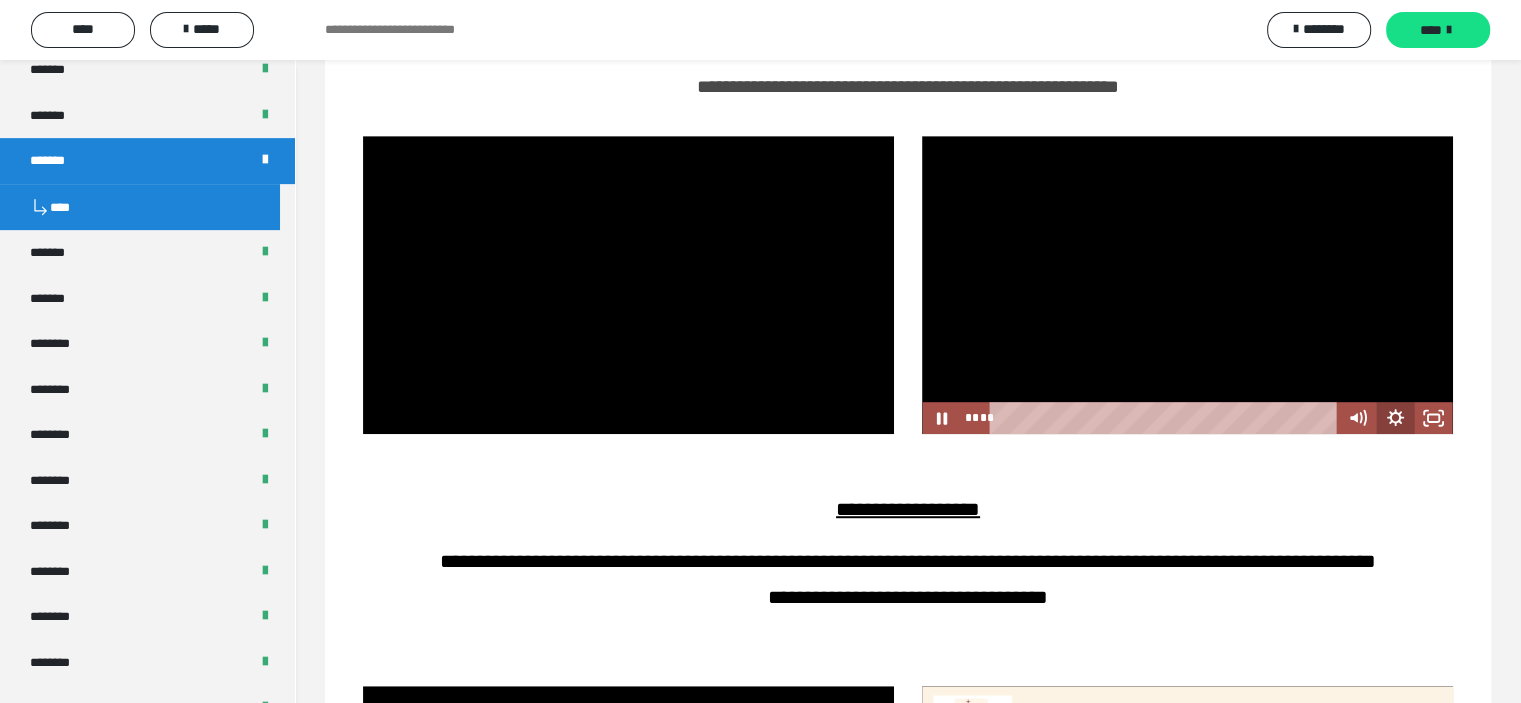 click 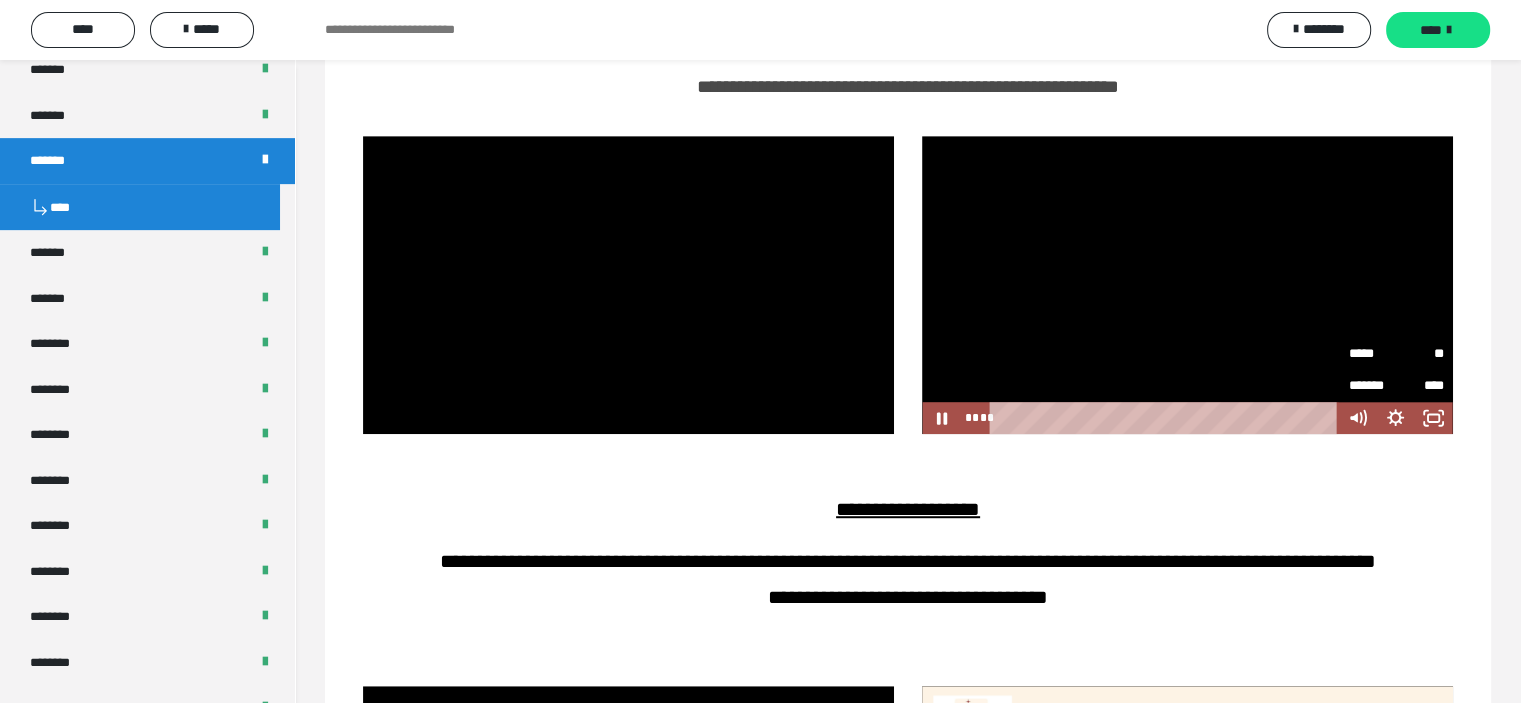 click on "*****" at bounding box center (1372, 354) 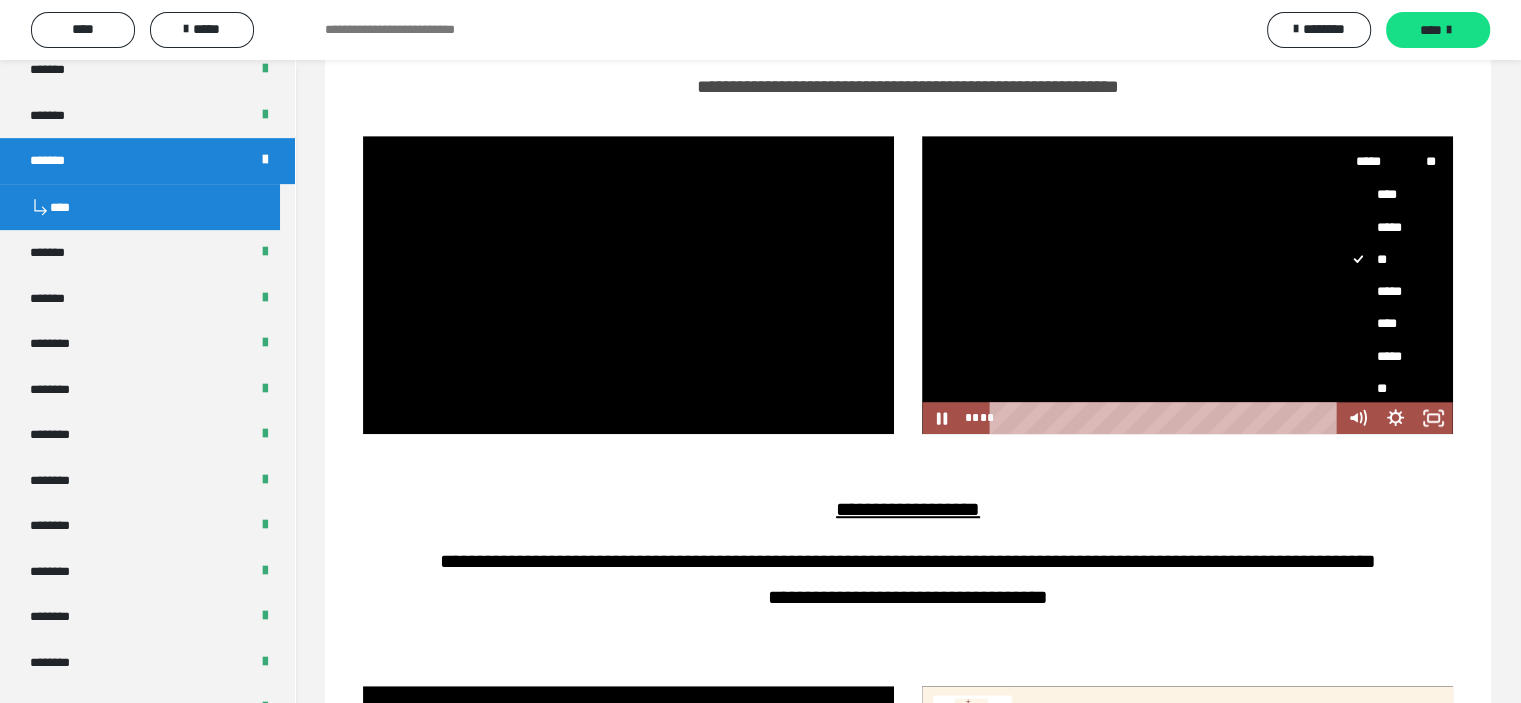 click on "****" at bounding box center (1388, 323) 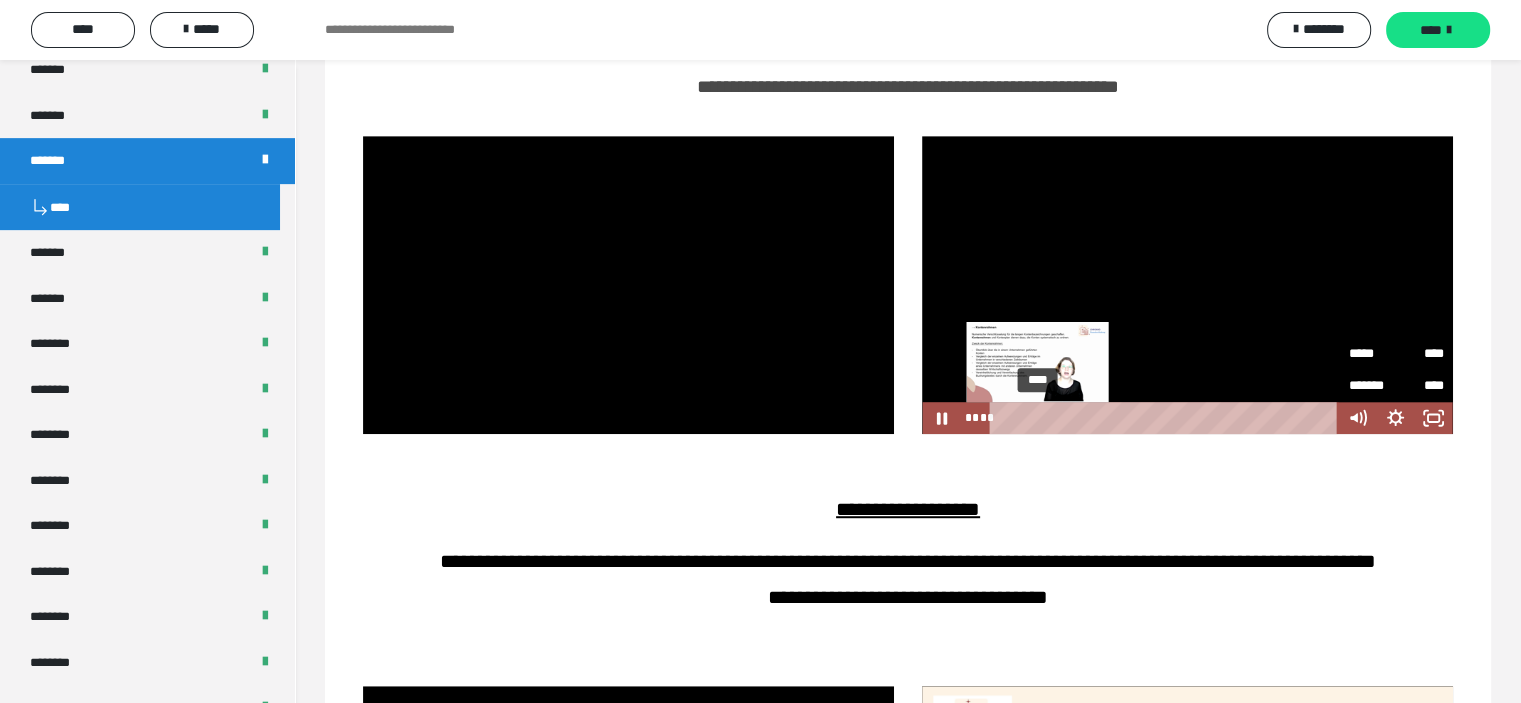 click on "****" at bounding box center (1167, 418) 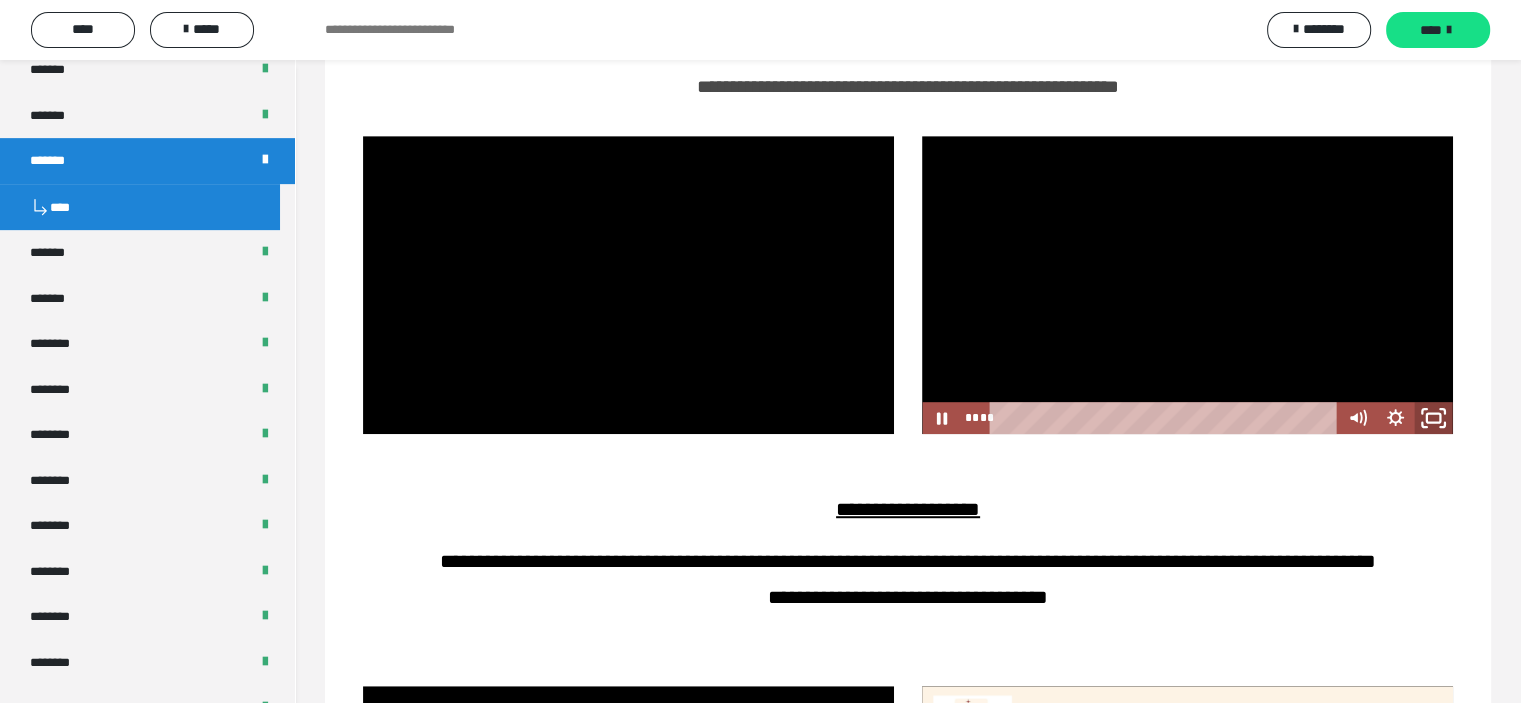 click 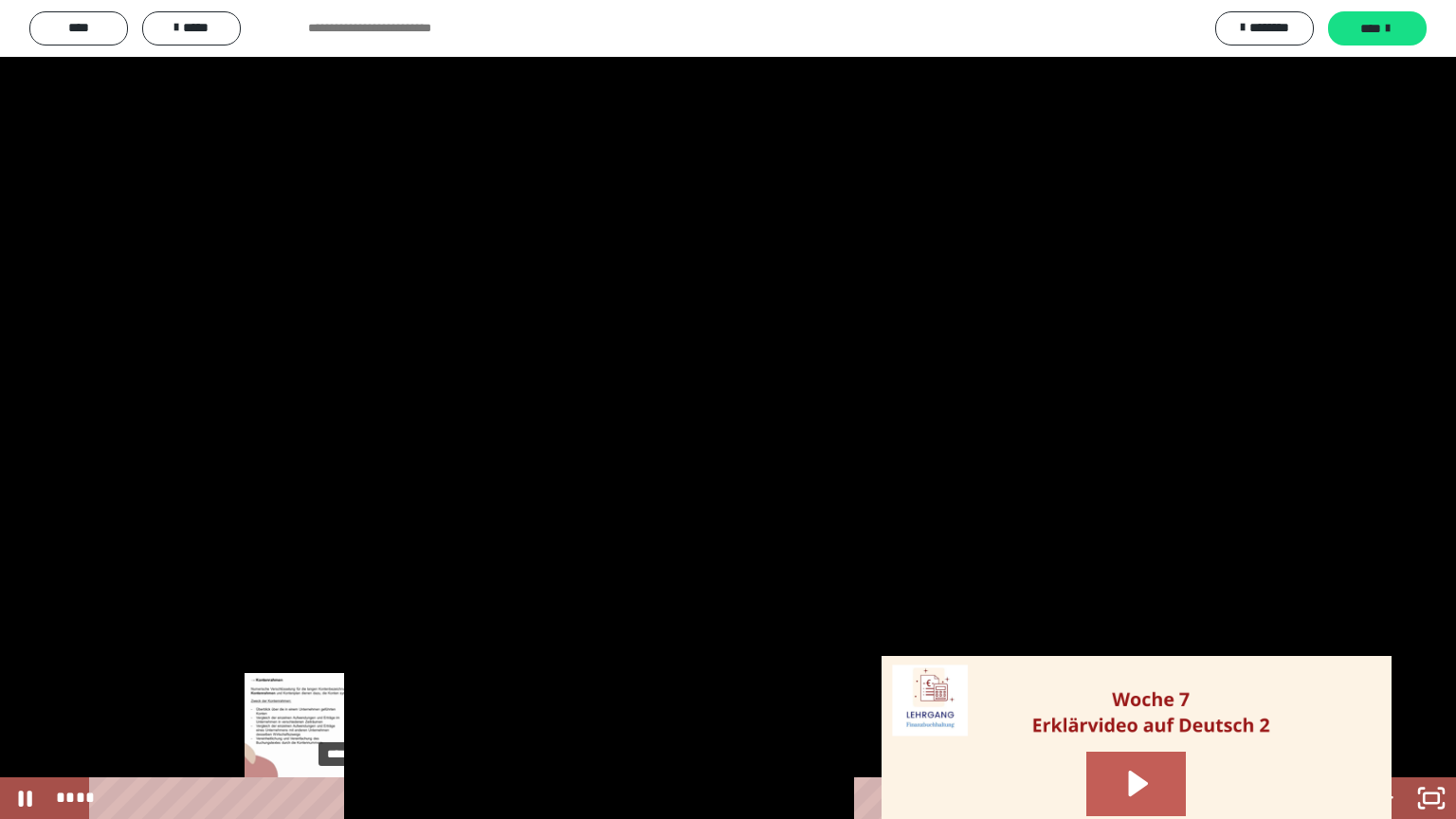 click on "****" at bounding box center (701, 798) 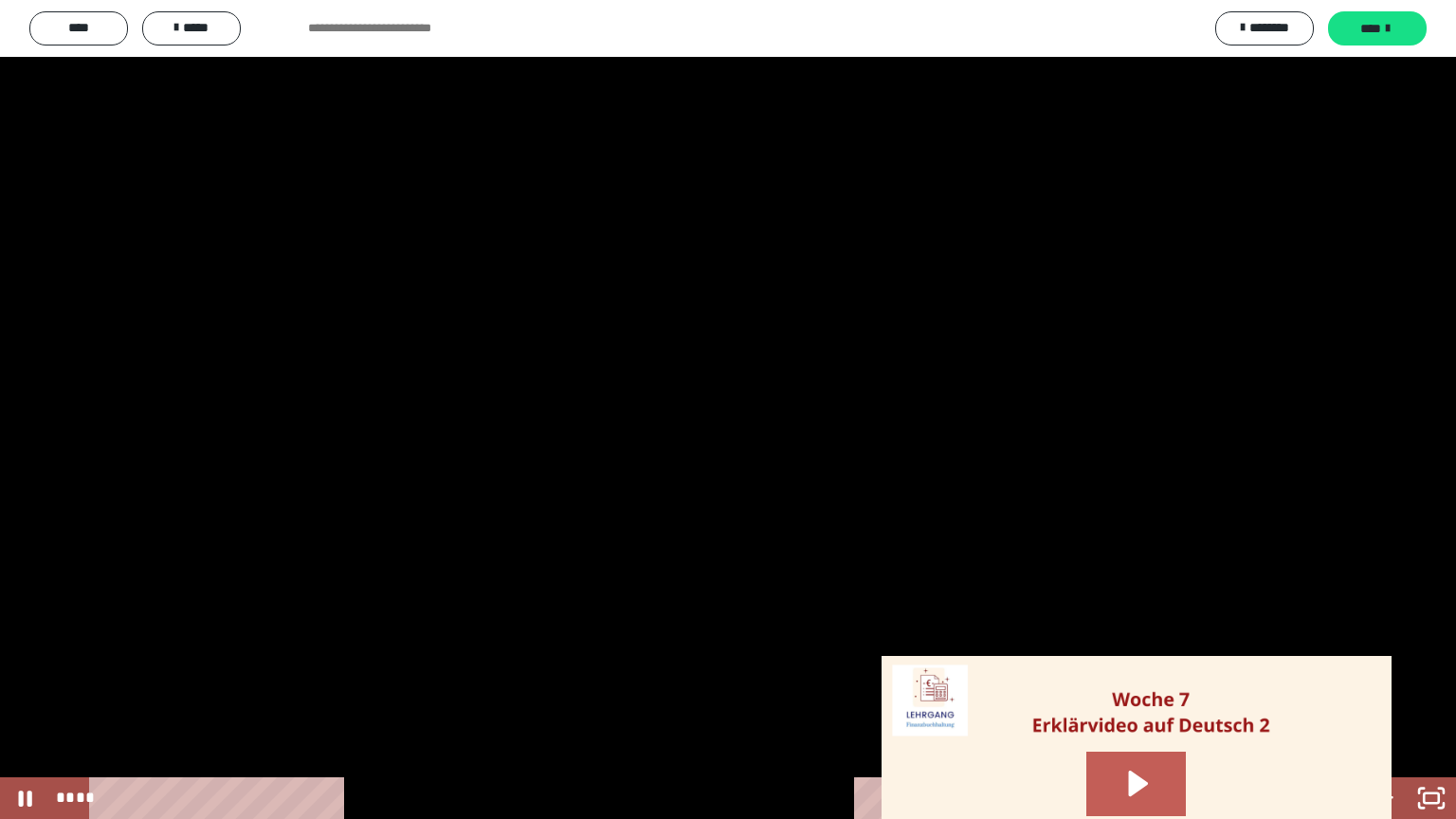 click on "****" at bounding box center (701, 798) 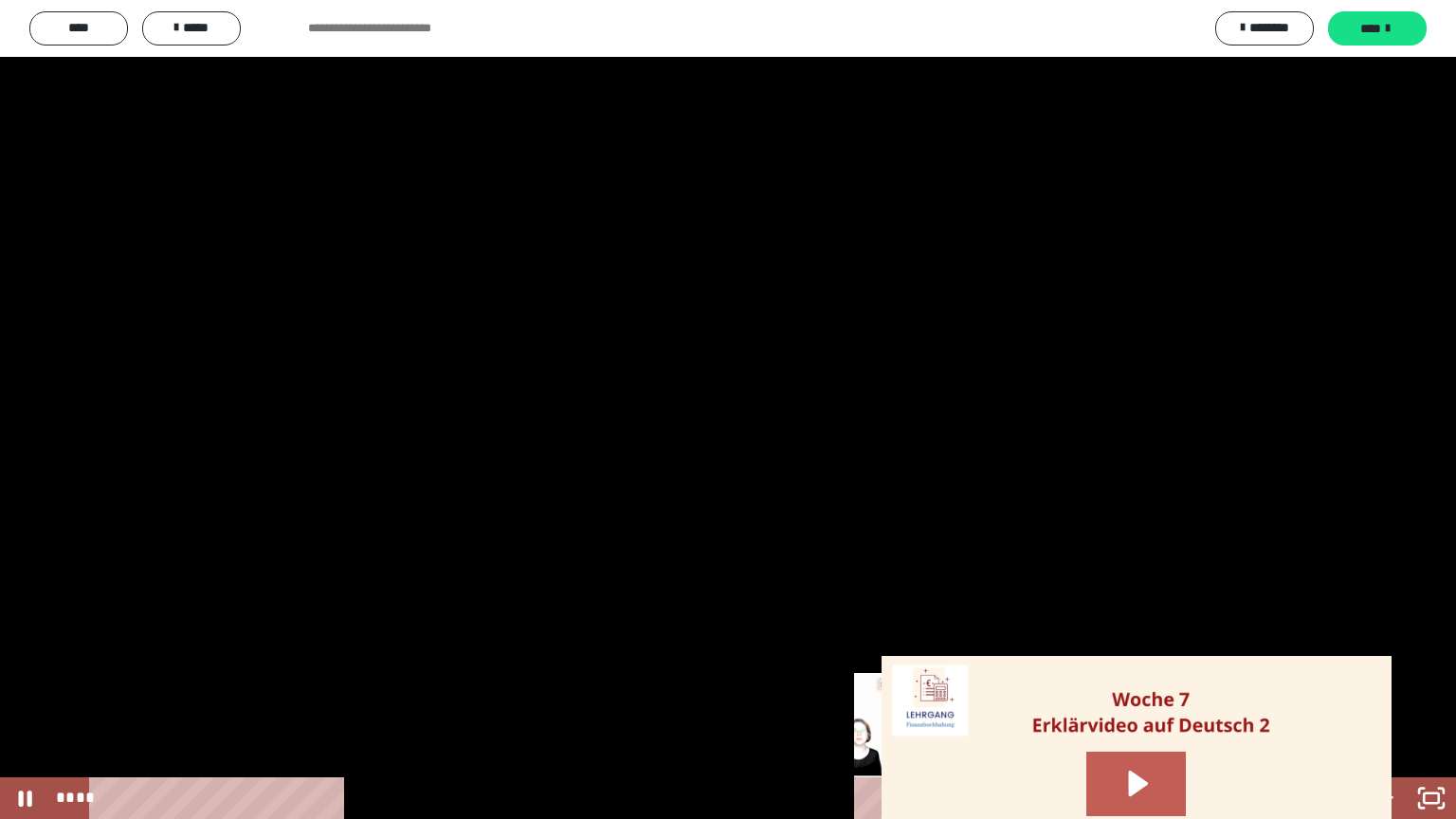 click on "****" at bounding box center [701, 798] 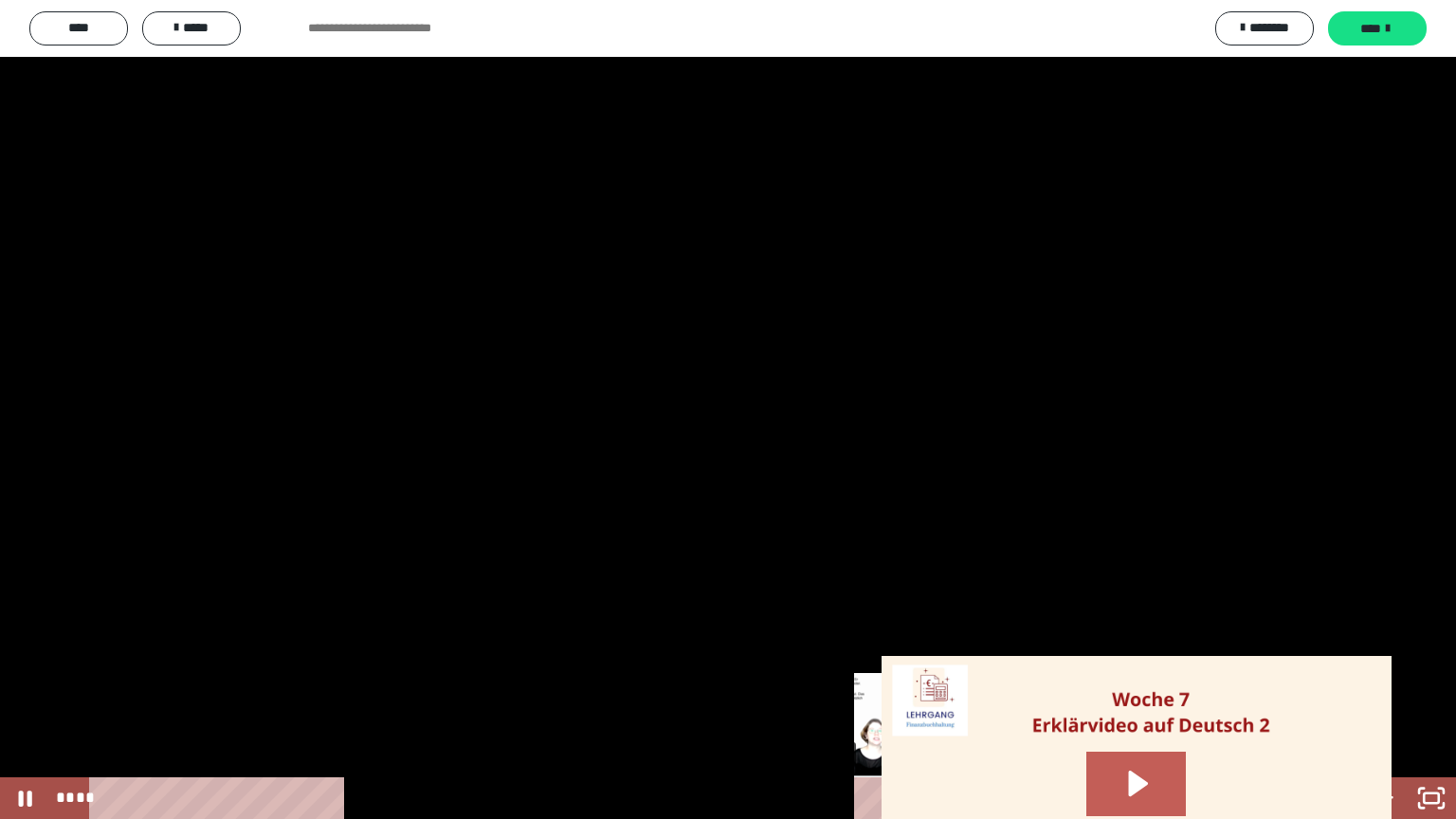 click on "****" at bounding box center [701, 798] 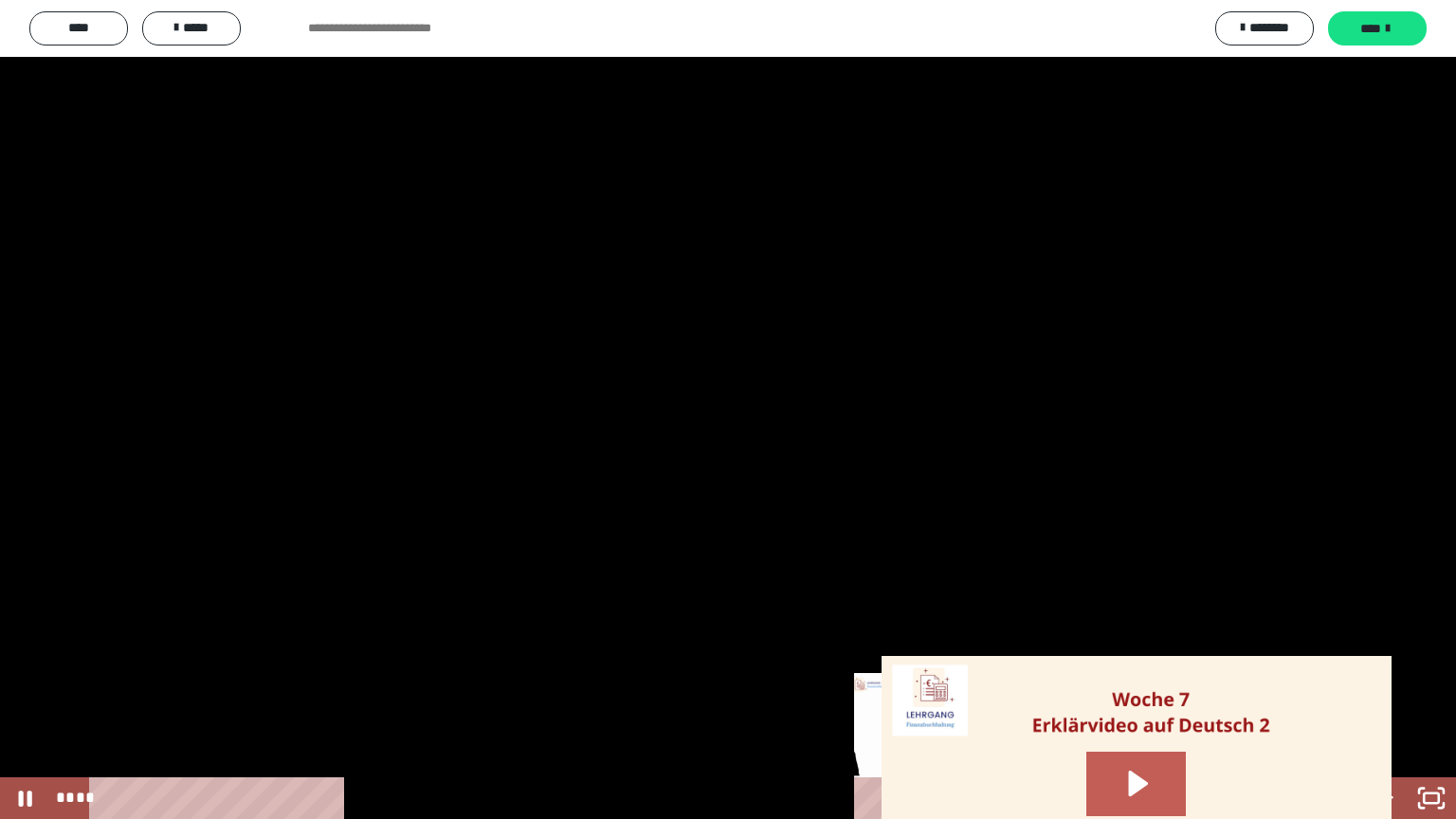 click on "****" at bounding box center (701, 798) 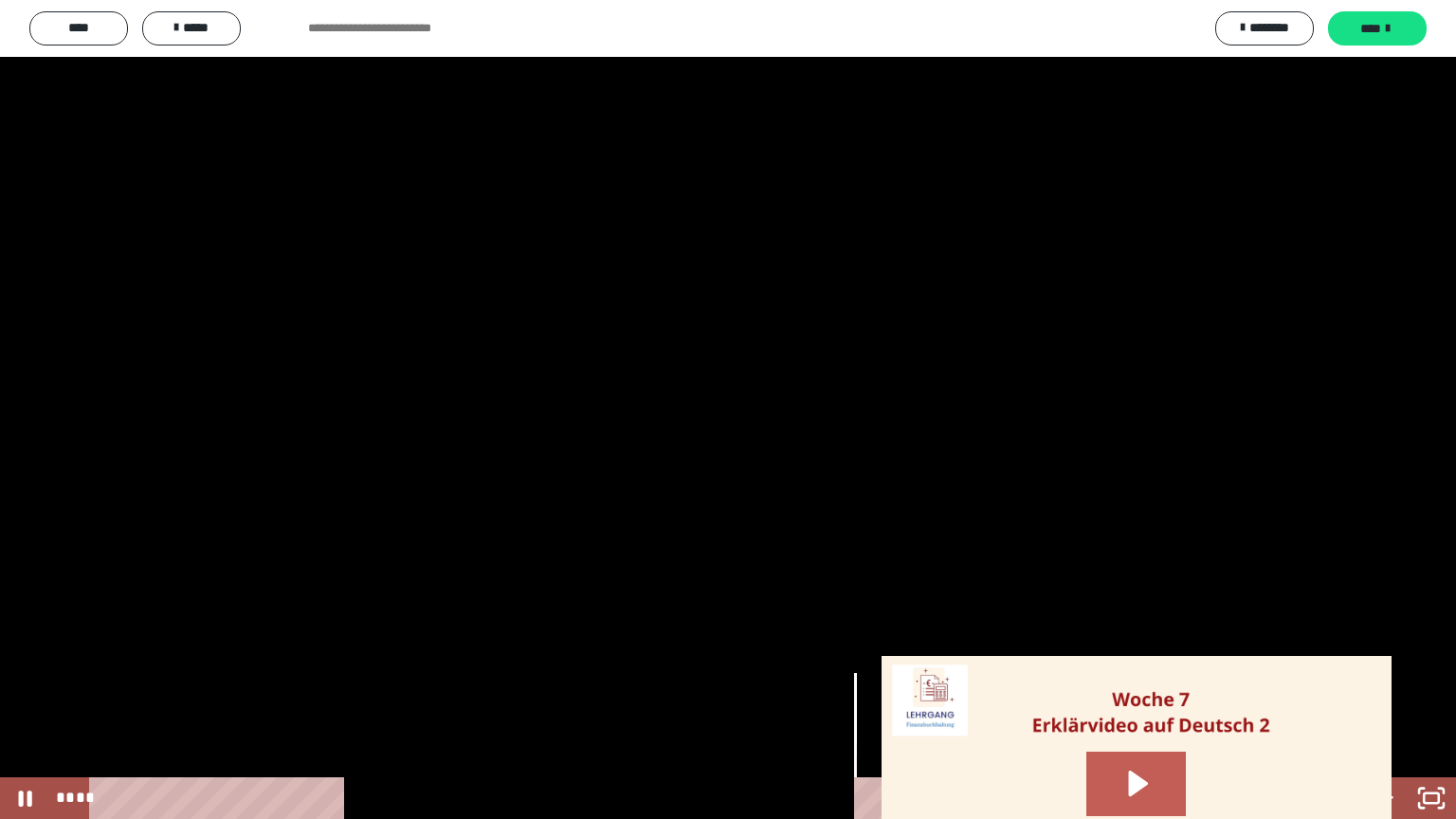 click on "****" at bounding box center [701, 798] 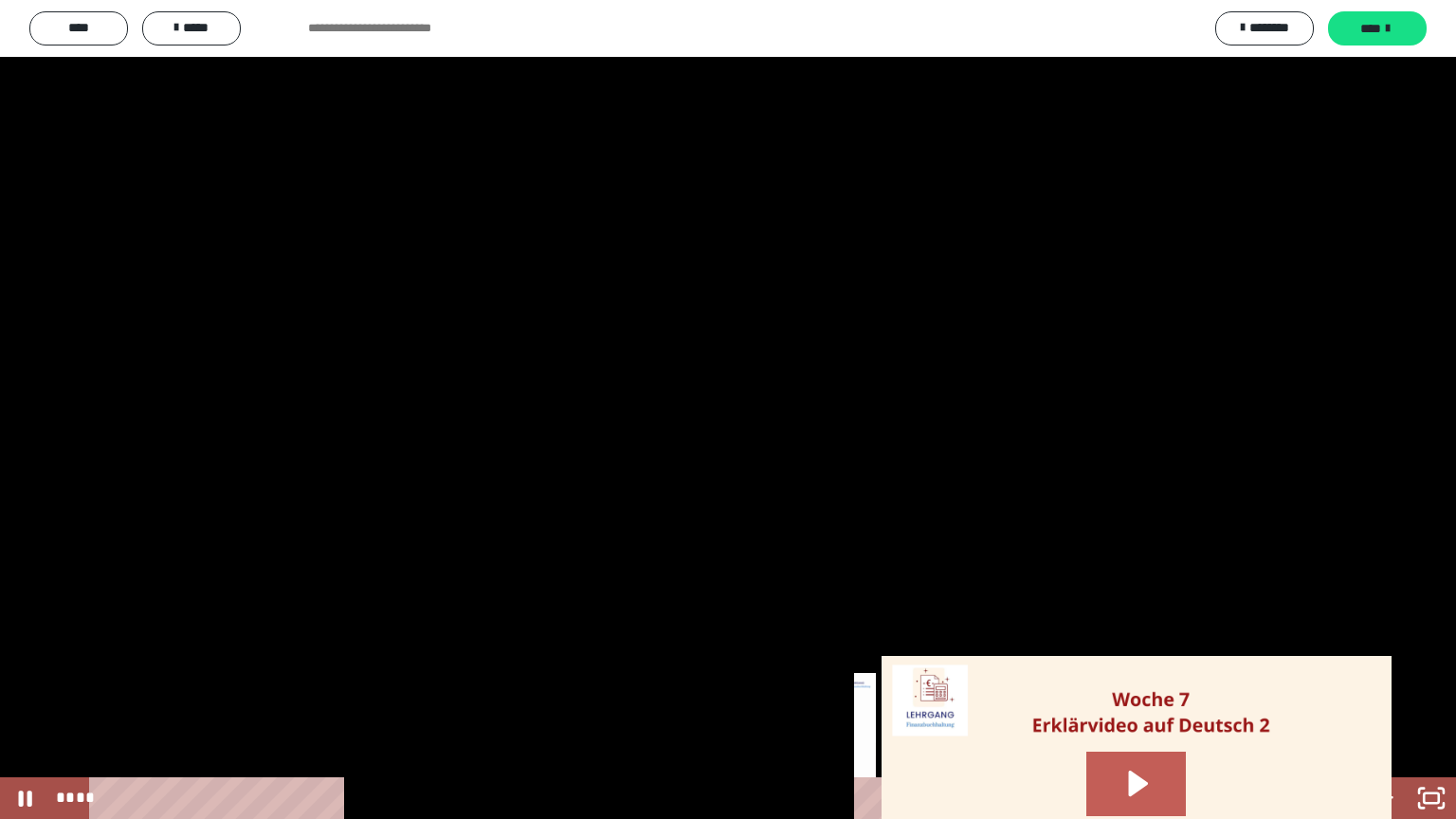 click on "****" at bounding box center [701, 798] 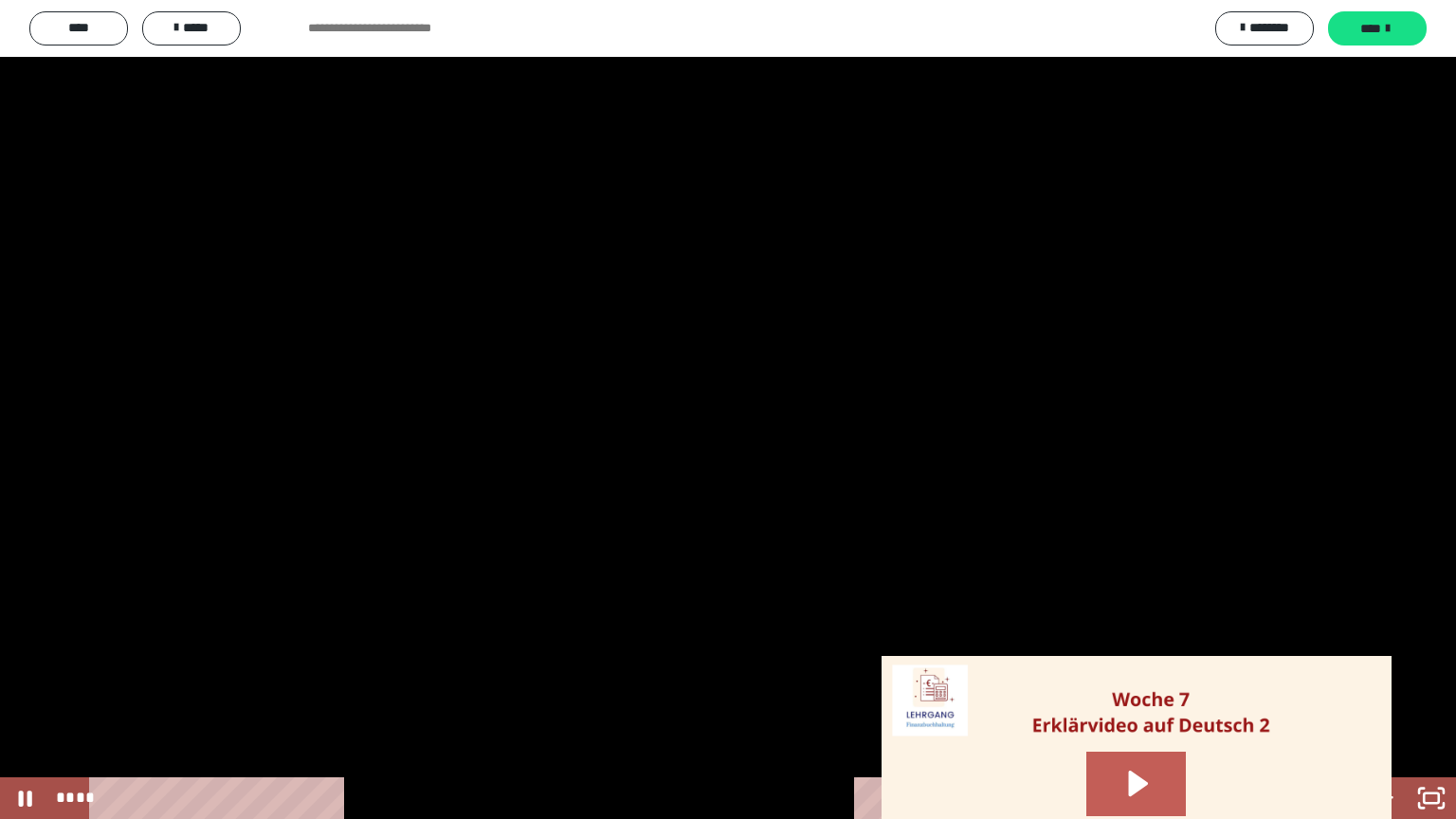 click on "****" at bounding box center [701, 798] 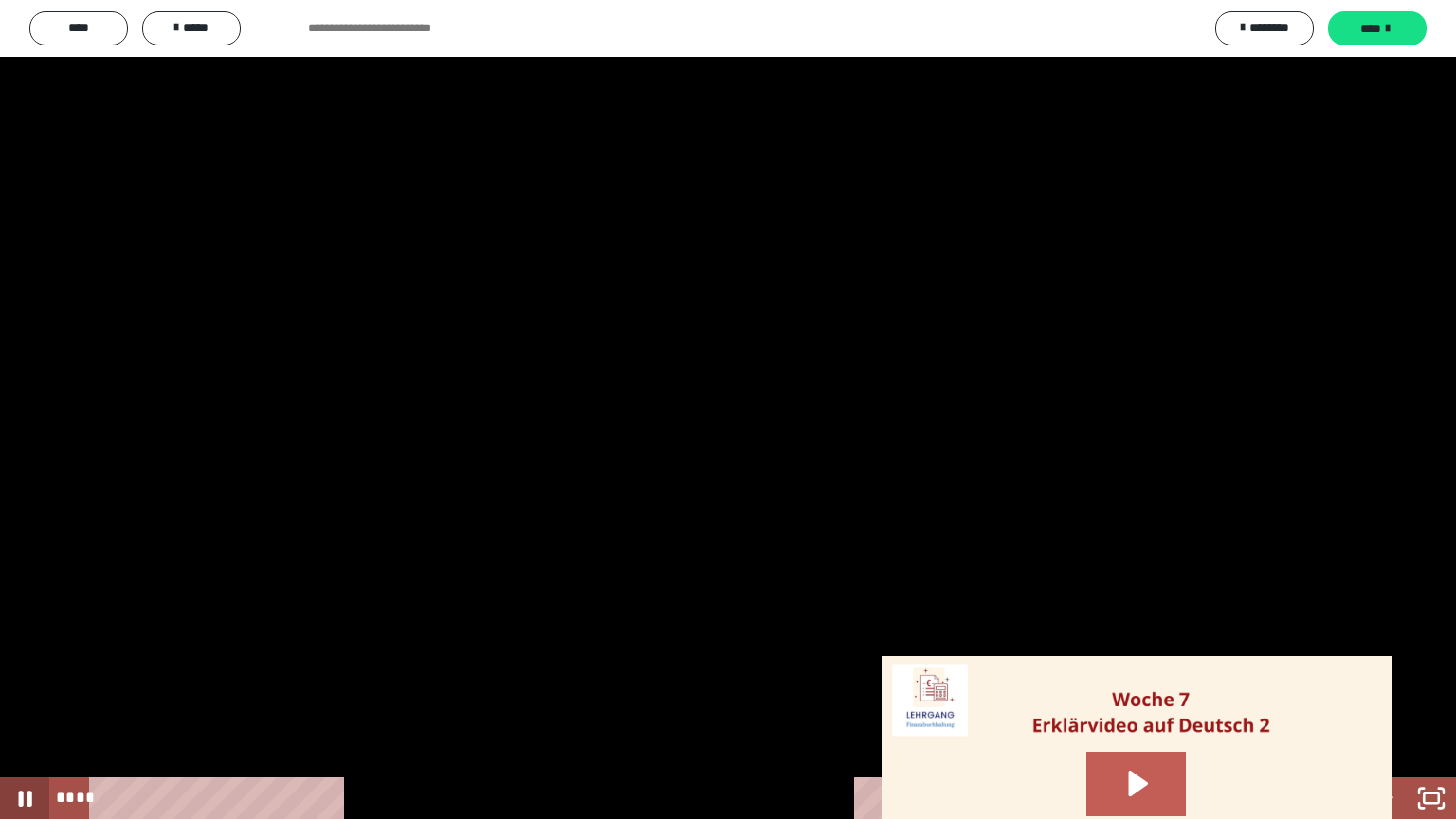 drag, startPoint x: 25, startPoint y: 798, endPoint x: 40, endPoint y: 796, distance: 15.132746 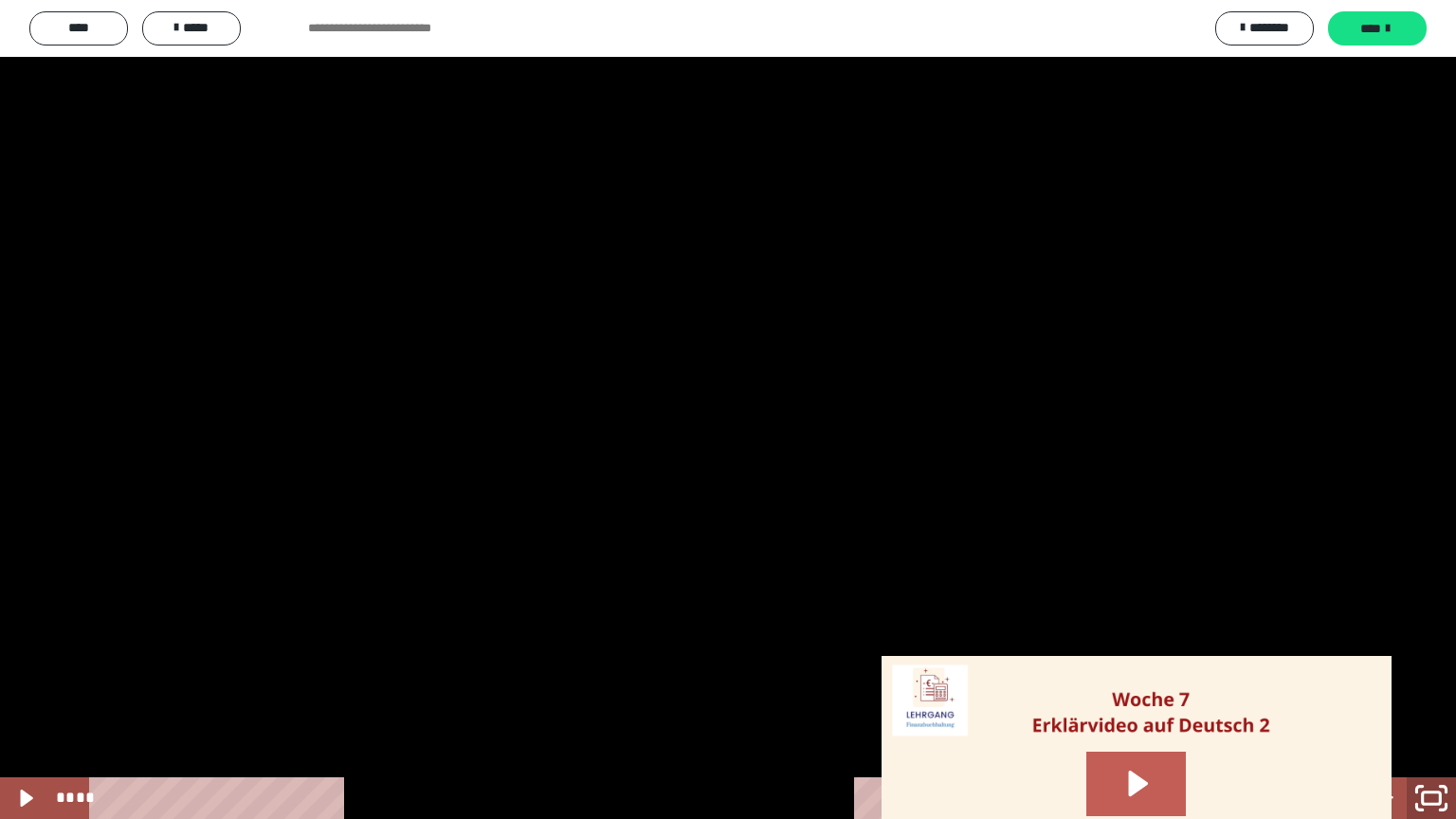 click 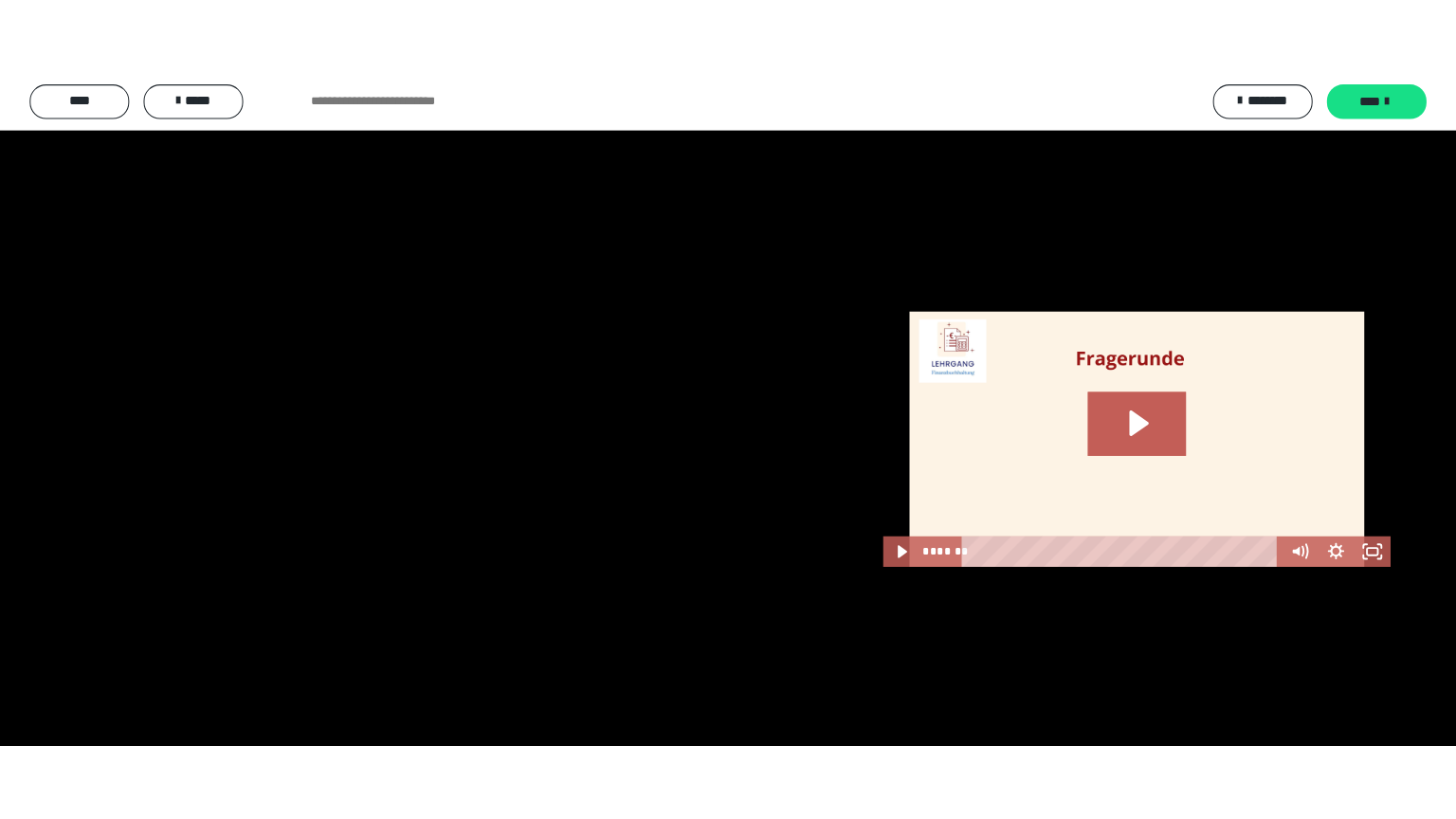 scroll, scrollTop: 2958, scrollLeft: 0, axis: vertical 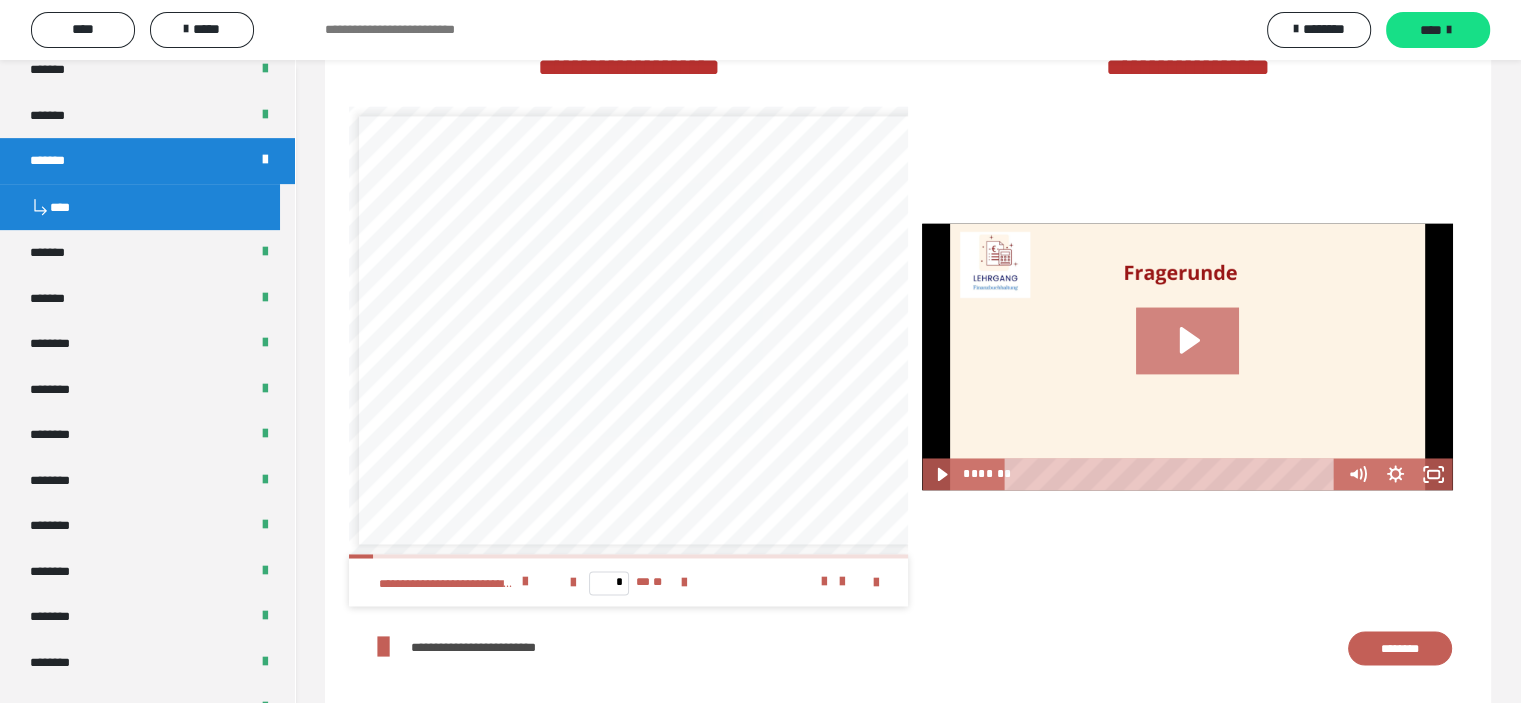 click 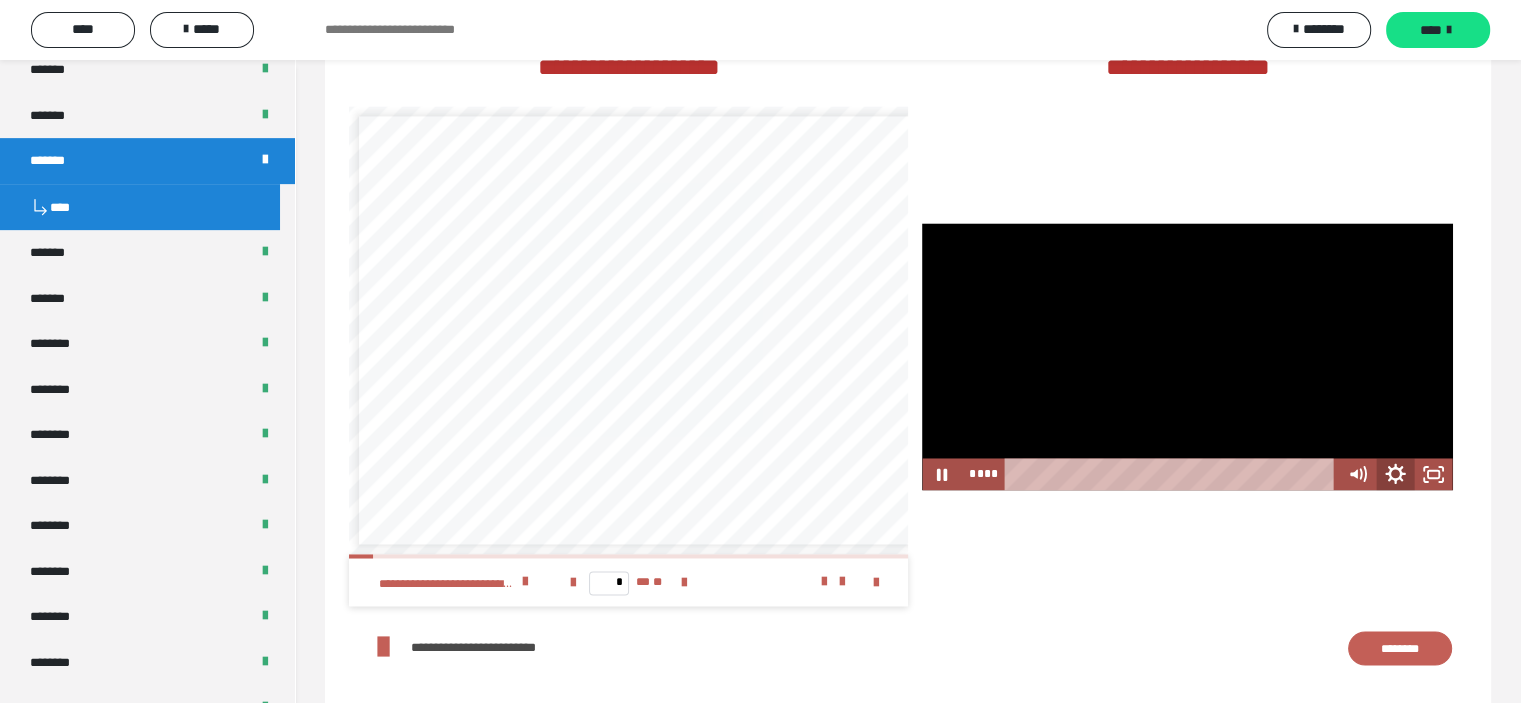 click 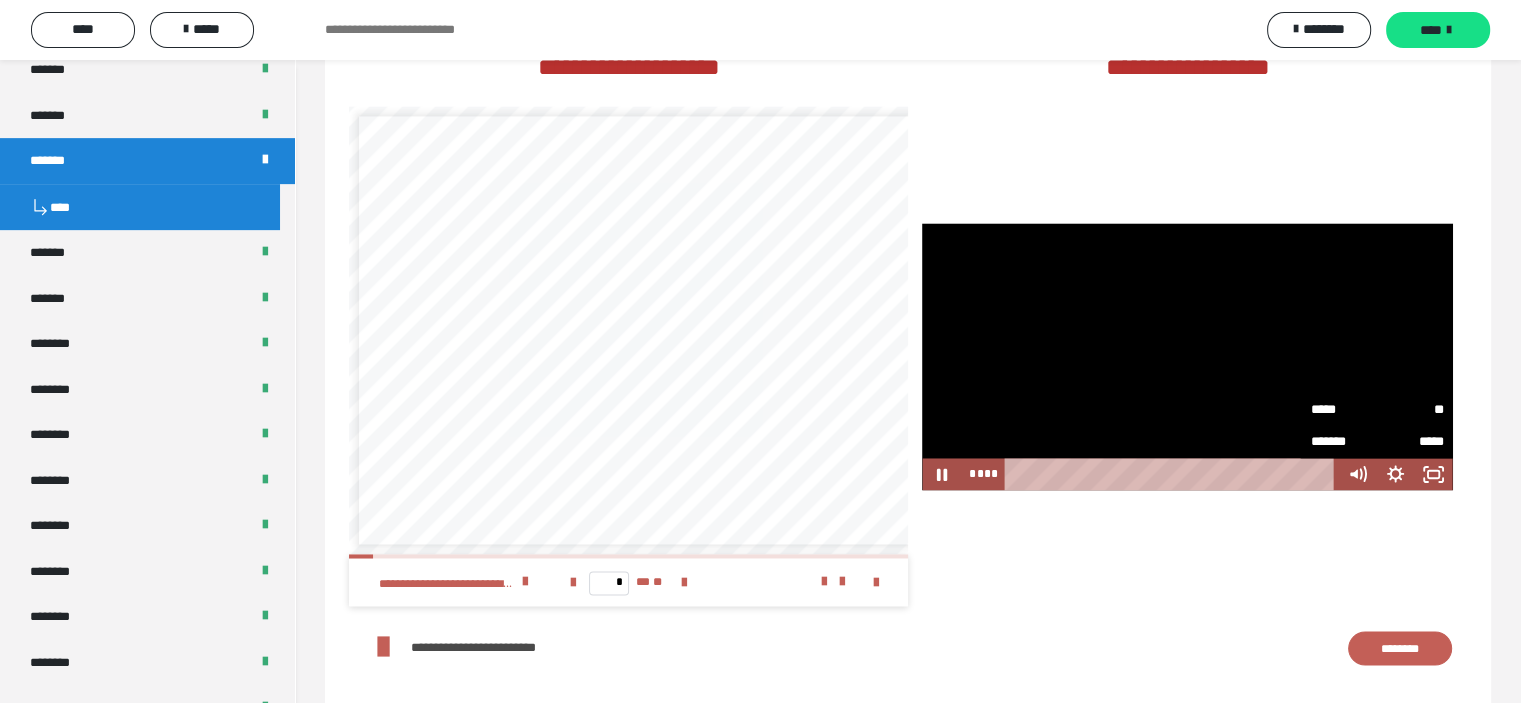 click on "*****" at bounding box center [1343, 410] 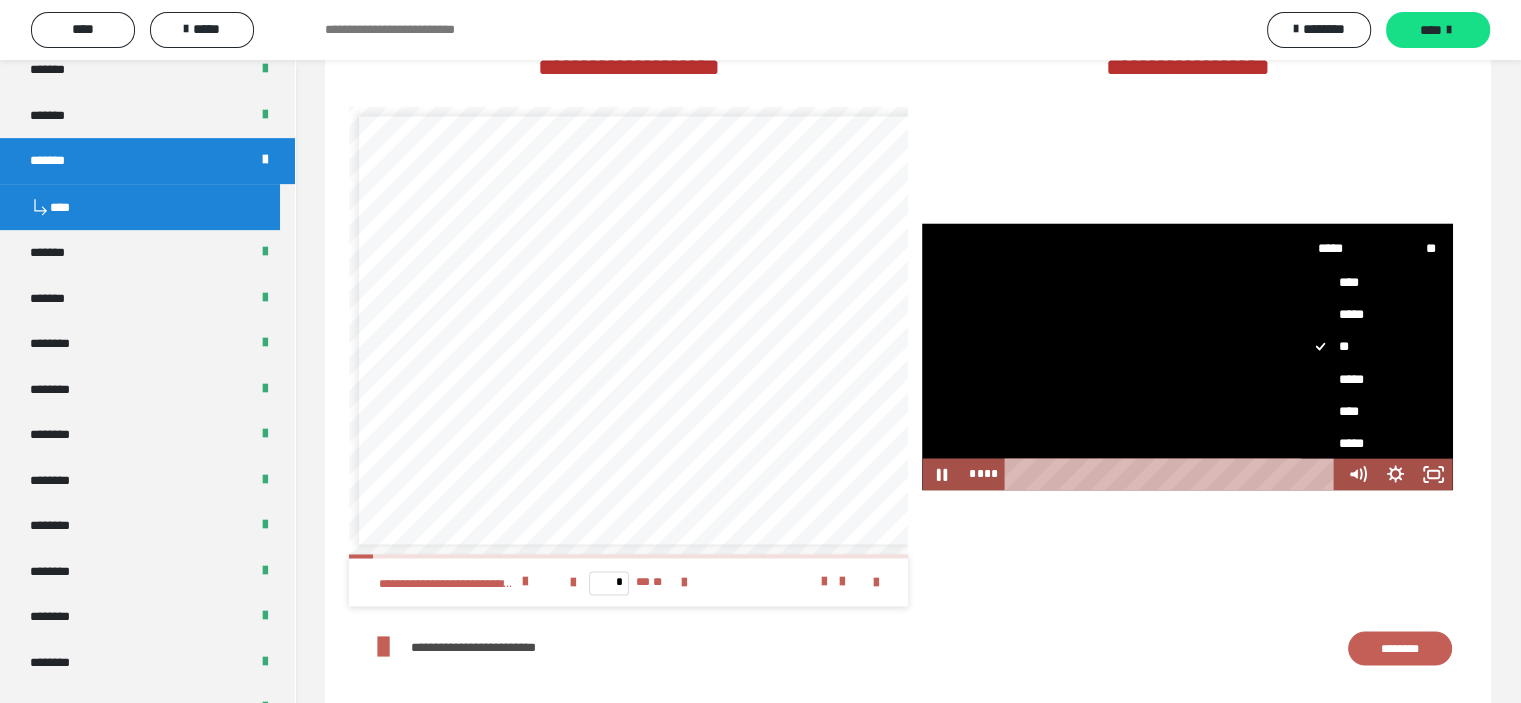 click on "****" at bounding box center [1369, 411] 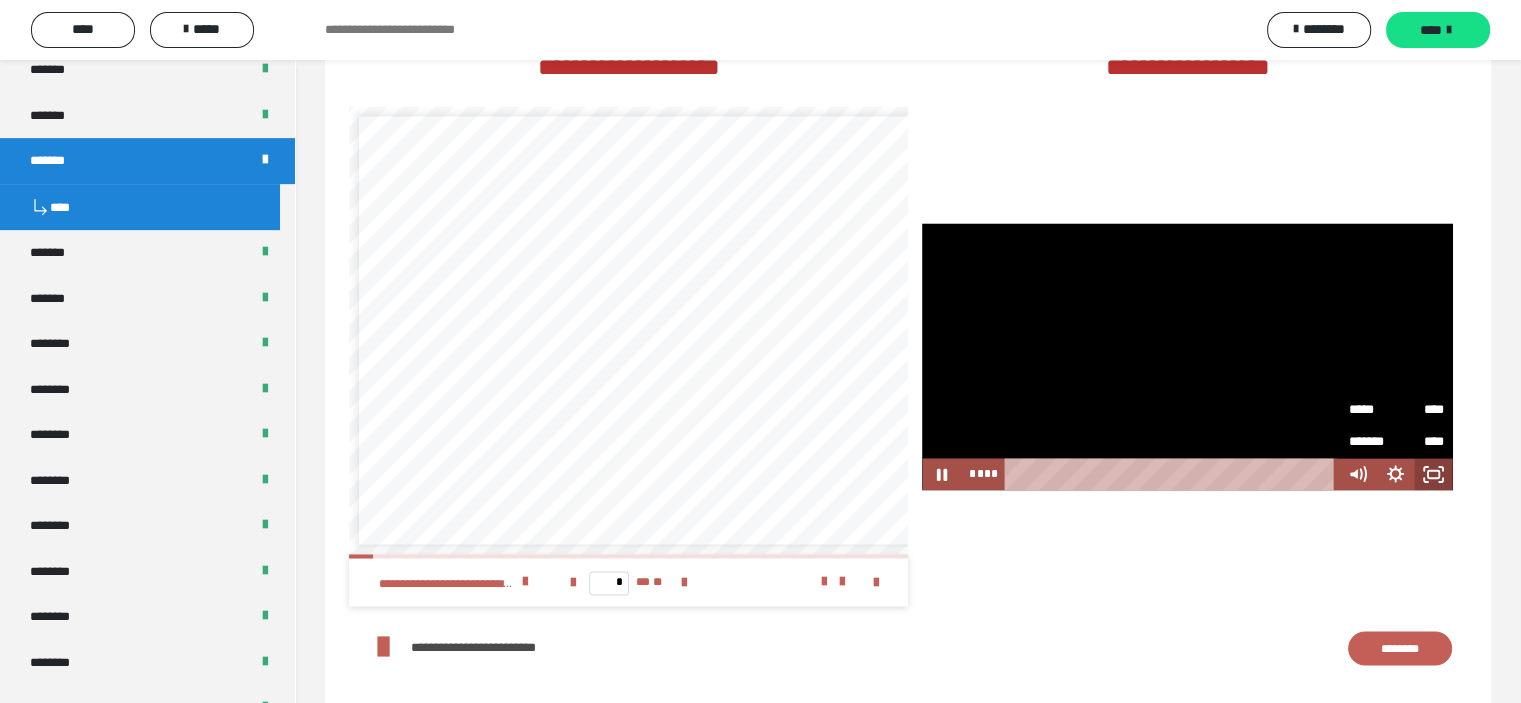 click 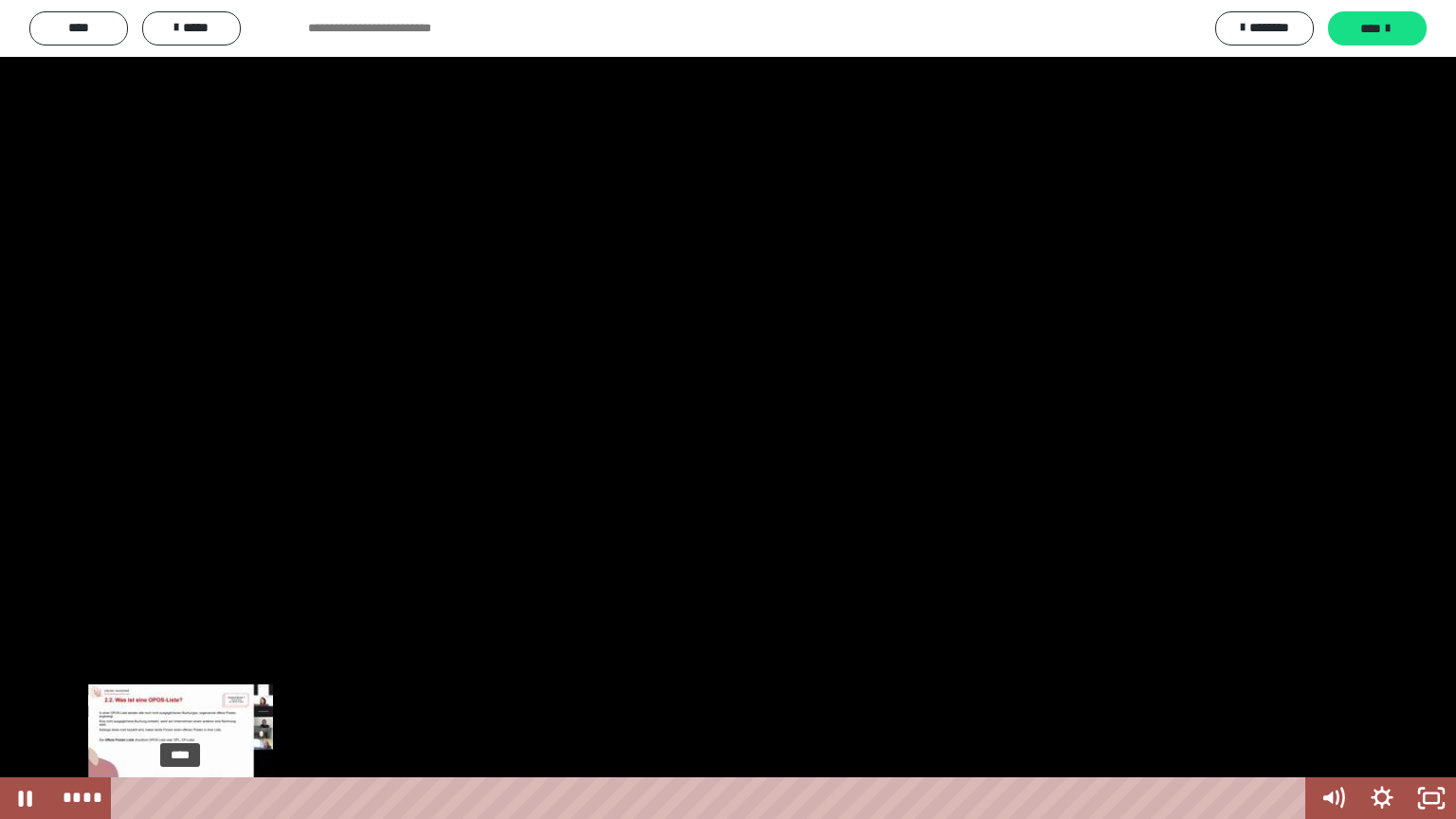 click on "****" at bounding box center (712, 798) 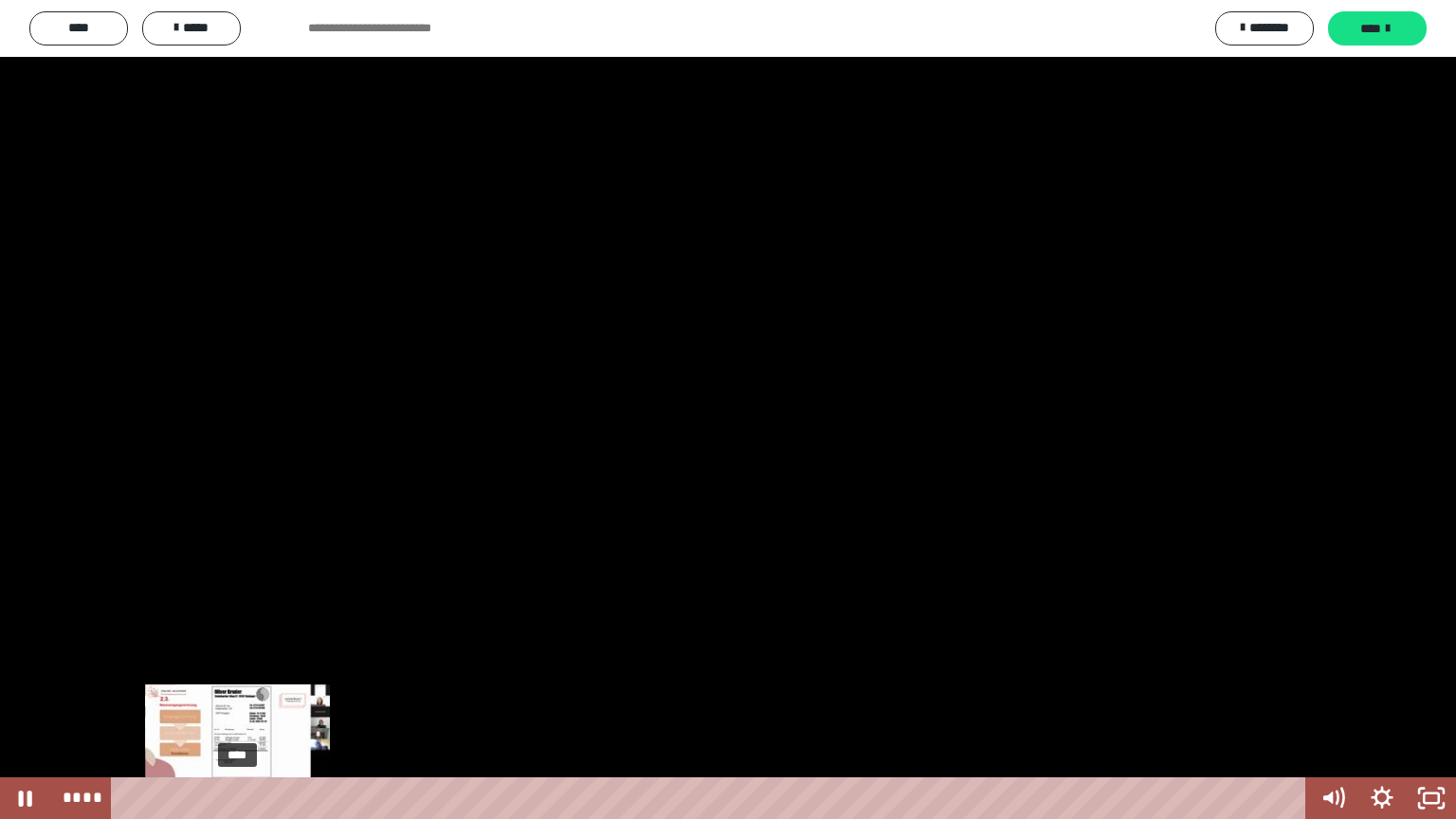click on "****" at bounding box center (712, 798) 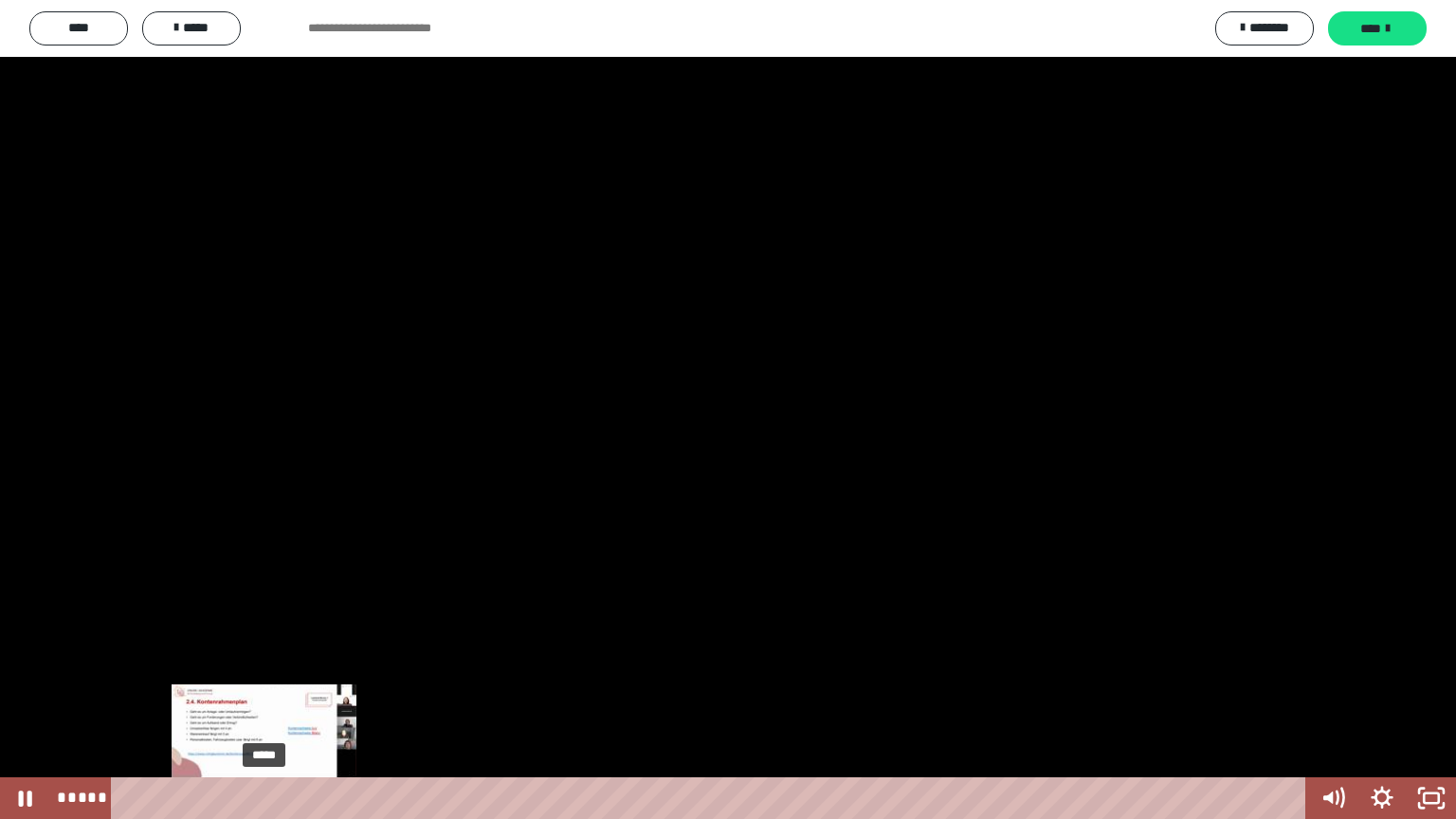 click on "*****" at bounding box center [712, 798] 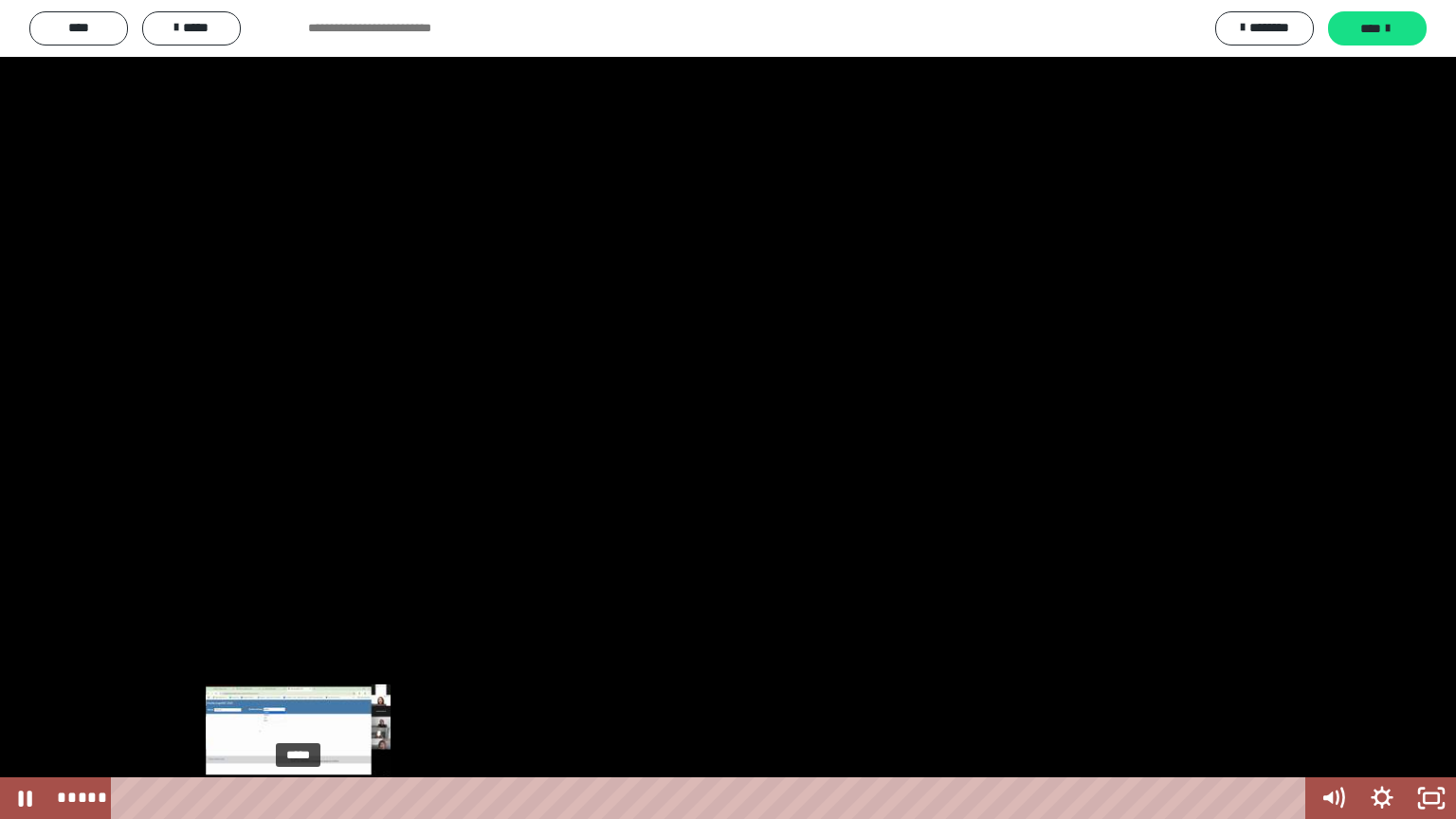 click on "*****" at bounding box center (712, 798) 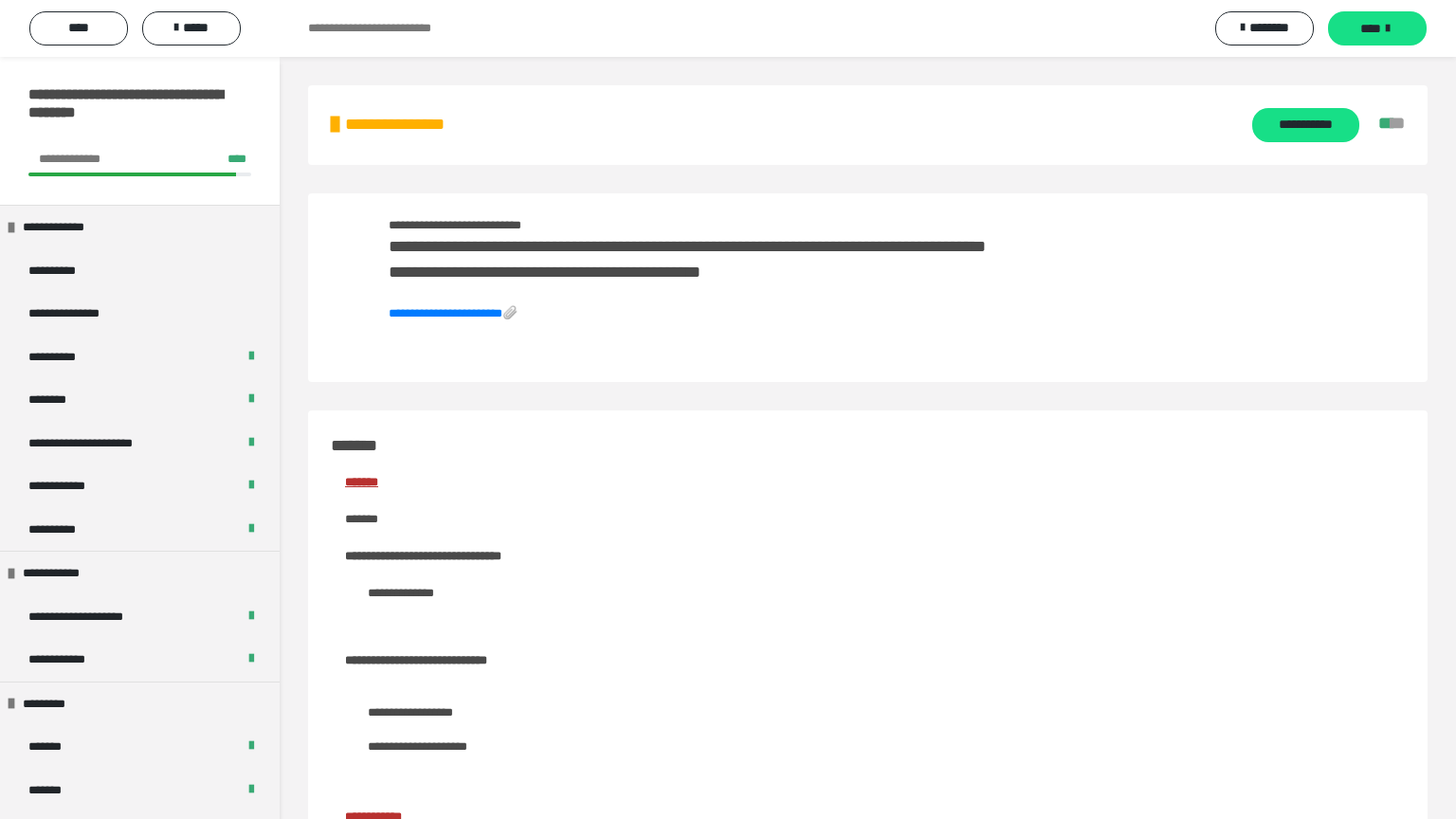 scroll, scrollTop: 2958, scrollLeft: 0, axis: vertical 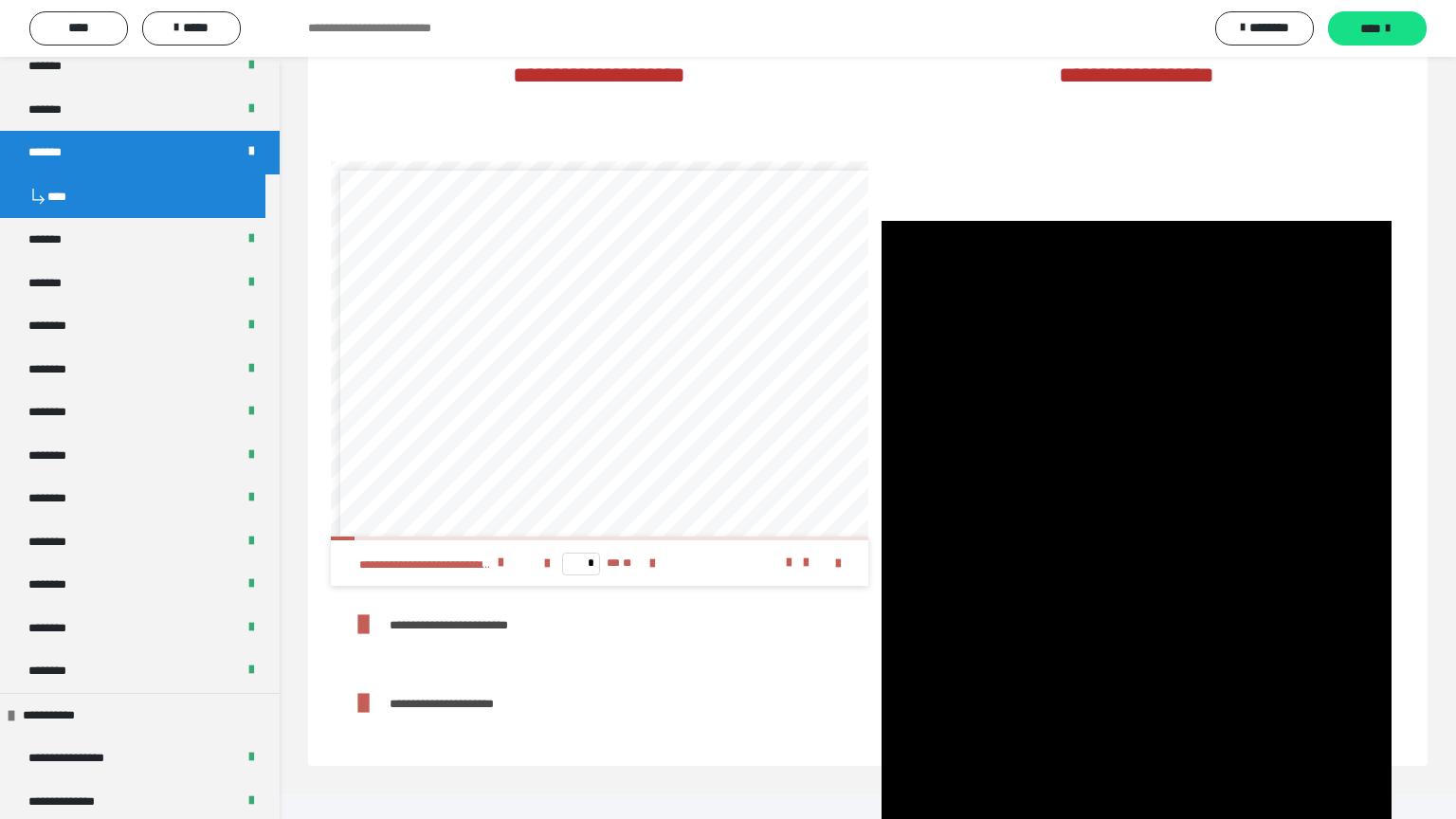 click on "*****" at bounding box center [1120, 933] 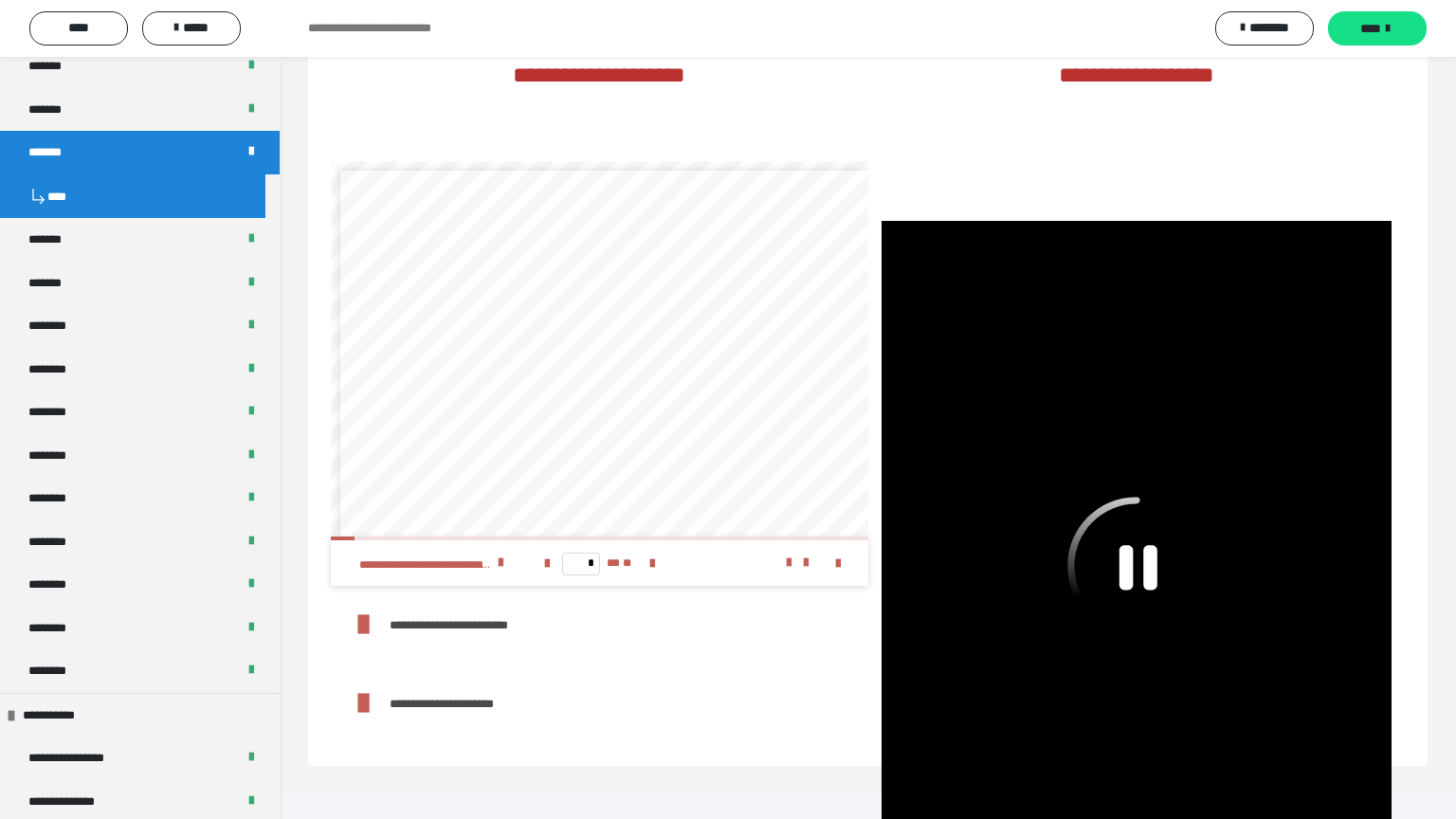 click 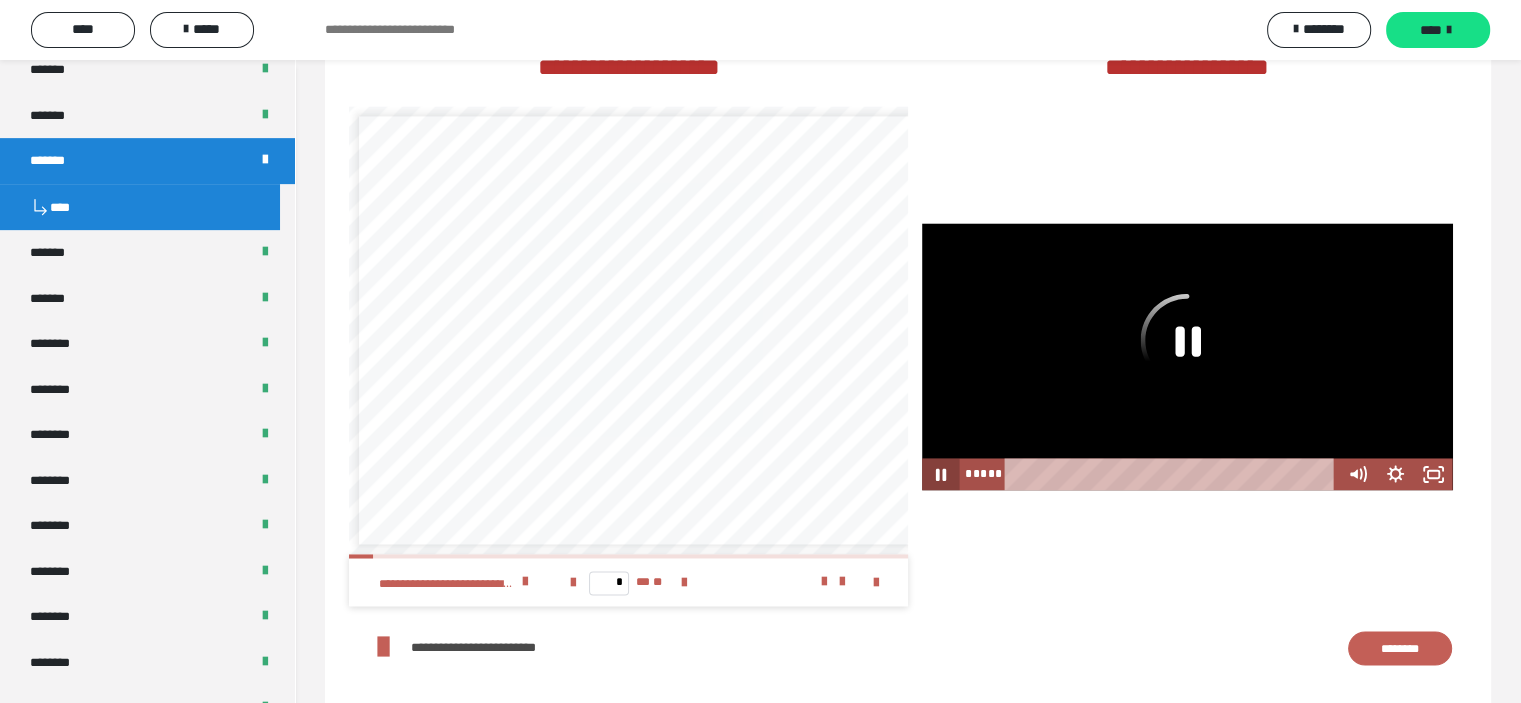 click 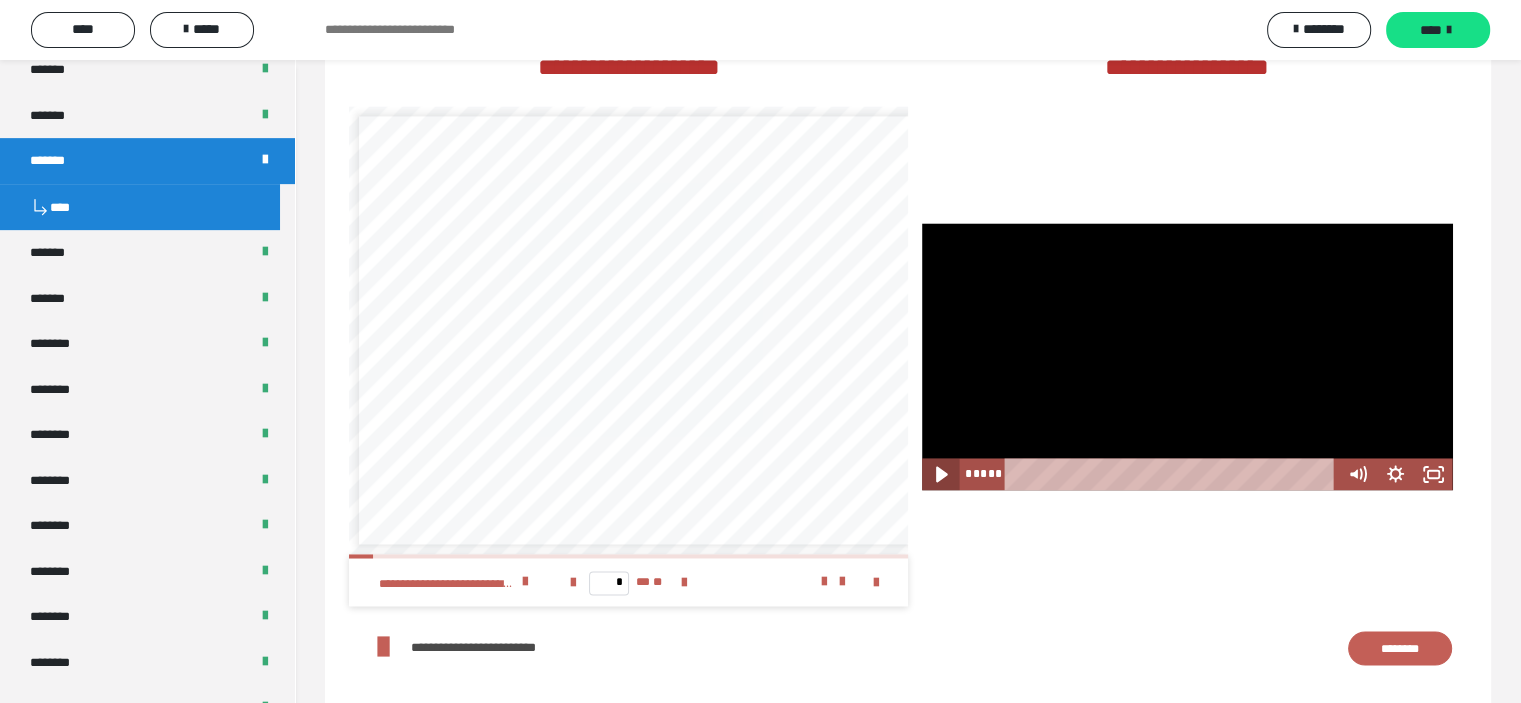 click 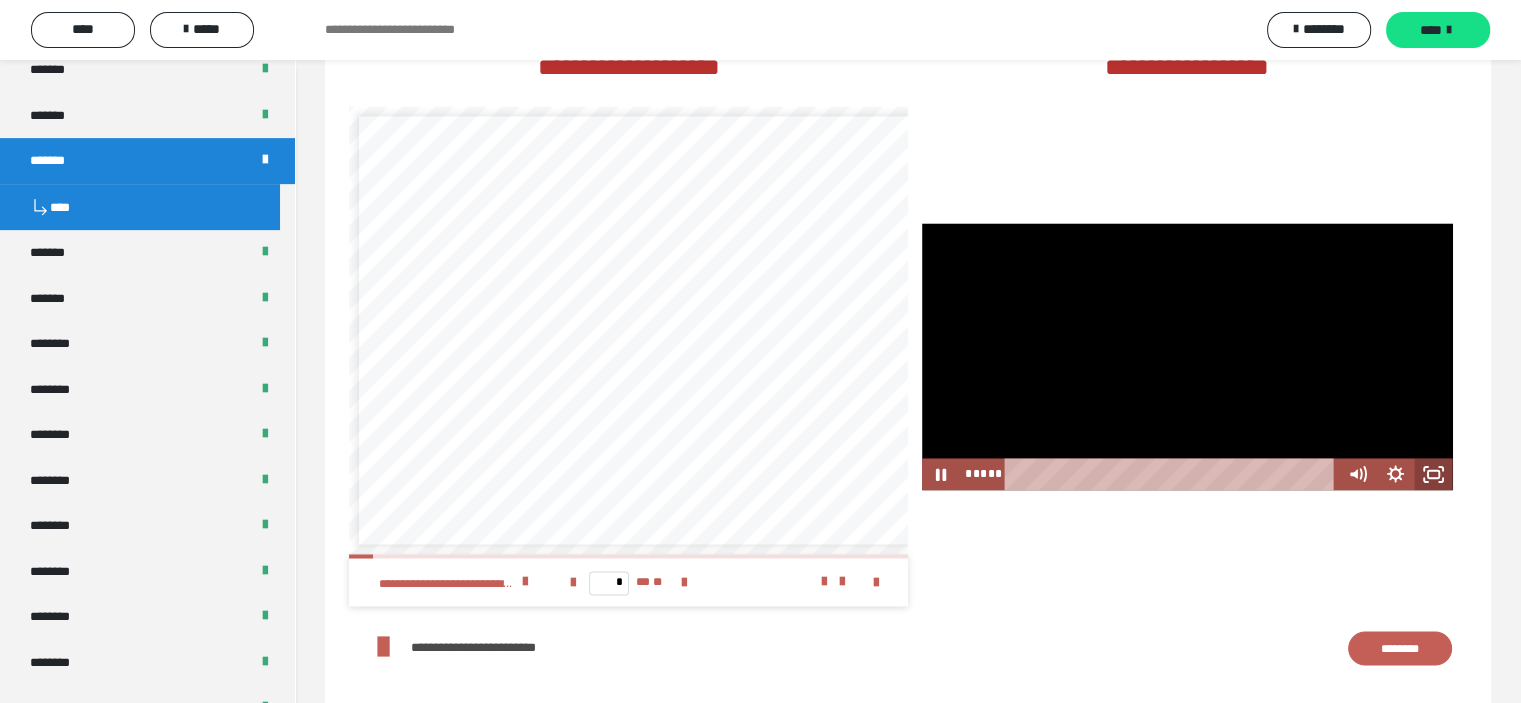 click 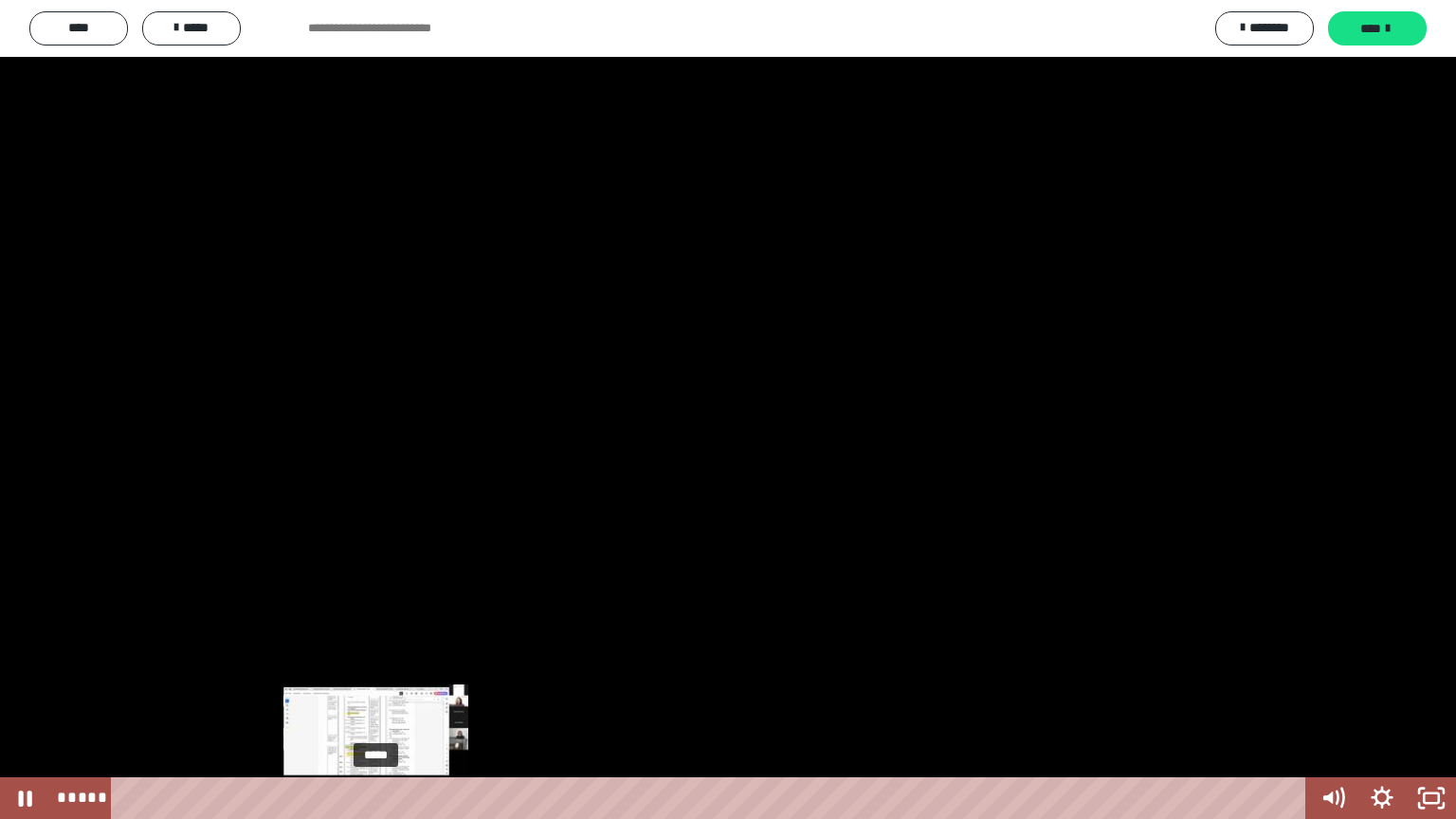 click on "*****" at bounding box center [712, 798] 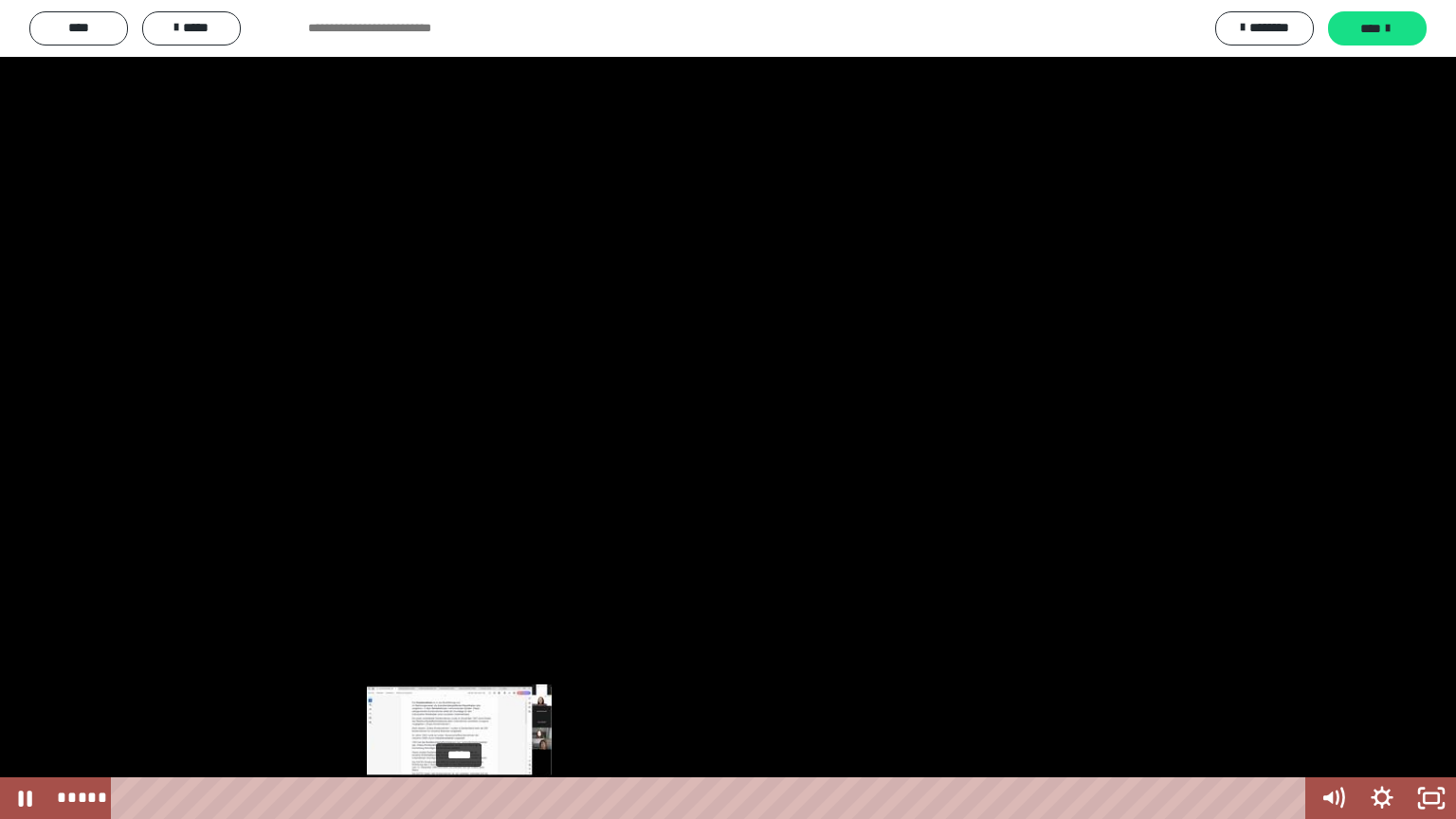 click on "*****" at bounding box center [712, 798] 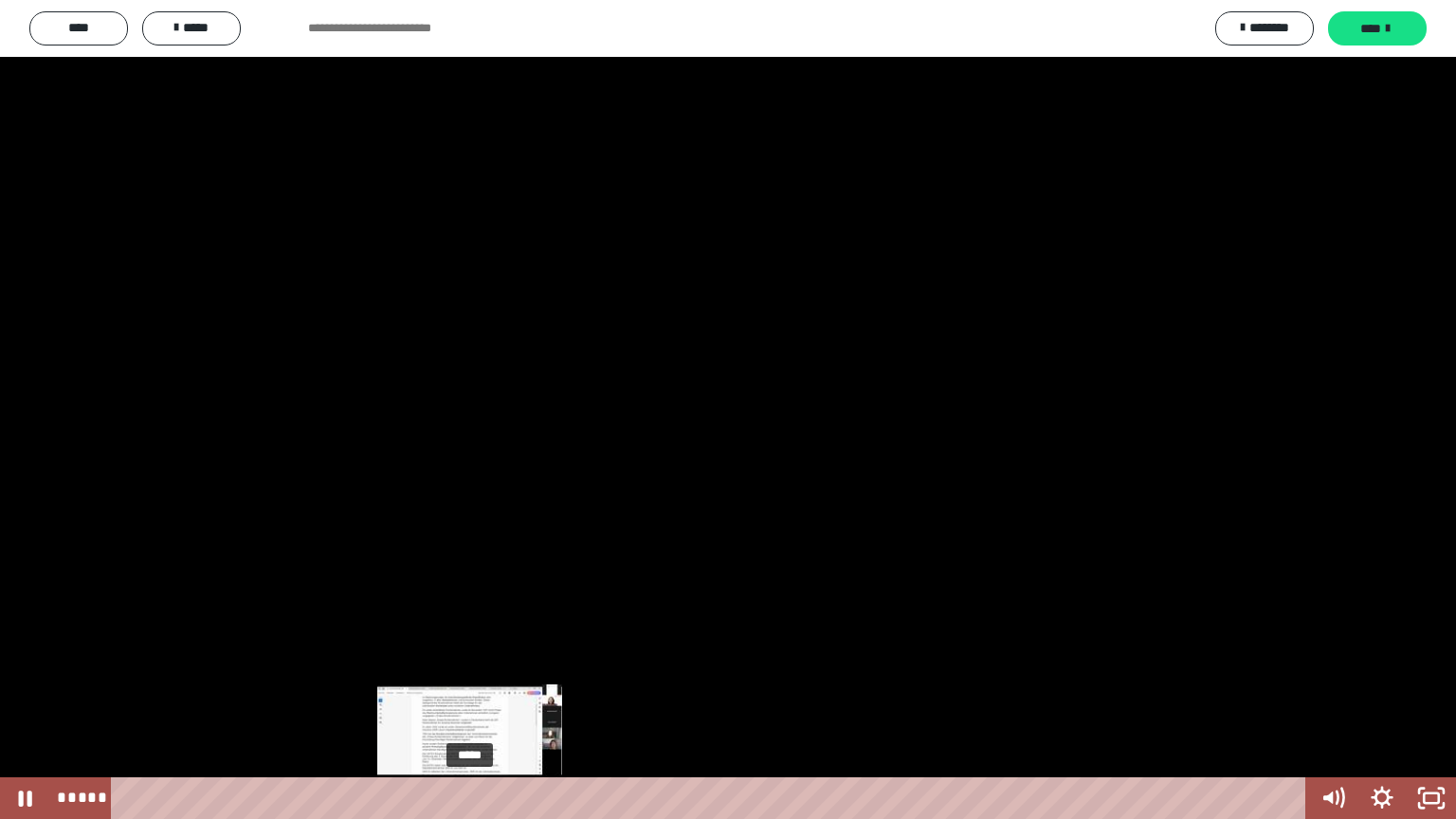 click at bounding box center [469, 798] 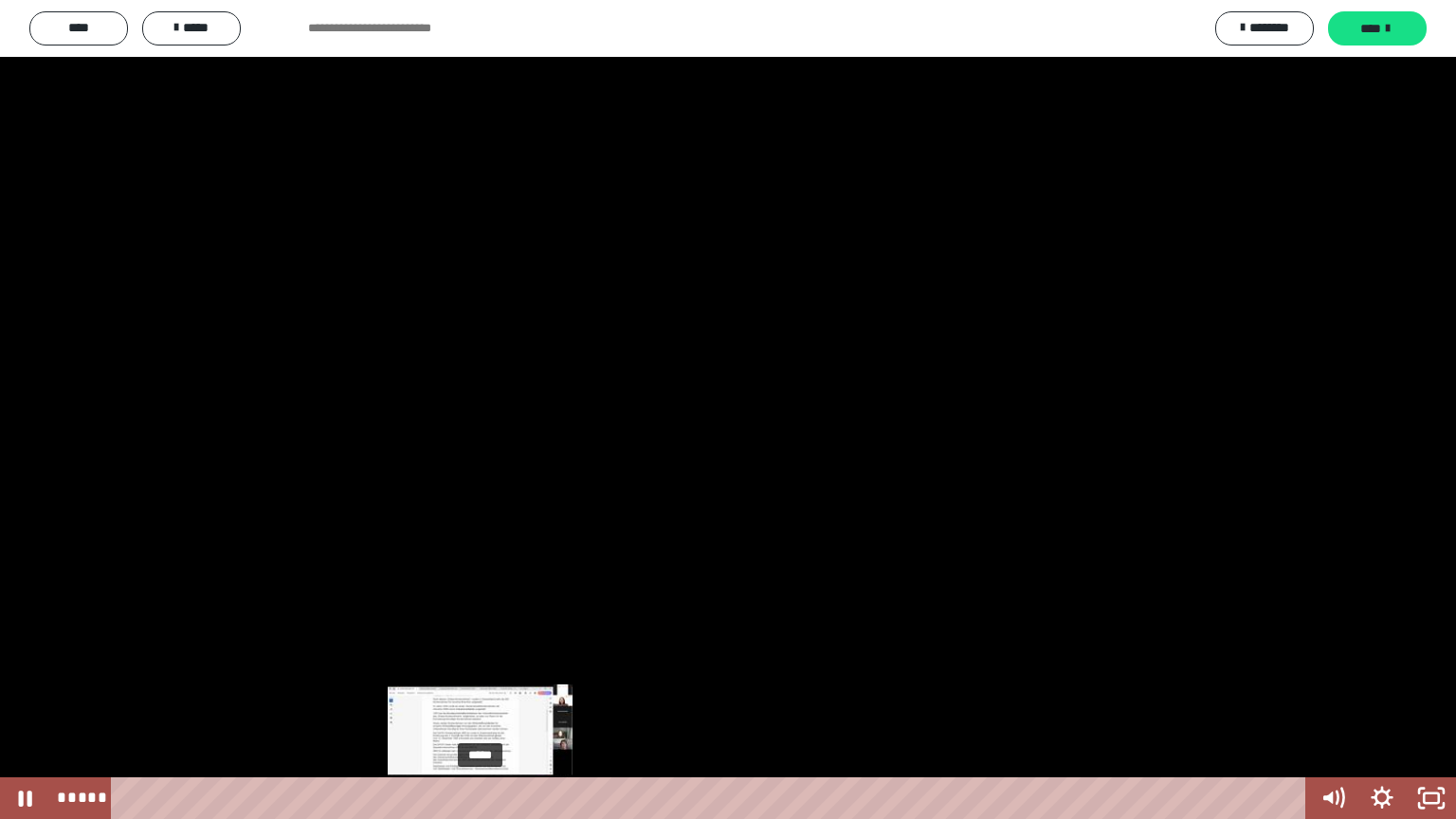 click on "*****" at bounding box center (712, 798) 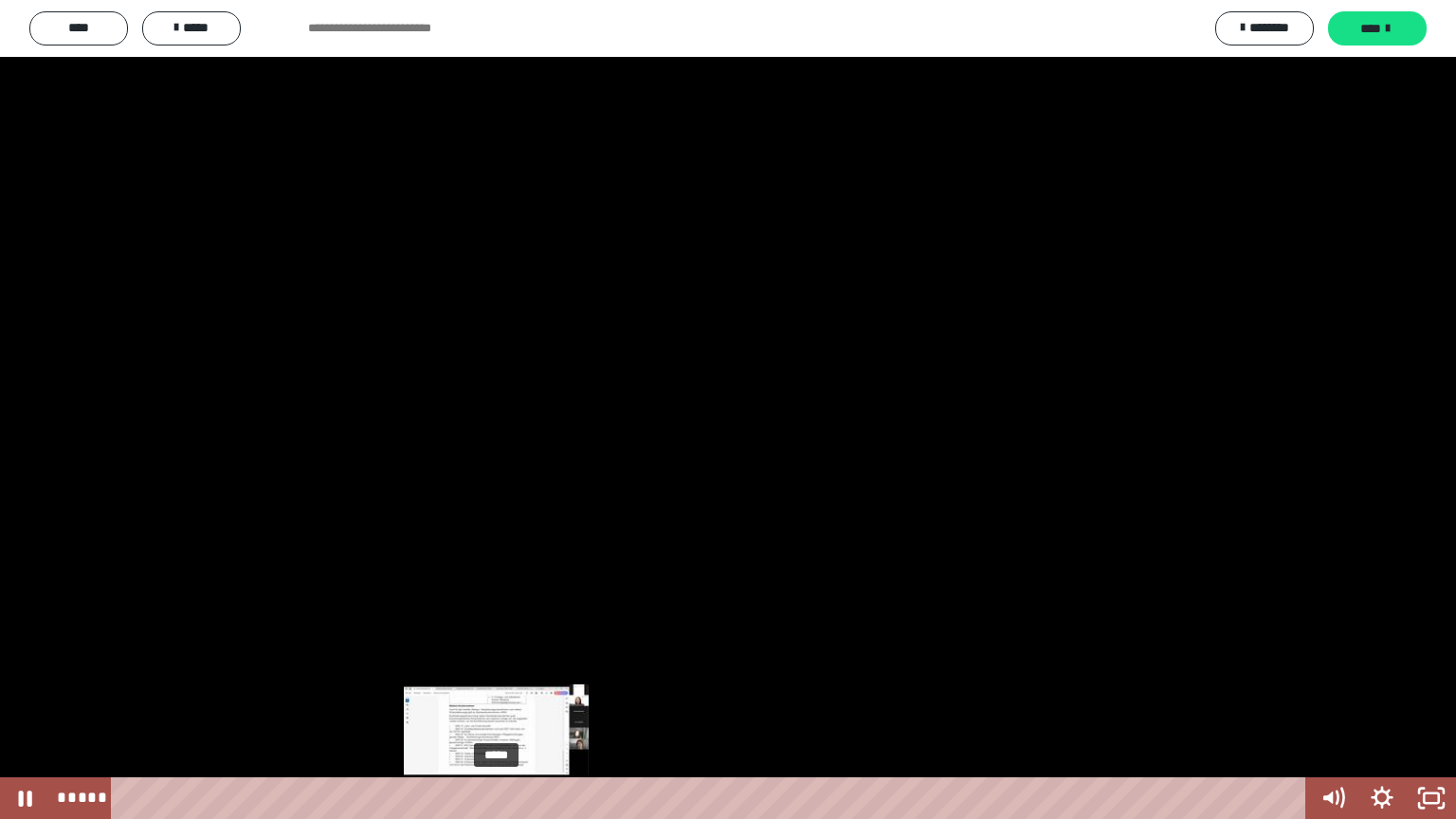 click on "*****" at bounding box center (712, 798) 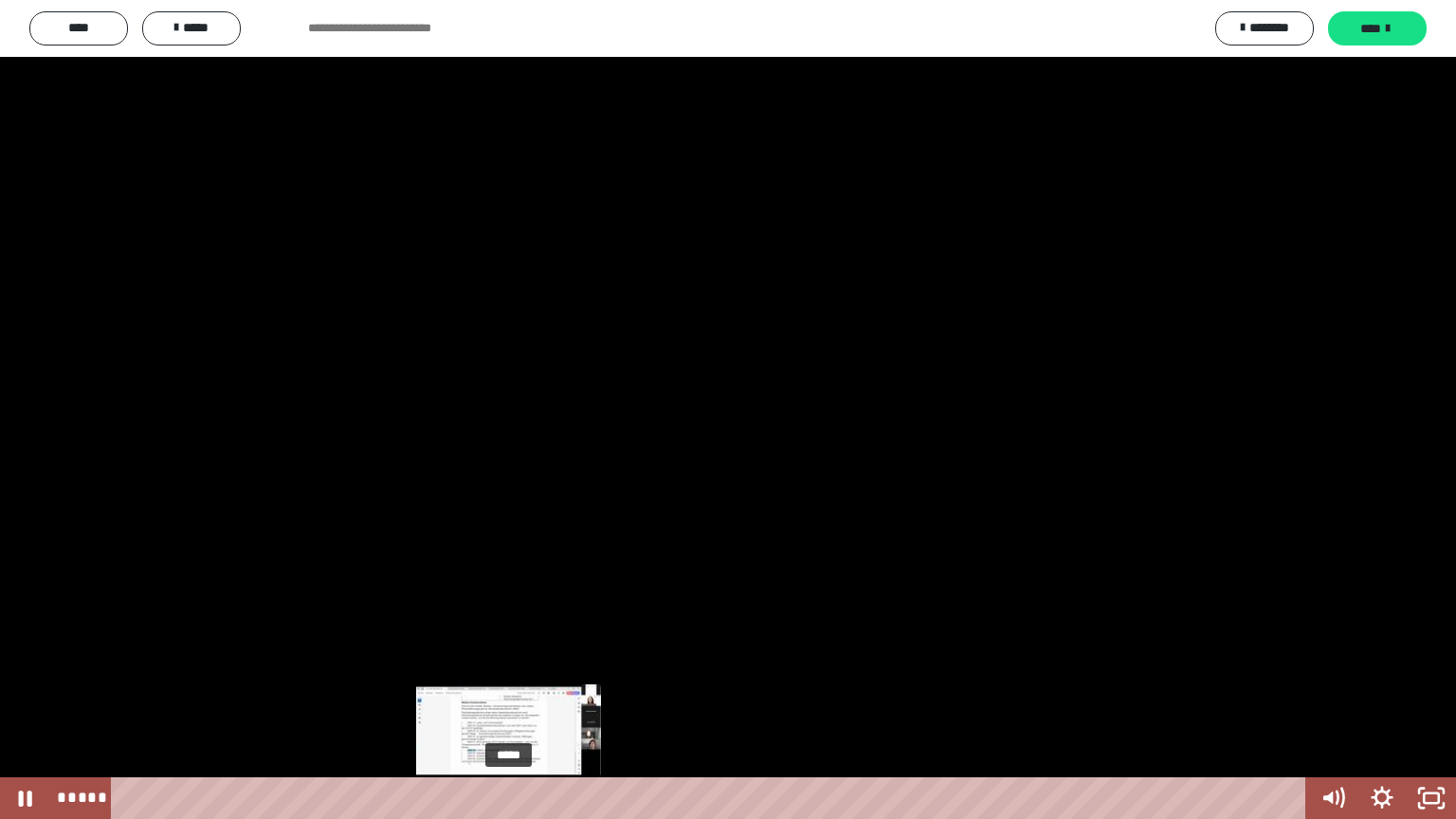 click on "*****" at bounding box center [712, 798] 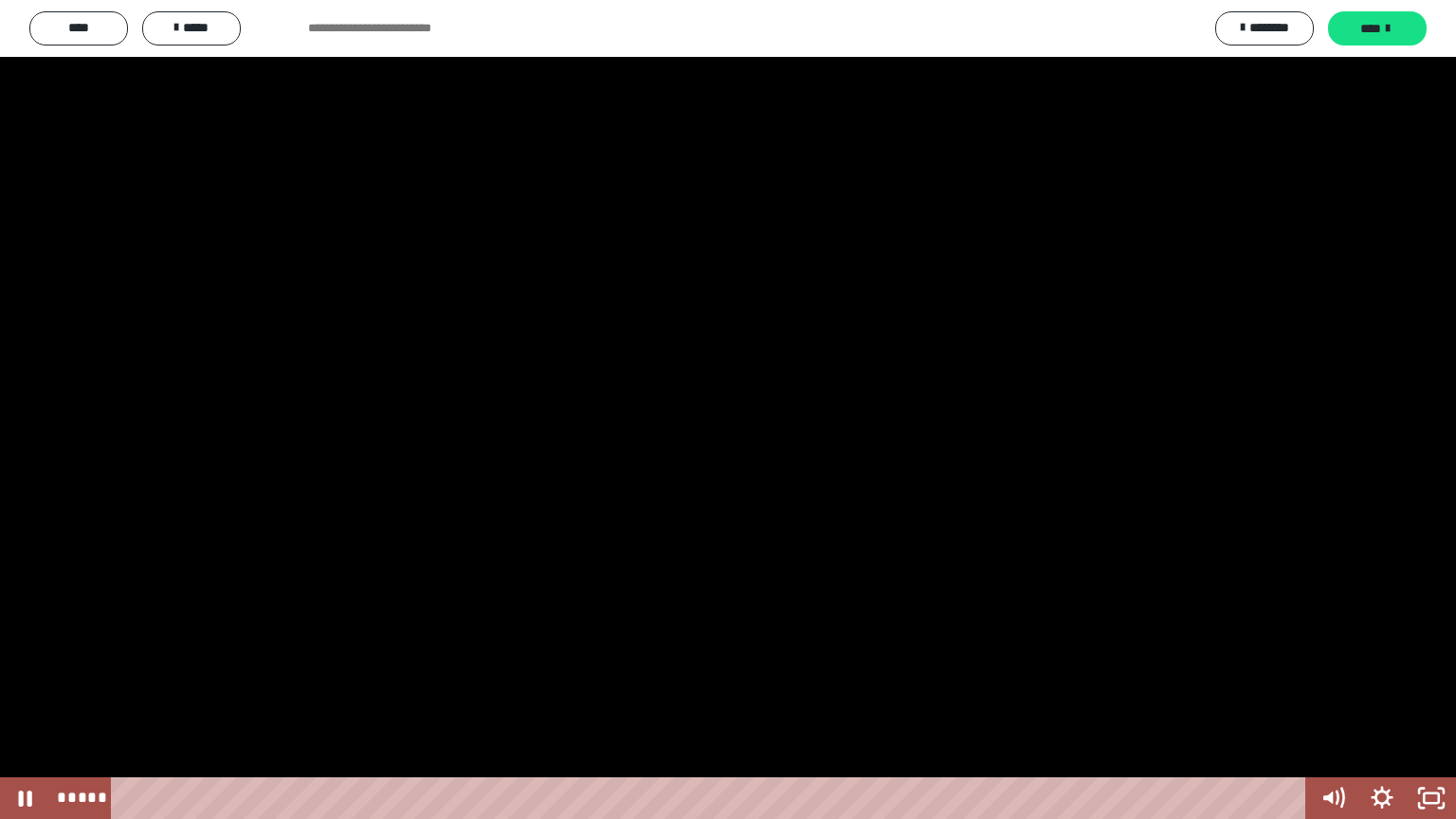 click at bounding box center [728, 410] 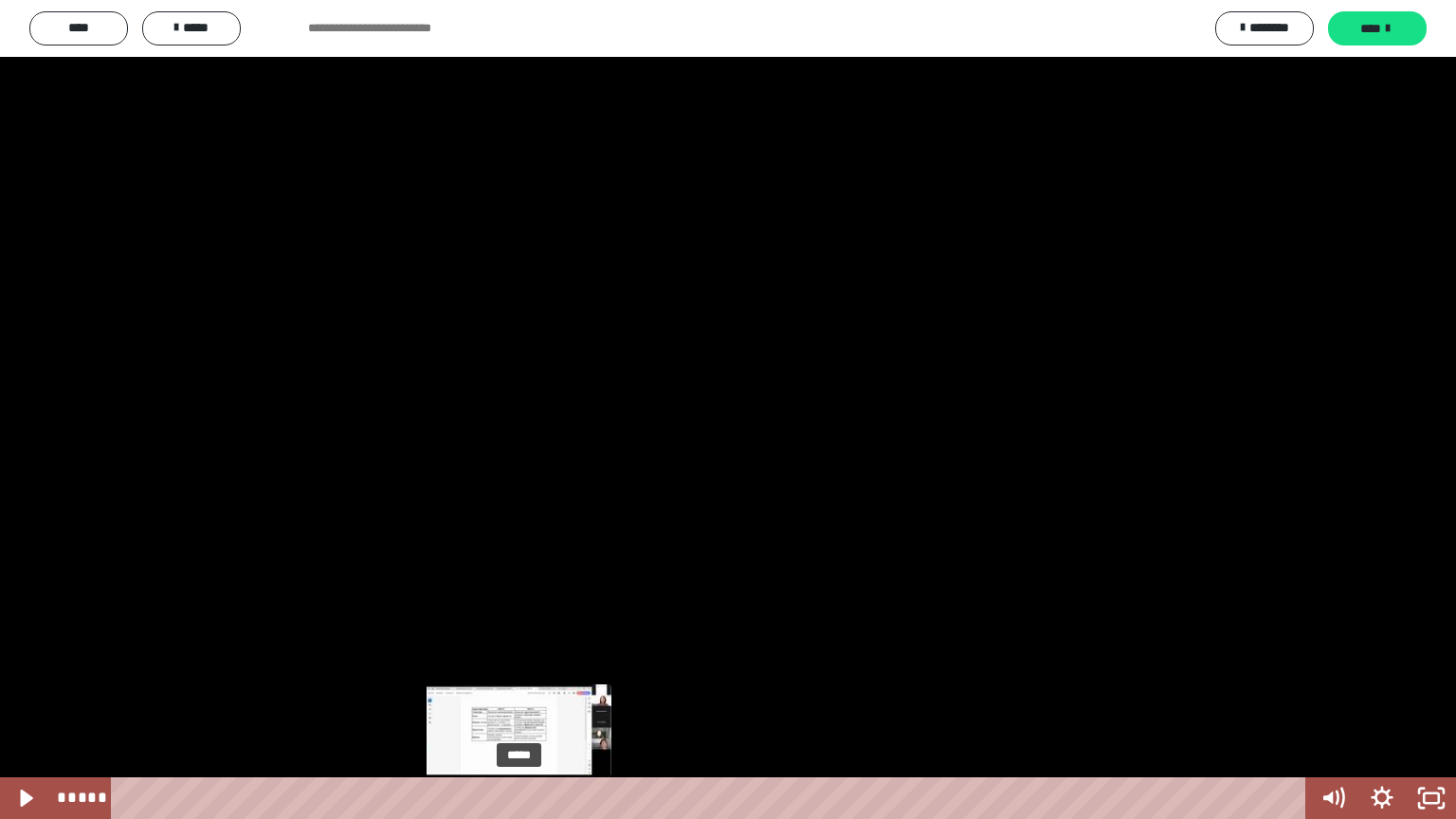 click on "*****" at bounding box center (712, 798) 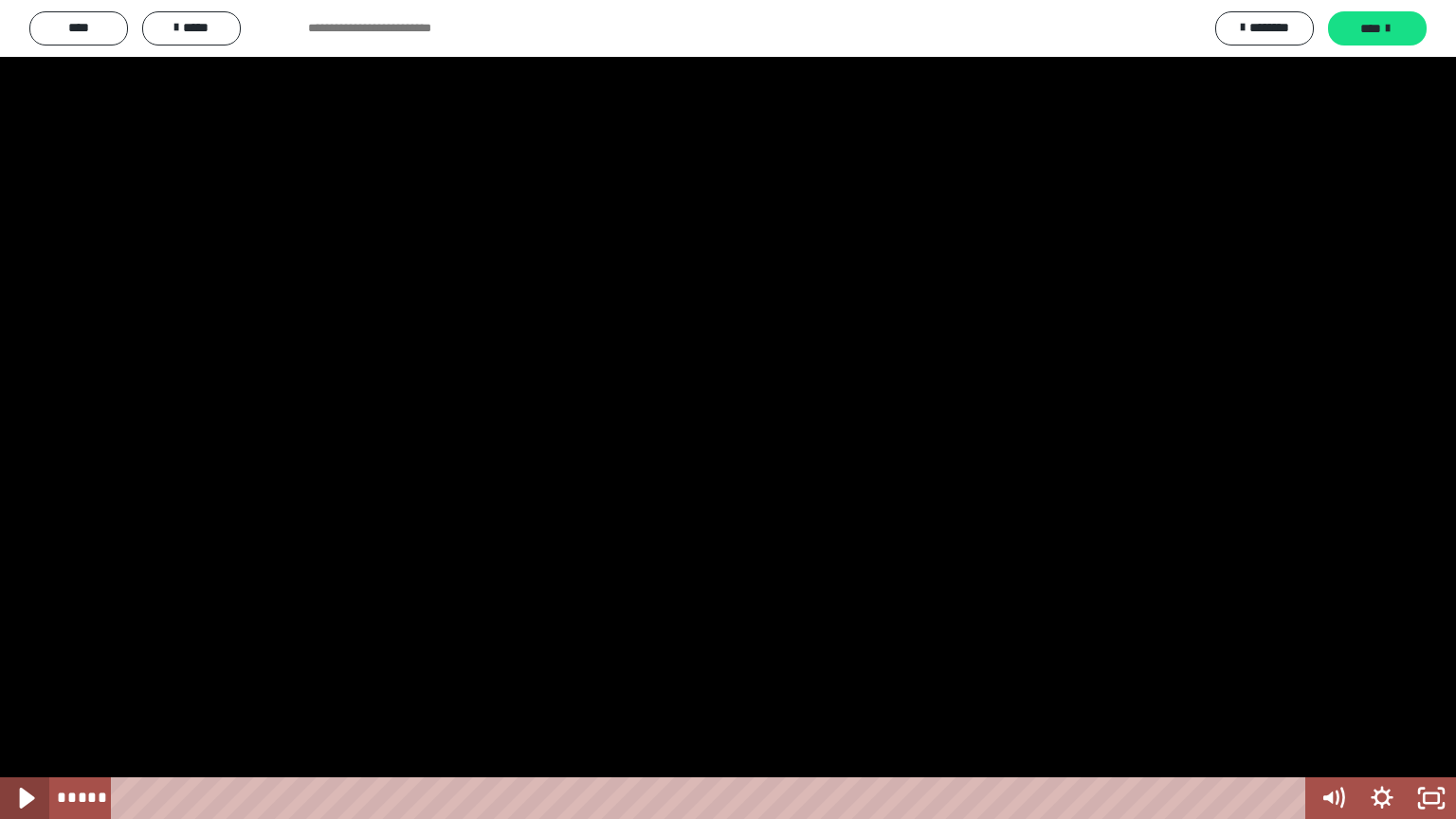 drag, startPoint x: 26, startPoint y: 796, endPoint x: 91, endPoint y: 799, distance: 65.069194 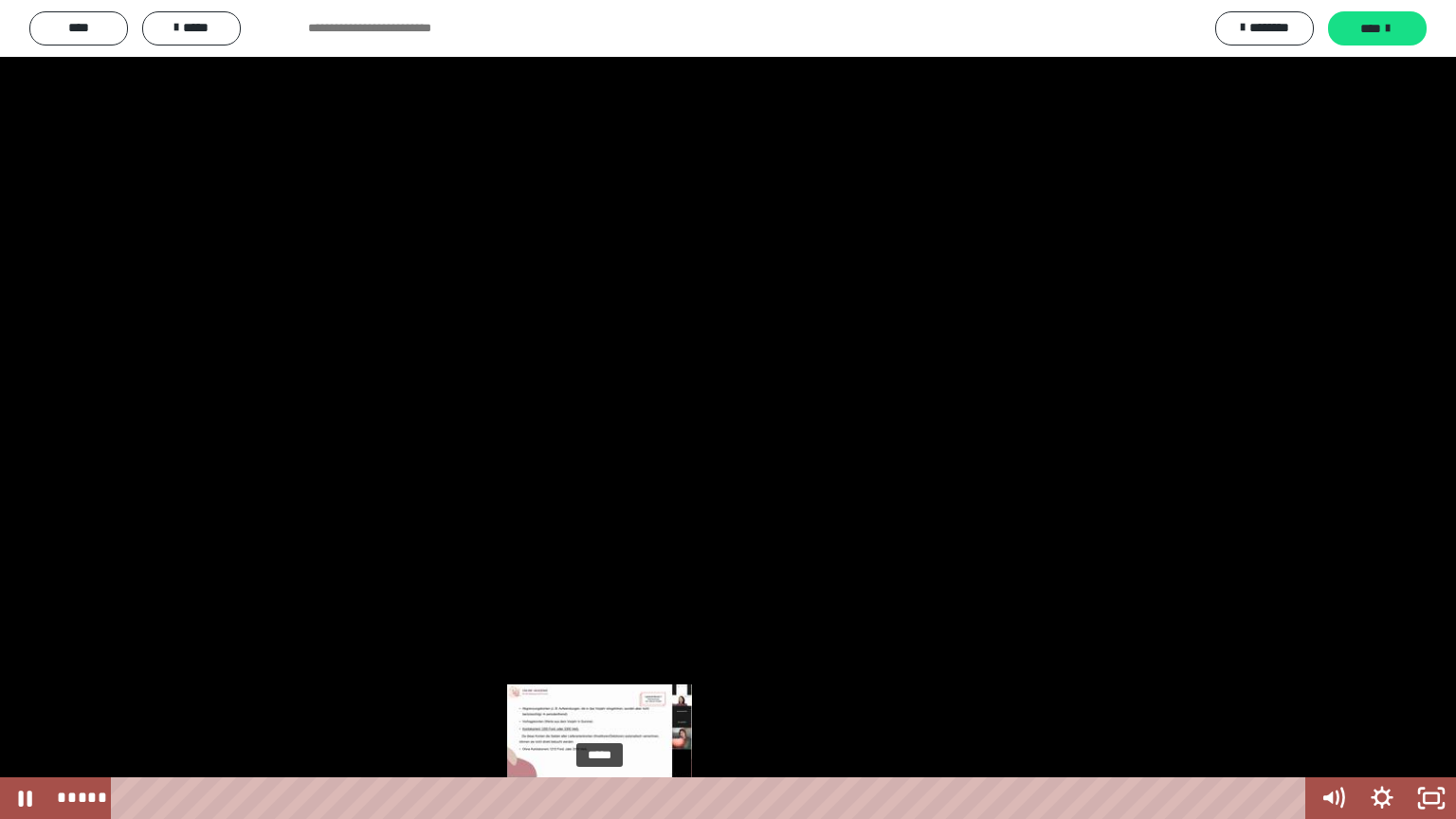 click on "*****" at bounding box center [712, 798] 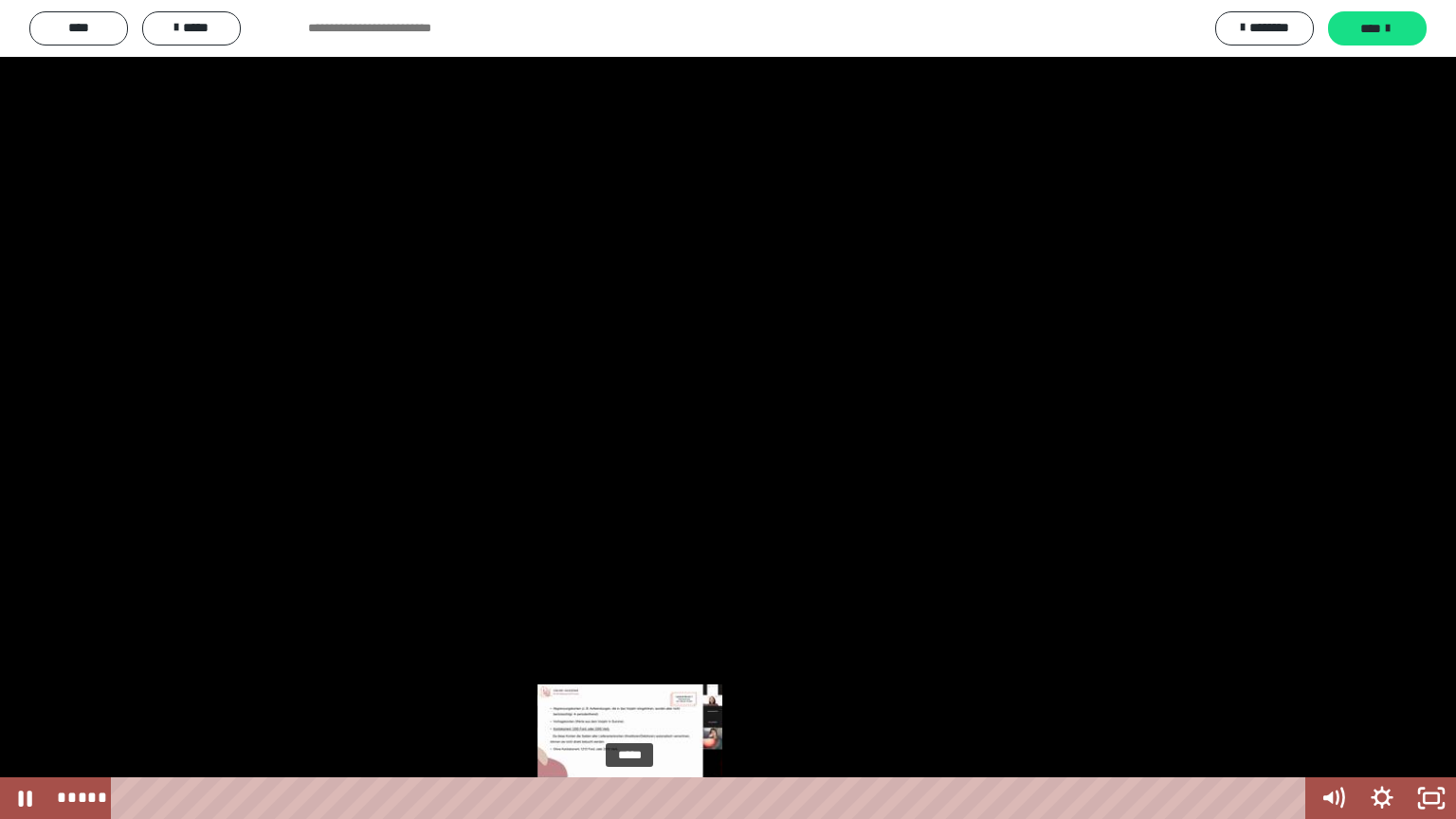 click on "*****" at bounding box center [712, 798] 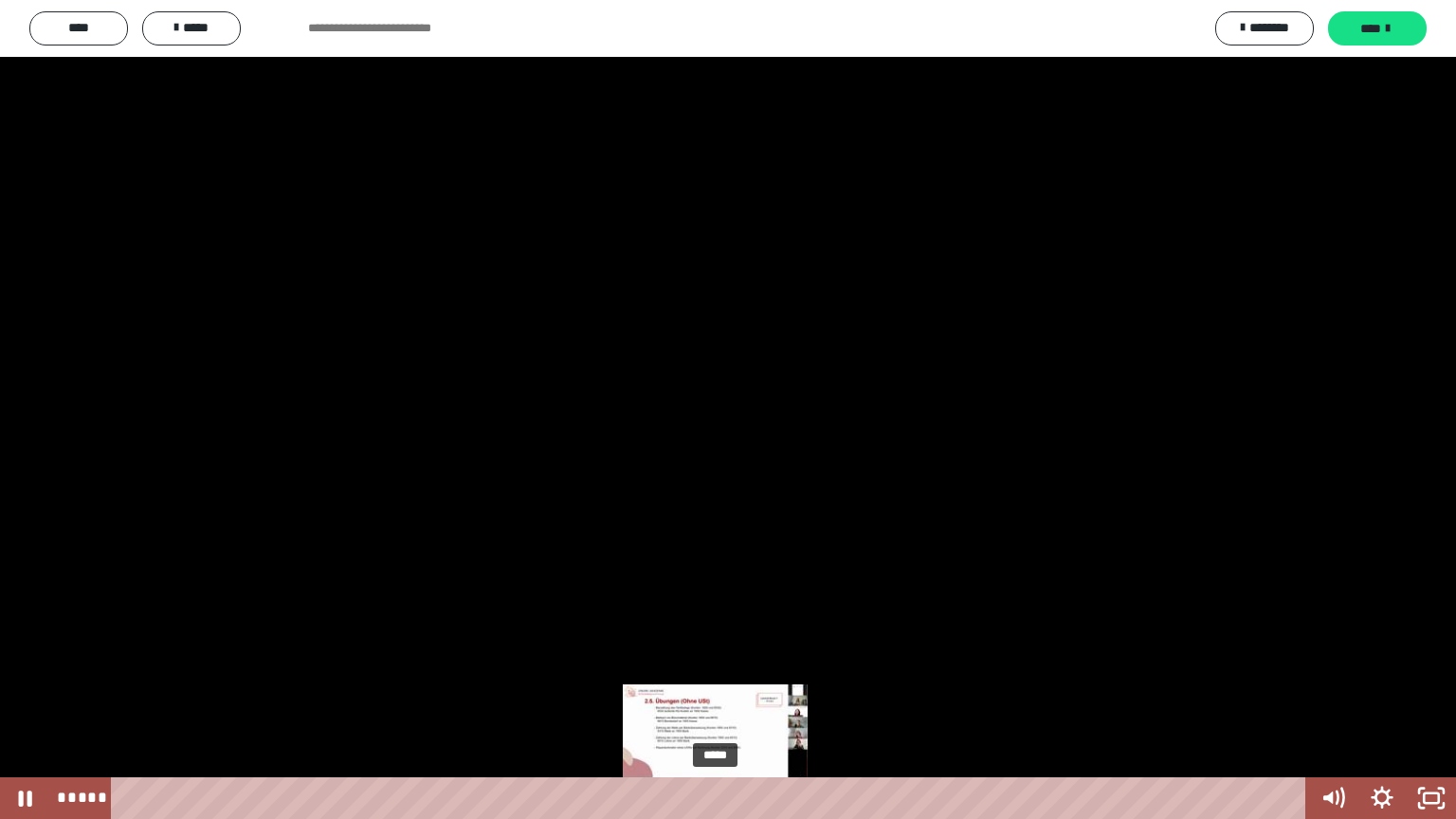 click on "*****" at bounding box center [712, 798] 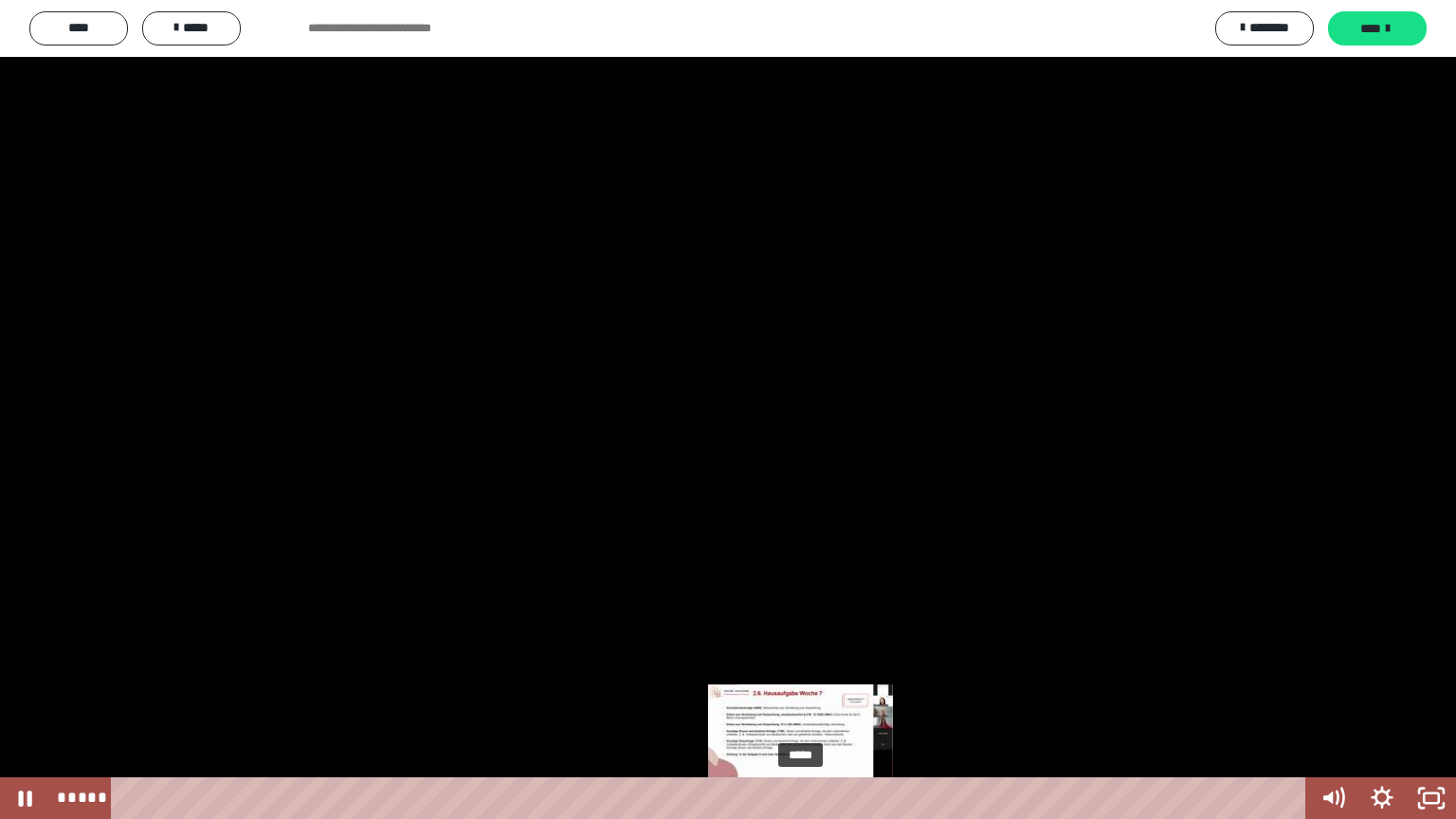 click on "*****" at bounding box center (712, 798) 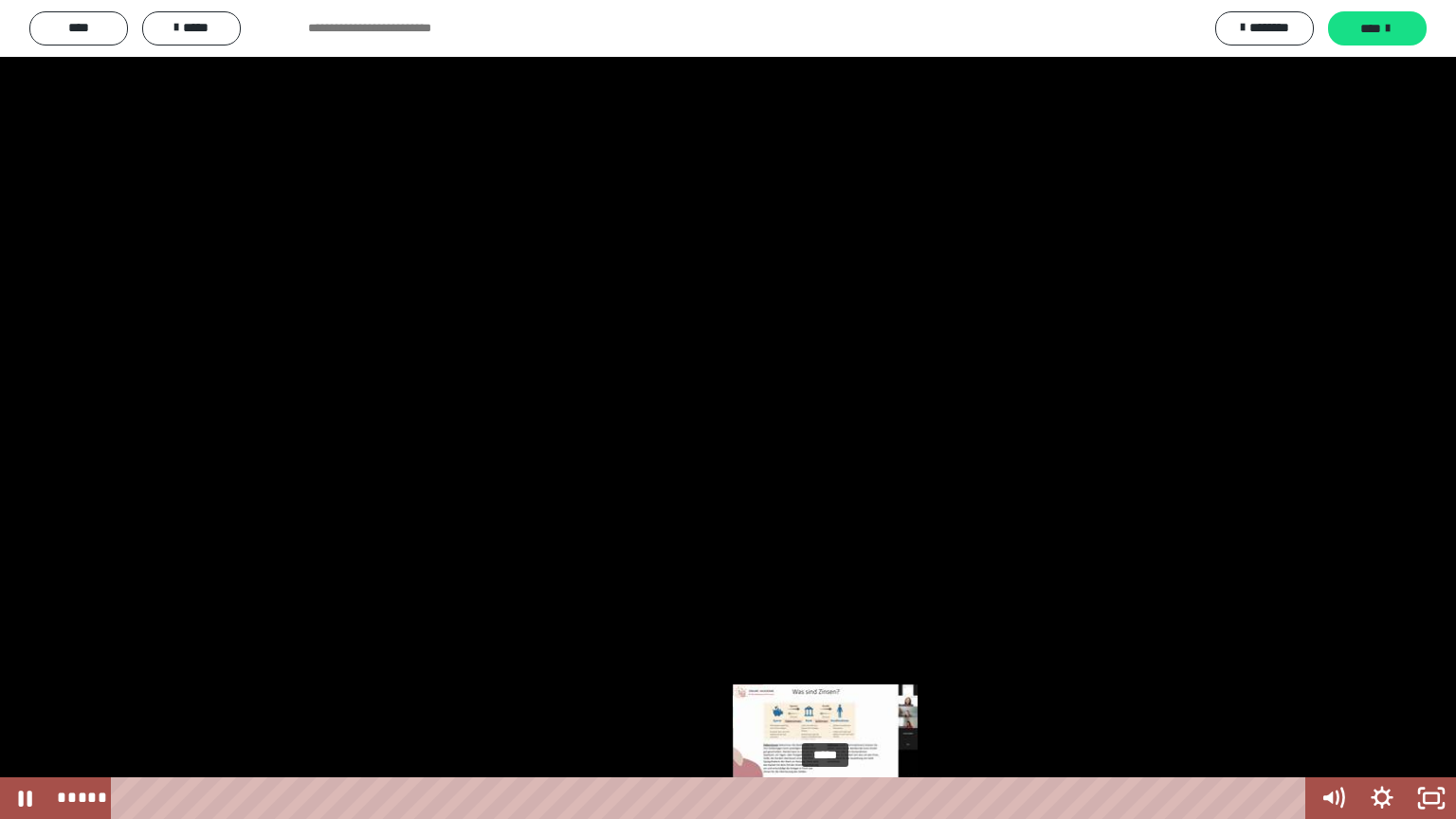 click on "*****" at bounding box center (712, 798) 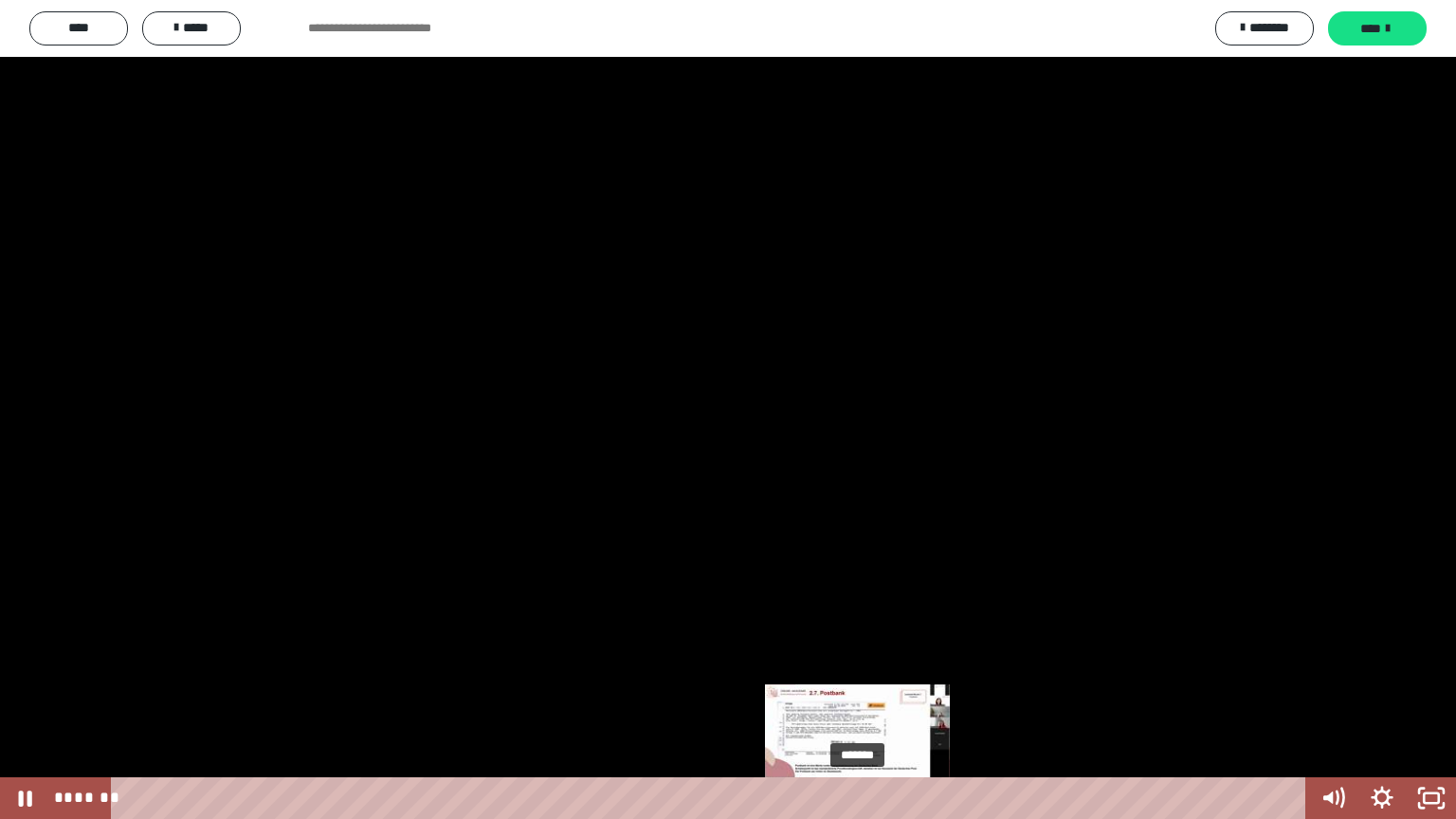 click on "*******" at bounding box center [712, 798] 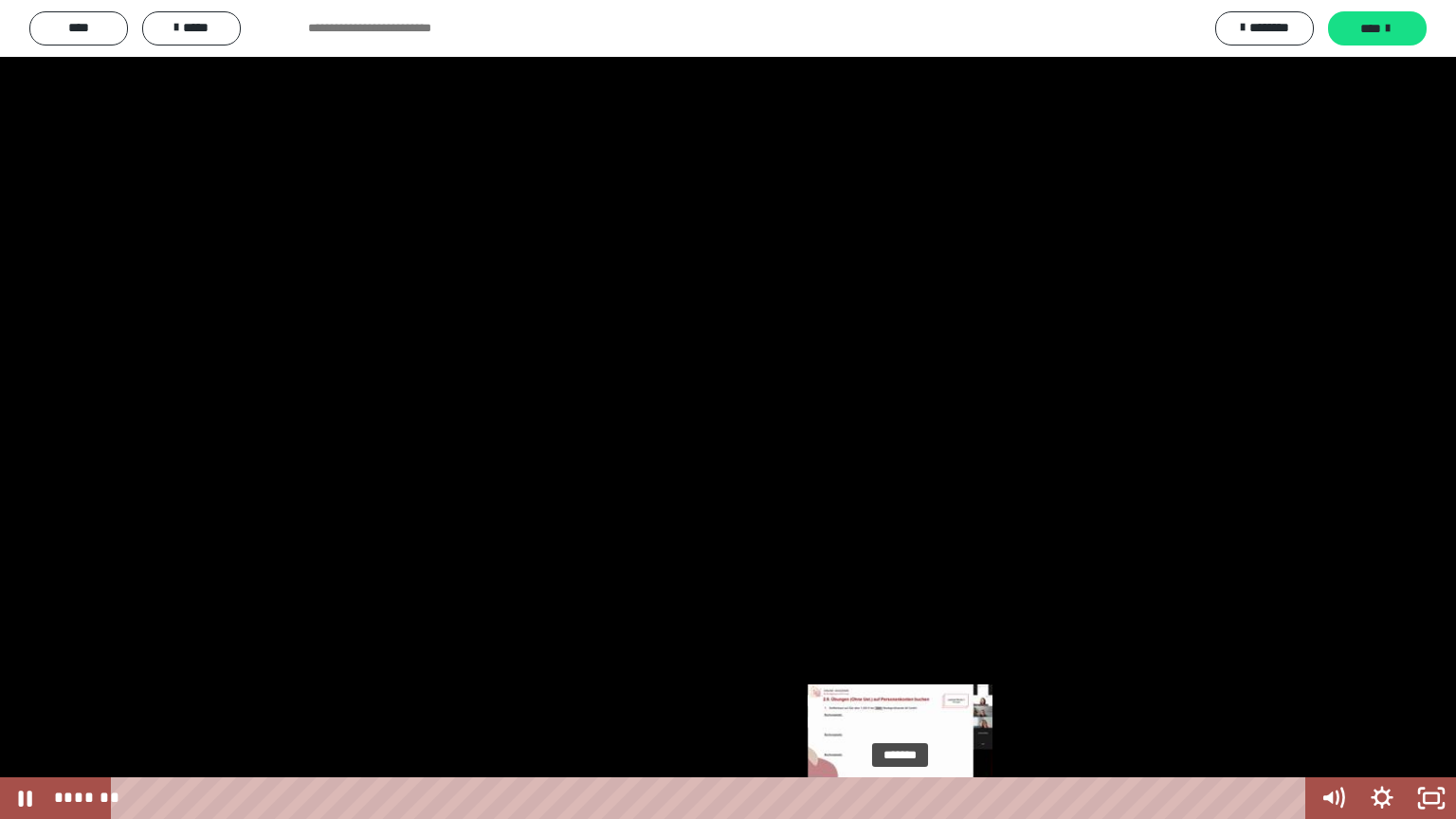 click on "*******" at bounding box center (712, 798) 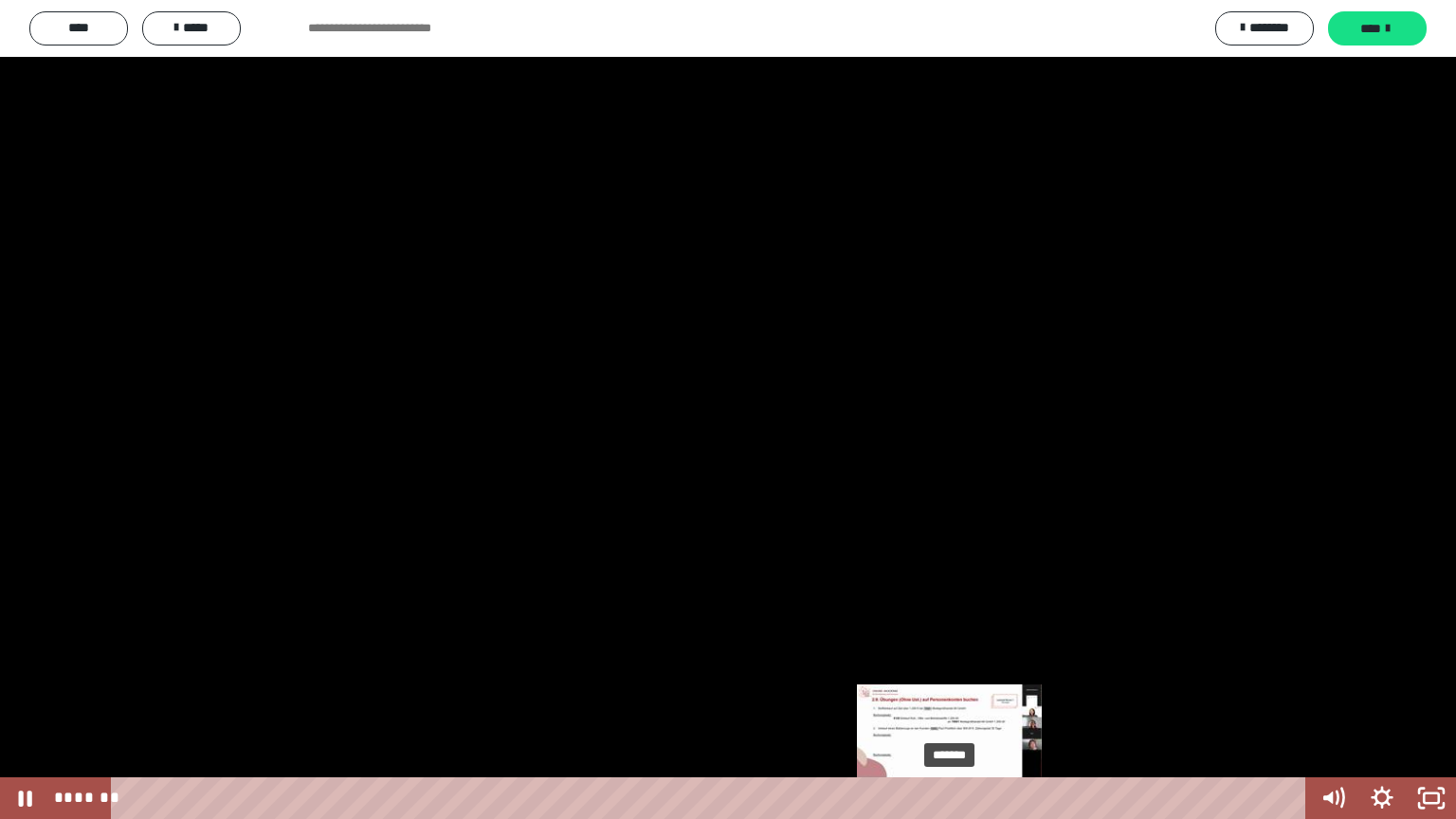click on "*******" at bounding box center [712, 798] 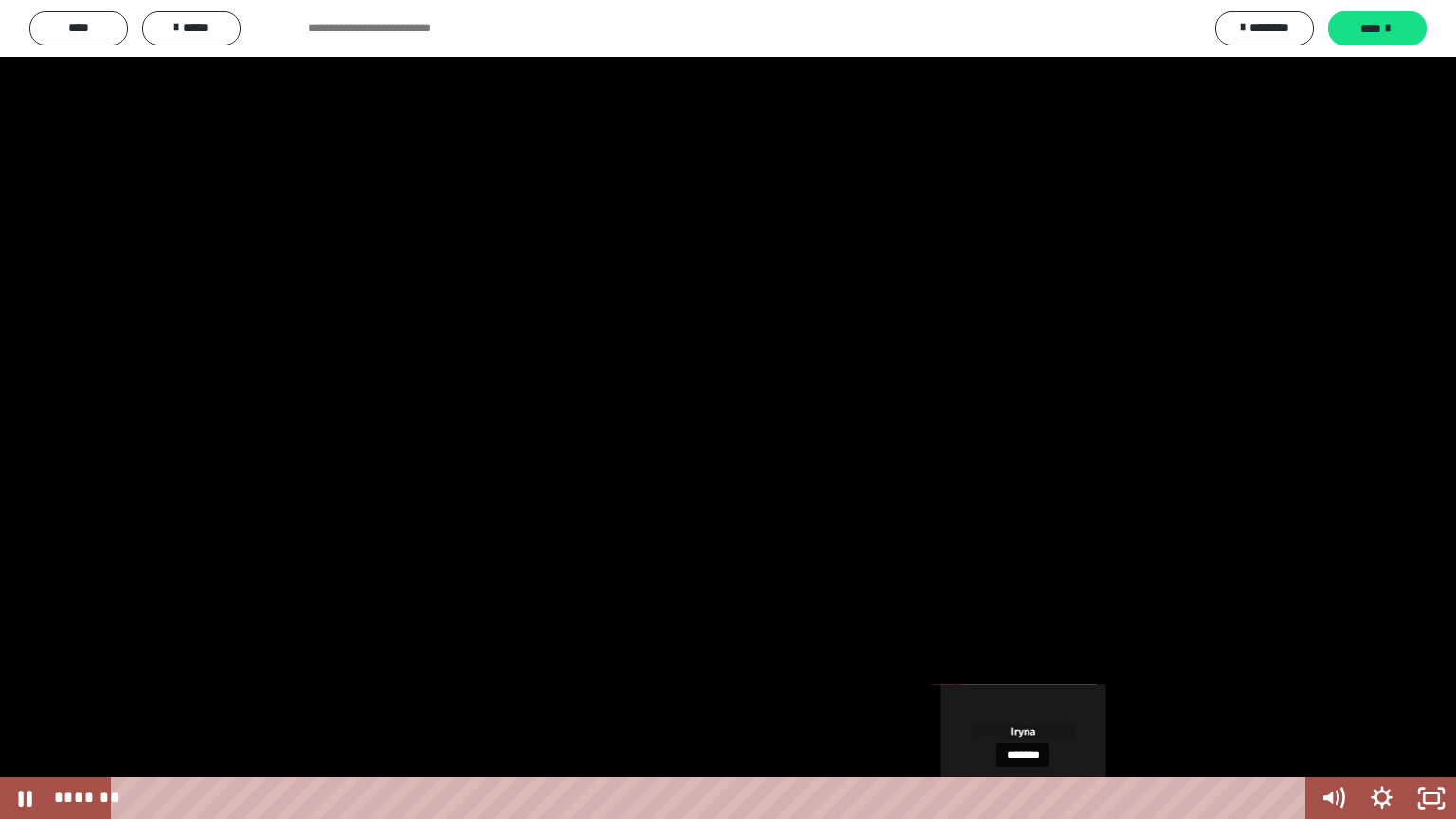 click on "*******" at bounding box center [712, 798] 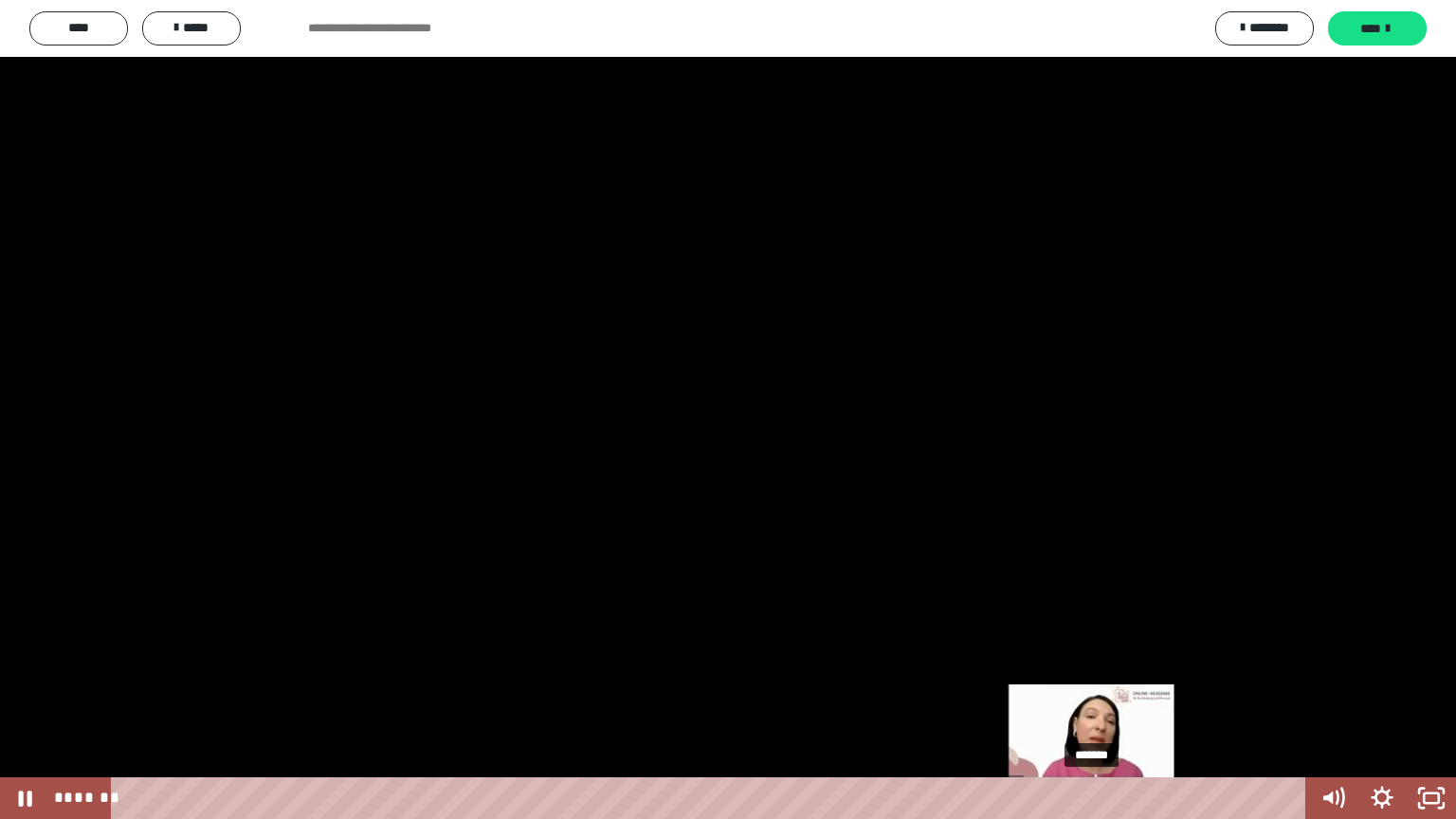 click on "*******" at bounding box center [712, 798] 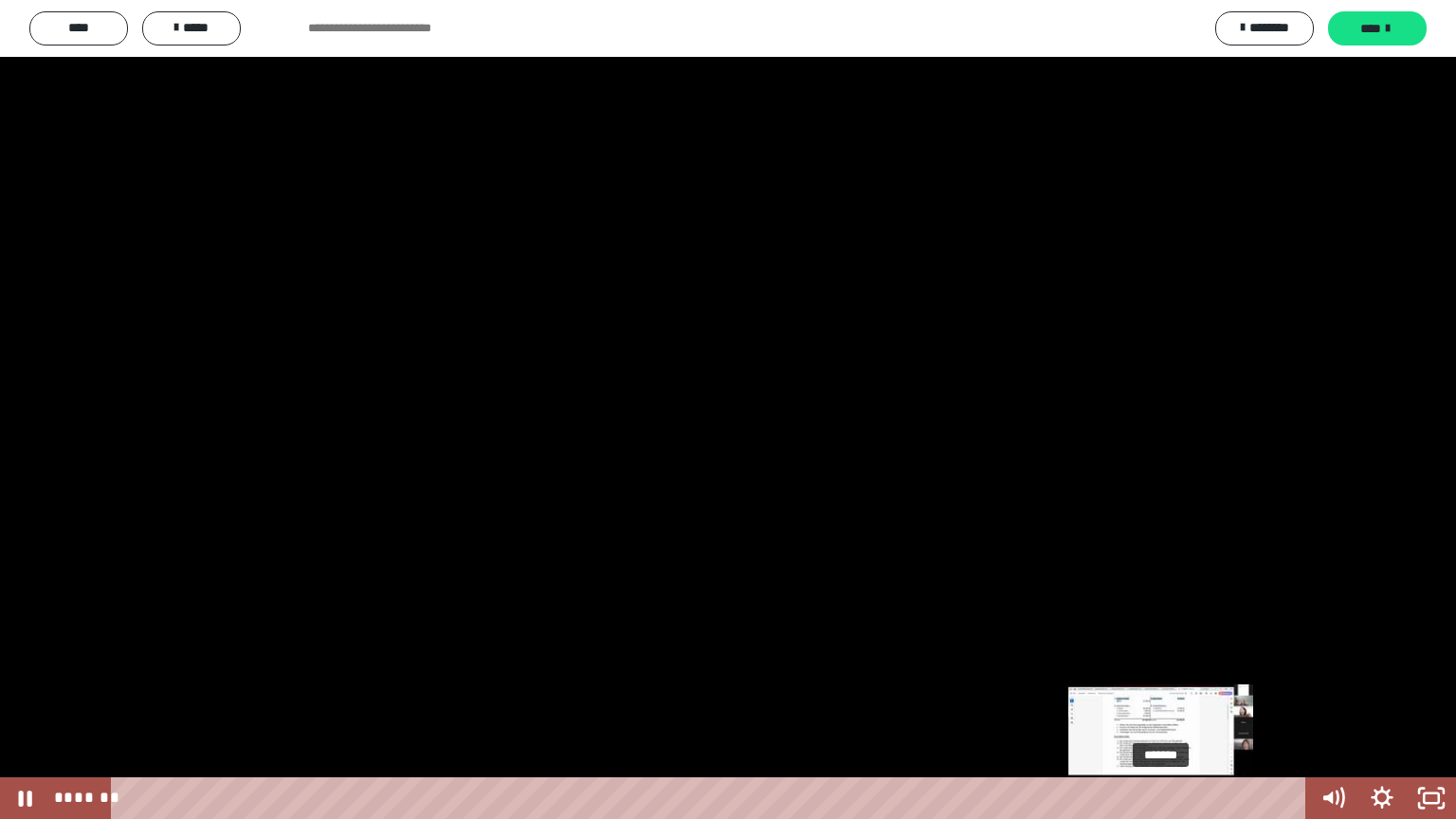 click on "*******" at bounding box center (712, 798) 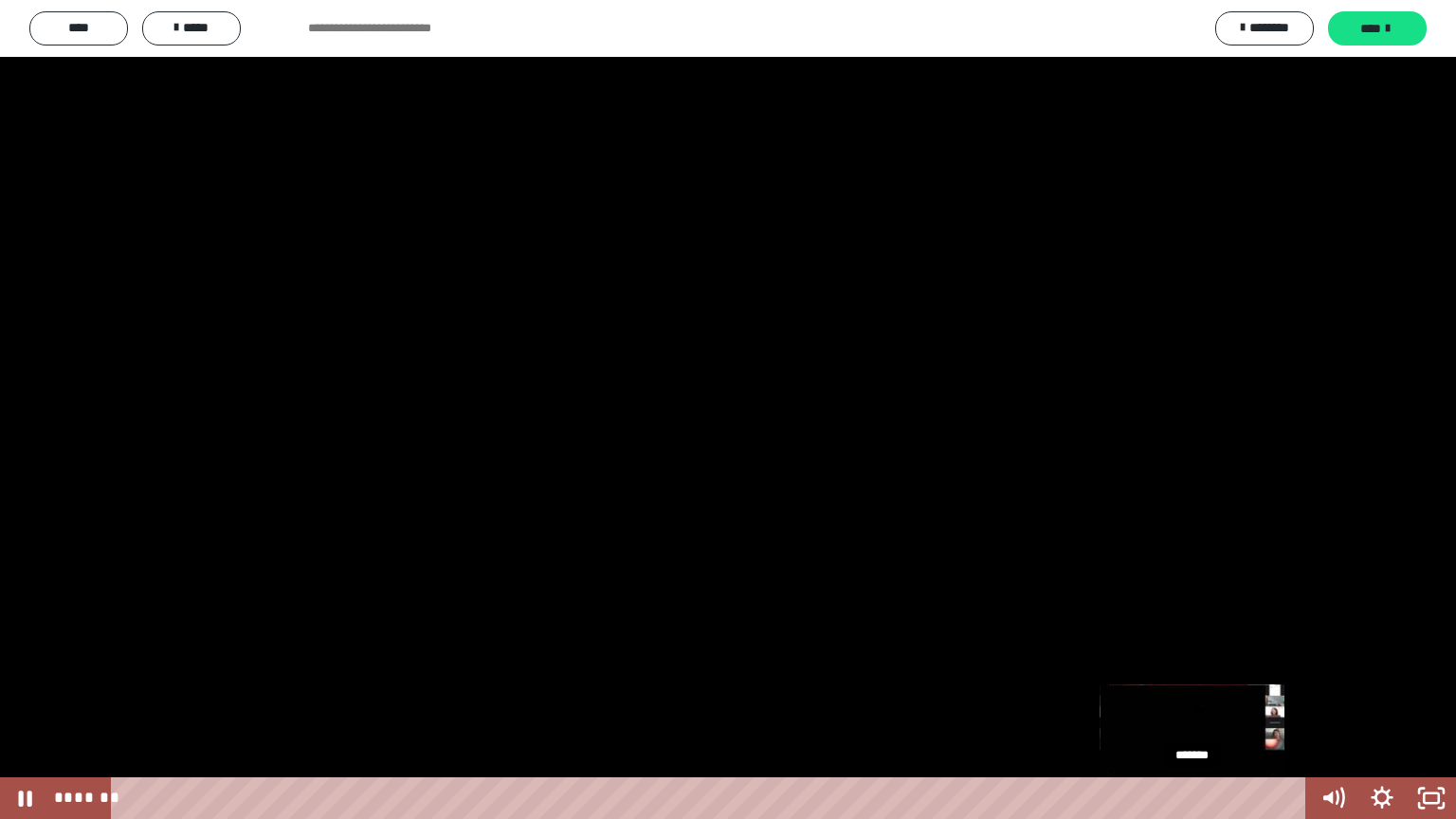 click on "*******" at bounding box center [712, 798] 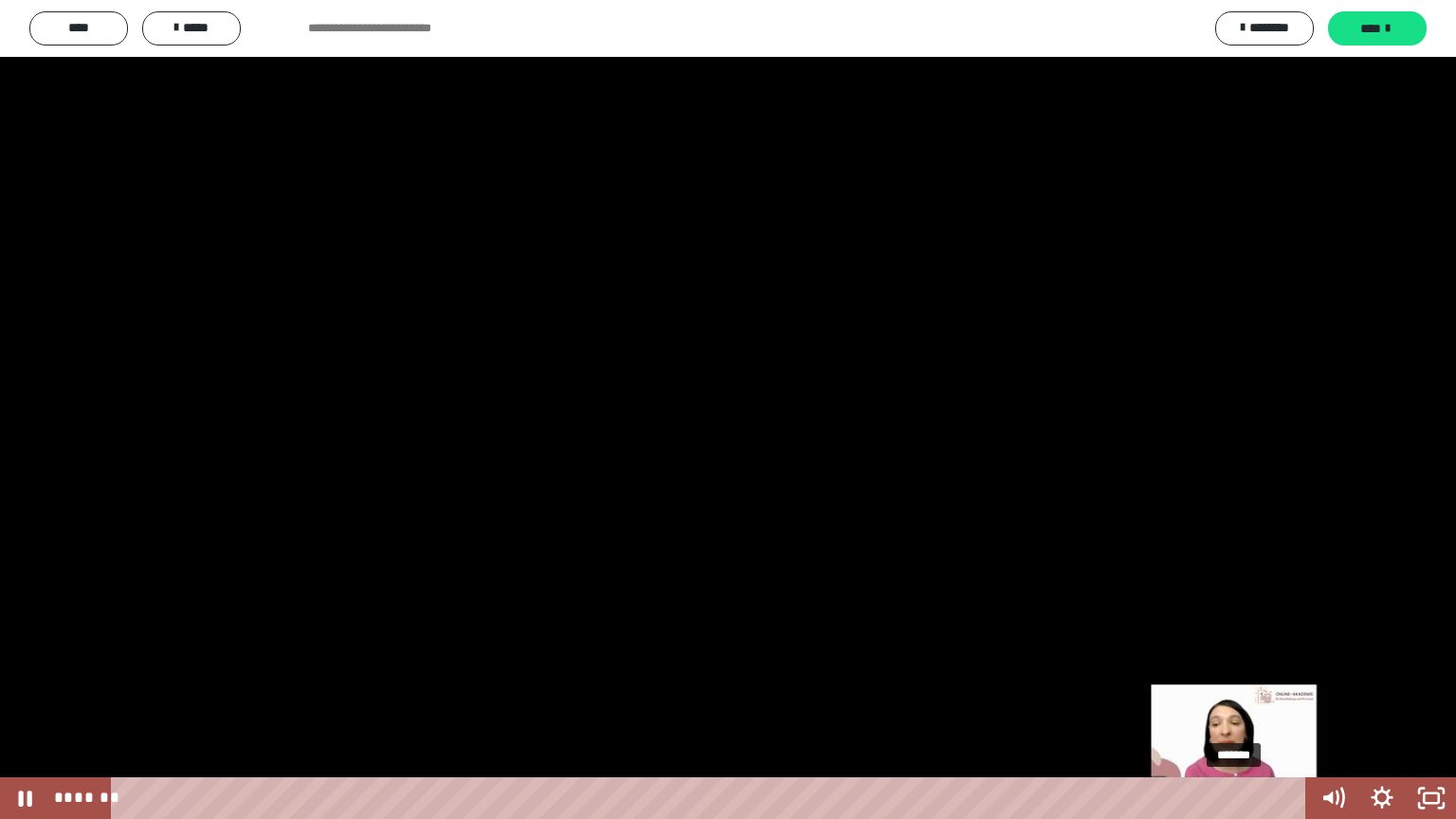 click on "*******" at bounding box center [712, 798] 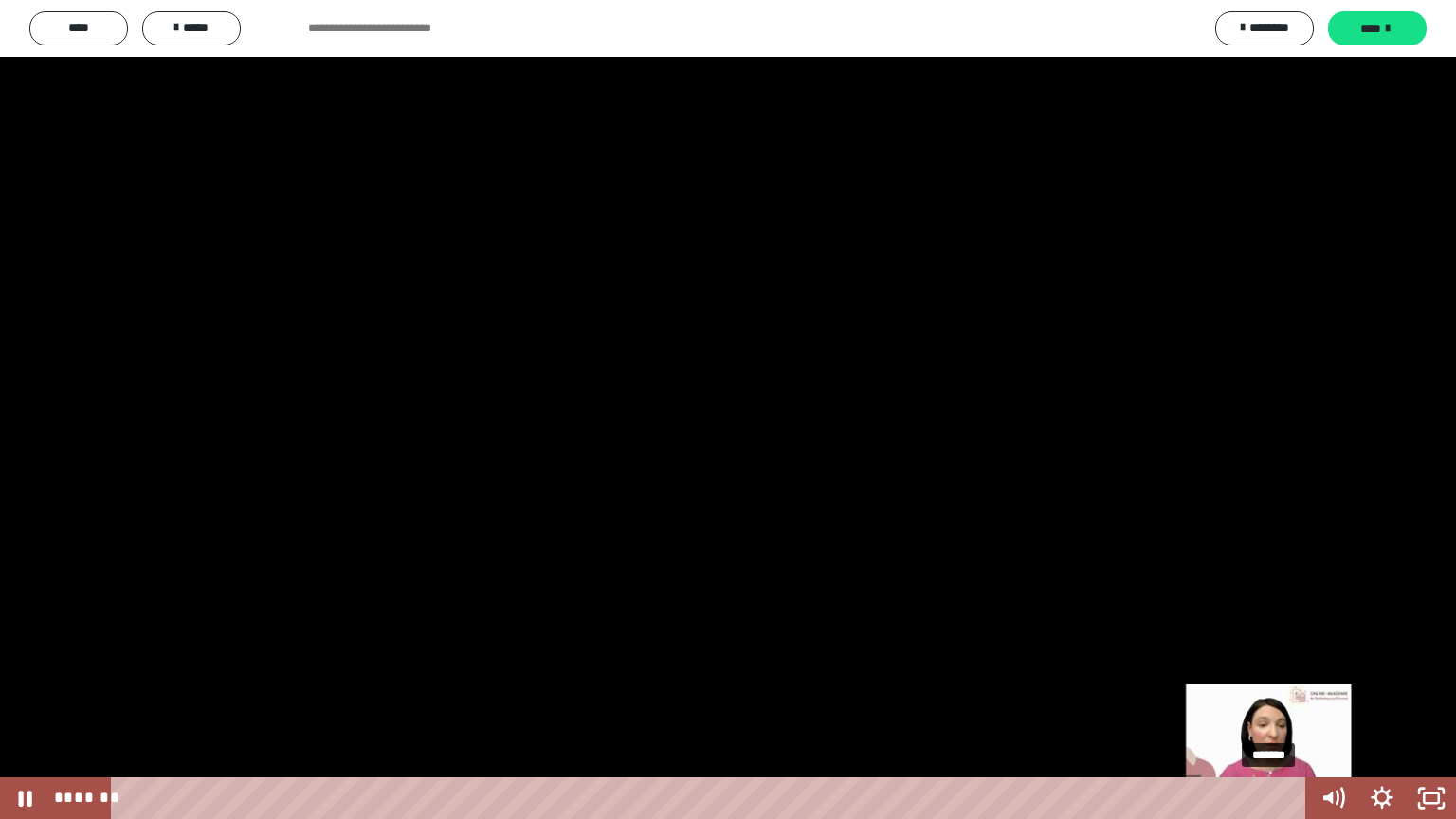 click on "*******" at bounding box center (712, 798) 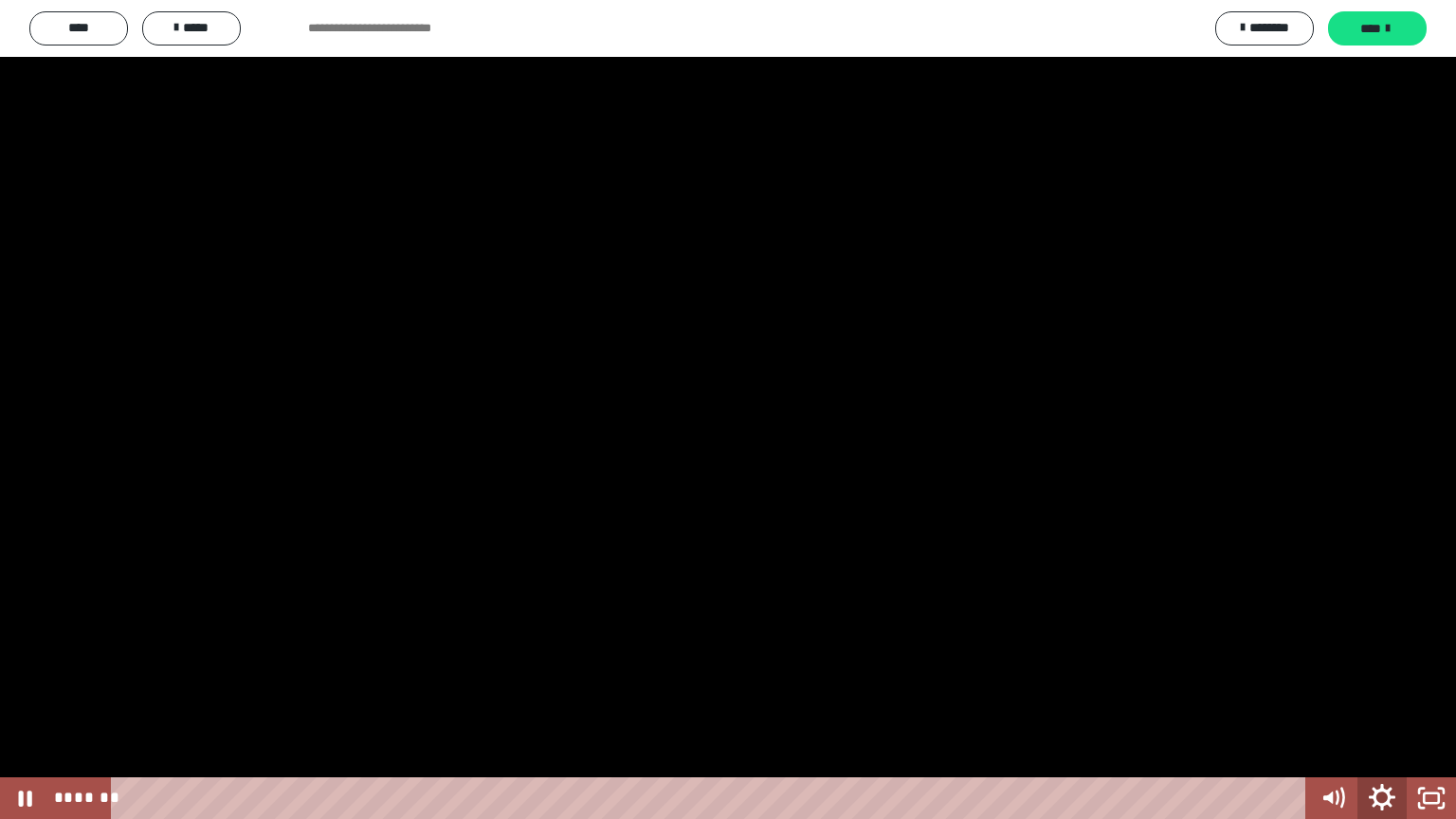 click 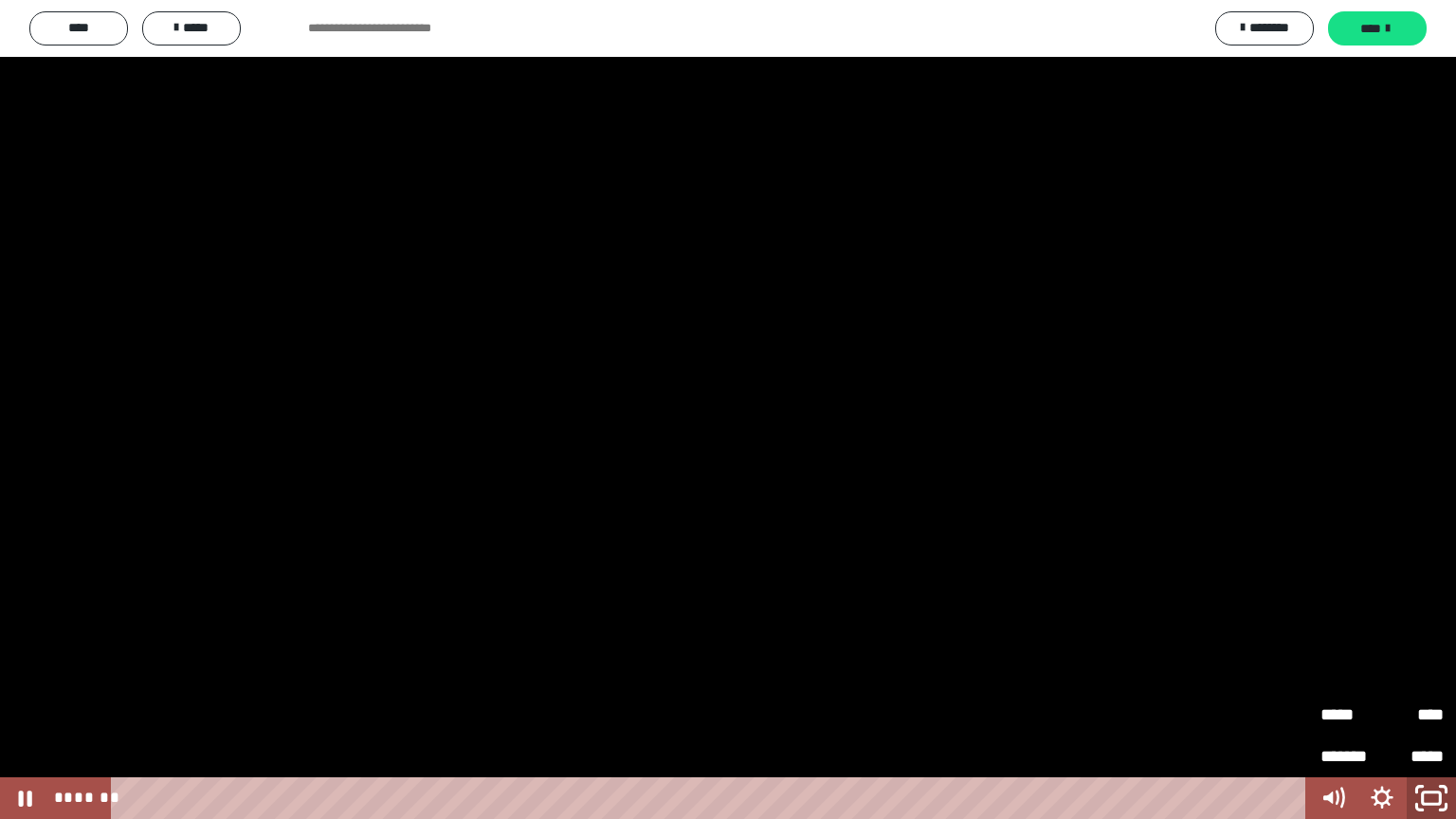 click 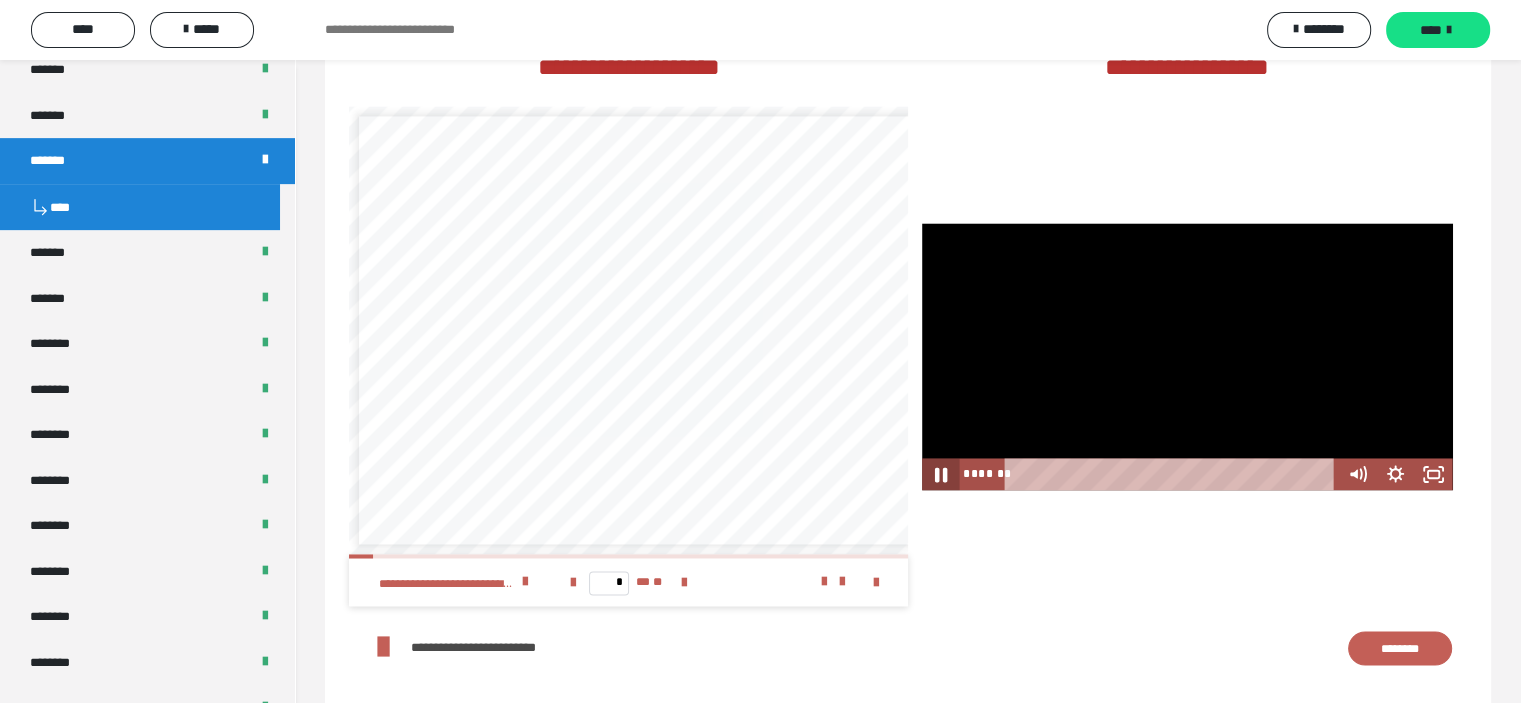 click 